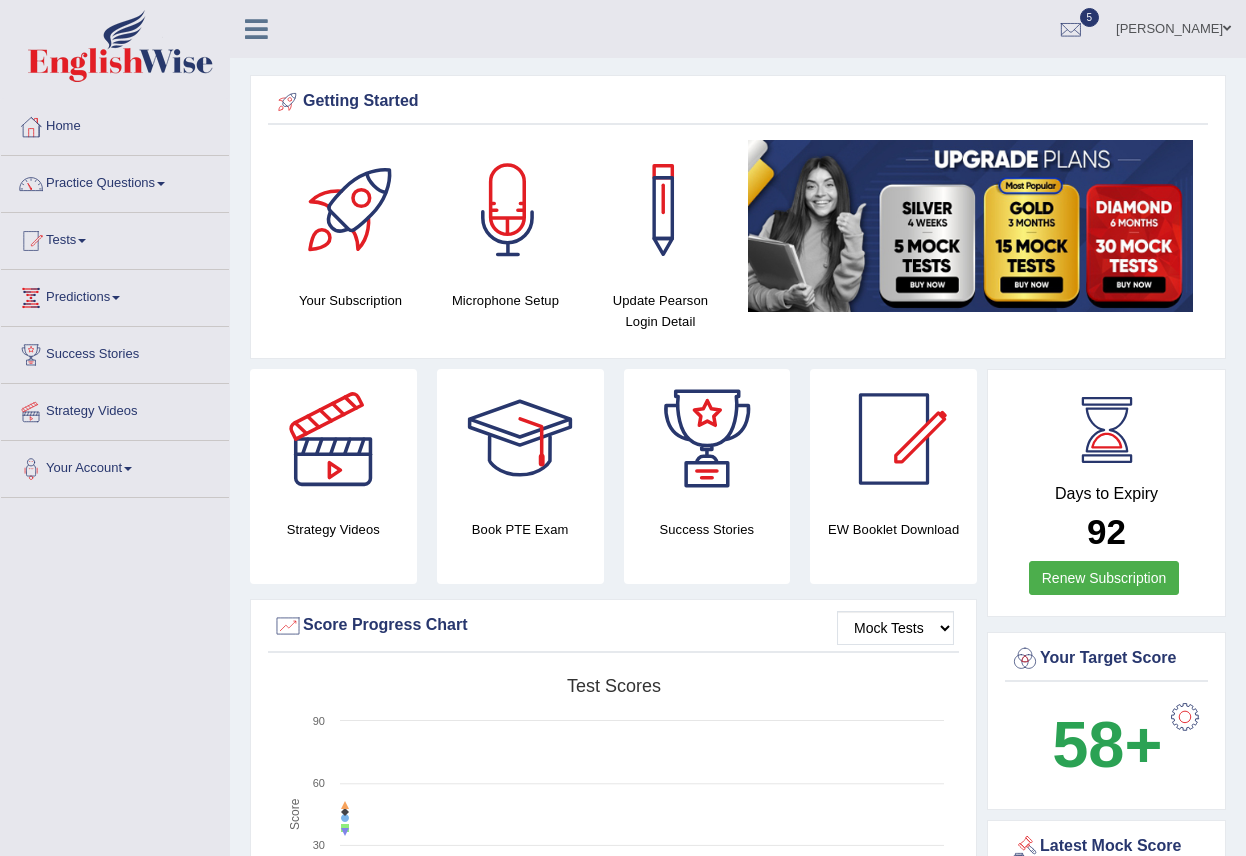scroll, scrollTop: 0, scrollLeft: 0, axis: both 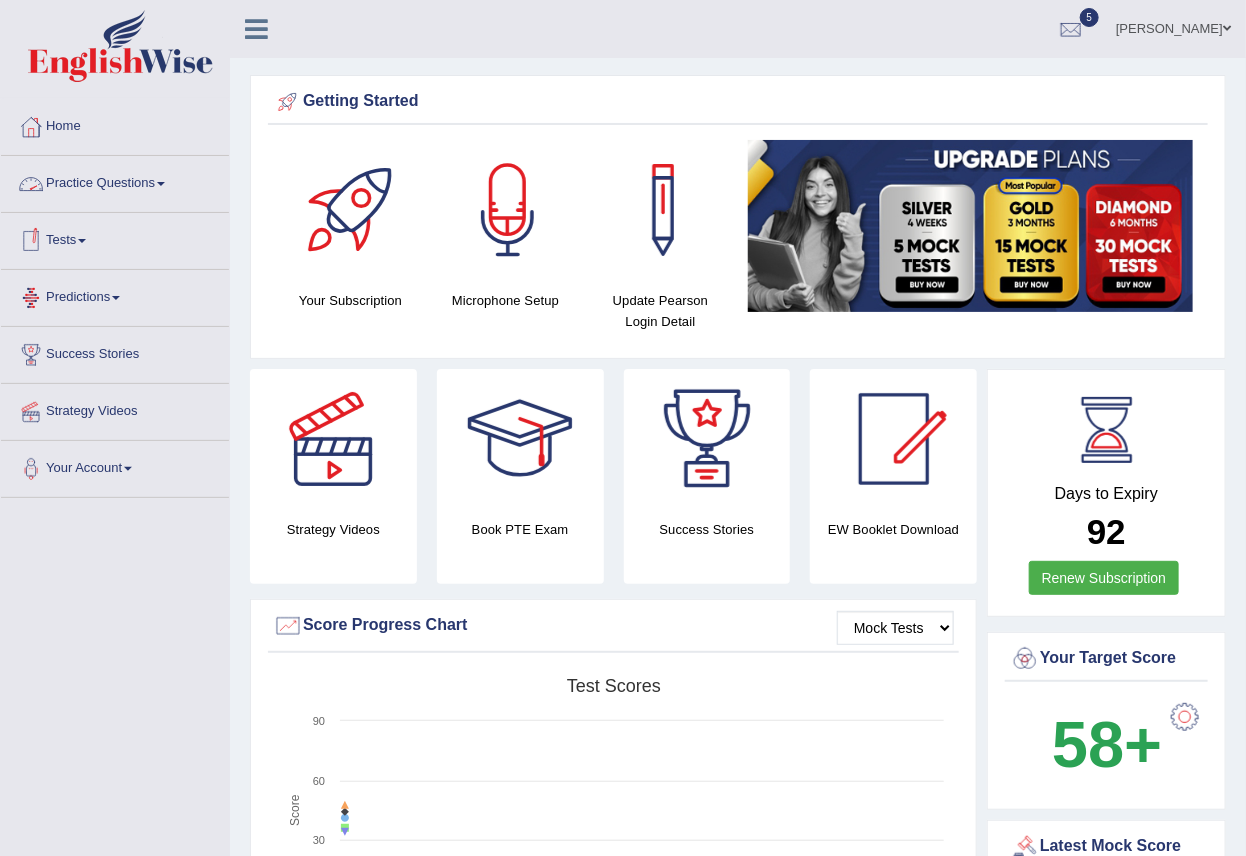 click at bounding box center (161, 184) 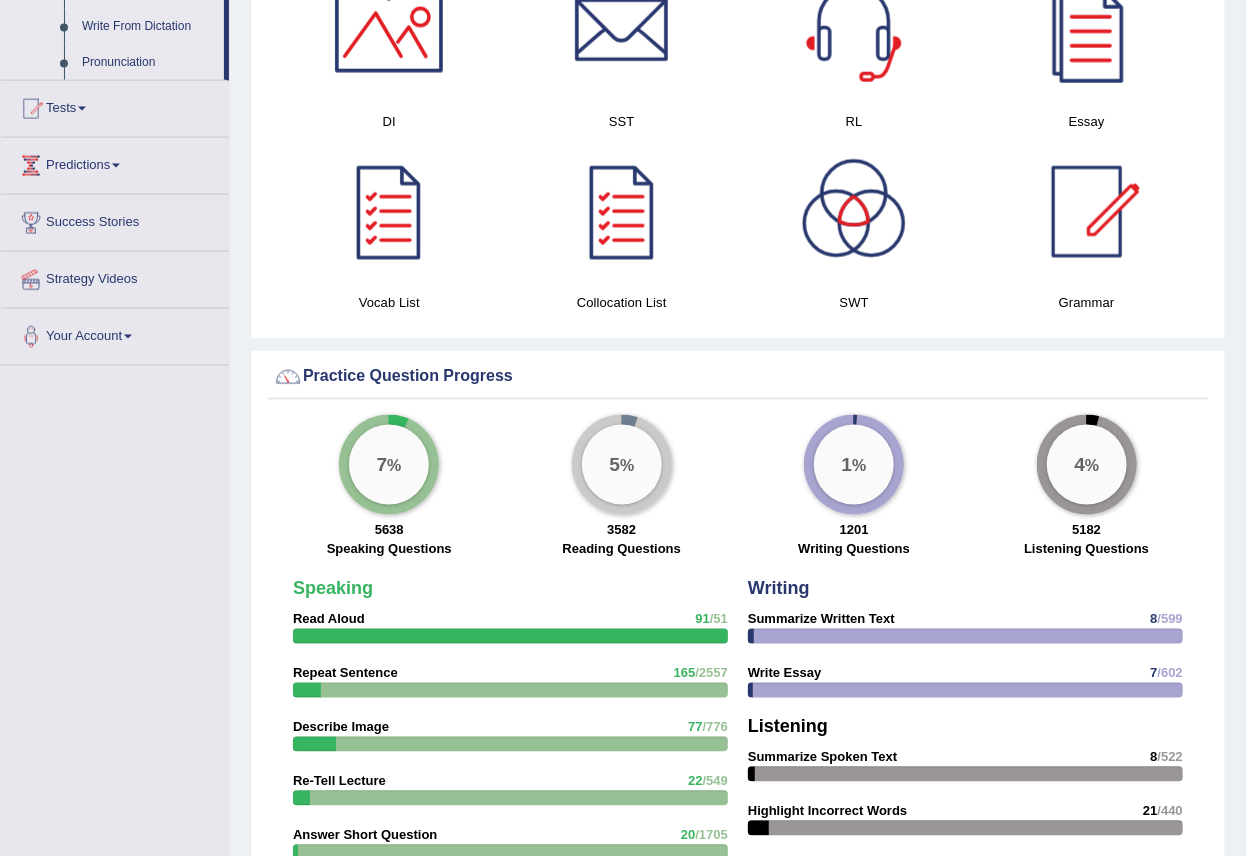 scroll, scrollTop: 888, scrollLeft: 0, axis: vertical 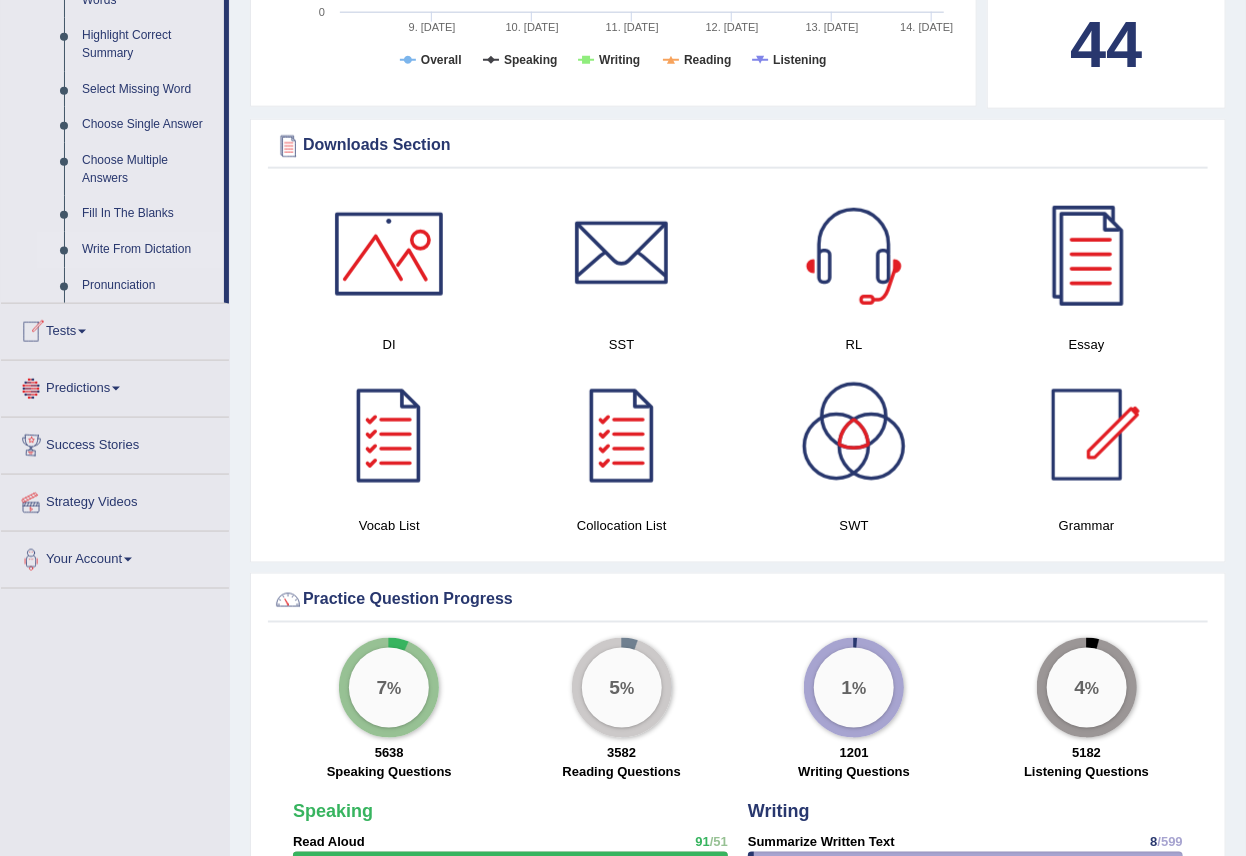 click on "Write From Dictation" at bounding box center [148, 250] 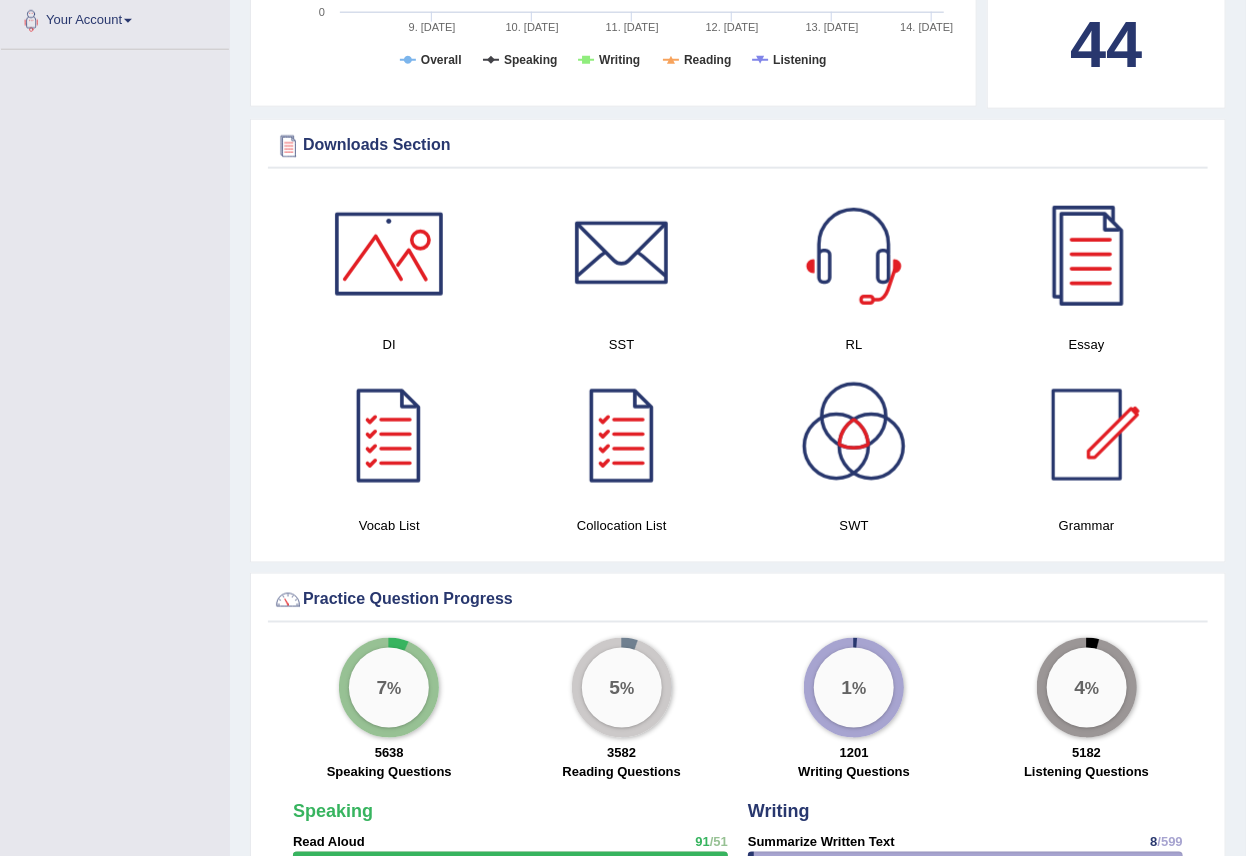 scroll, scrollTop: 351, scrollLeft: 0, axis: vertical 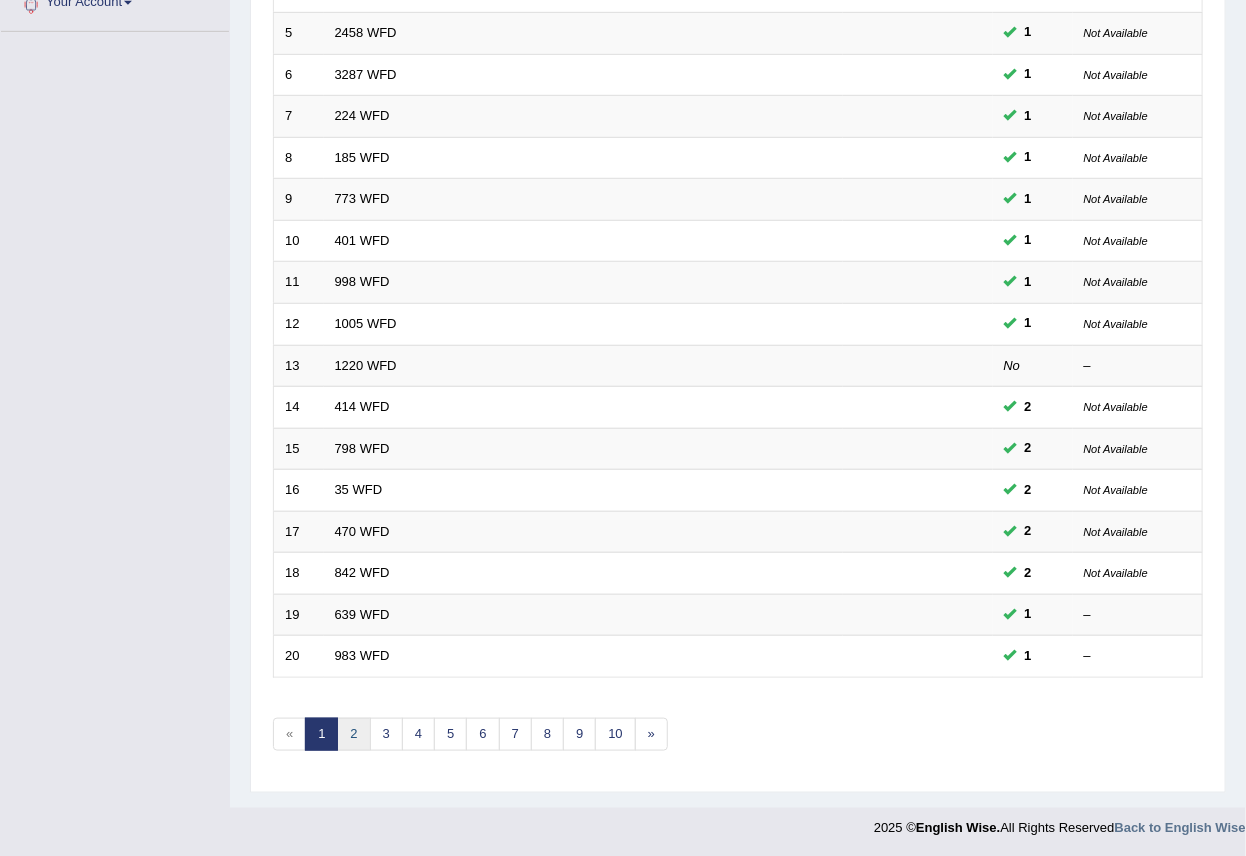 click on "2" at bounding box center (353, 734) 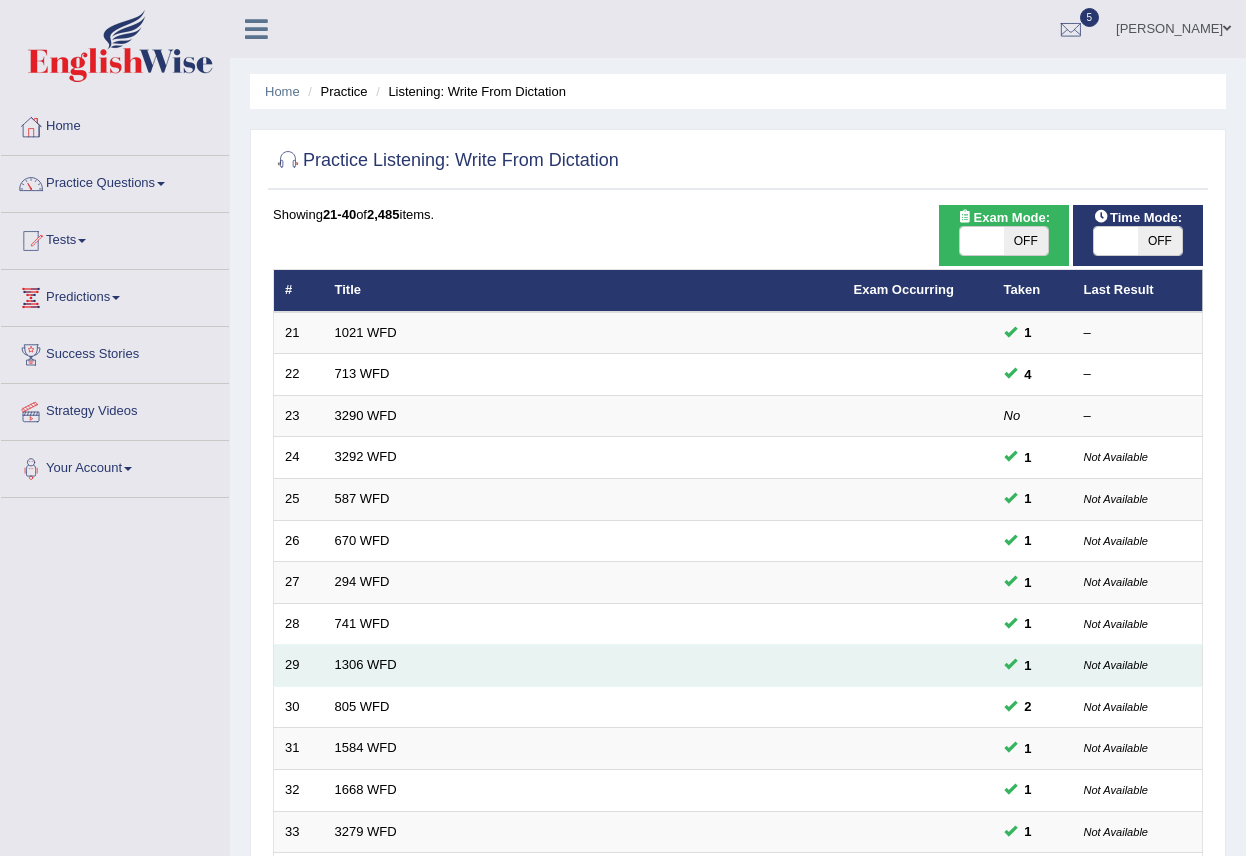 scroll, scrollTop: 0, scrollLeft: 0, axis: both 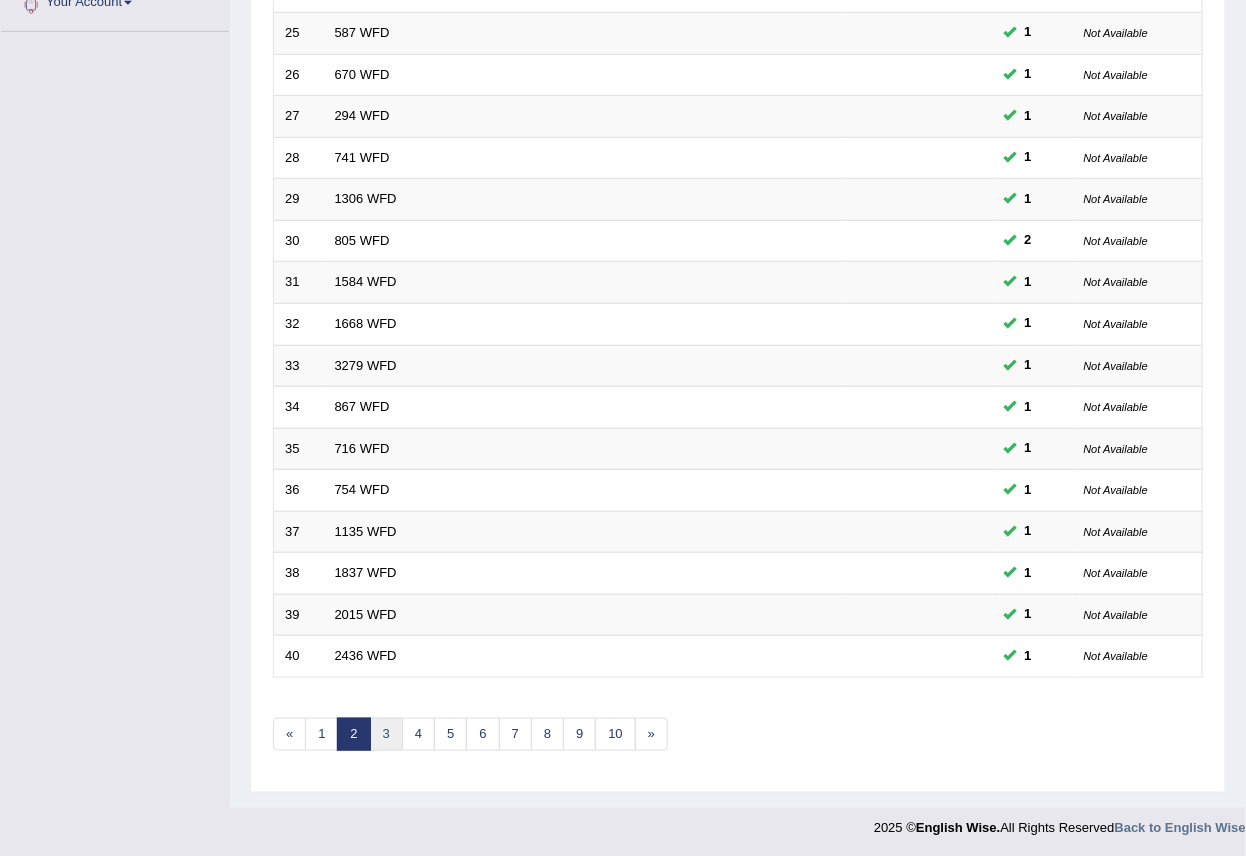 click on "3" at bounding box center (386, 734) 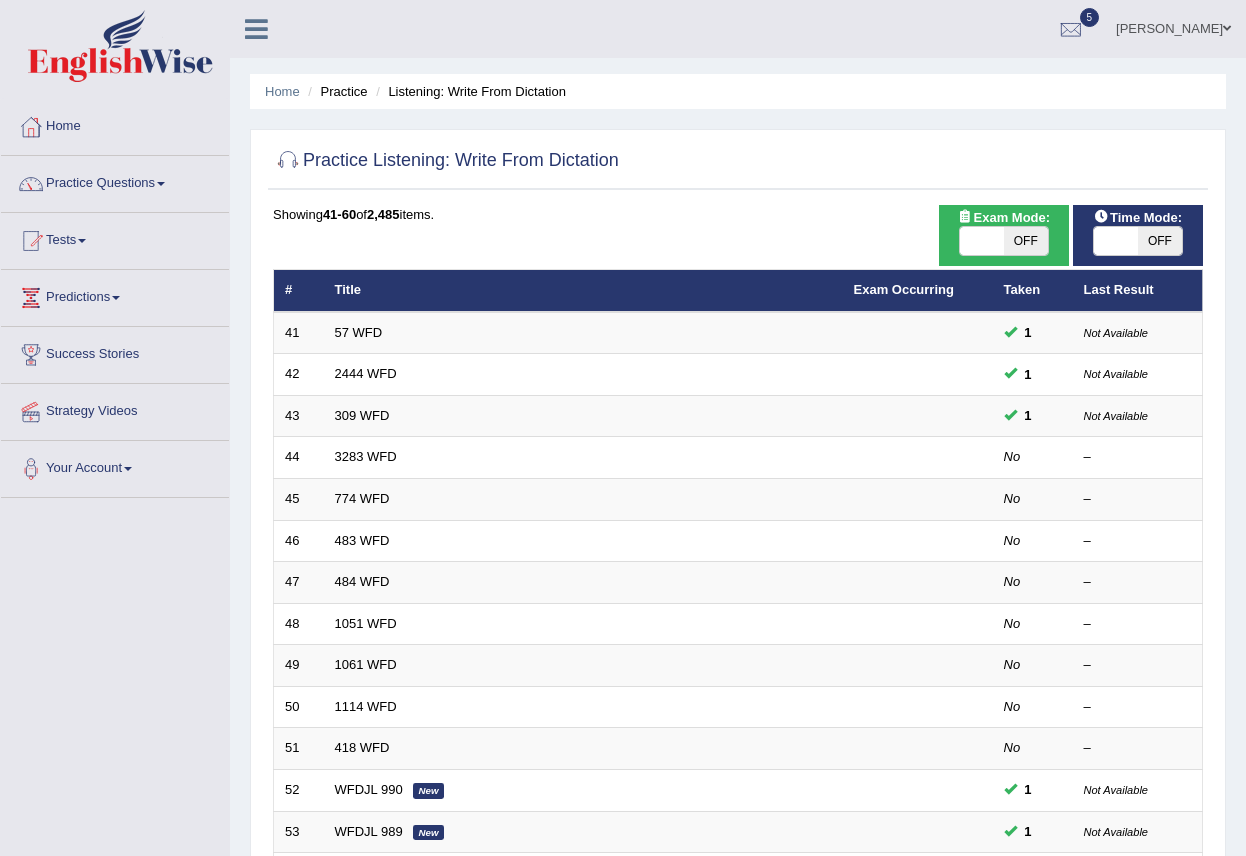 scroll, scrollTop: 0, scrollLeft: 0, axis: both 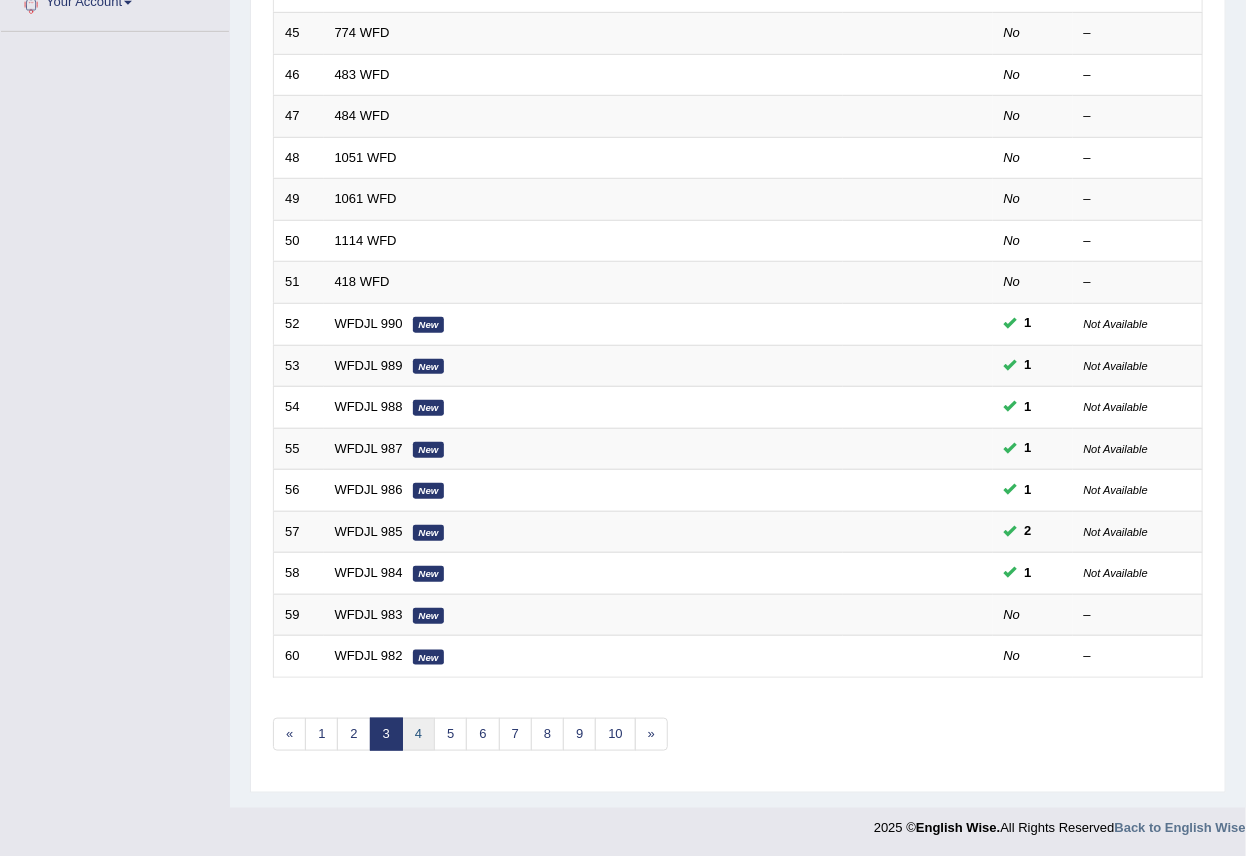 click on "4" at bounding box center (418, 734) 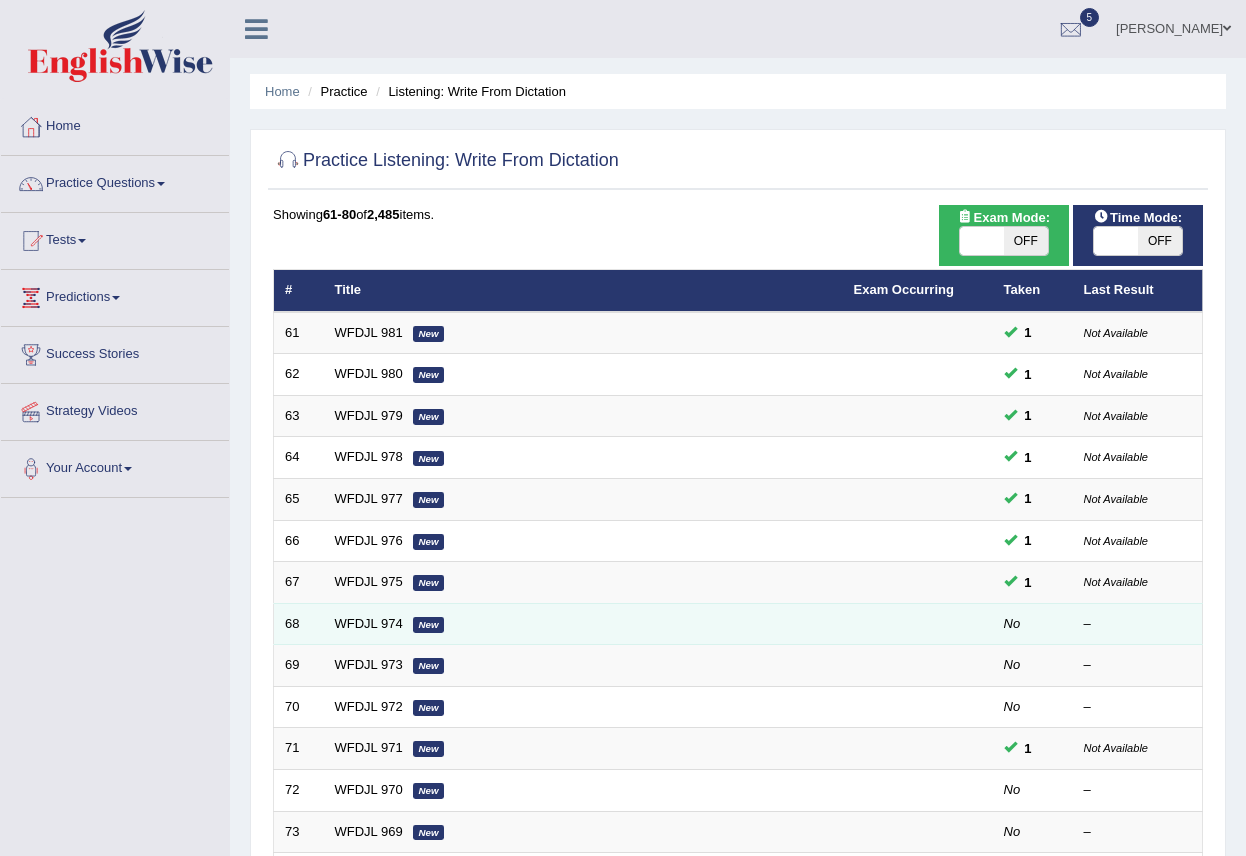 scroll, scrollTop: 0, scrollLeft: 0, axis: both 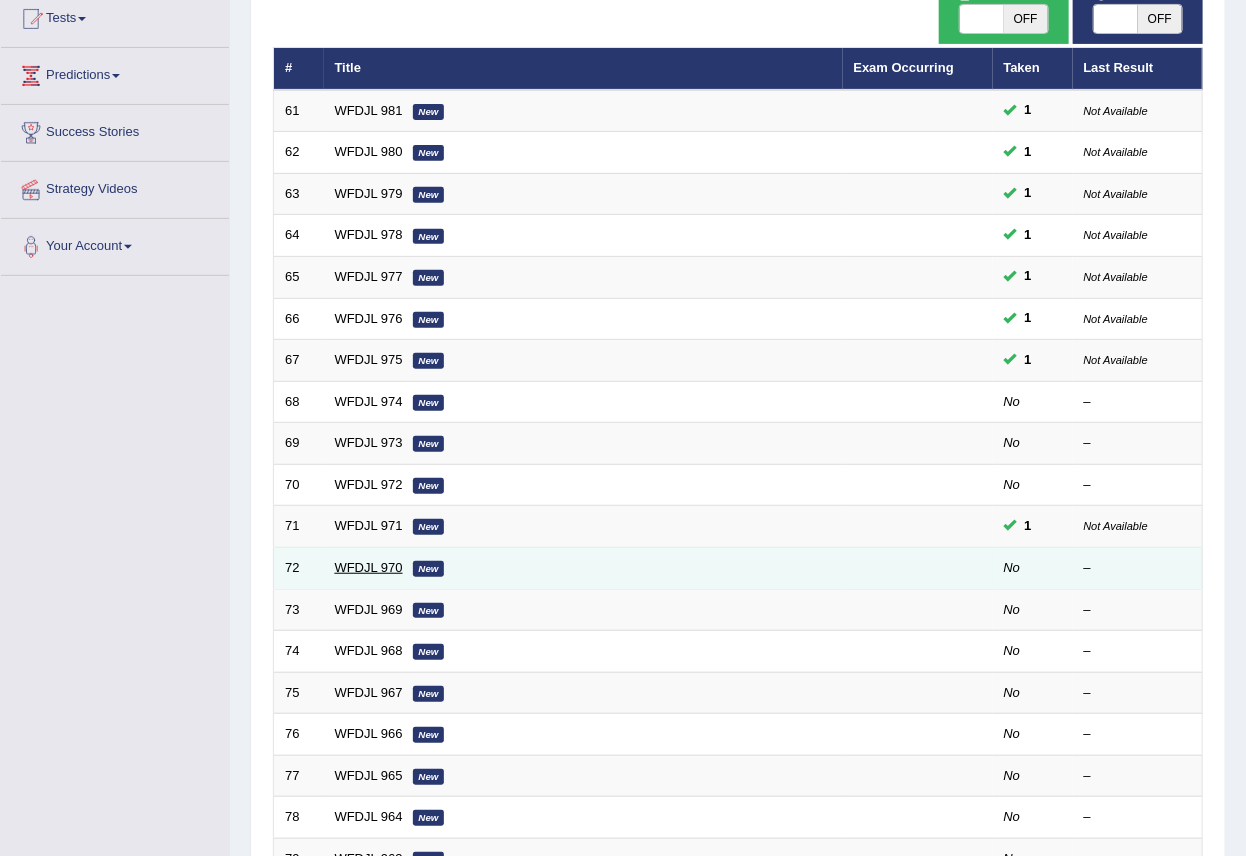 click on "WFDJL 970" at bounding box center (369, 567) 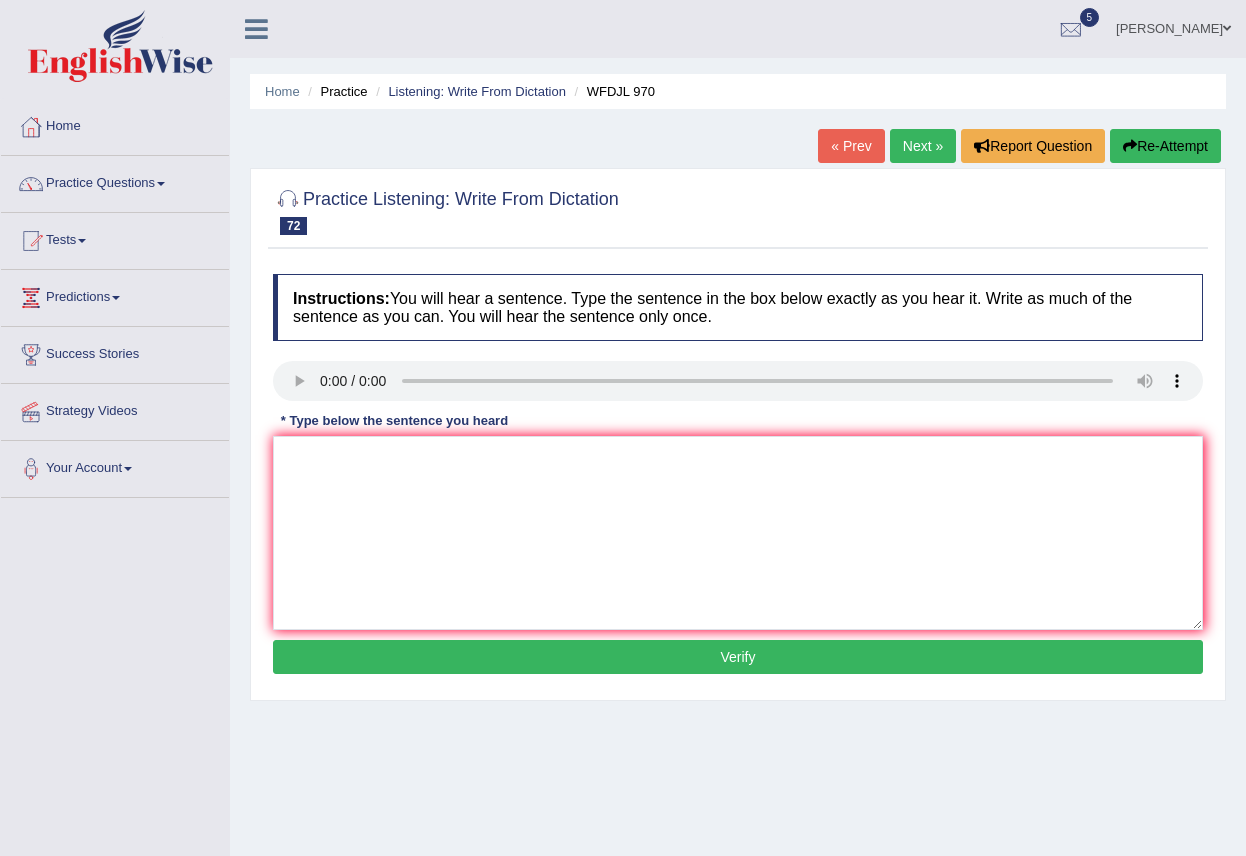 scroll, scrollTop: 0, scrollLeft: 0, axis: both 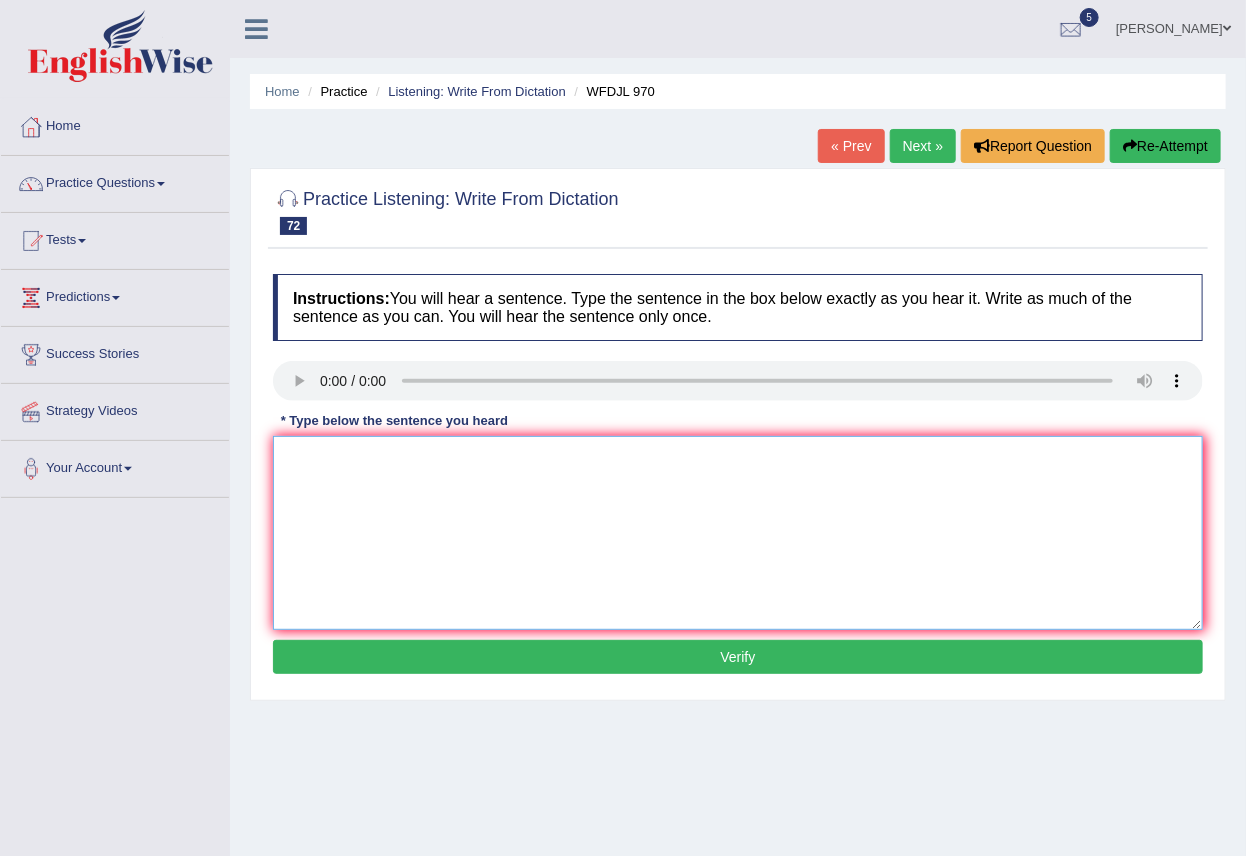 click at bounding box center (738, 533) 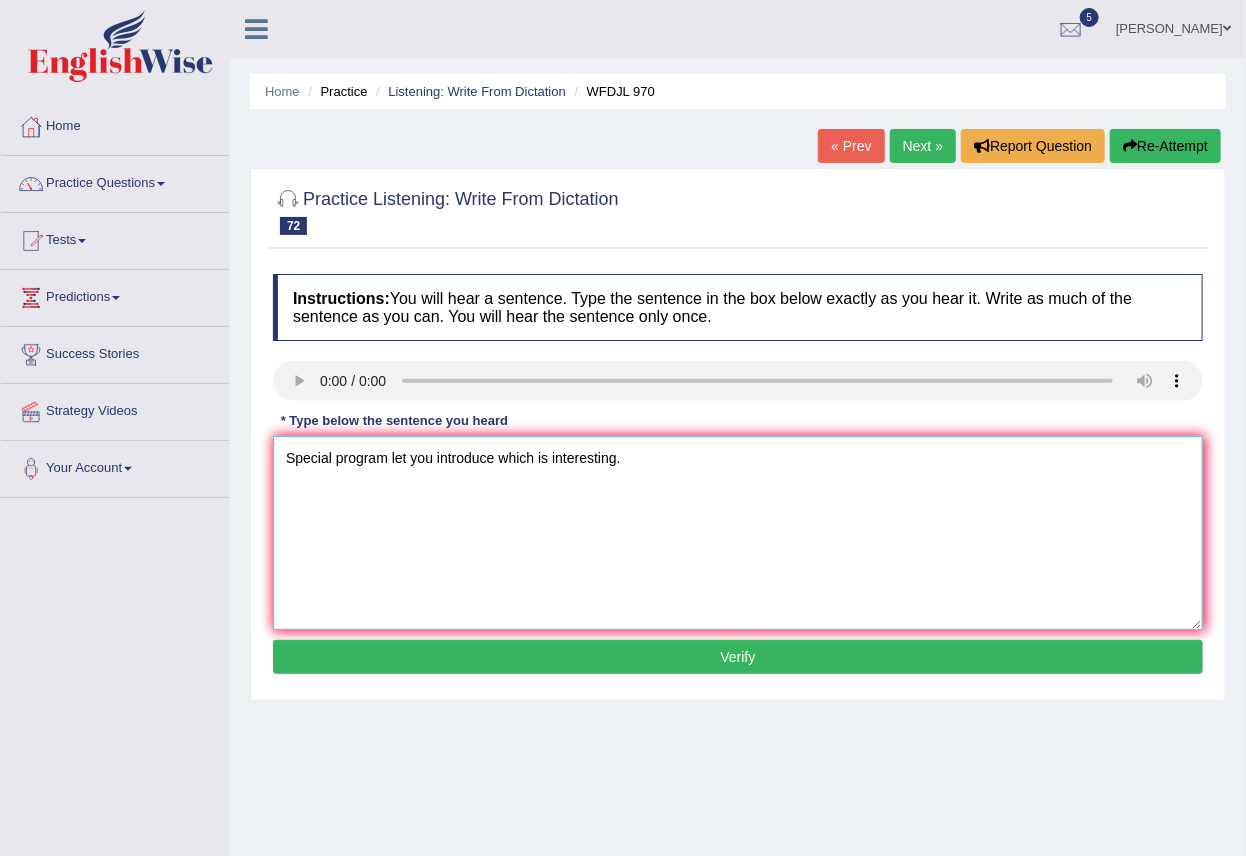 type on "Special program let you introduce which is interesting." 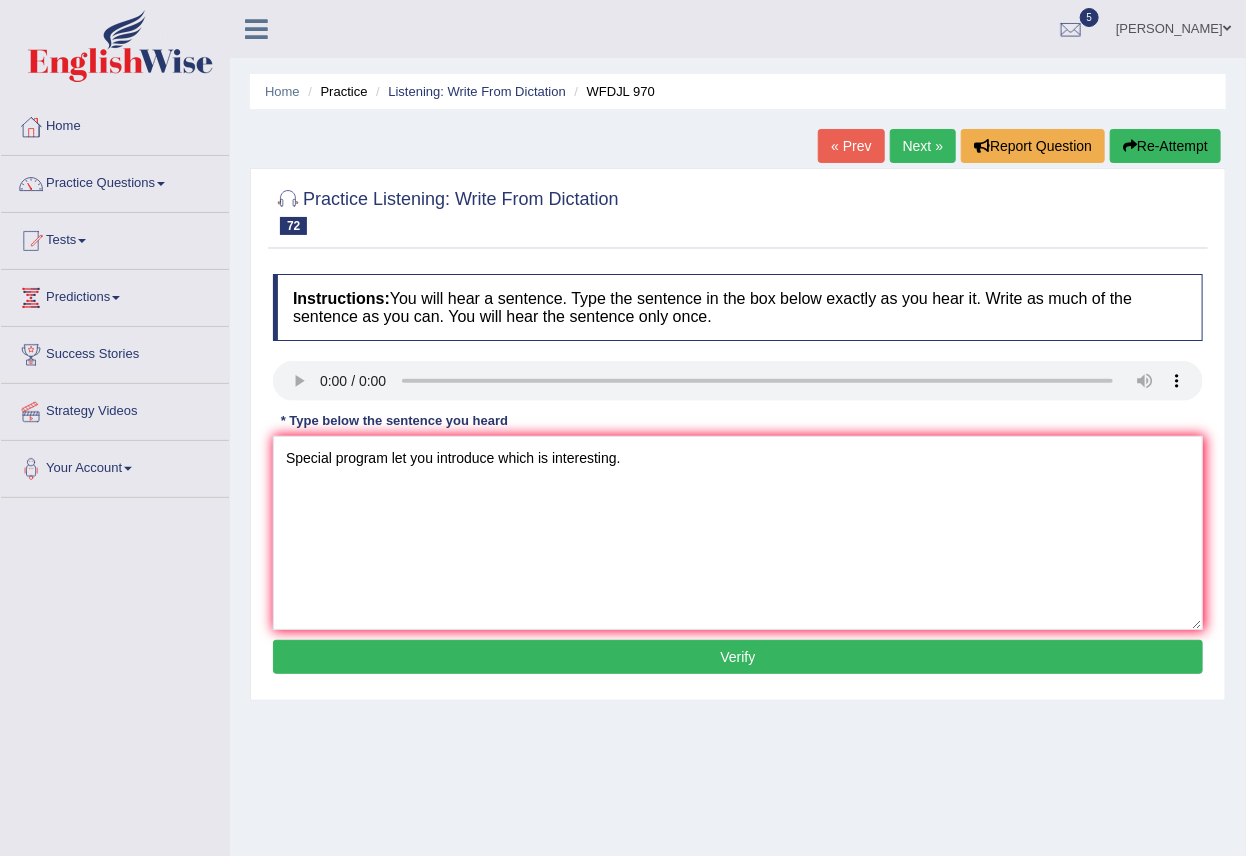 click on "Verify" at bounding box center (738, 657) 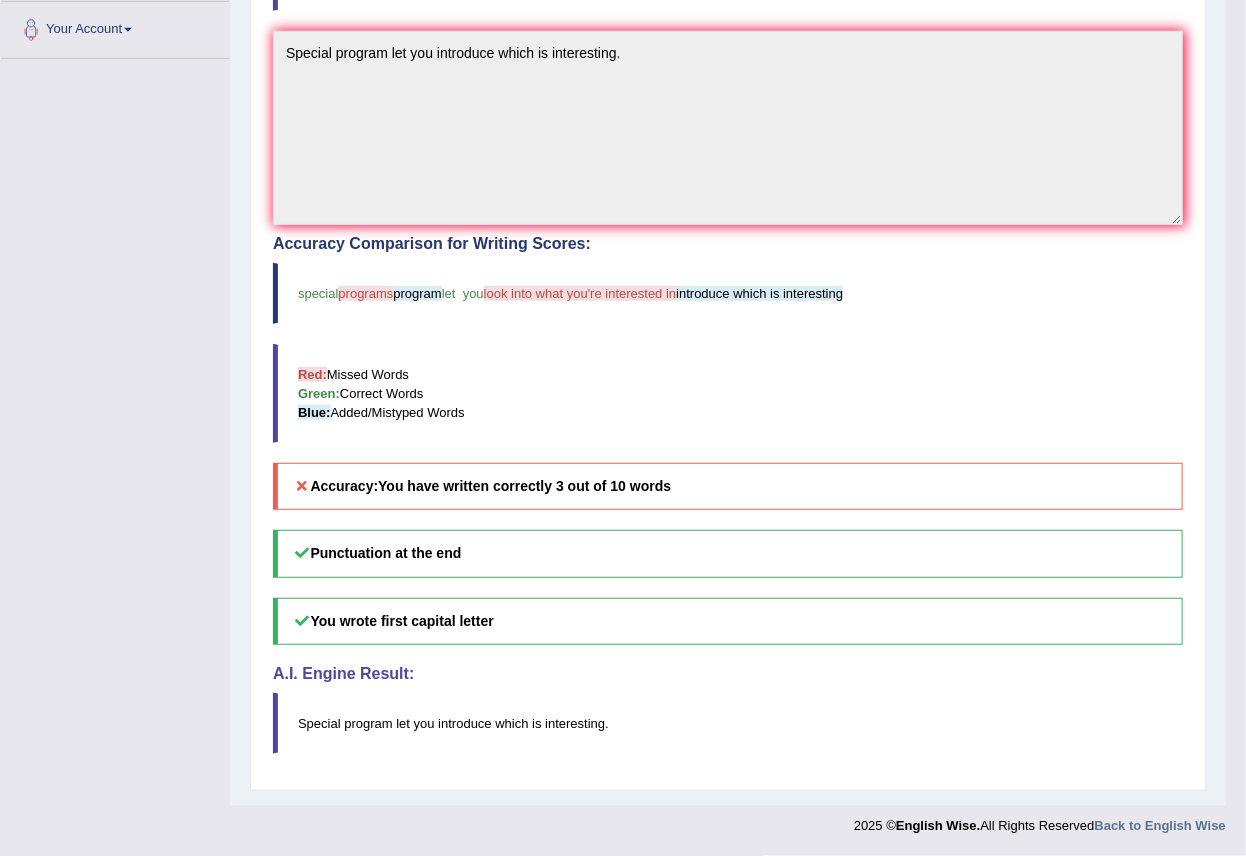 scroll, scrollTop: 0, scrollLeft: 0, axis: both 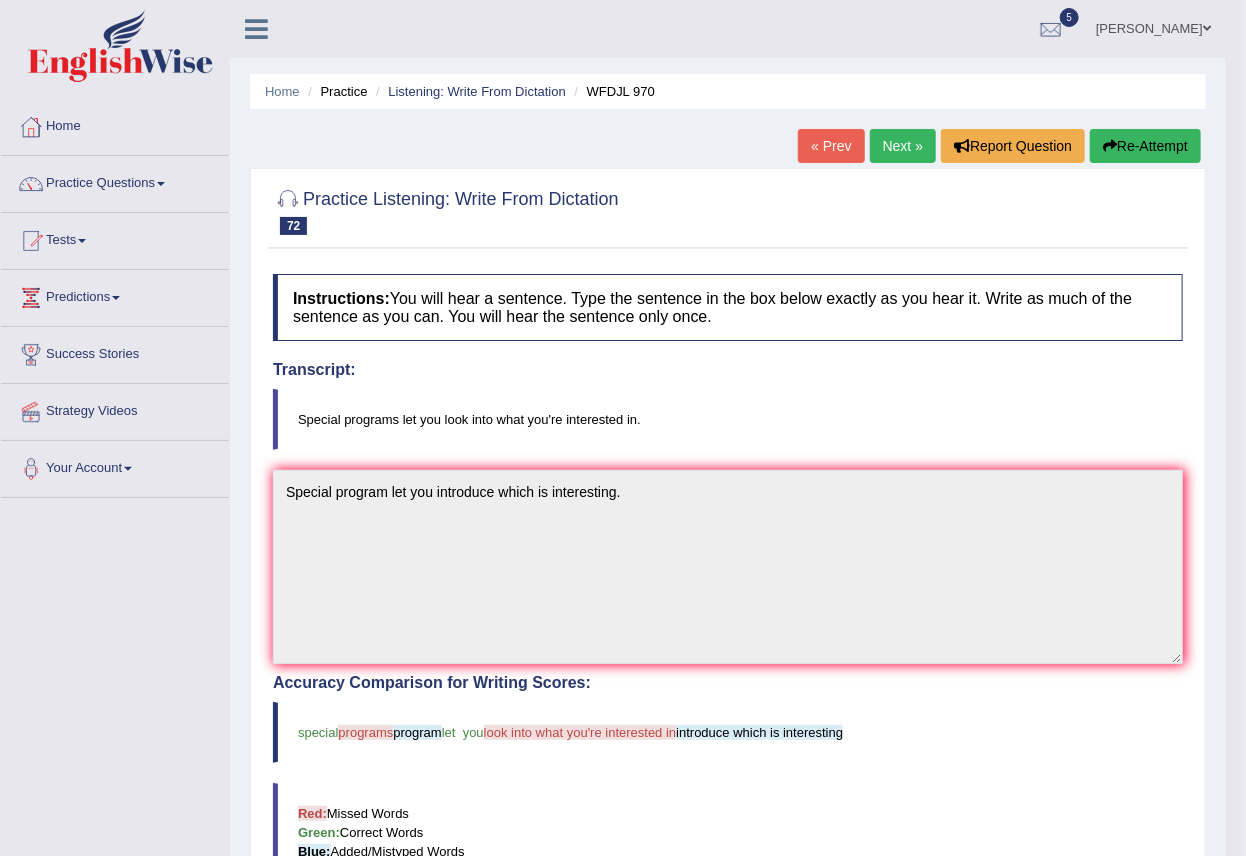 click on "Next »" at bounding box center [903, 146] 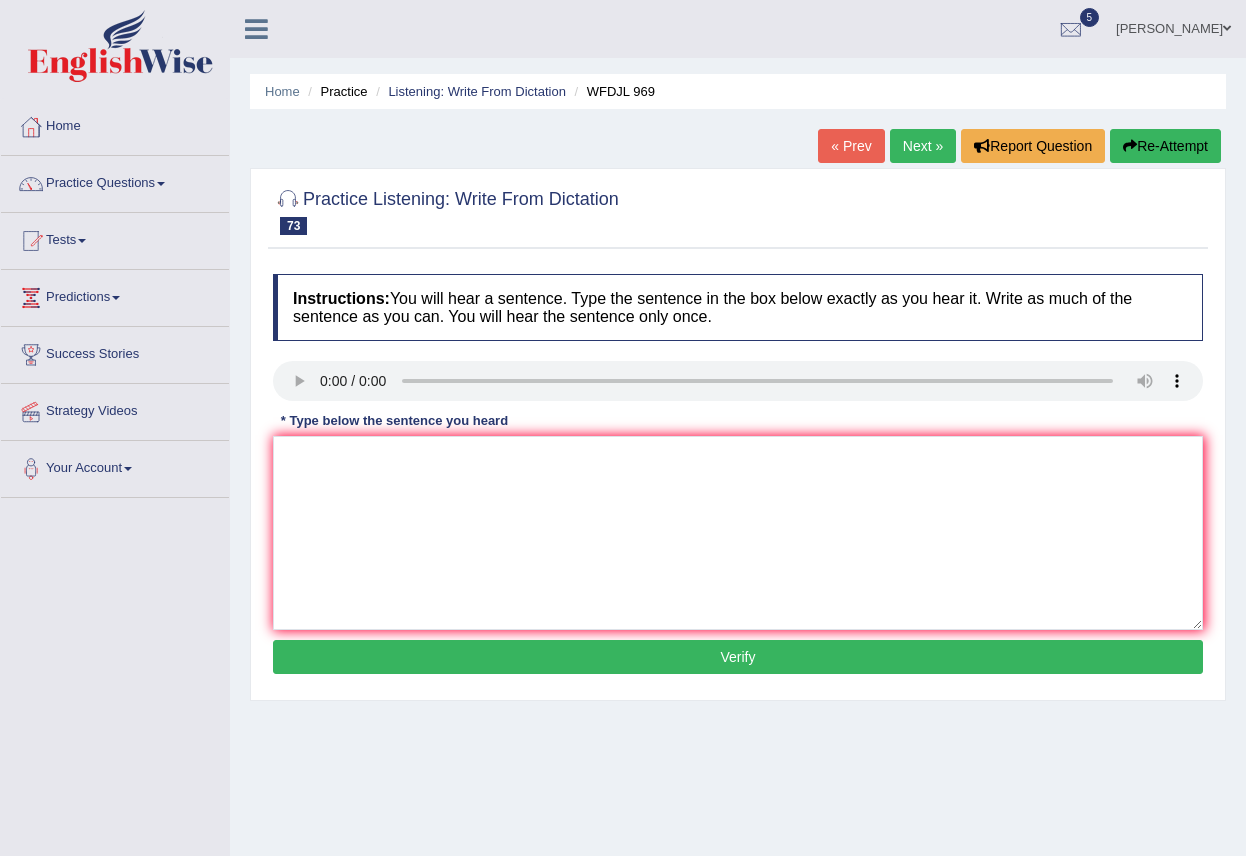 scroll, scrollTop: 0, scrollLeft: 0, axis: both 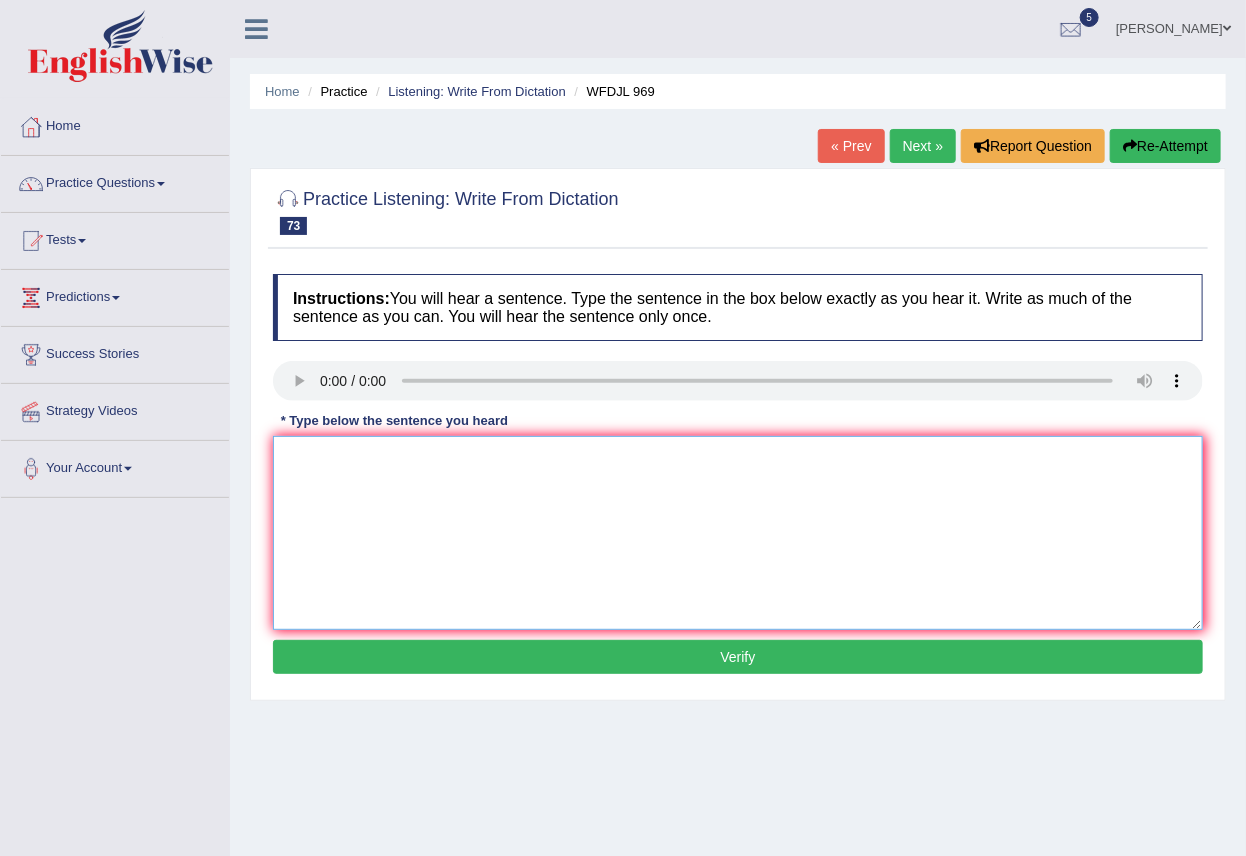 click at bounding box center (738, 533) 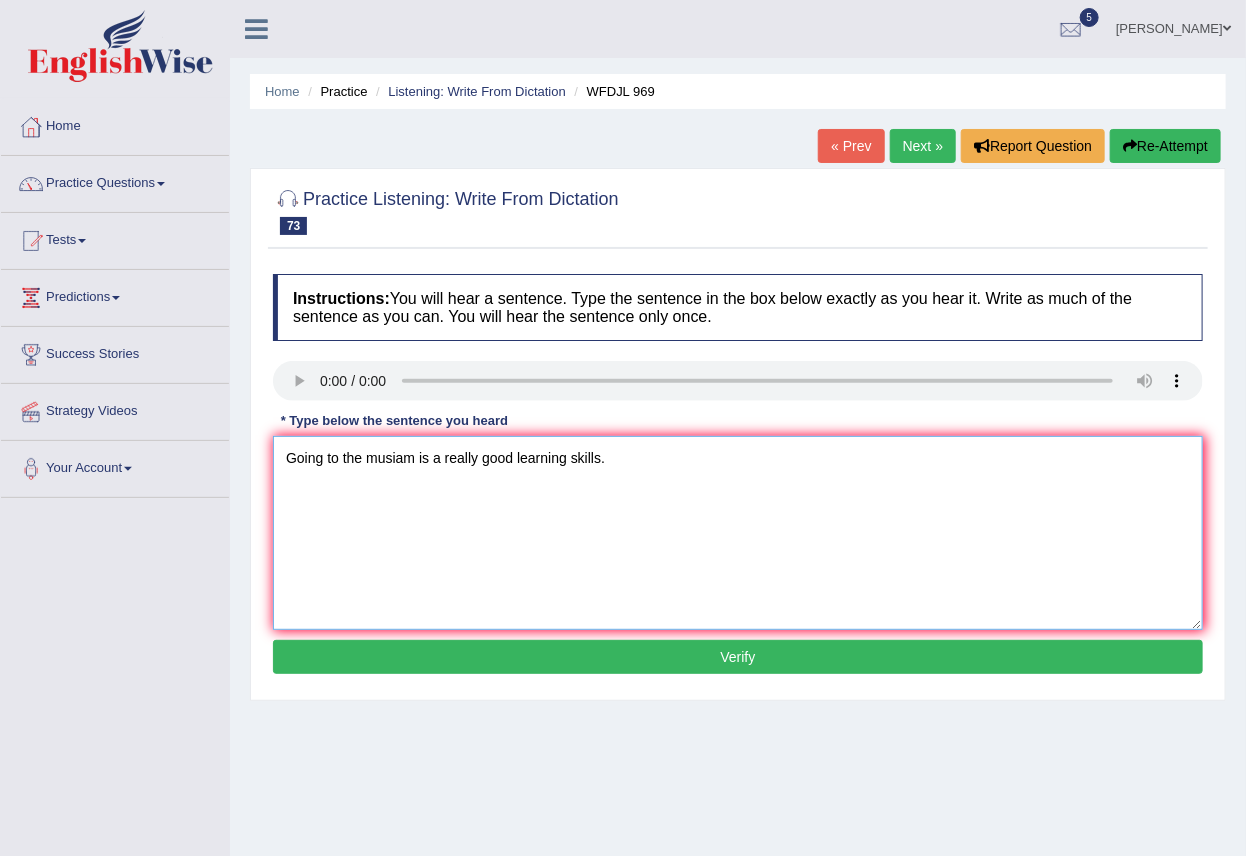 type on "Going to the musiam is a really good learning skills." 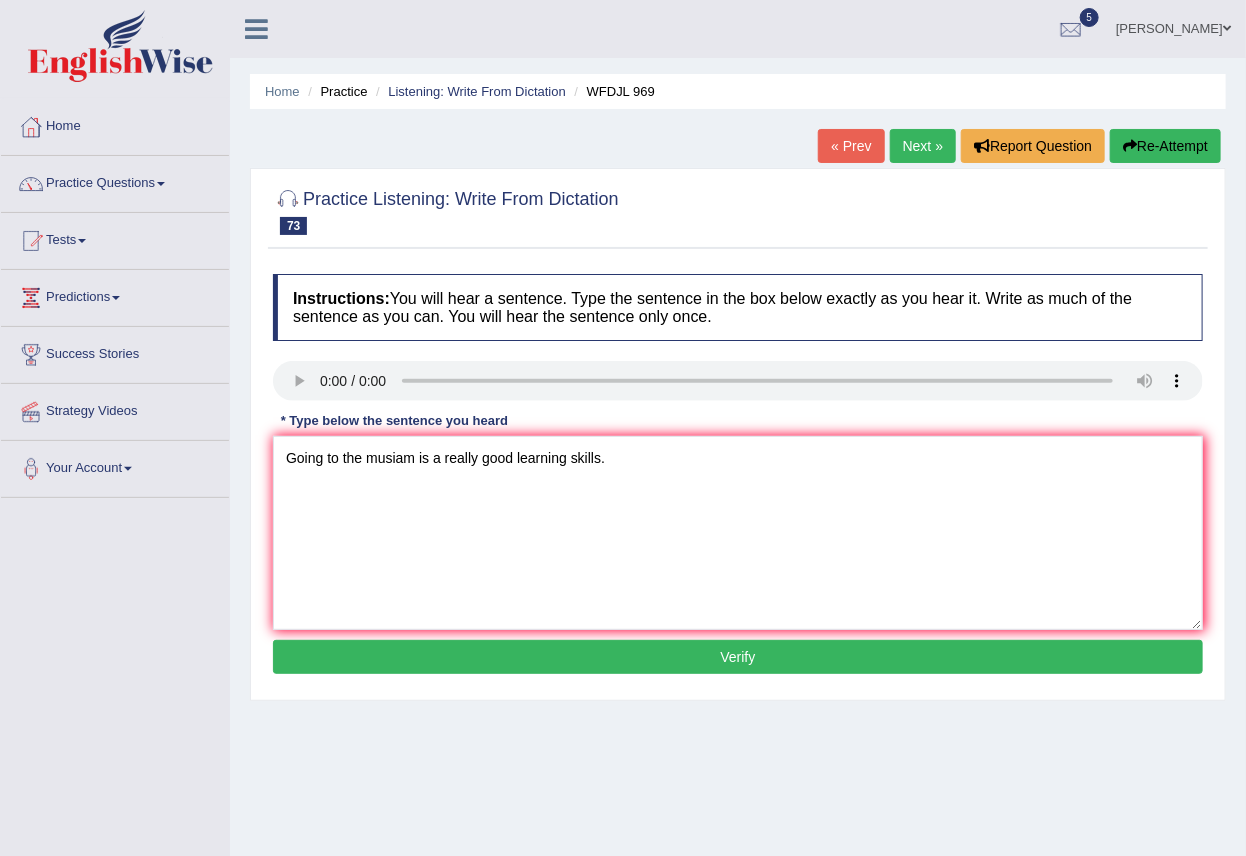 click on "Verify" at bounding box center (738, 657) 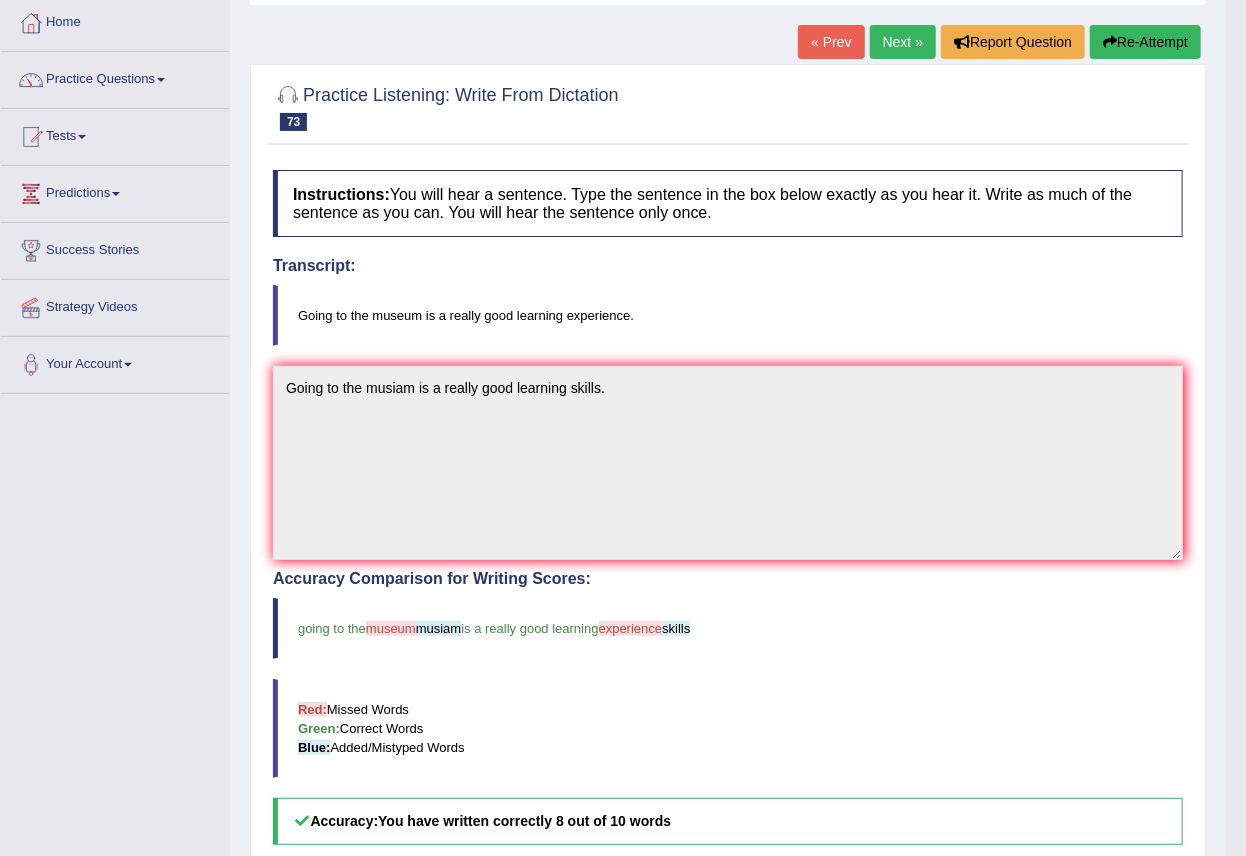 scroll, scrollTop: 0, scrollLeft: 0, axis: both 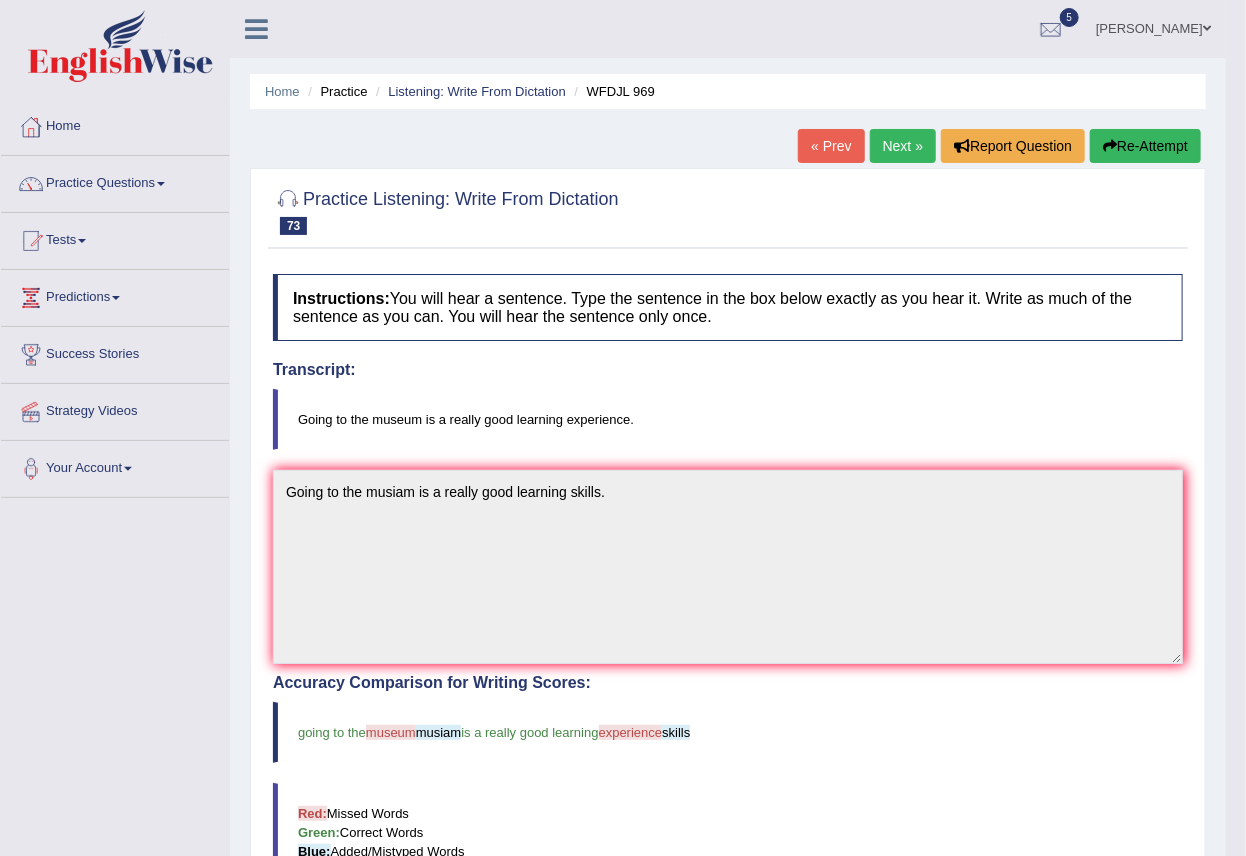 click on "Next »" at bounding box center [903, 146] 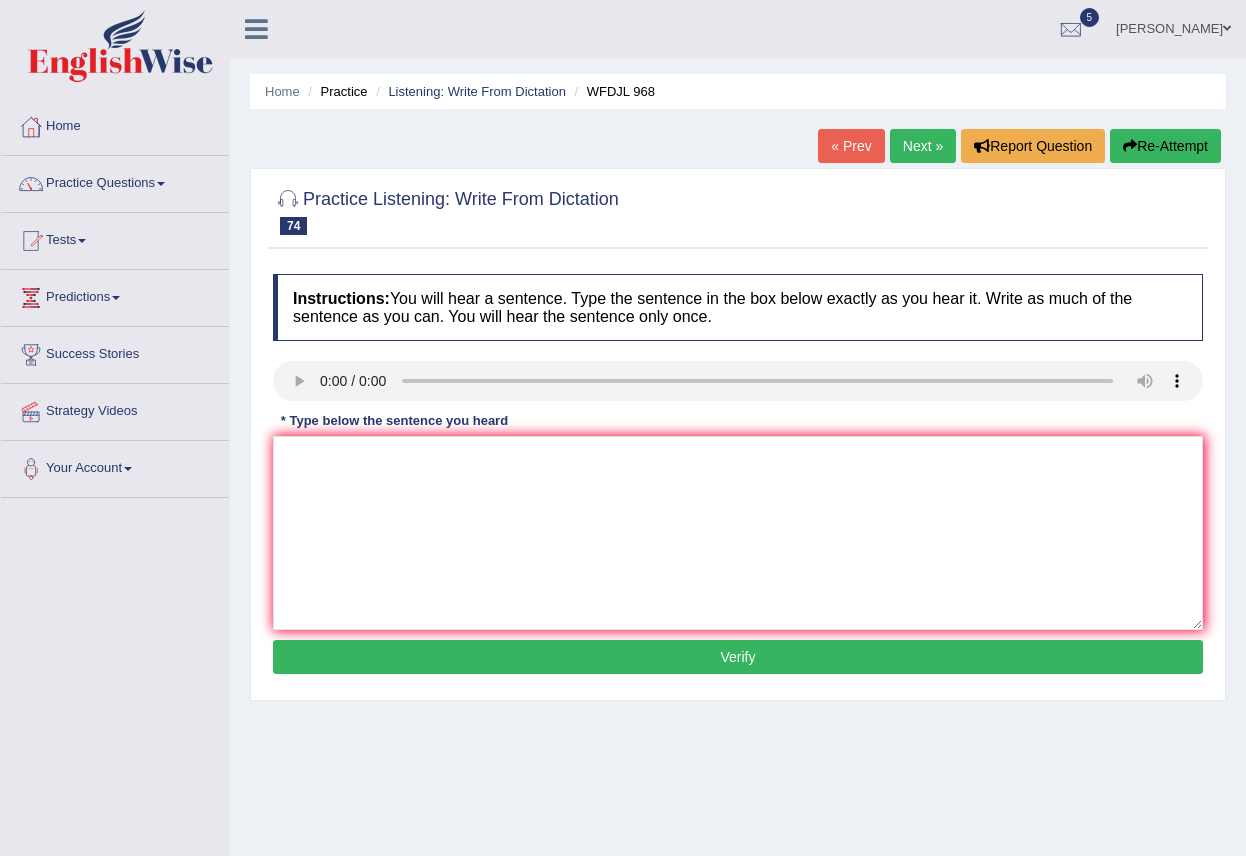 scroll, scrollTop: 0, scrollLeft: 0, axis: both 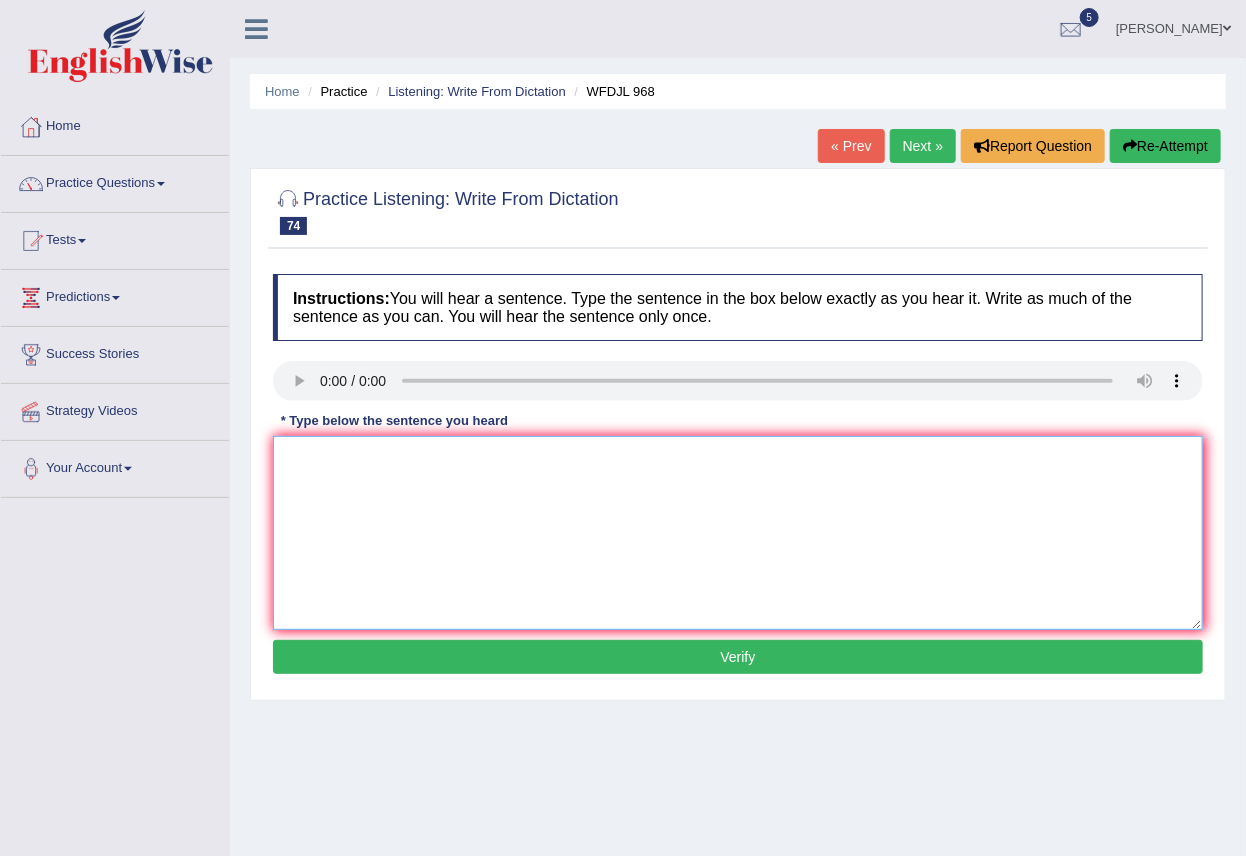click at bounding box center [738, 533] 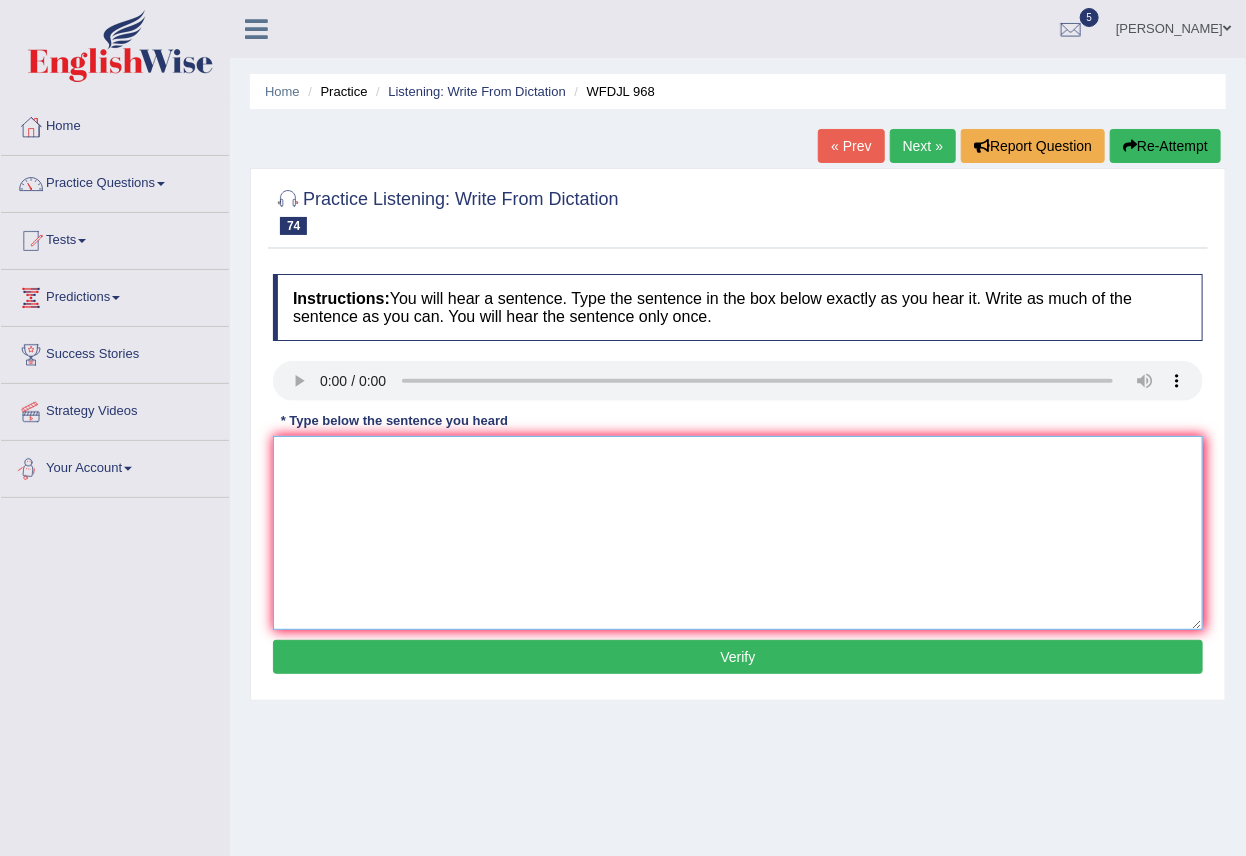 click at bounding box center (738, 533) 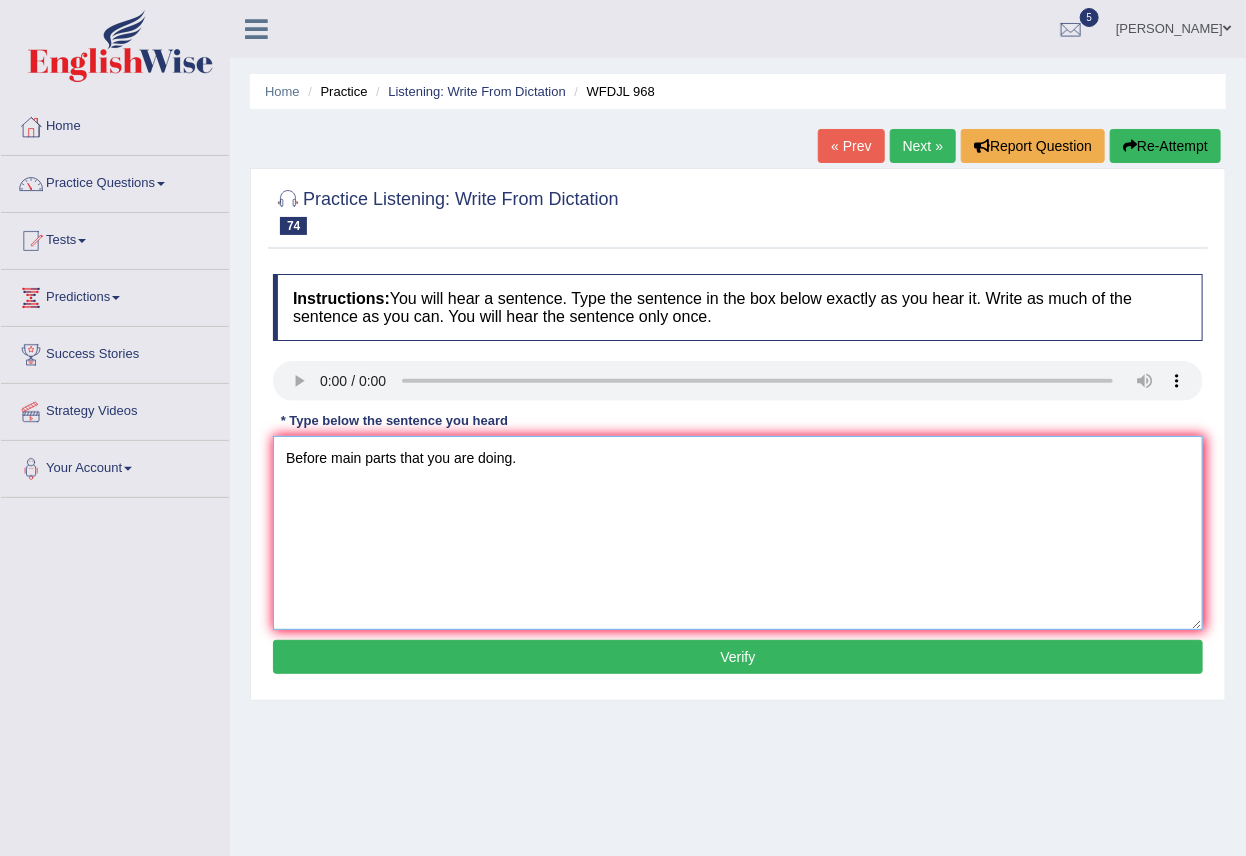 type on "Before main parts that you are doing." 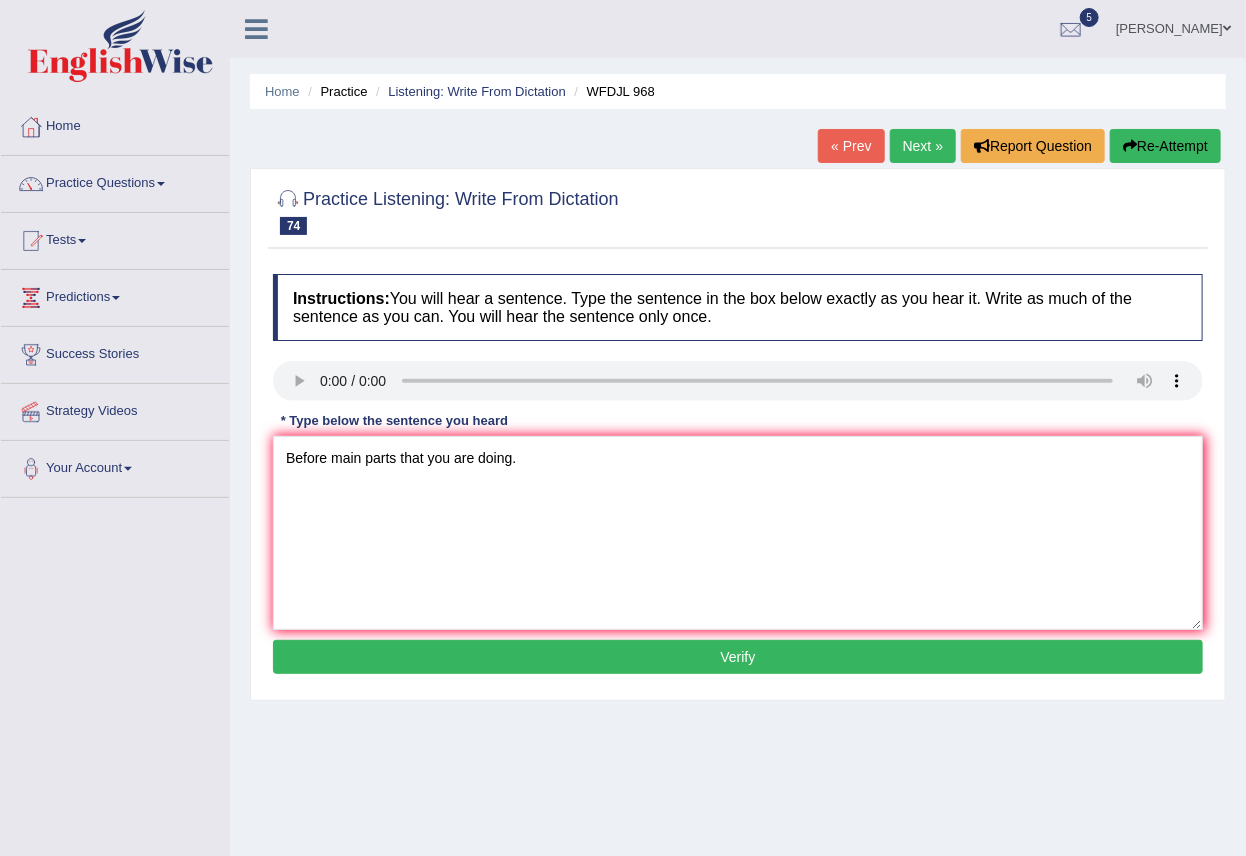 click on "Verify" at bounding box center [738, 657] 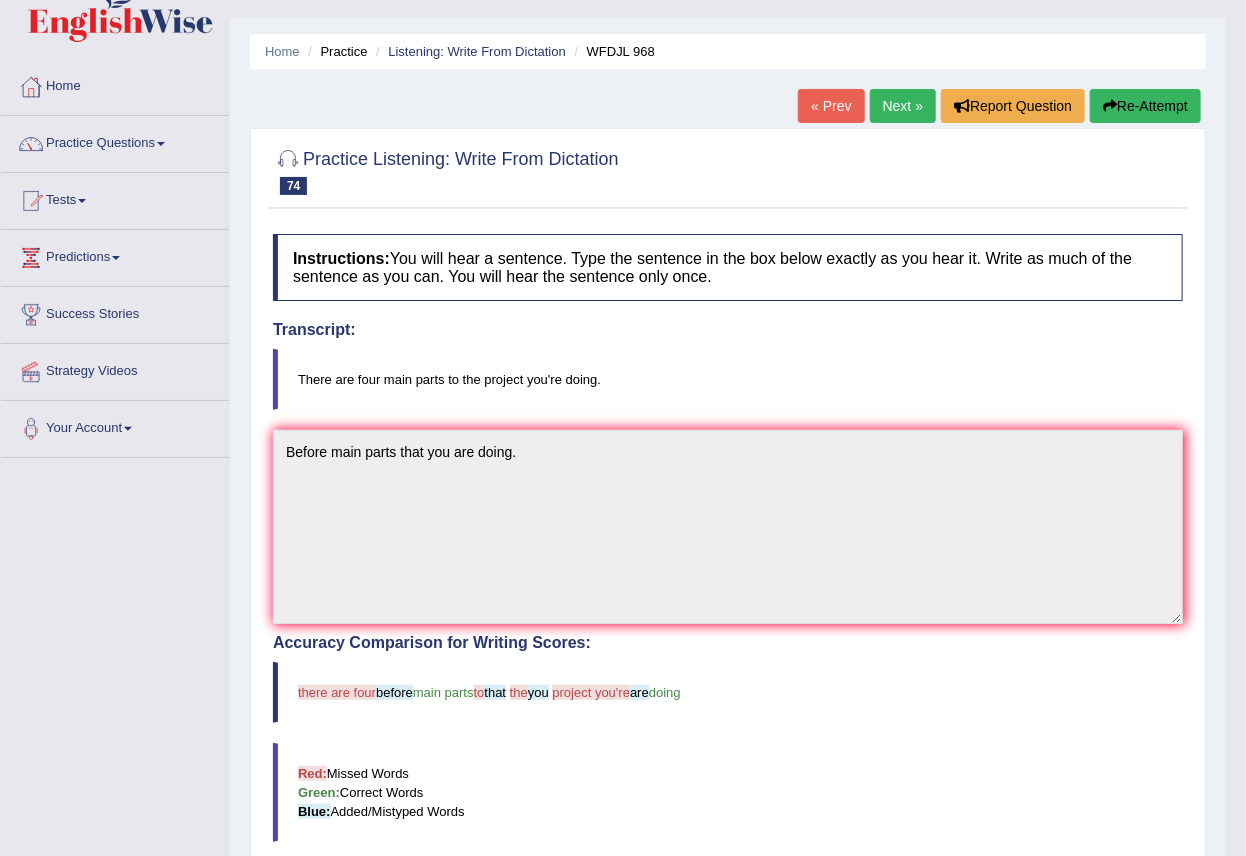 scroll, scrollTop: 0, scrollLeft: 0, axis: both 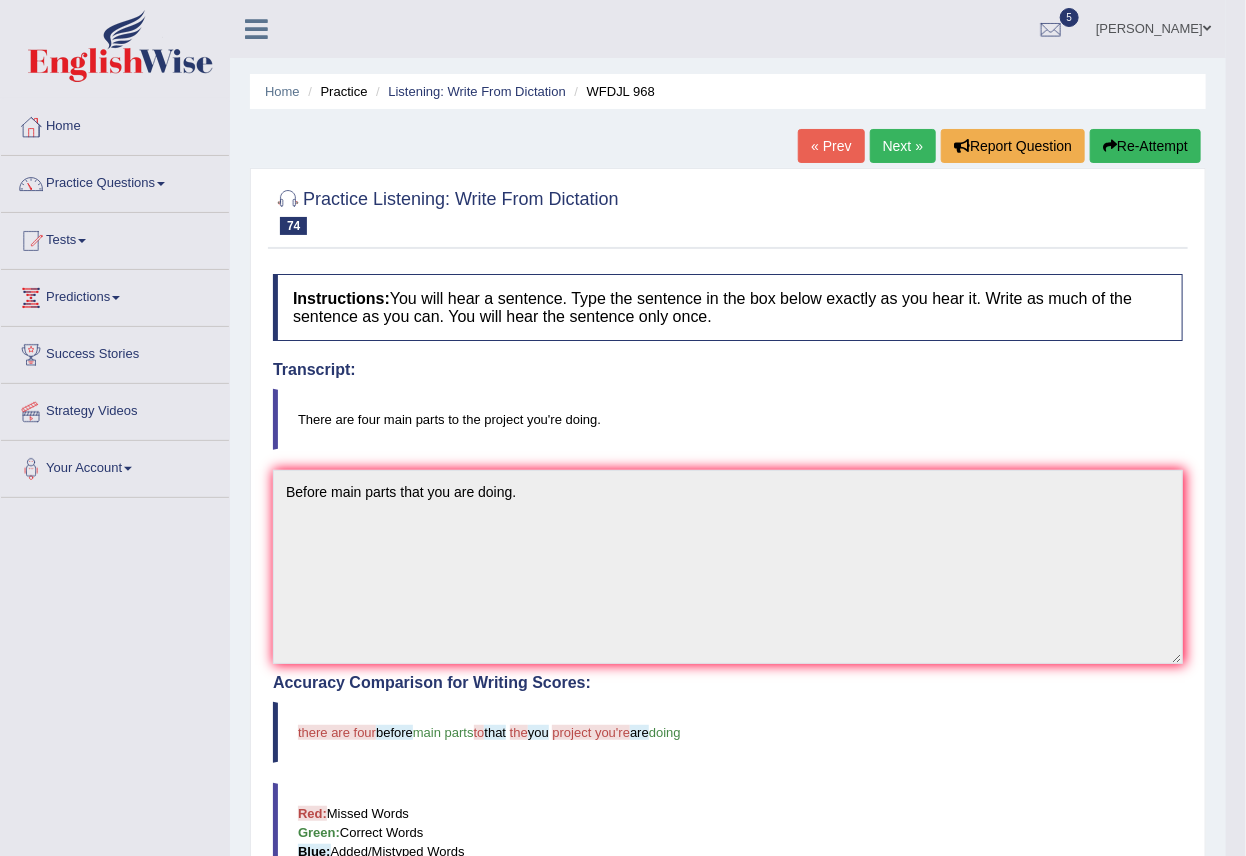 click on "Next »" at bounding box center [903, 146] 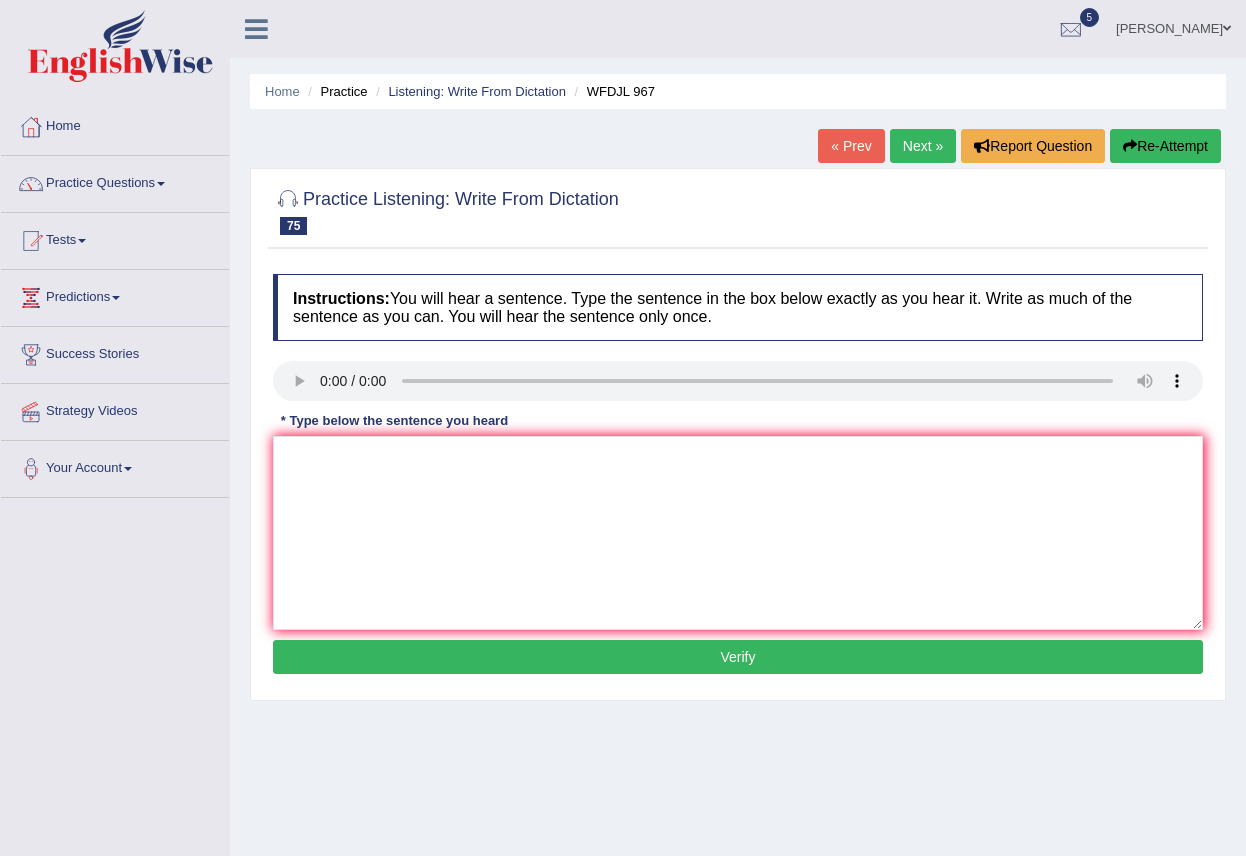 scroll, scrollTop: 0, scrollLeft: 0, axis: both 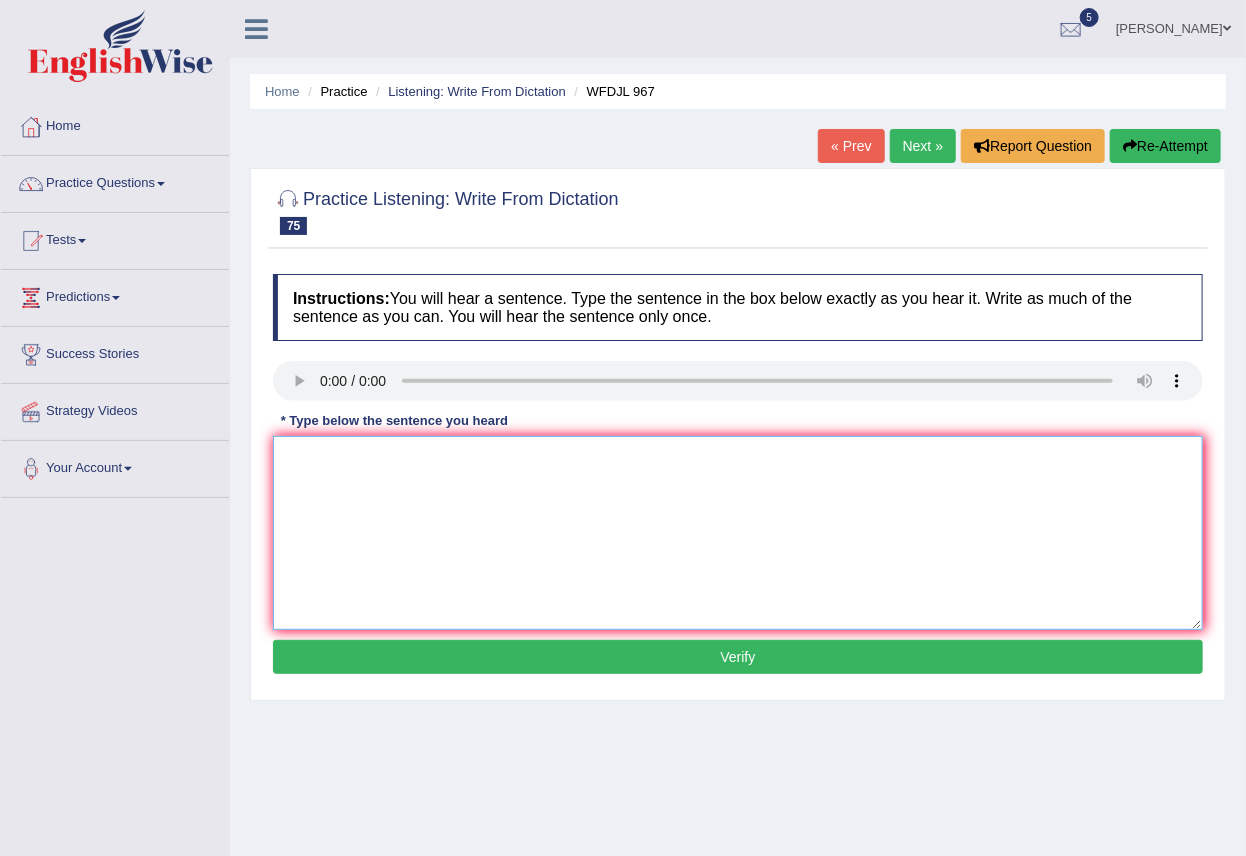 click at bounding box center (738, 533) 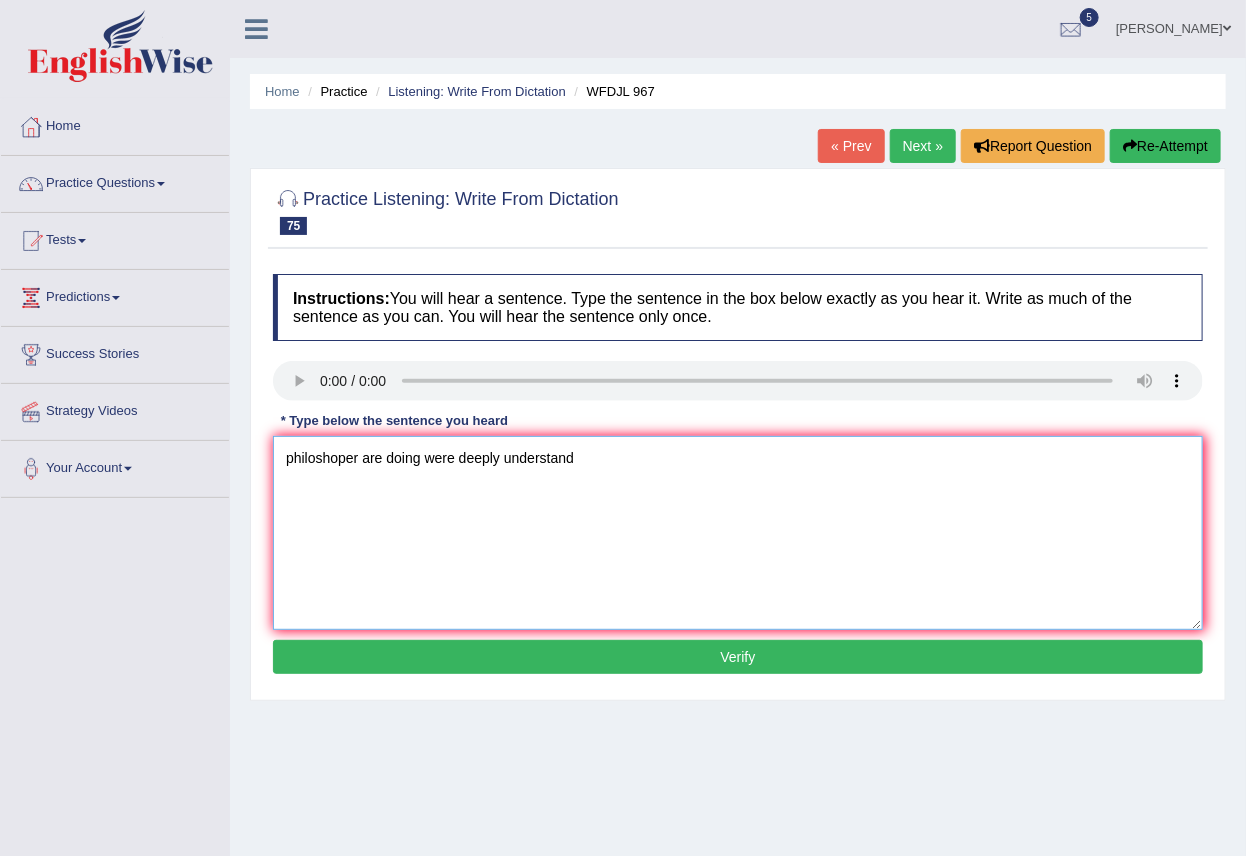 click on "philoshoper are doing were deeply understand" at bounding box center (738, 533) 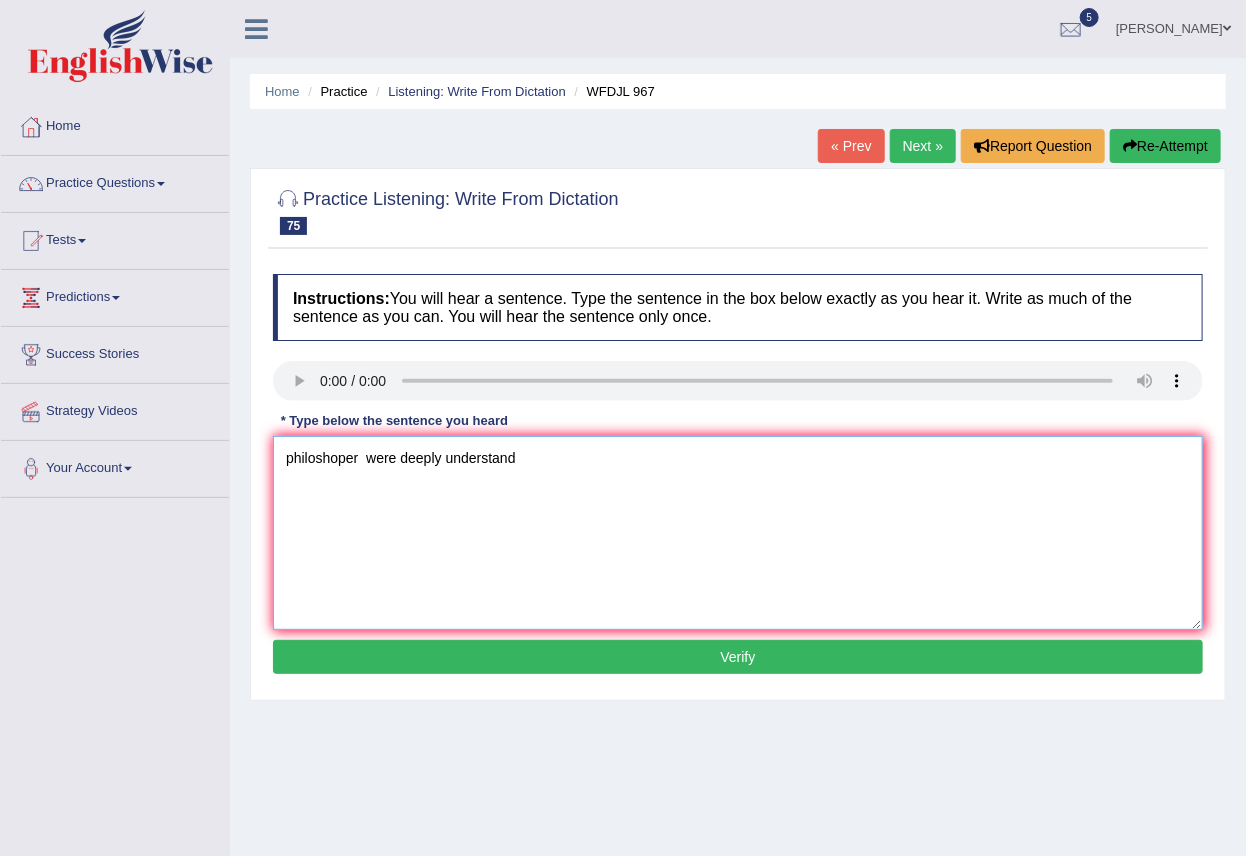 click on "philoshoper  were deeply understand" at bounding box center (738, 533) 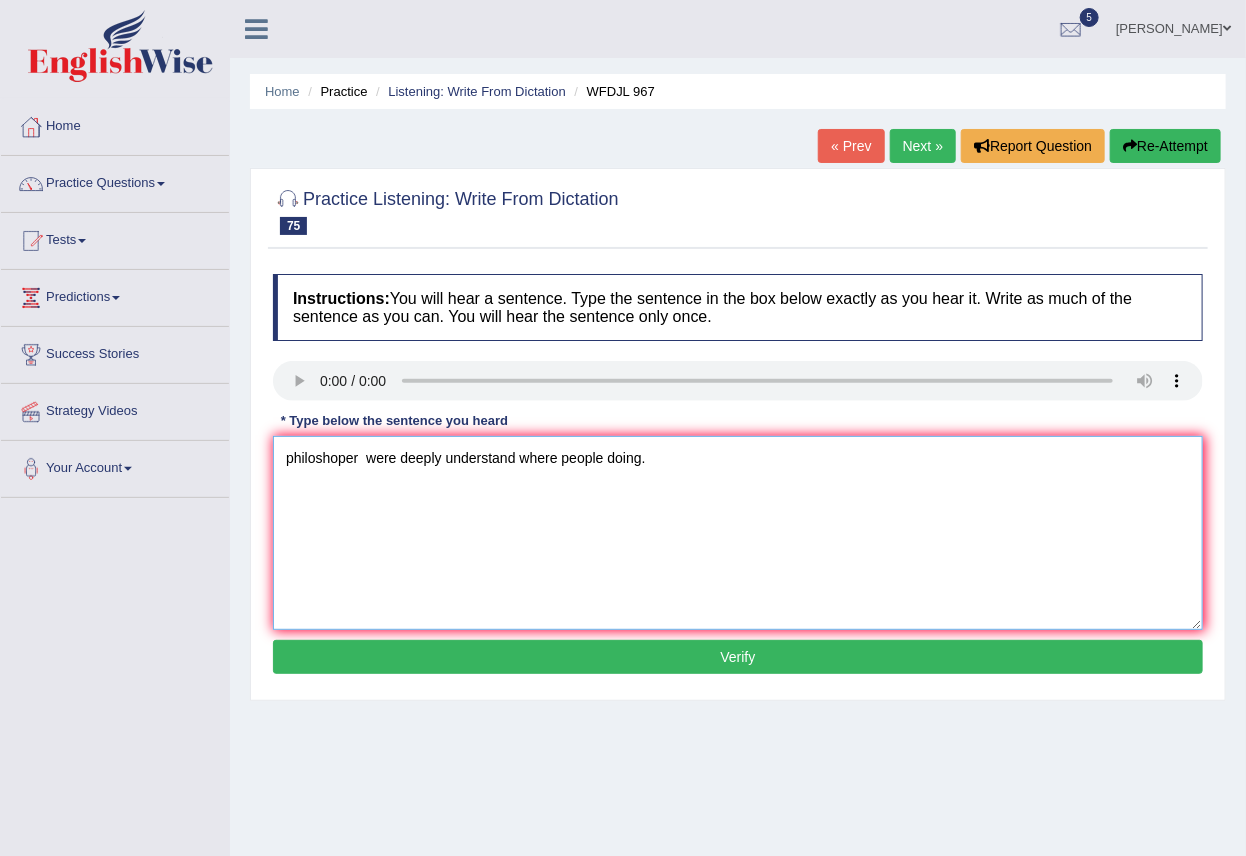 type on "philoshoper  were deeply understand where people doing." 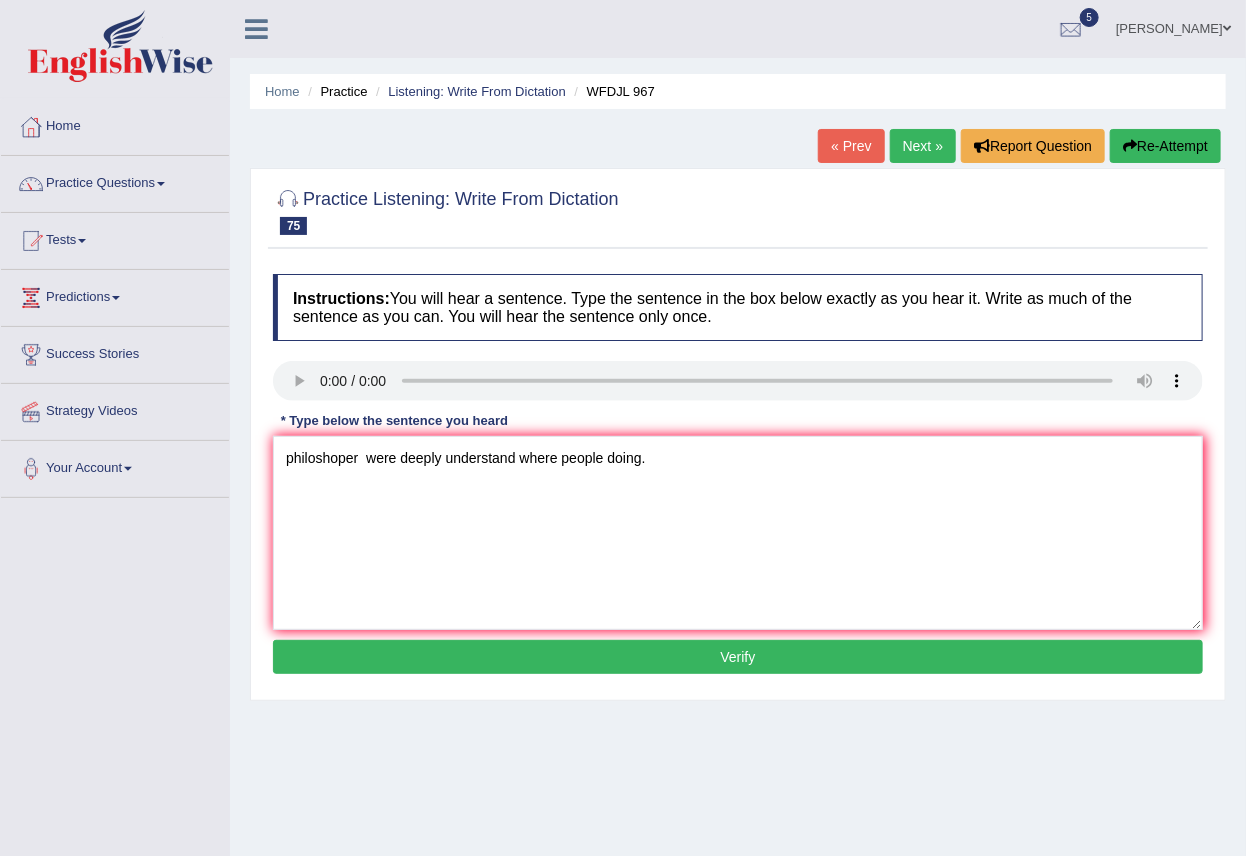click on "Verify" at bounding box center [738, 657] 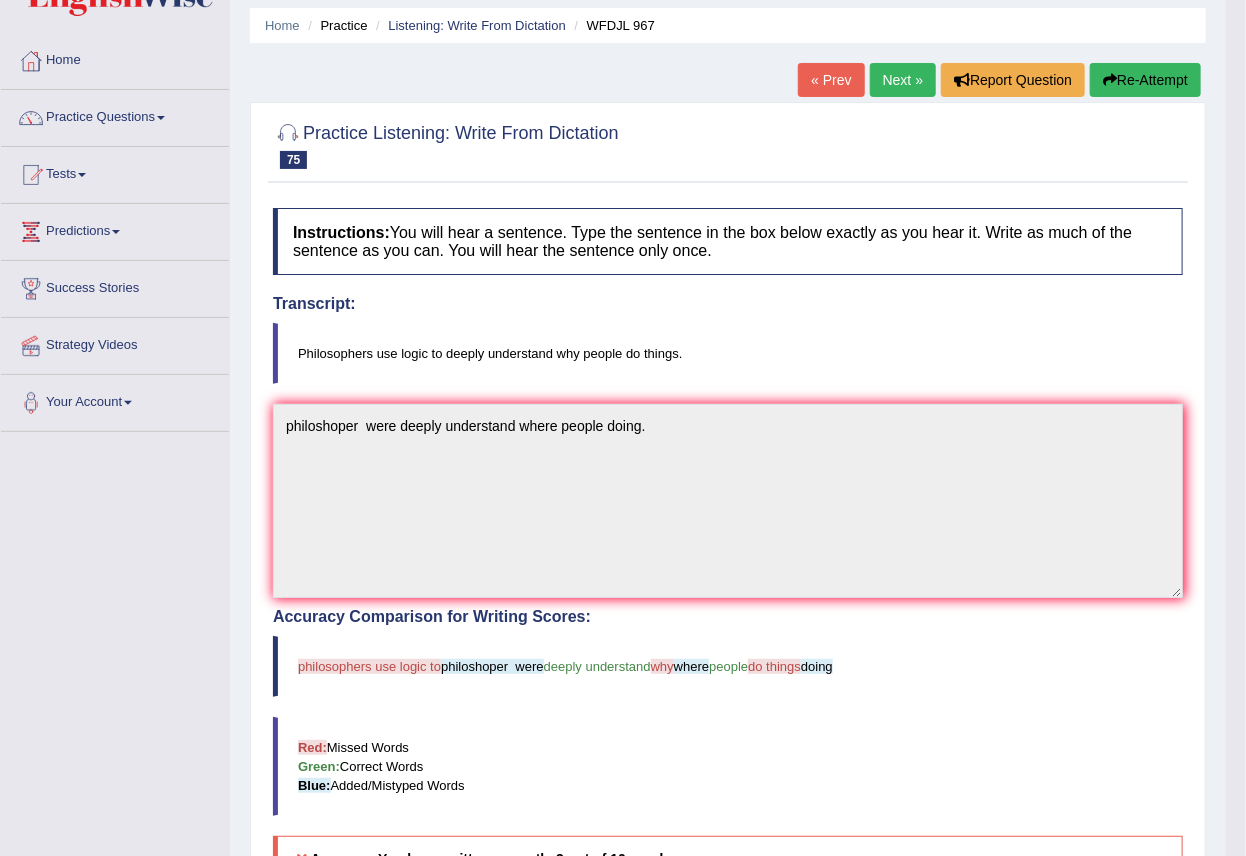 scroll, scrollTop: 0, scrollLeft: 0, axis: both 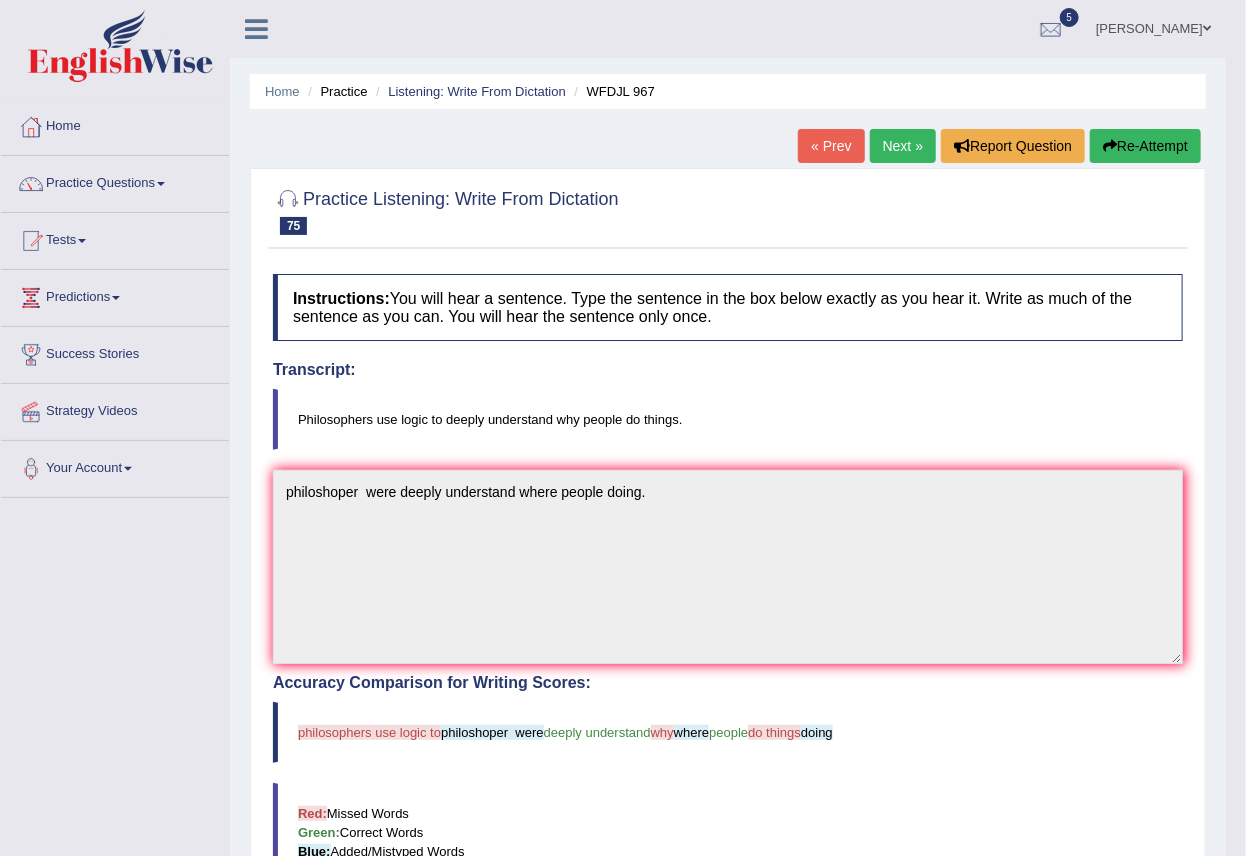 click on "Next »" at bounding box center [903, 146] 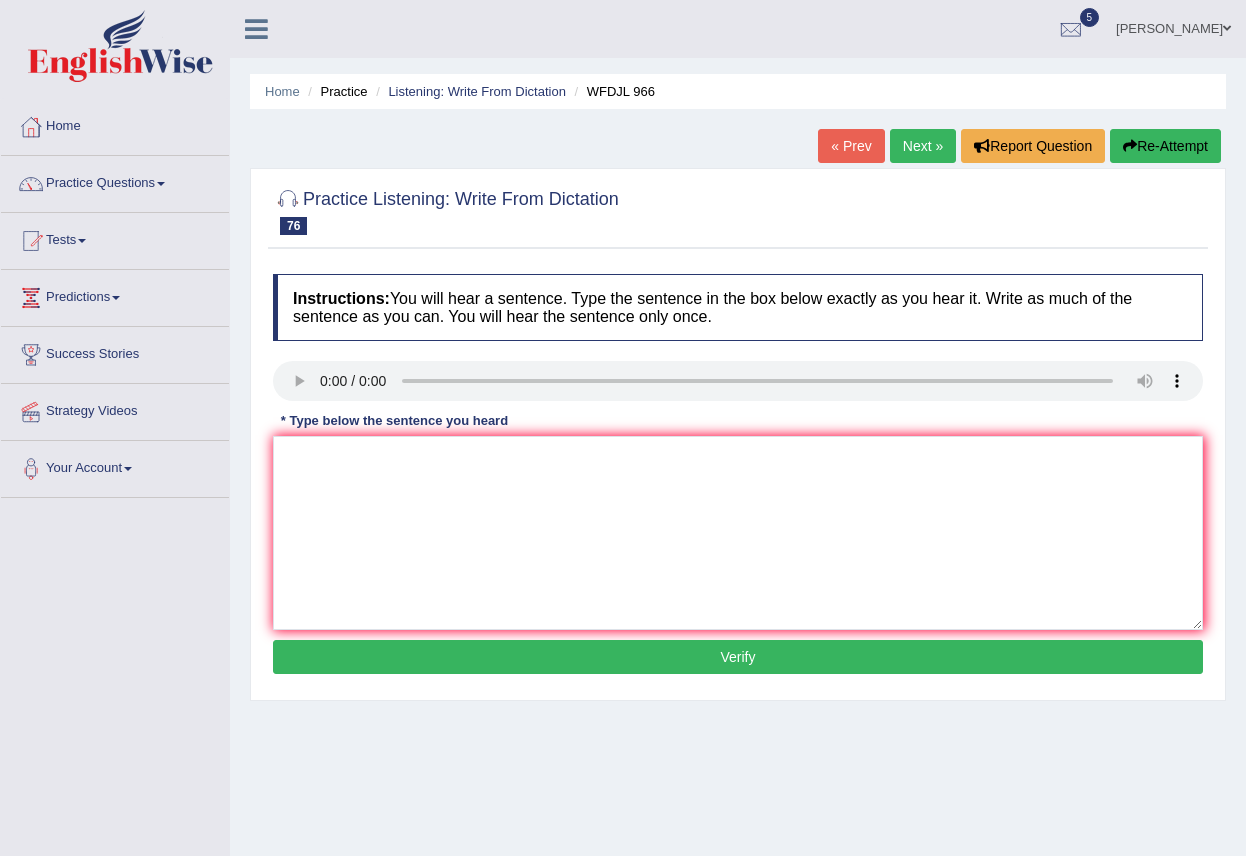 scroll, scrollTop: 0, scrollLeft: 0, axis: both 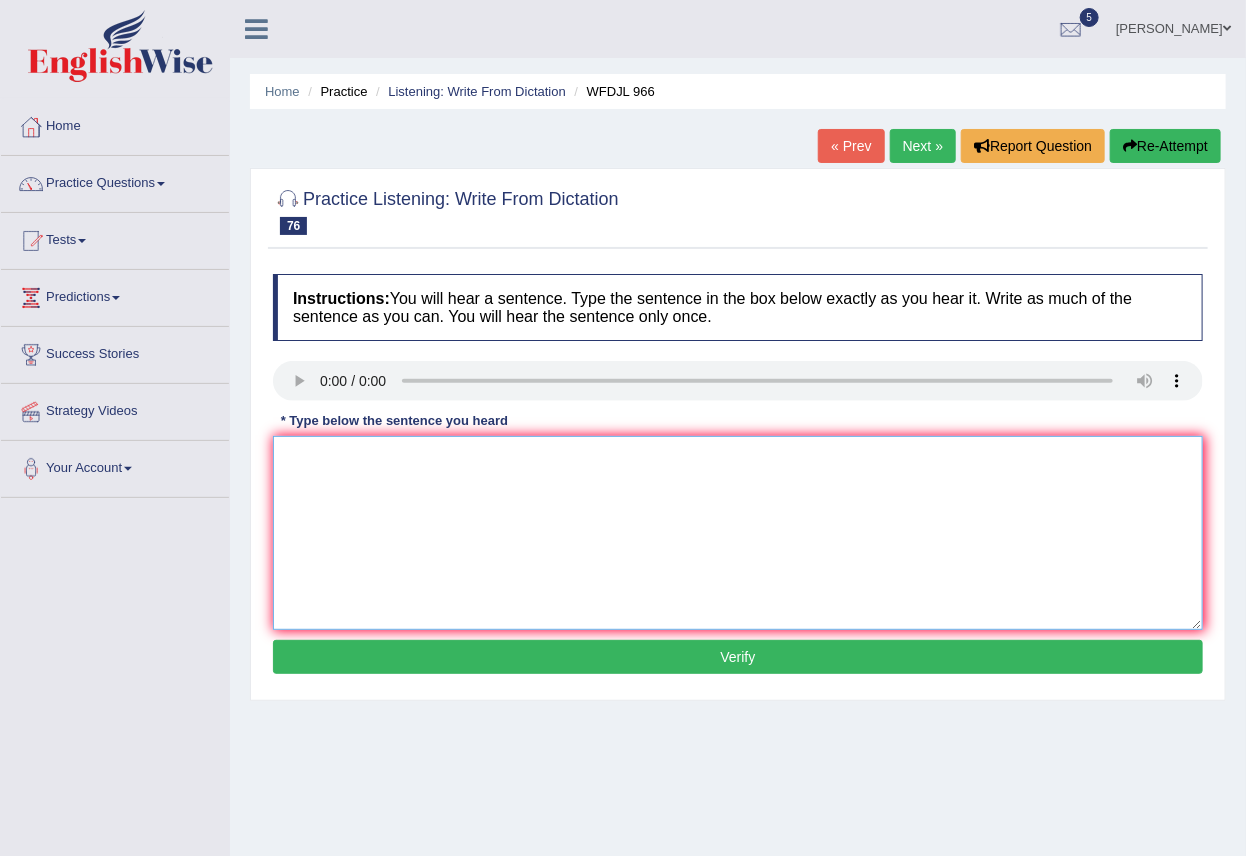 click at bounding box center (738, 533) 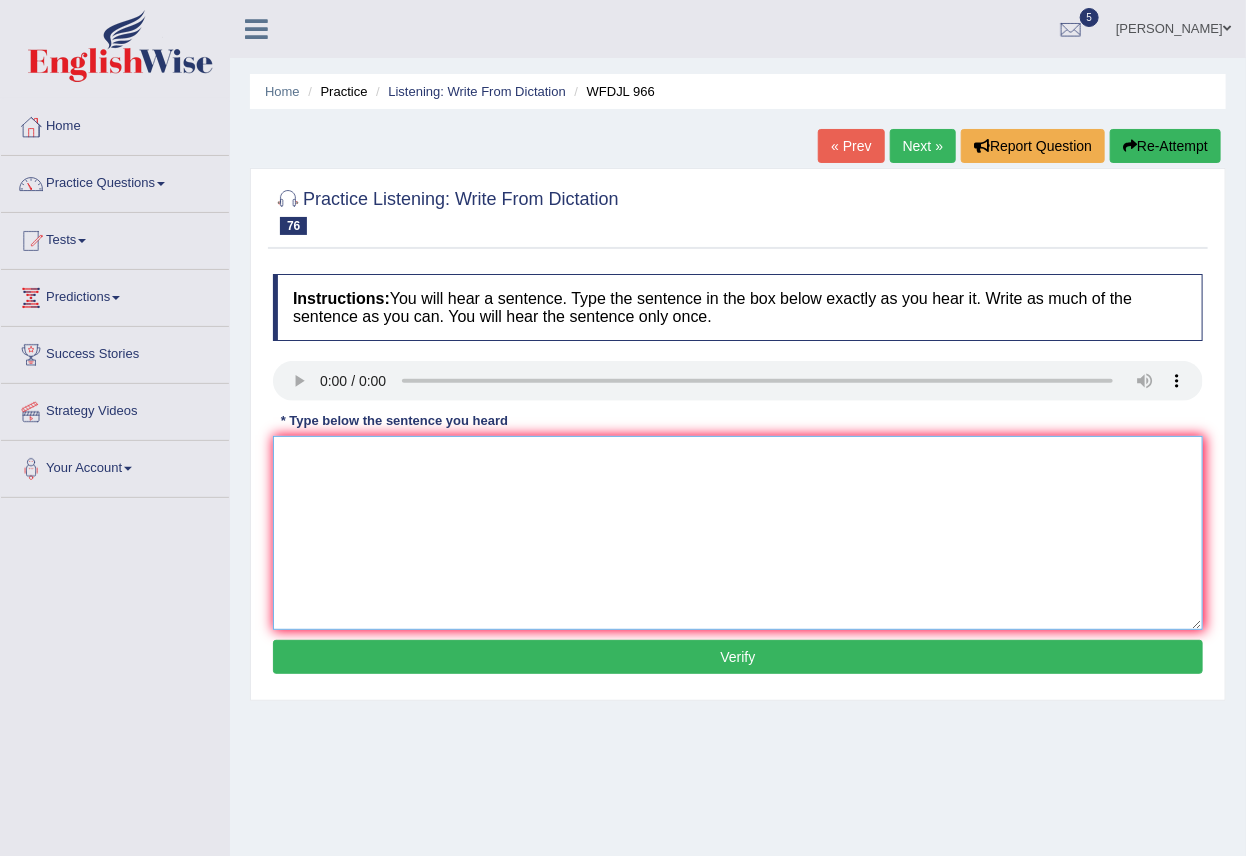 type on "t" 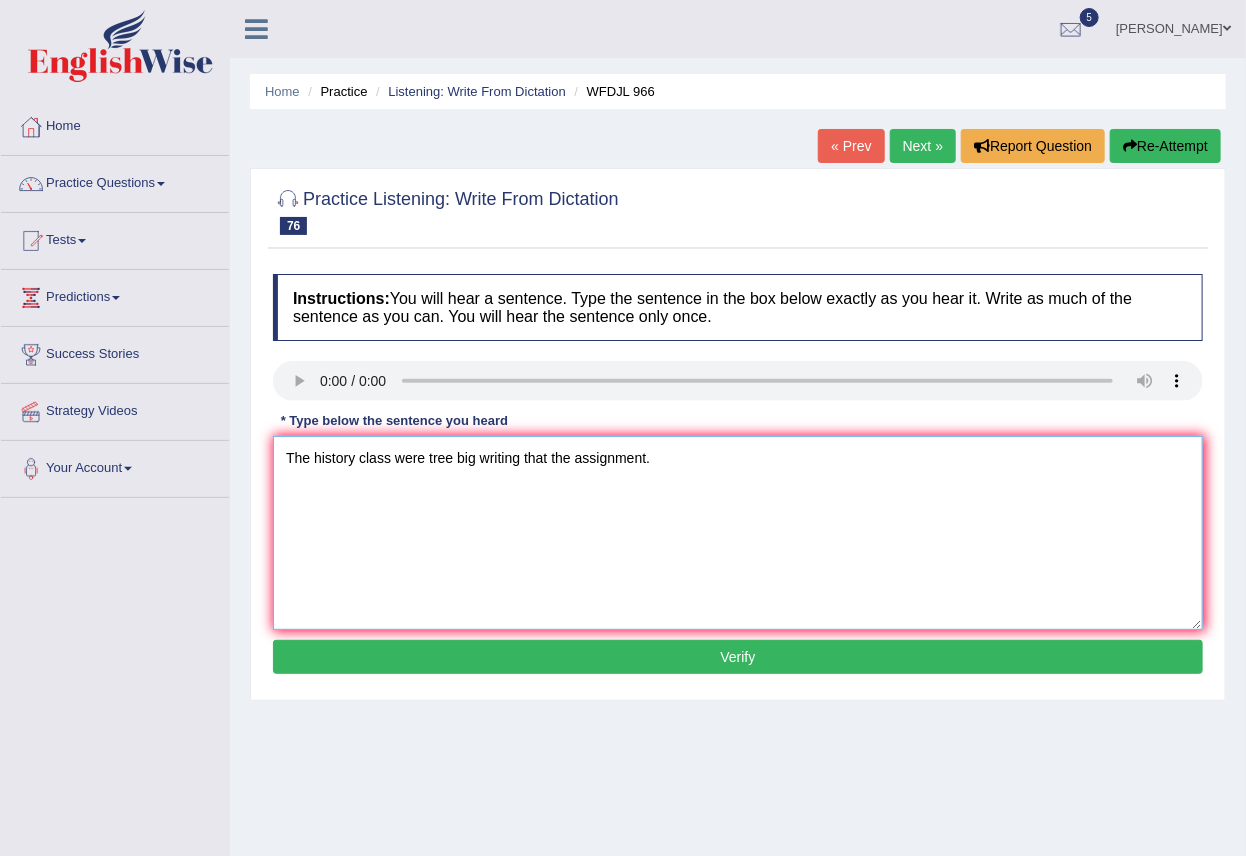 type on "The history class were tree big writing that the assignment." 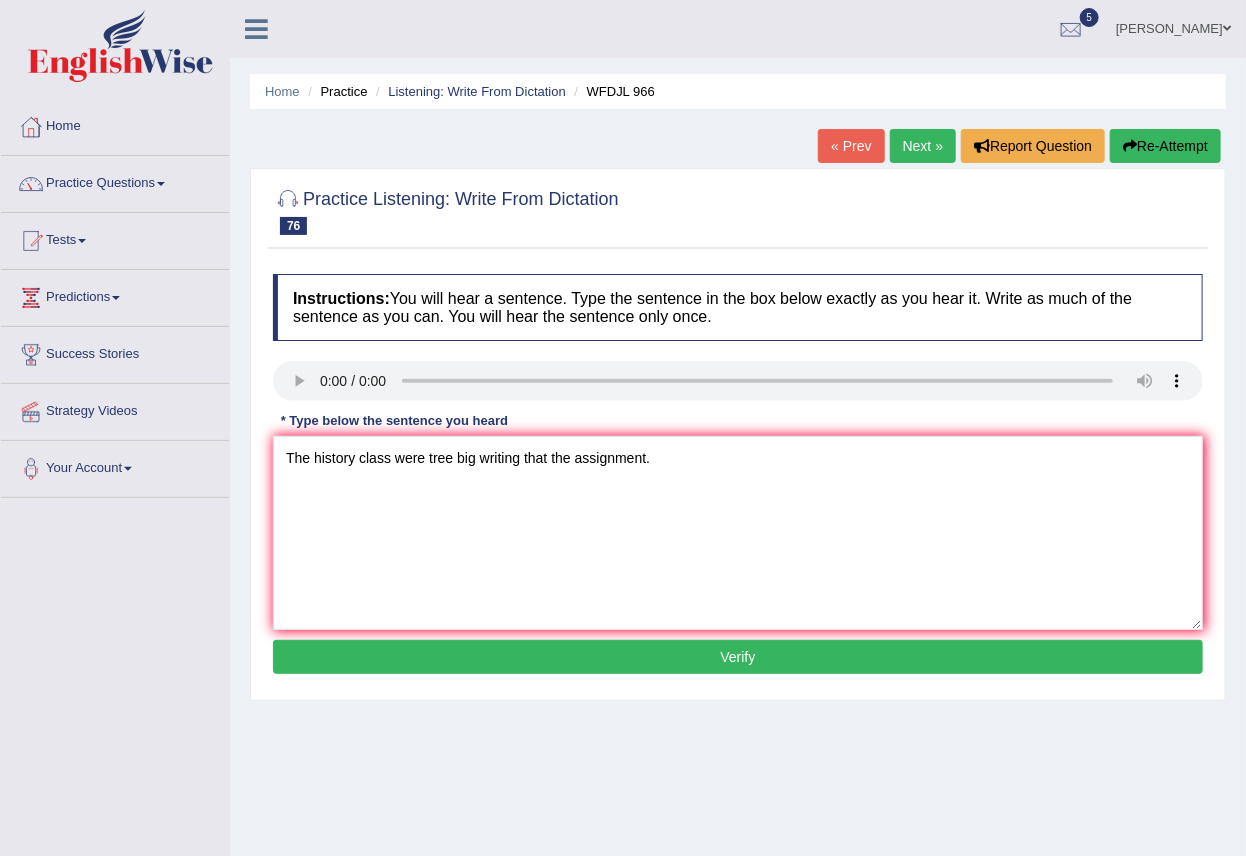 click on "Verify" at bounding box center (738, 657) 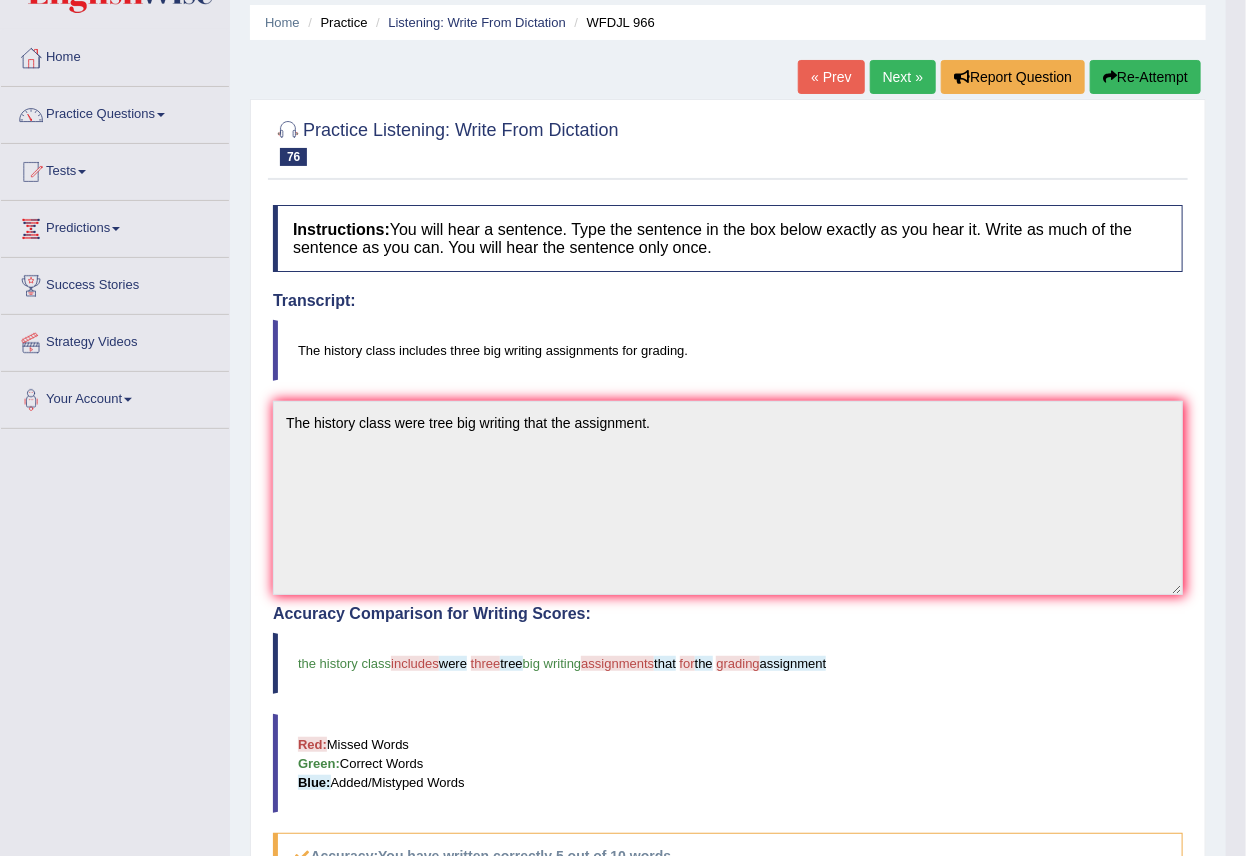 scroll, scrollTop: 0, scrollLeft: 0, axis: both 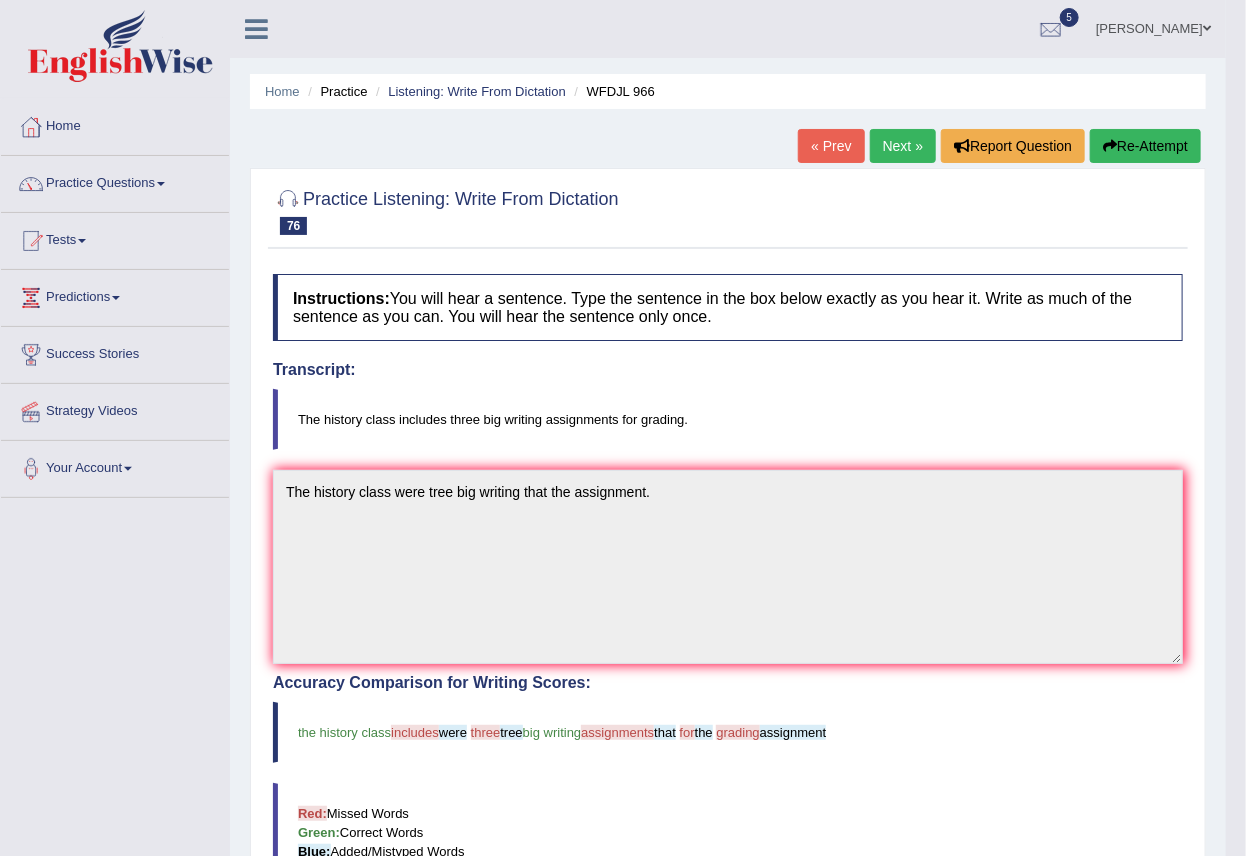 click on "Next »" at bounding box center [903, 146] 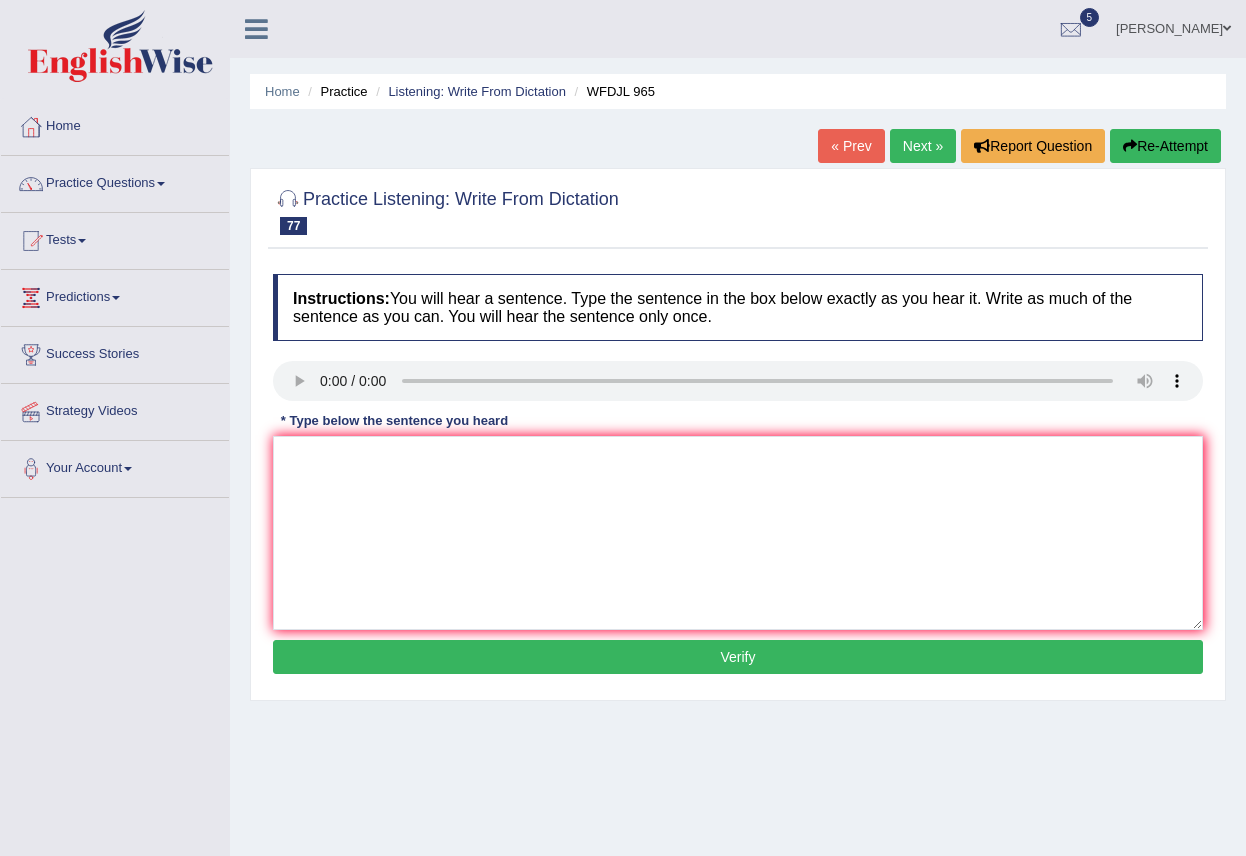 scroll, scrollTop: 0, scrollLeft: 0, axis: both 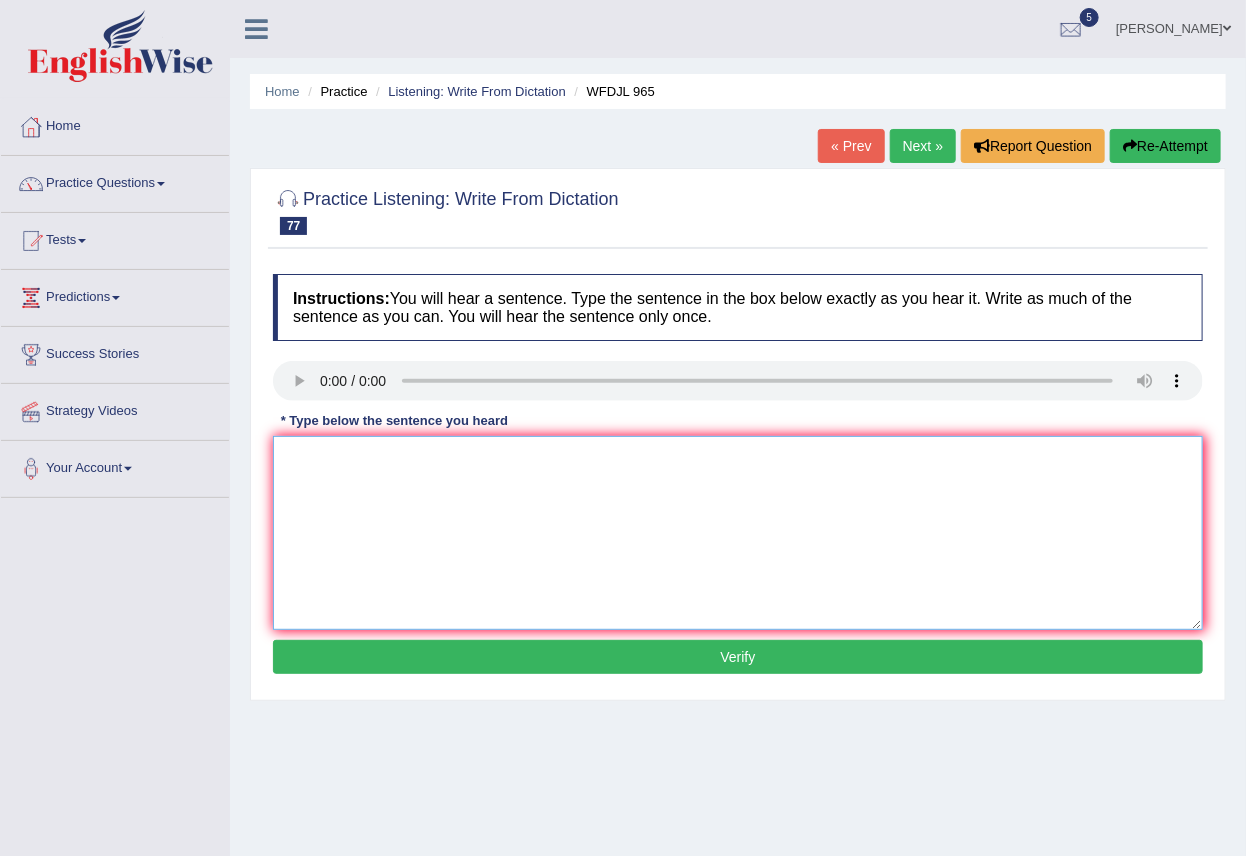 click at bounding box center (738, 533) 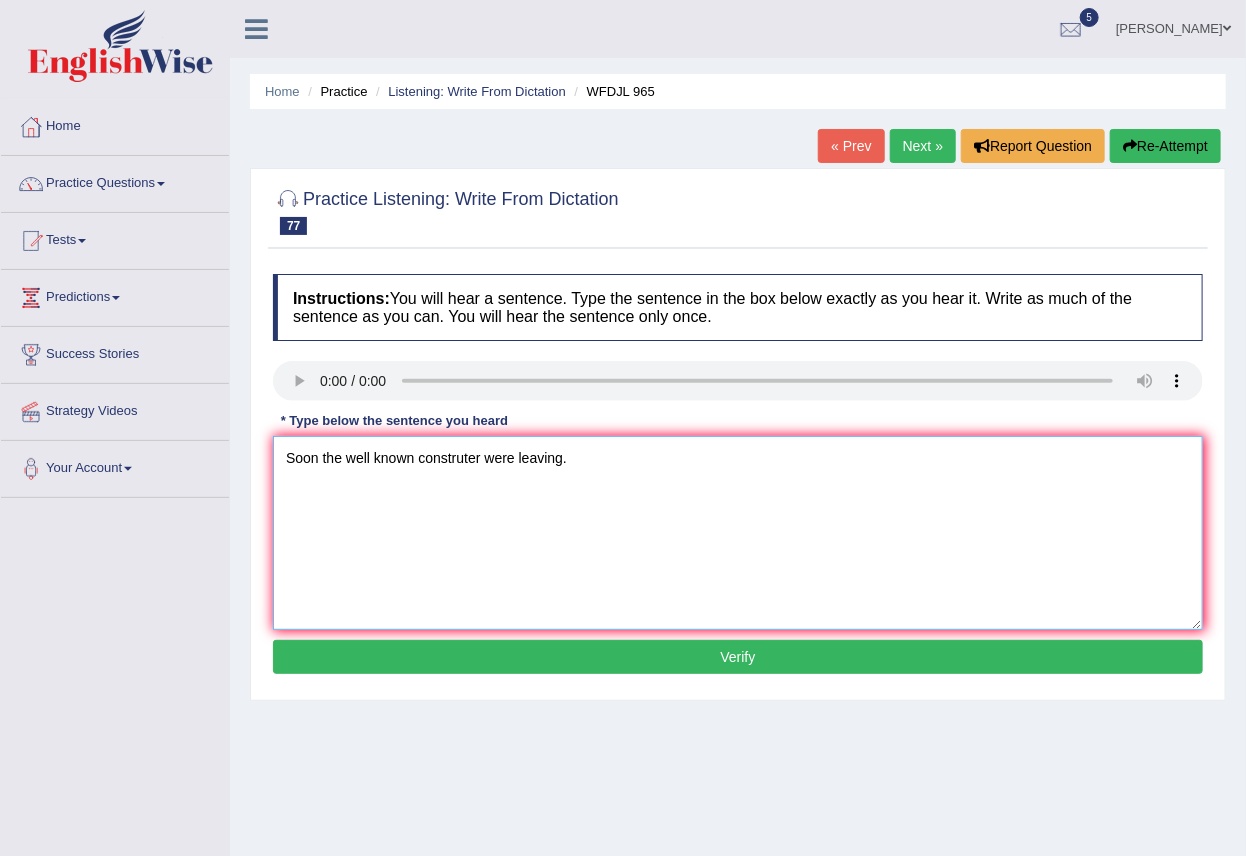 type on "Soon the well known construter were leaving." 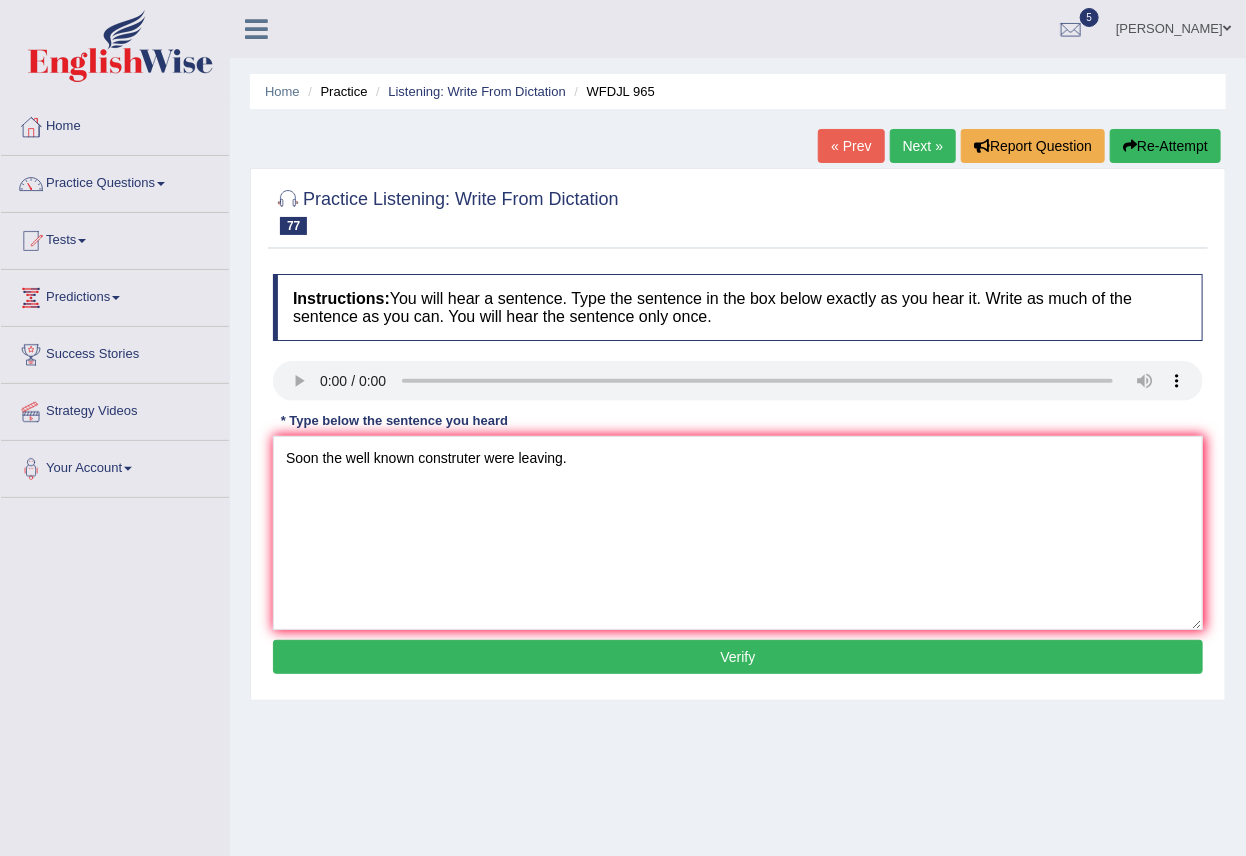 click on "Verify" at bounding box center [738, 657] 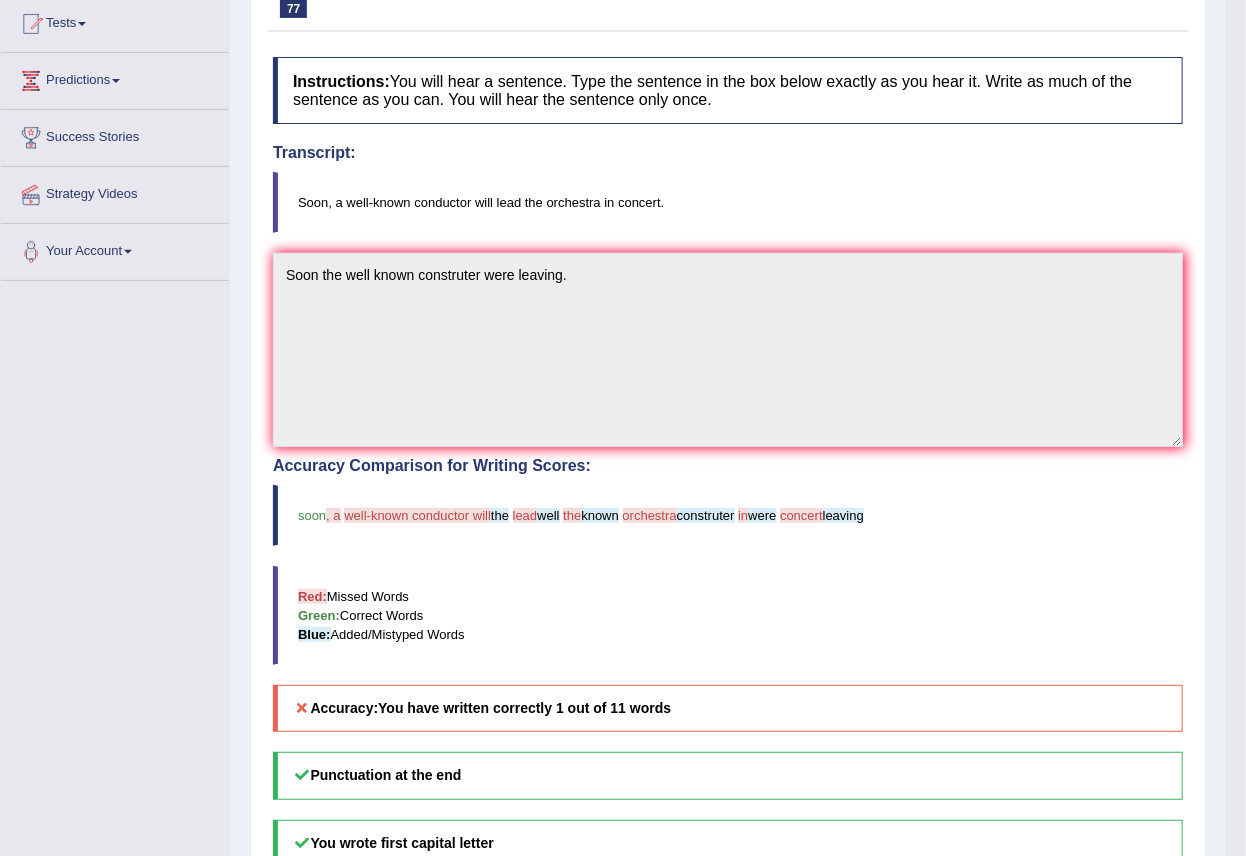 scroll, scrollTop: 0, scrollLeft: 0, axis: both 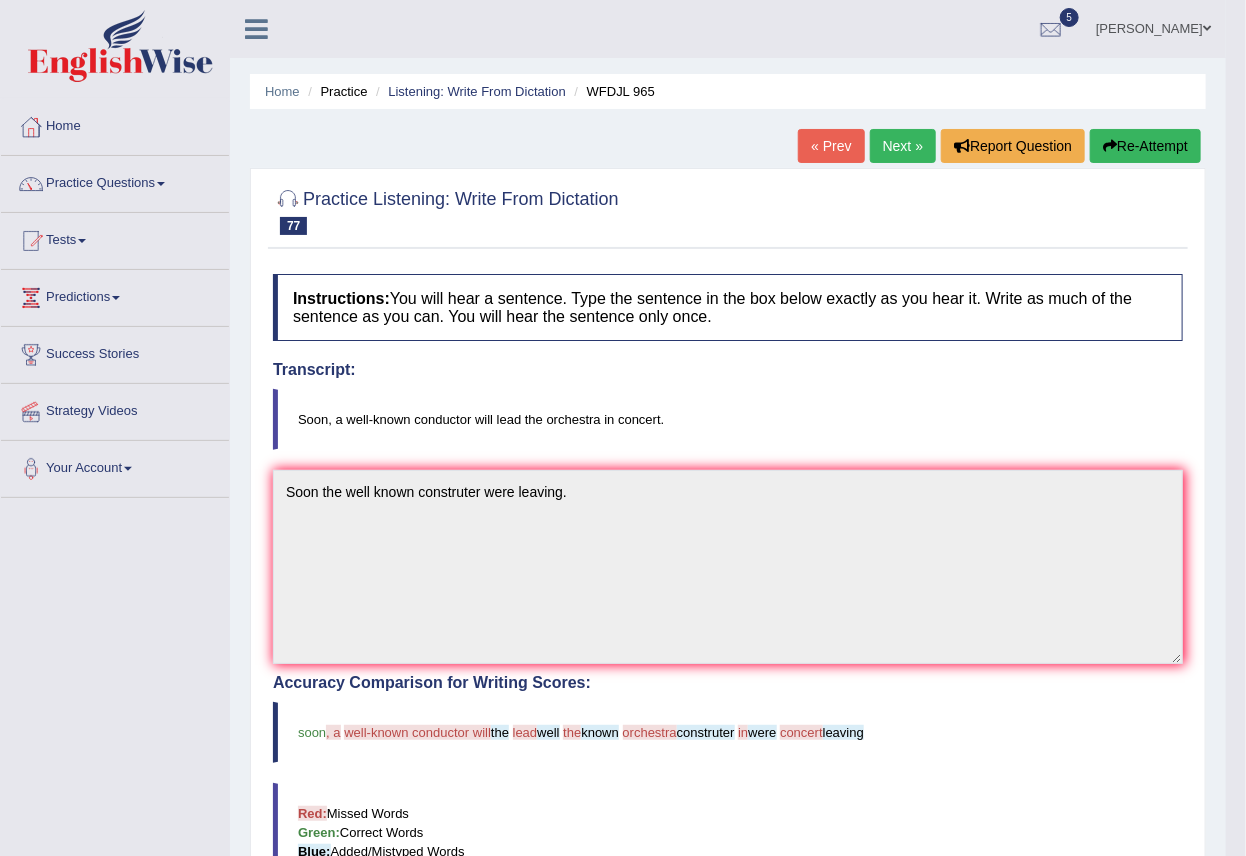 click on "Next »" at bounding box center [903, 146] 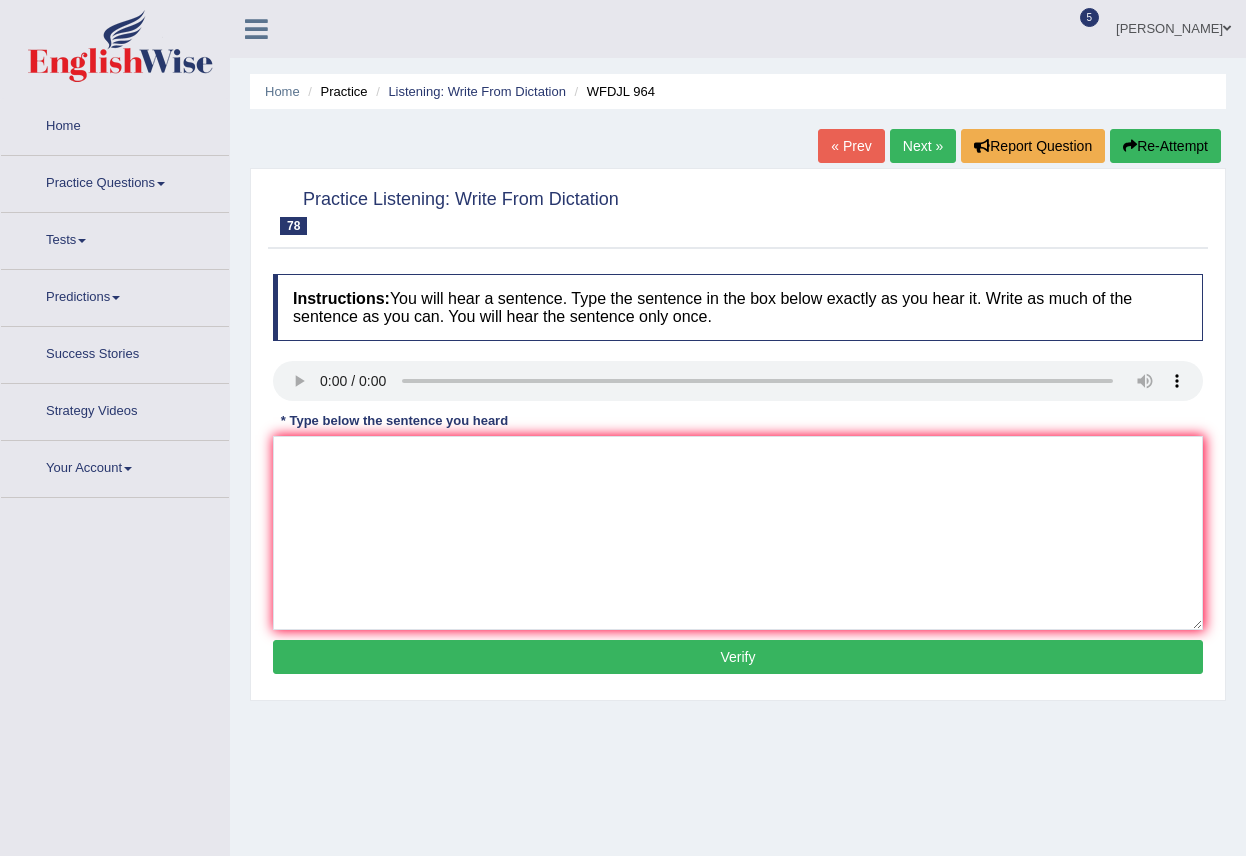scroll, scrollTop: 0, scrollLeft: 0, axis: both 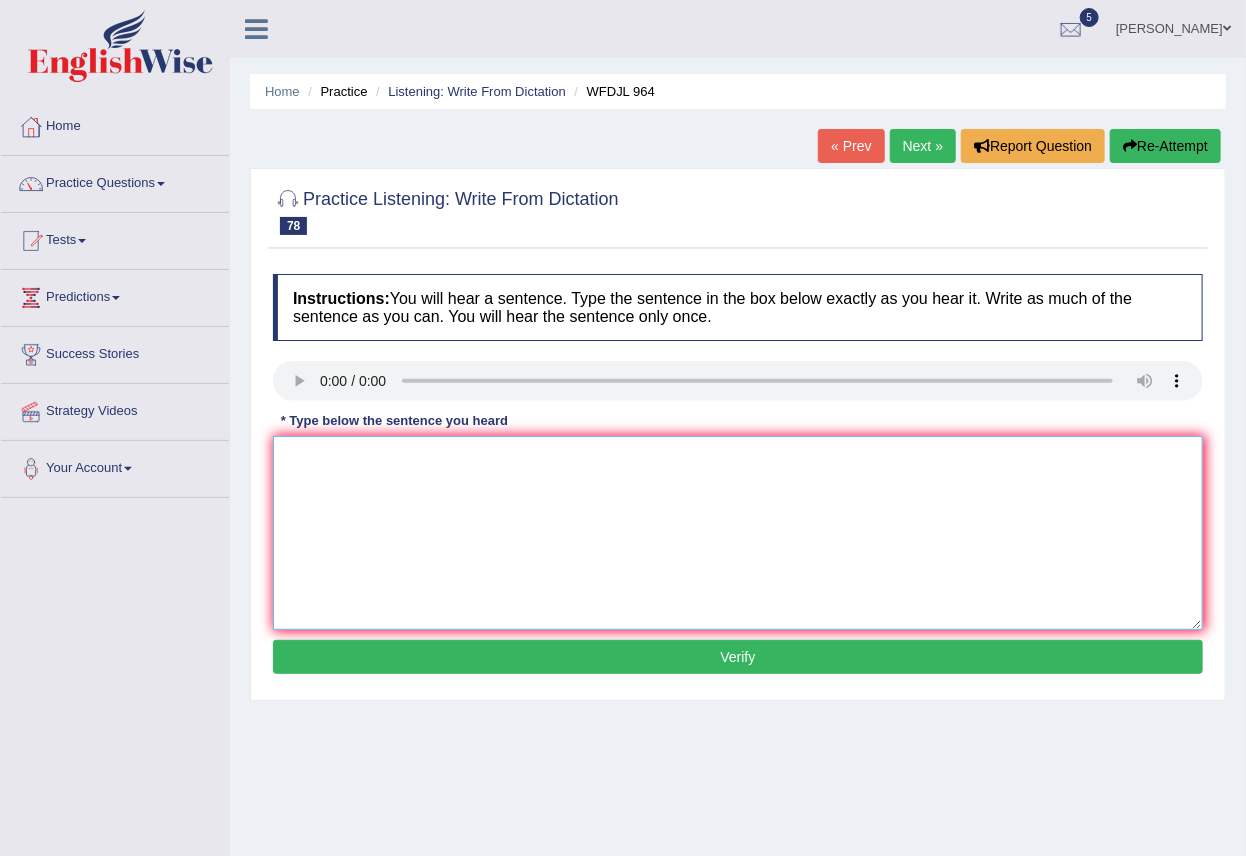 click at bounding box center [738, 533] 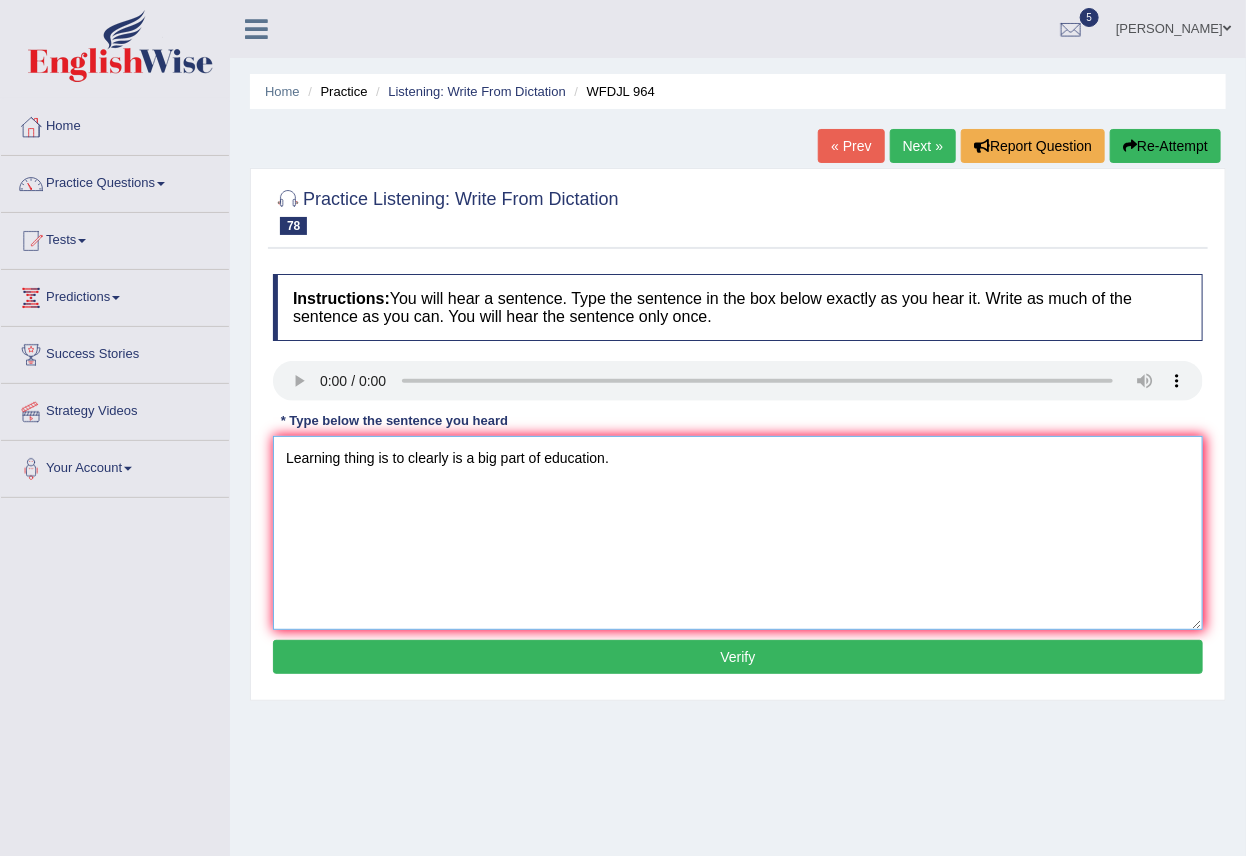 type on "Learning thing is to clearly is a big part of education." 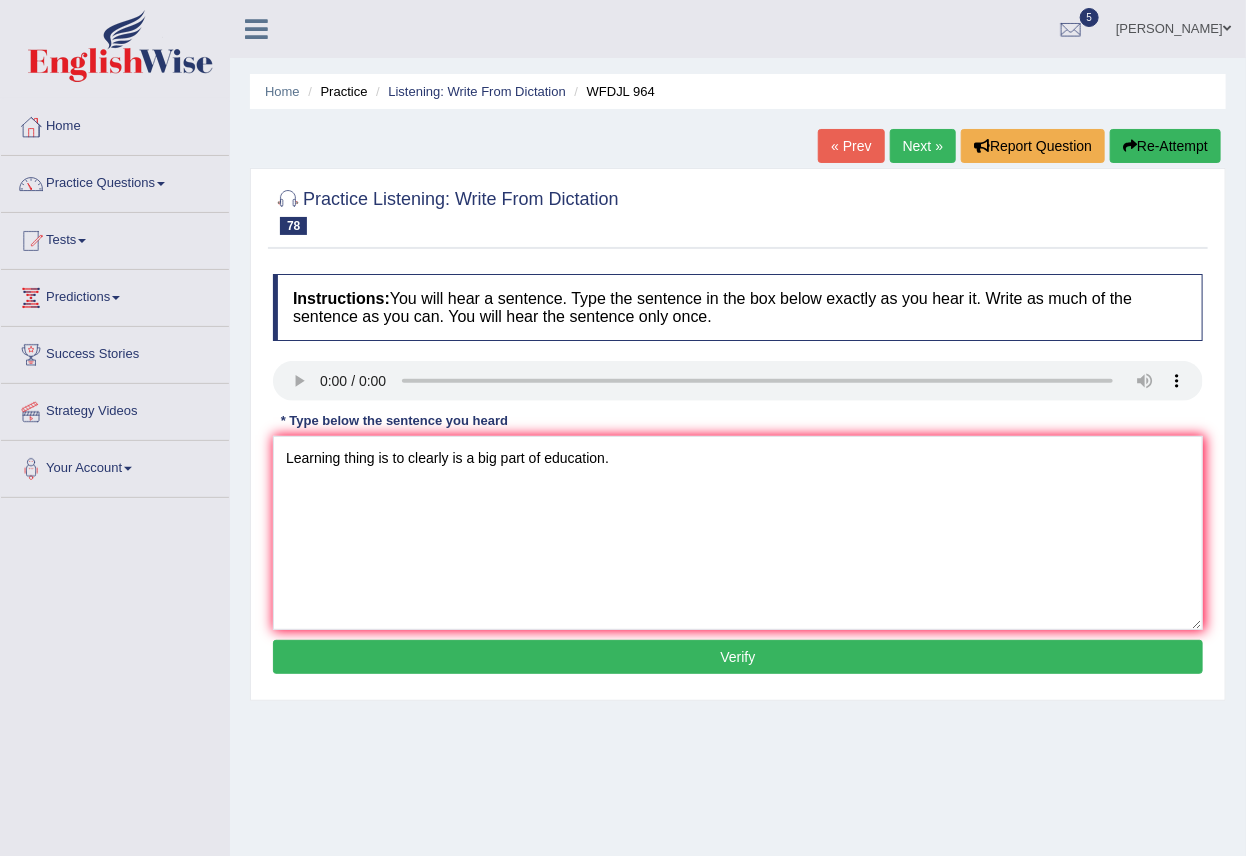 click on "Verify" at bounding box center (738, 657) 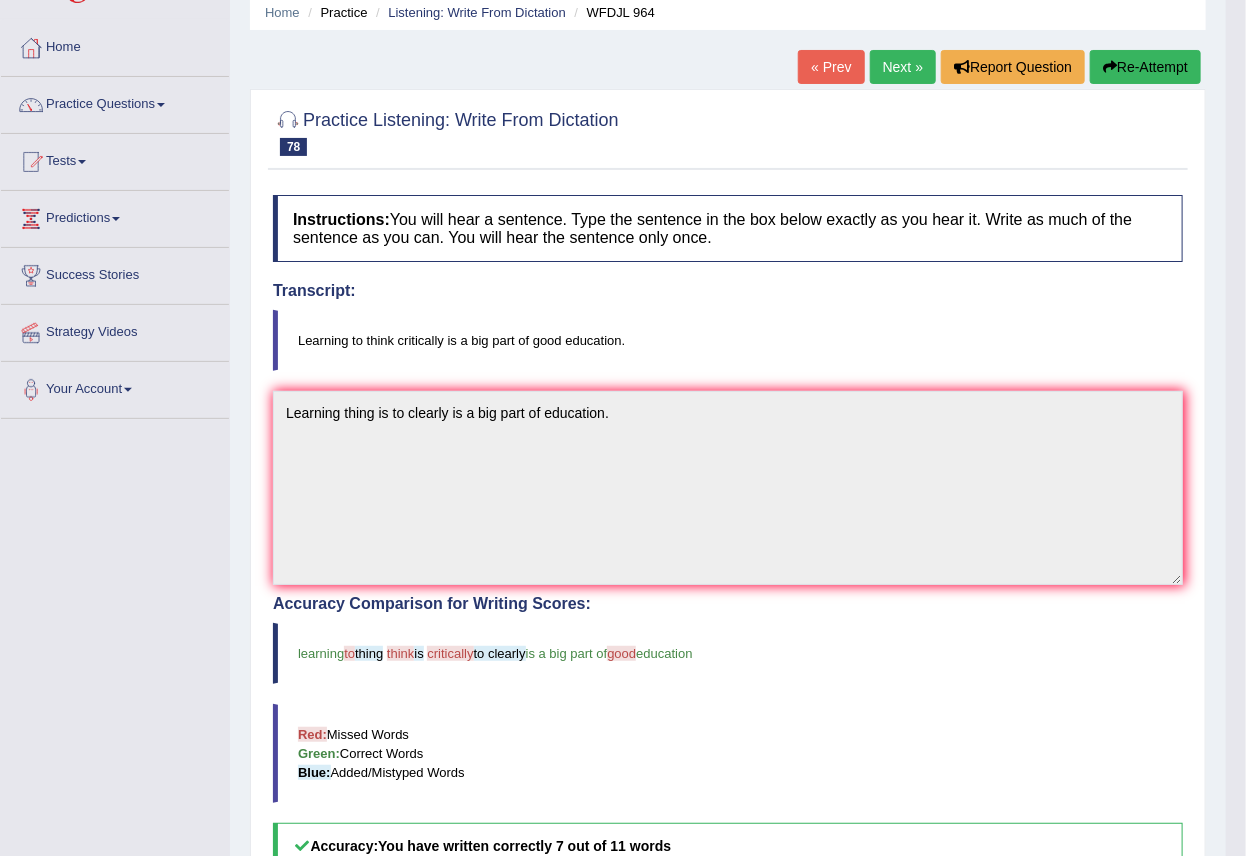 scroll, scrollTop: 0, scrollLeft: 0, axis: both 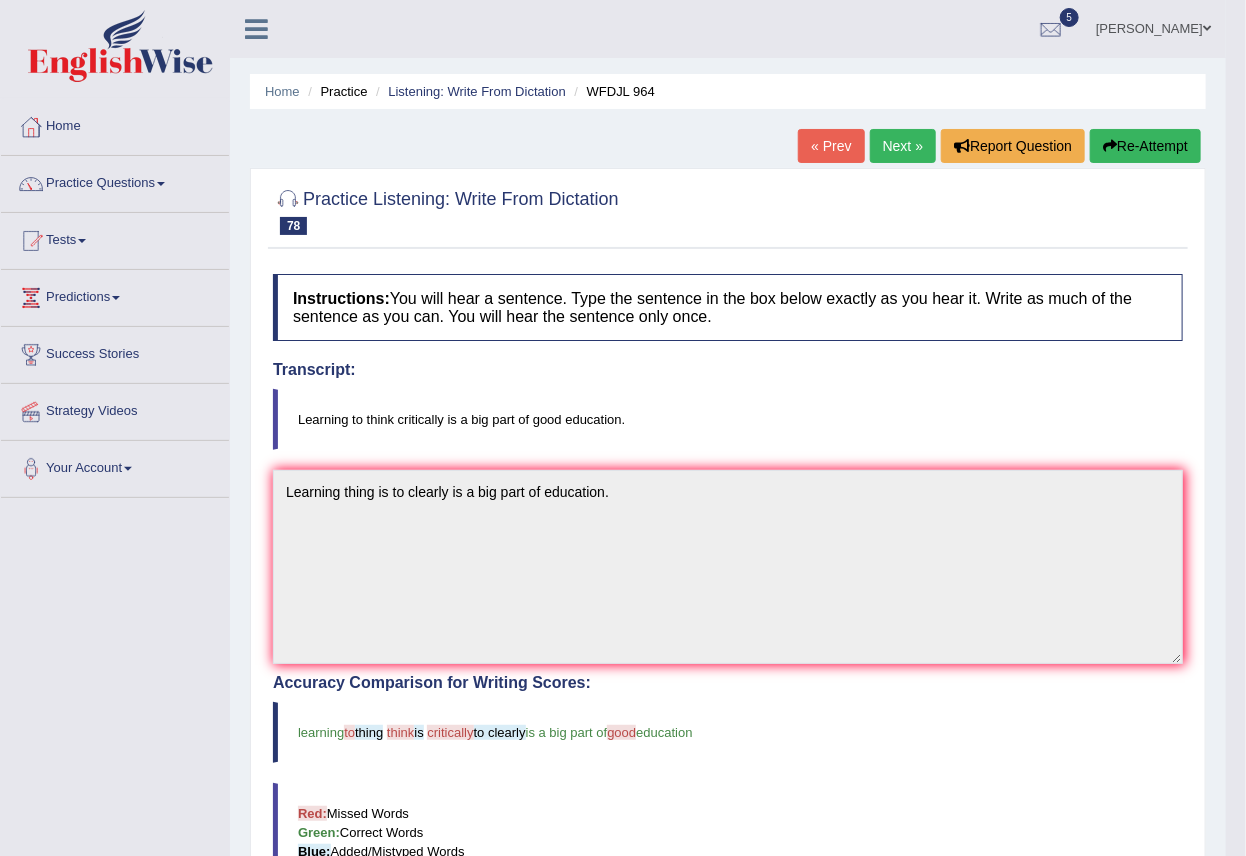 click on "Next »" at bounding box center [903, 146] 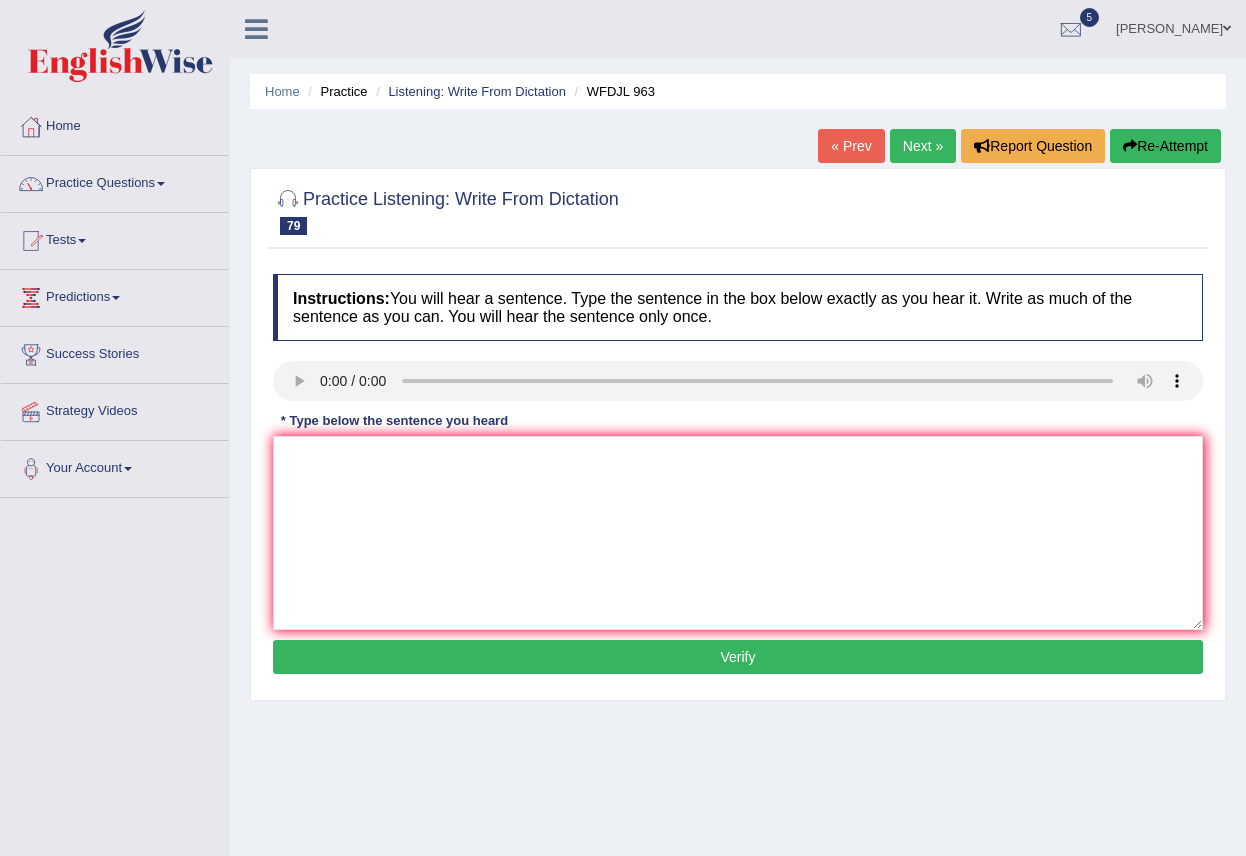 scroll, scrollTop: 0, scrollLeft: 0, axis: both 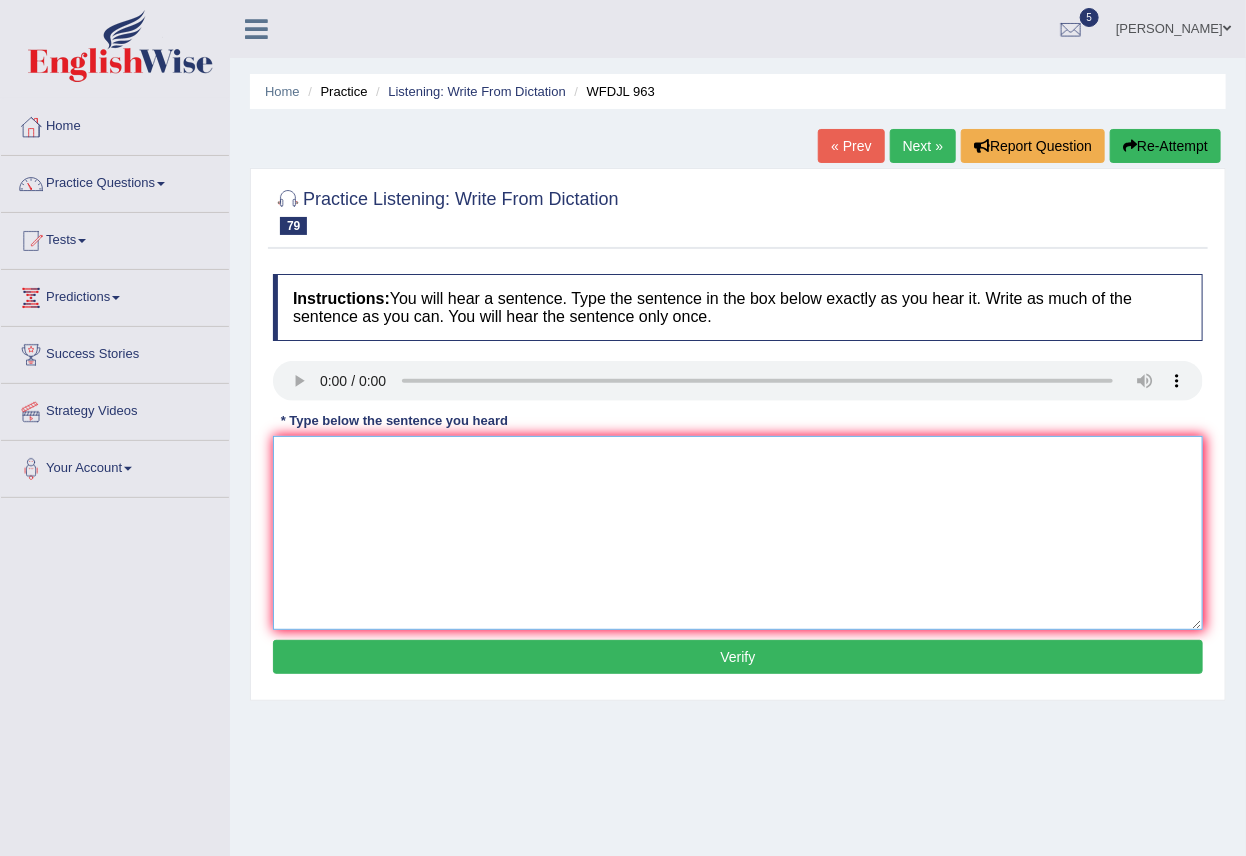 click at bounding box center [738, 533] 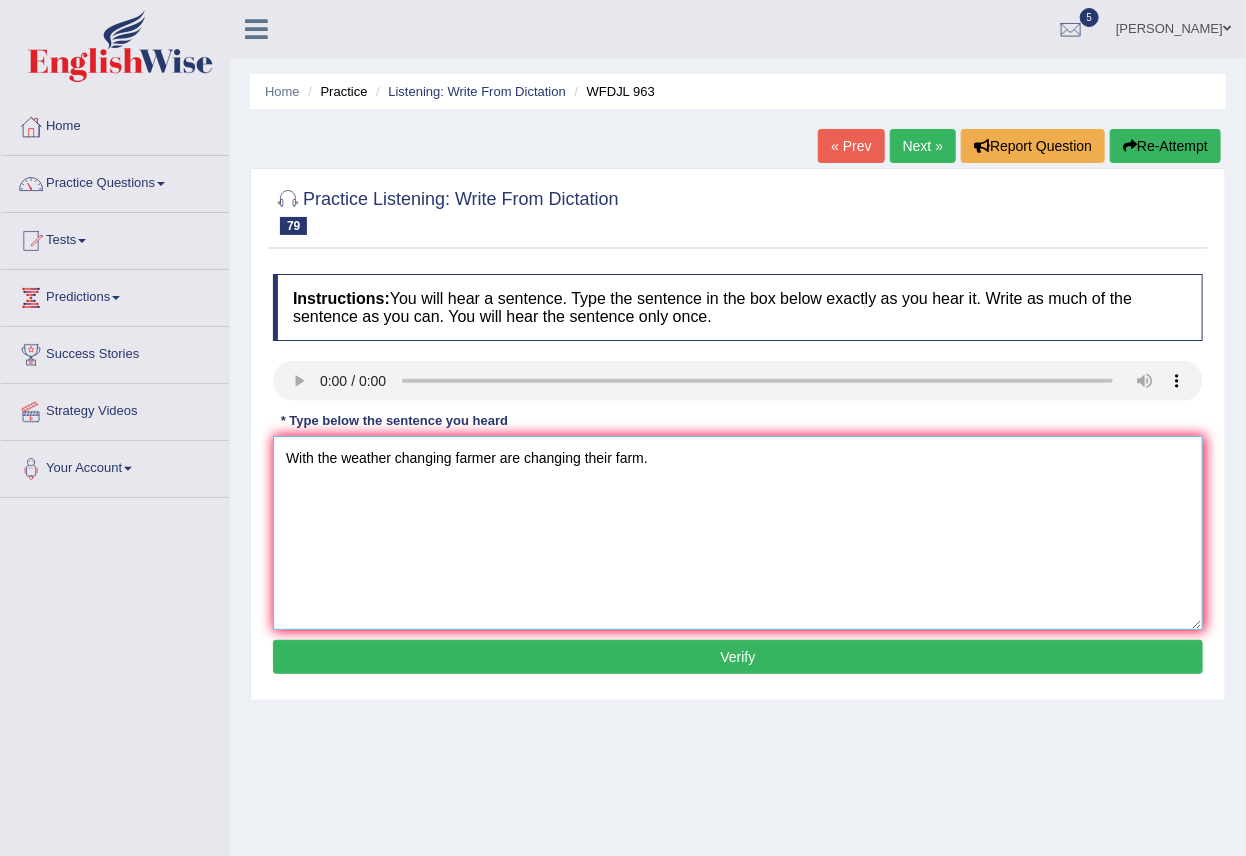 type on "With the weather changing farmer are changing their farm." 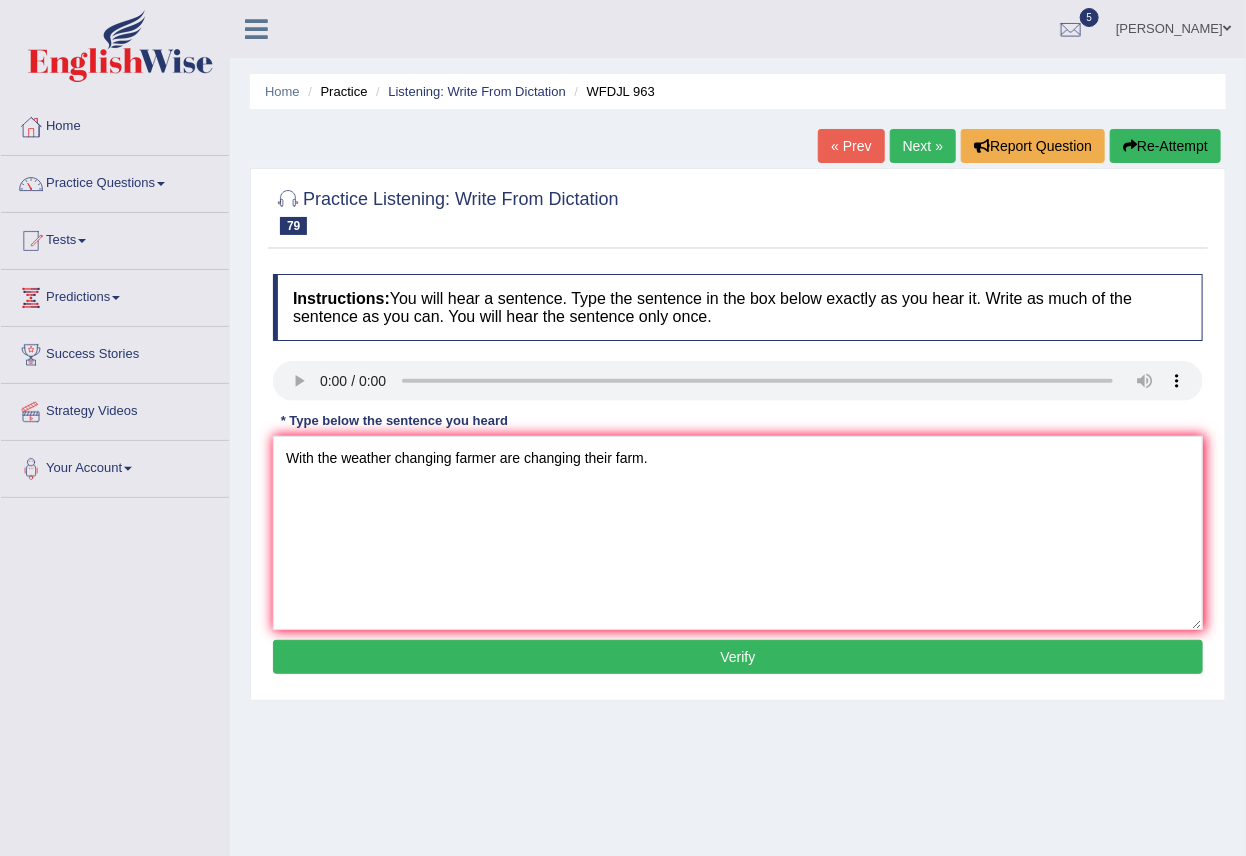 click on "Verify" at bounding box center [738, 657] 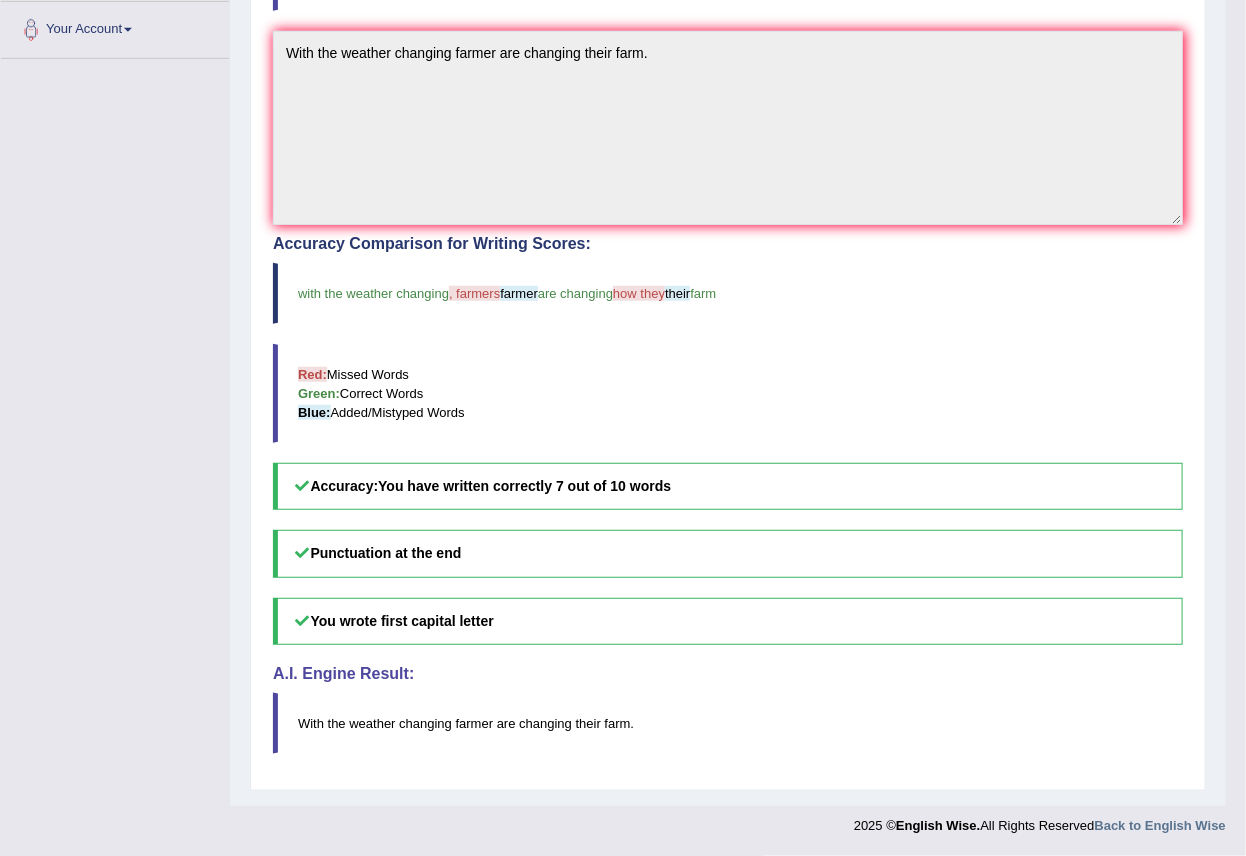 scroll, scrollTop: 0, scrollLeft: 0, axis: both 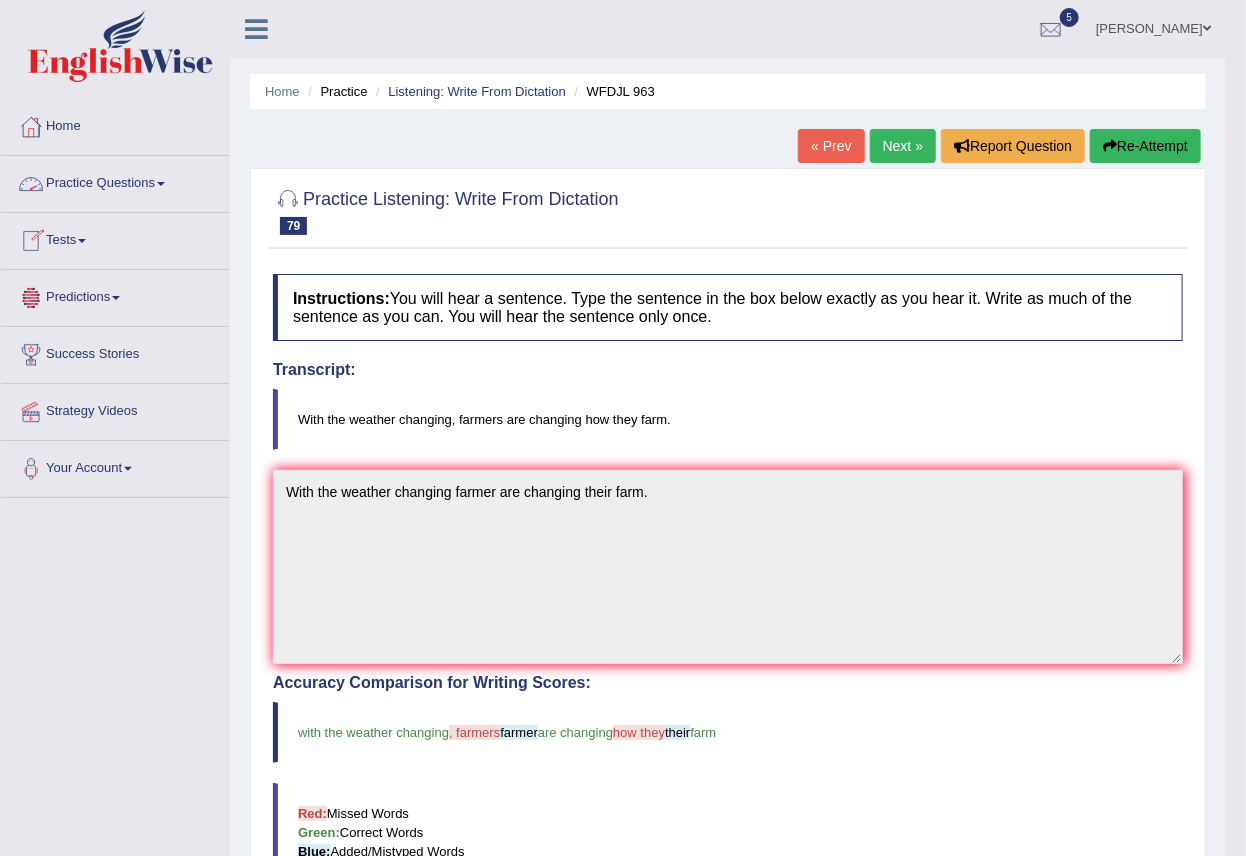 click on "Practice Questions" at bounding box center [115, 181] 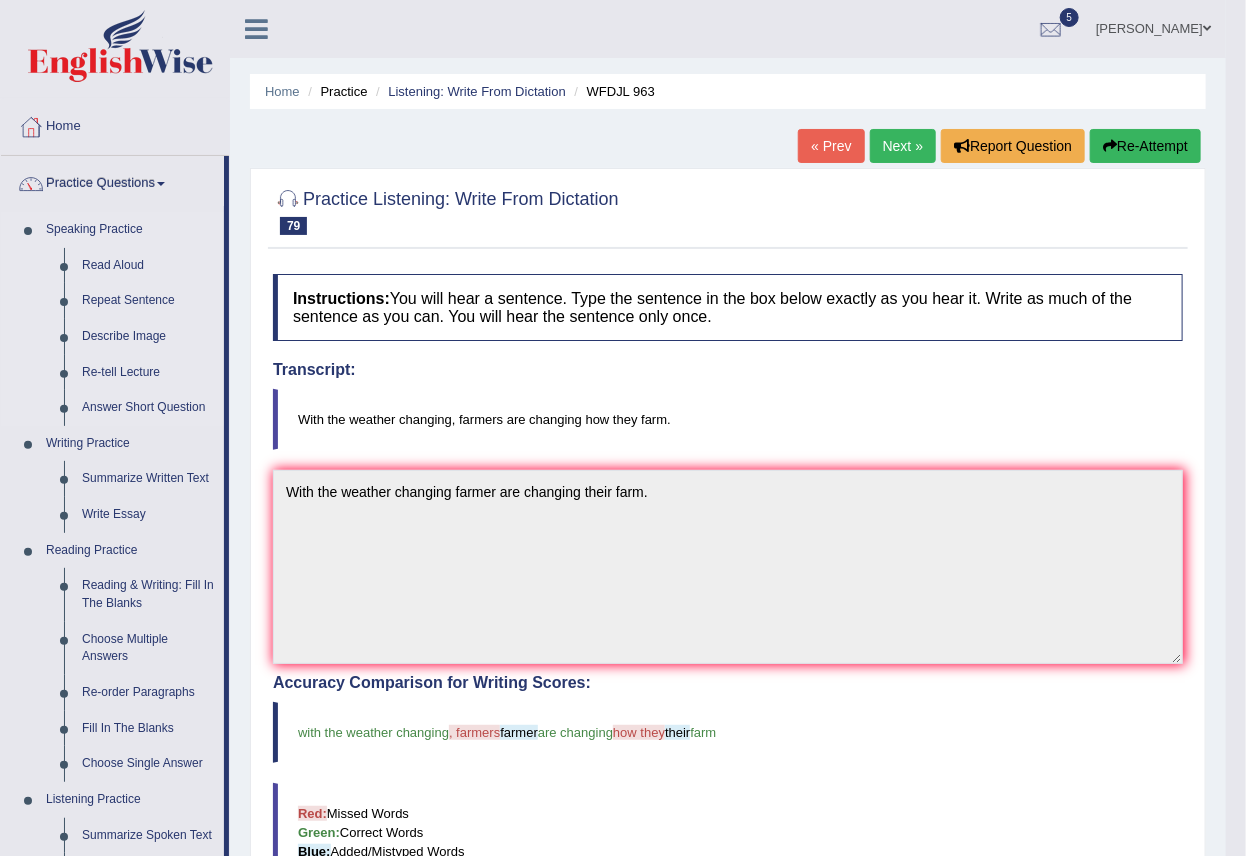 scroll, scrollTop: 622, scrollLeft: 0, axis: vertical 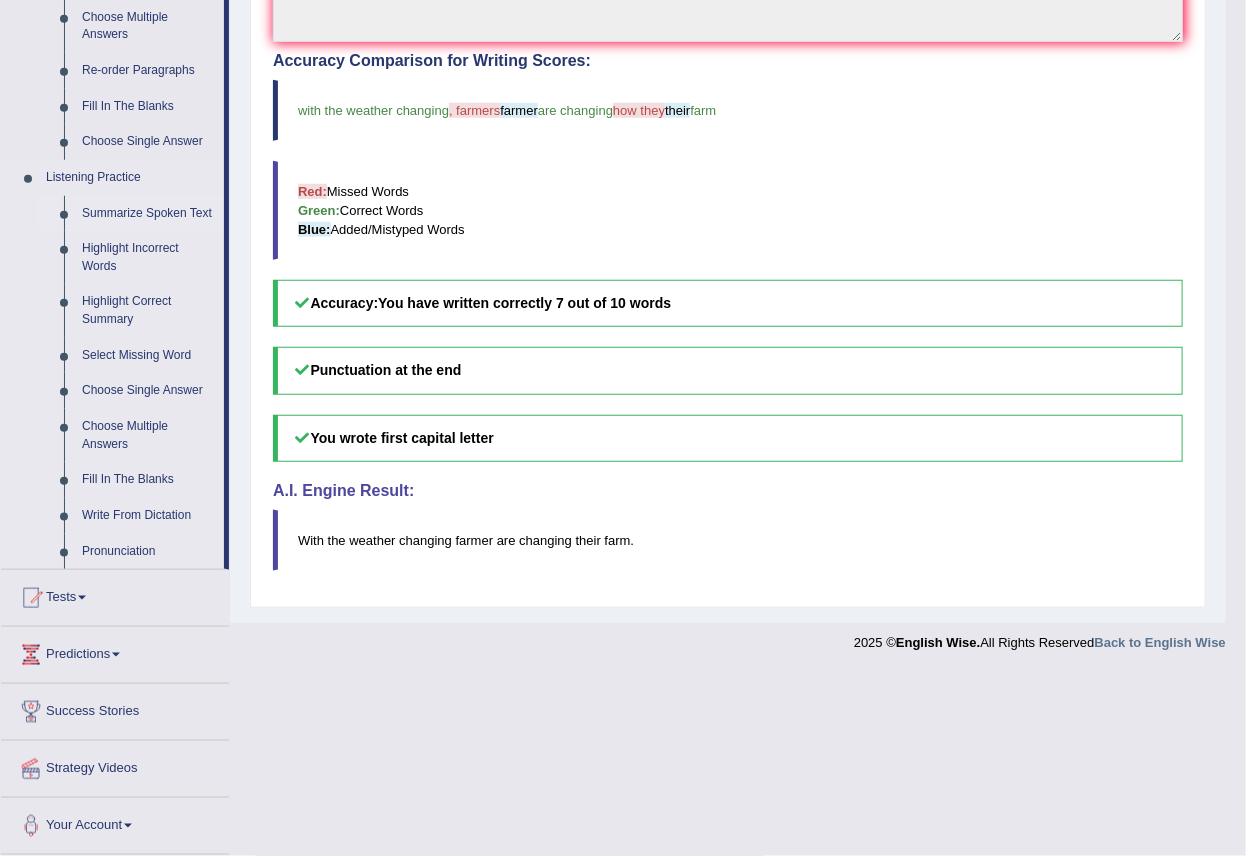 click on "Summarize Spoken Text" at bounding box center [148, 214] 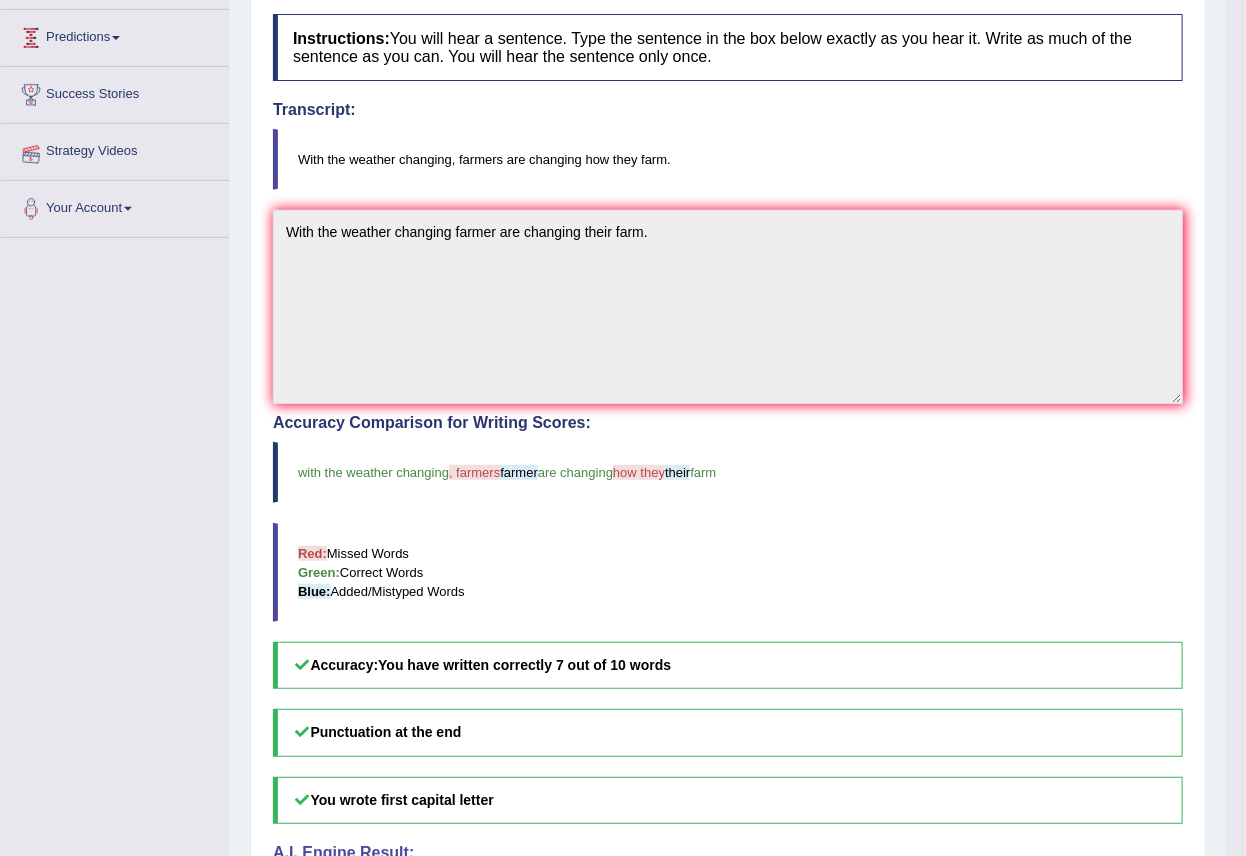 scroll, scrollTop: 439, scrollLeft: 0, axis: vertical 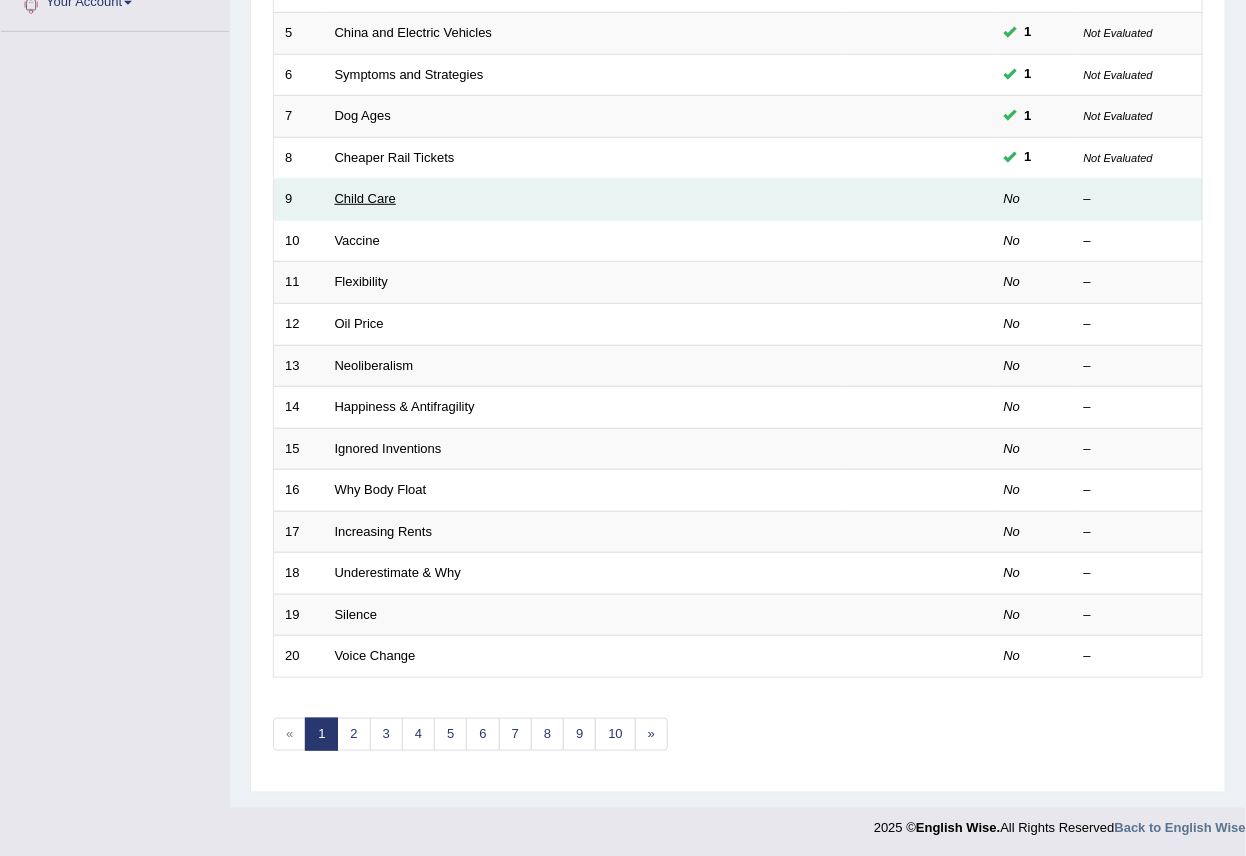 click on "Child Care" at bounding box center (365, 198) 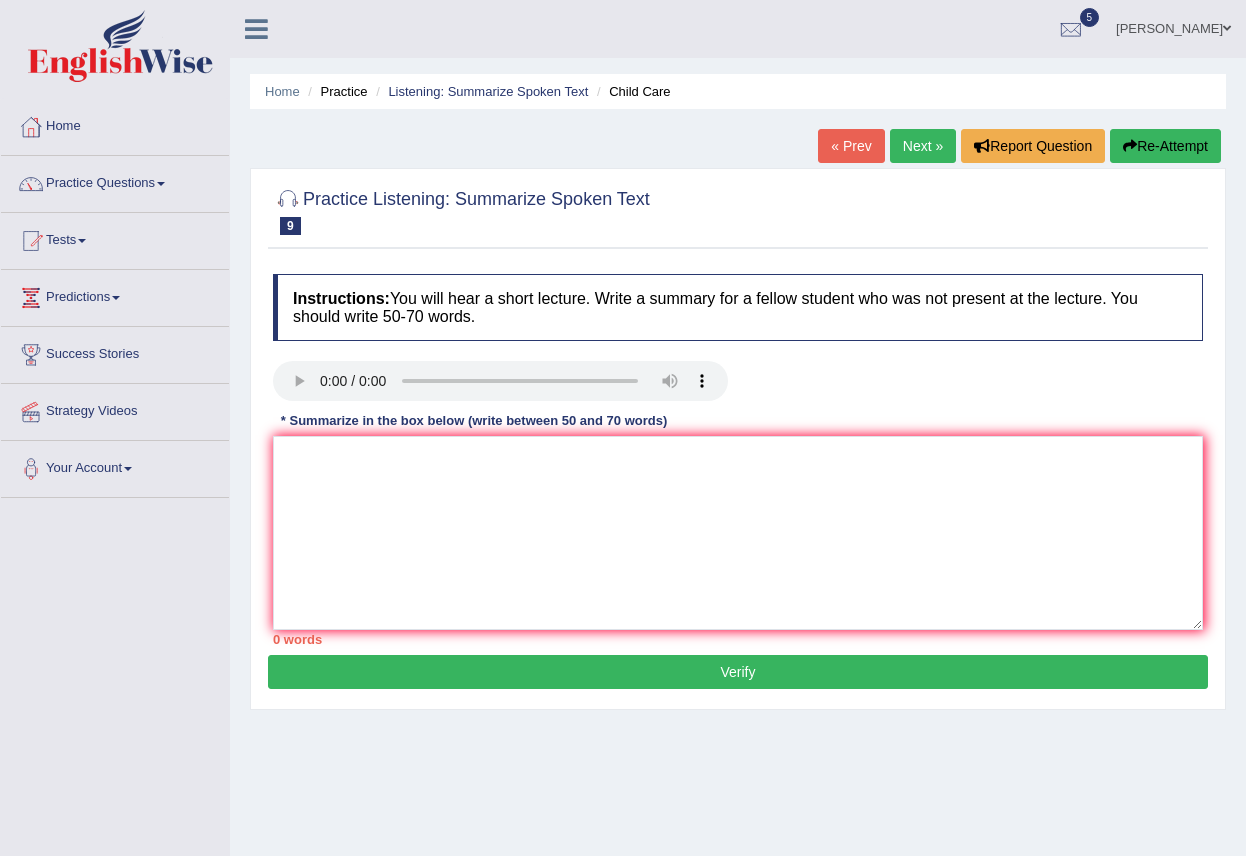 scroll, scrollTop: 0, scrollLeft: 0, axis: both 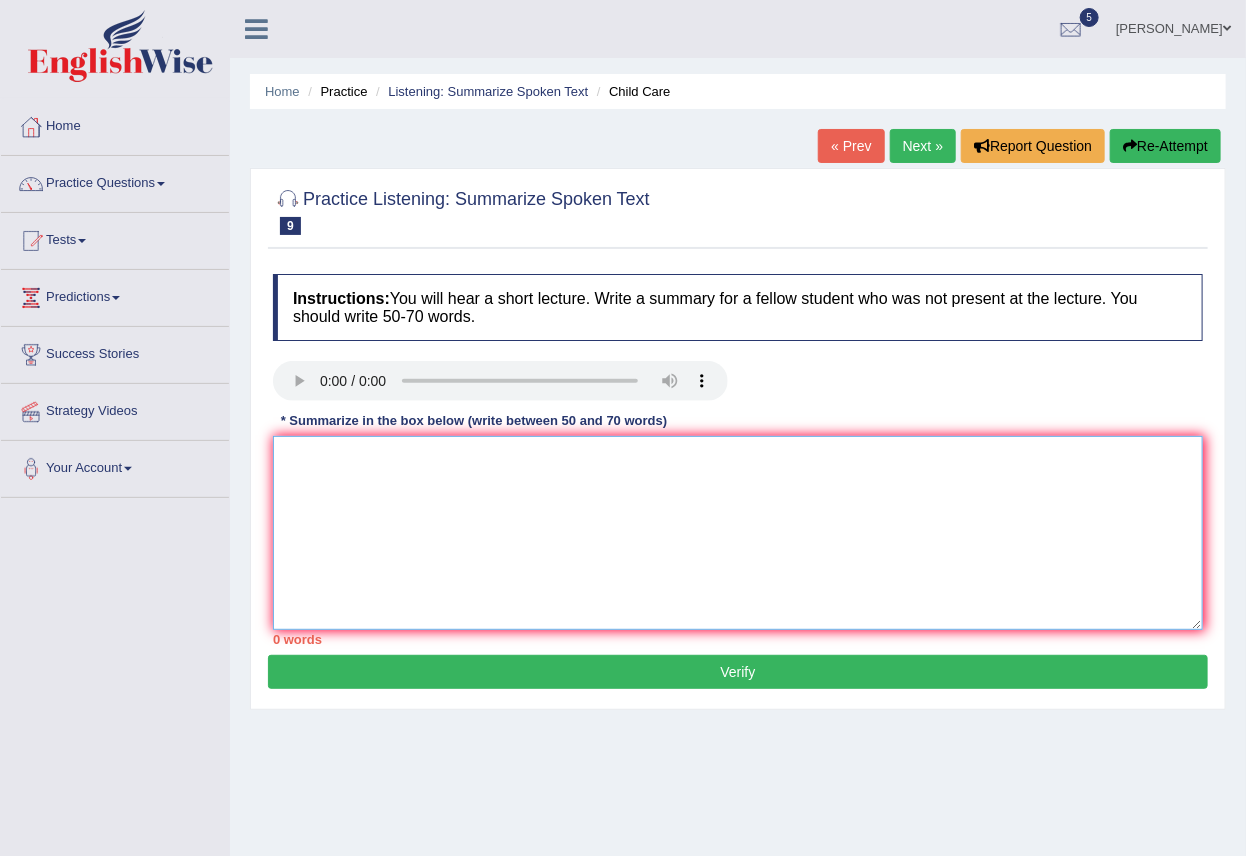 click at bounding box center (738, 533) 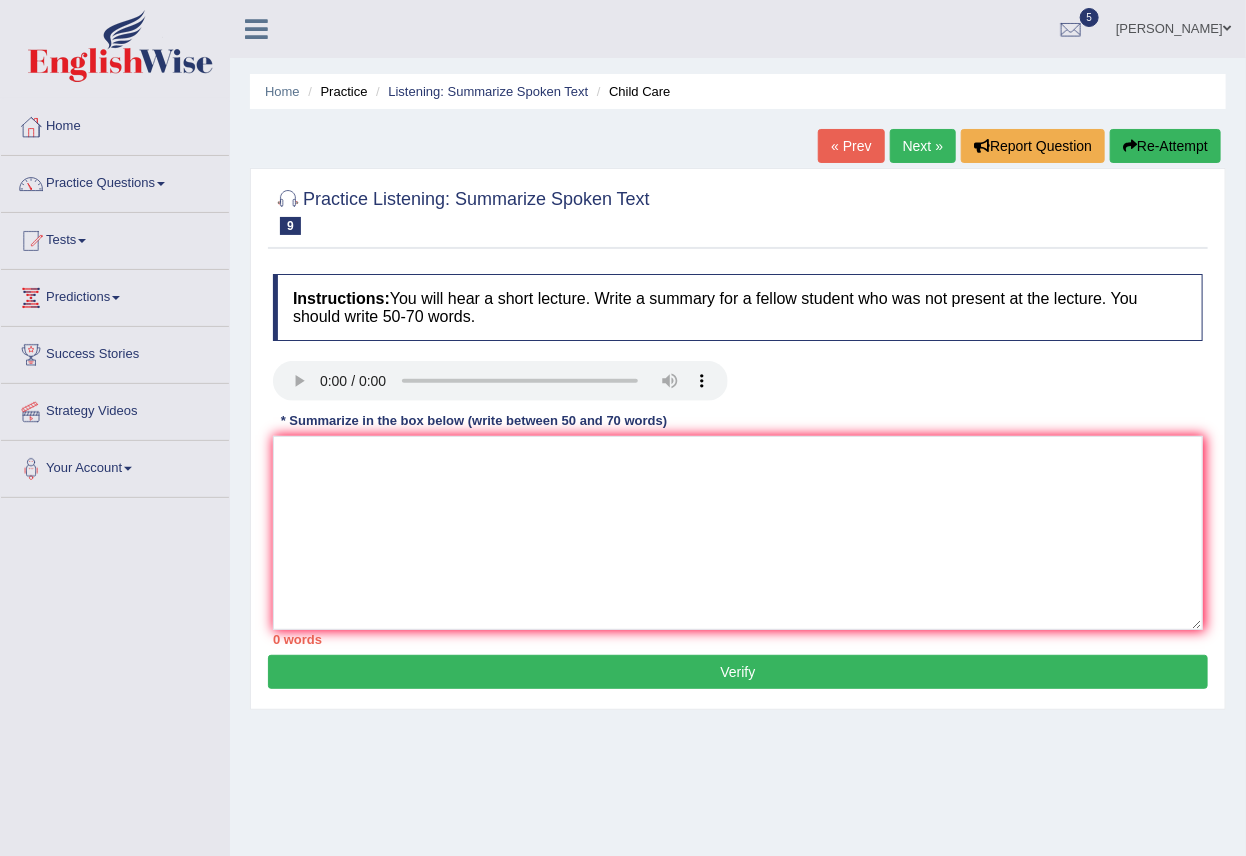 click on "Toggle navigation
Home
Practice Questions   Speaking Practice Read Aloud
Repeat Sentence
Describe Image
Re-tell Lecture
Answer Short Question
Writing Practice  Summarize Written Text
Write Essay
Reading Practice  Reading & Writing: Fill In The Blanks
Choose Multiple Answers
Re-order Paragraphs
Fill In The Blanks
Choose Single Answer
Listening Practice  Summarize Spoken Text
Highlight Incorrect Words
Highlight Correct Summary
Select Missing Word
Choose Single Answer
Choose Multiple Answers
Fill In The Blanks
Write From Dictation
Pronunciation
Tests  Take Practice Sectional Test
Take Mock Test
History
Predictions" at bounding box center [623, 428] 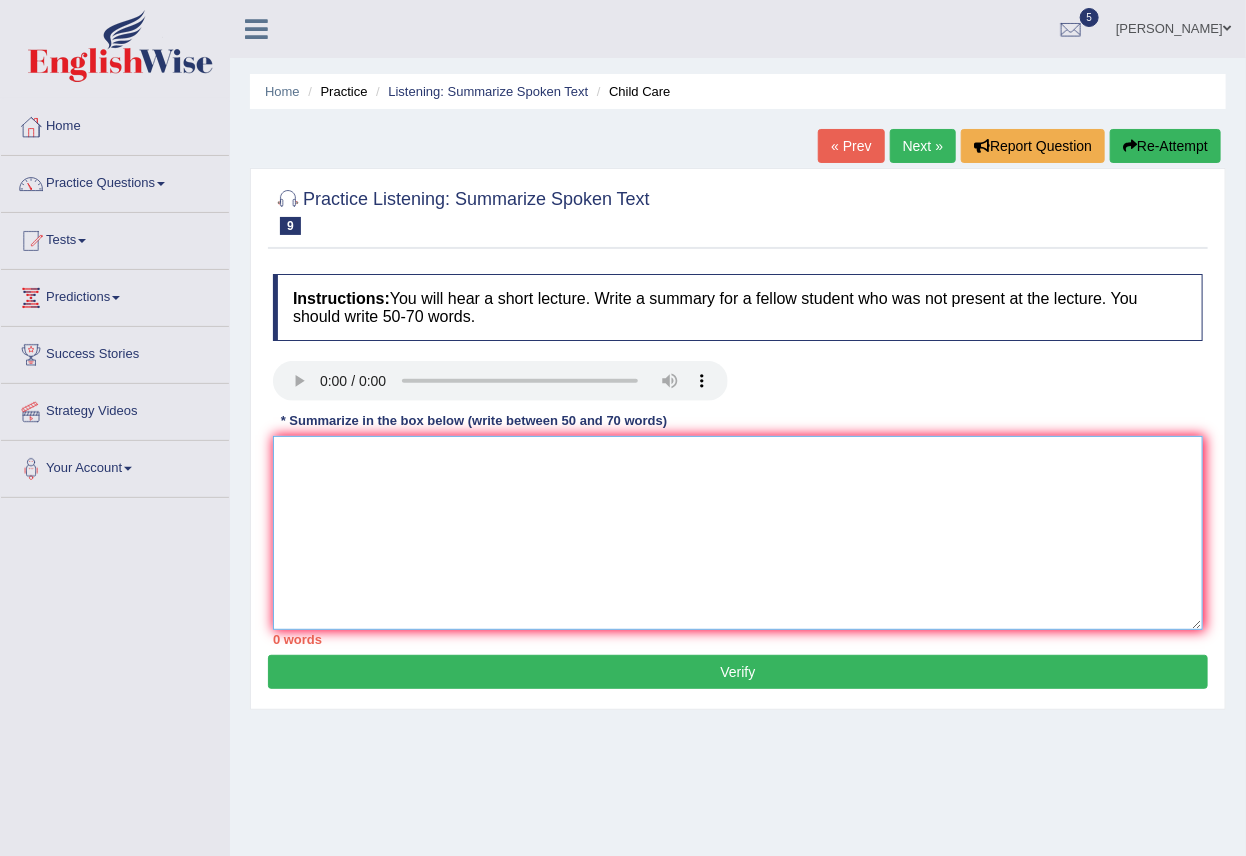 click at bounding box center [738, 533] 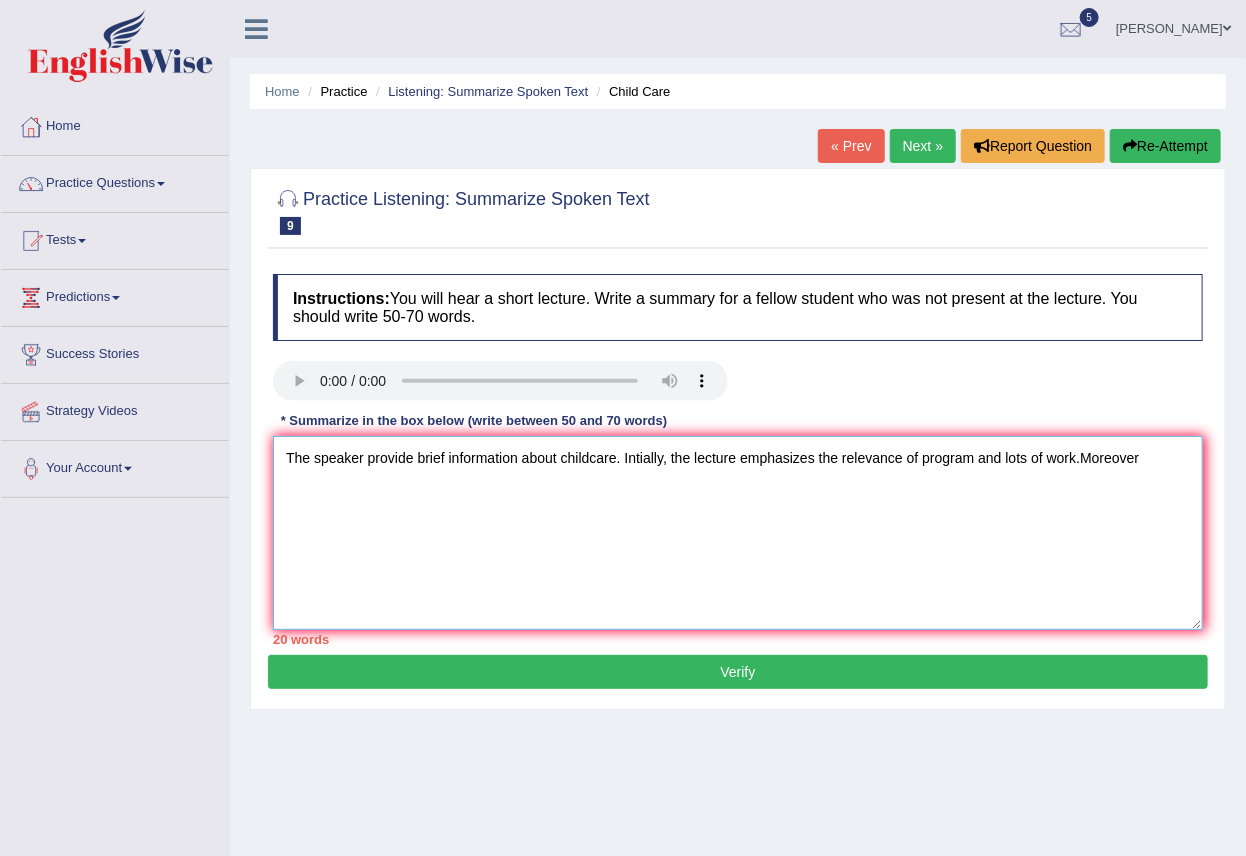 click on "The speaker provide brief information about childcare. Intially, the lecture emphasizes the relevance of program and lots of work.Moreover" at bounding box center (738, 533) 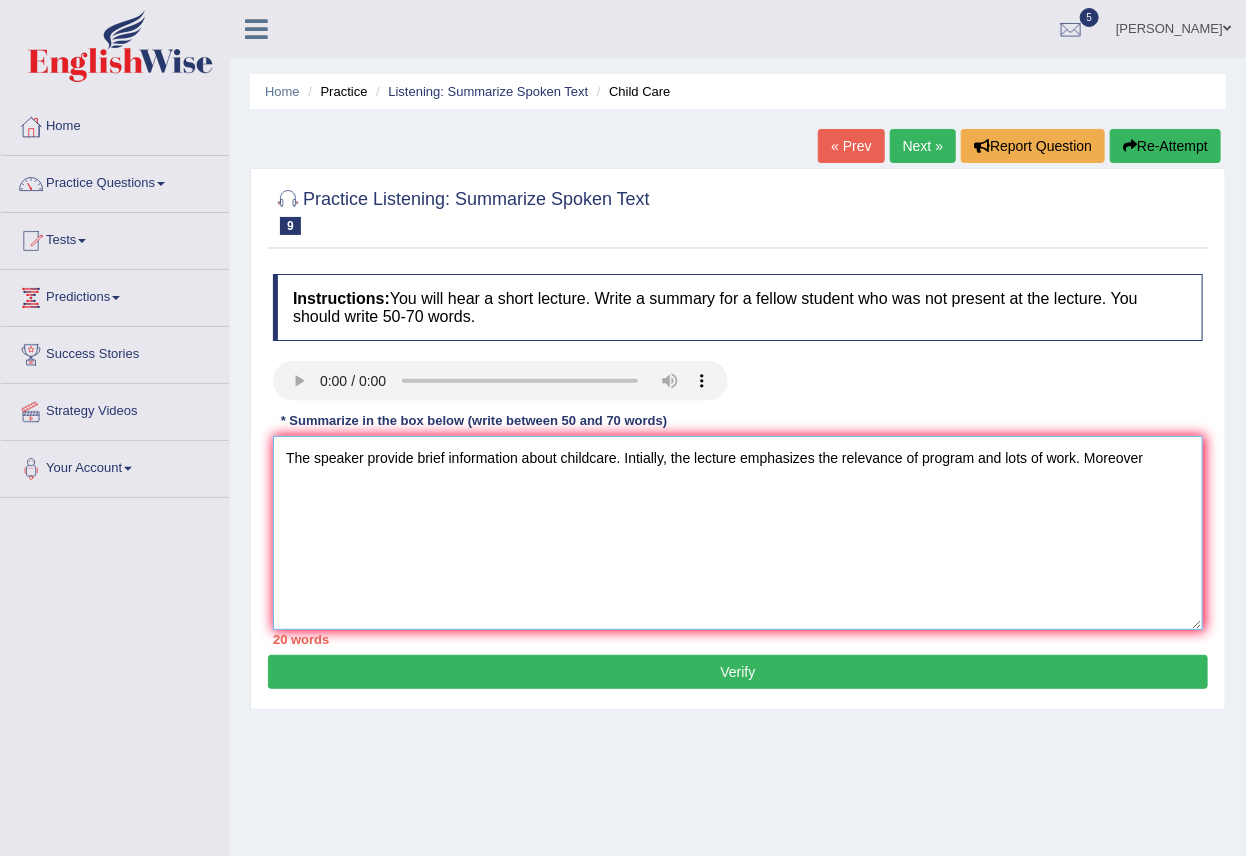 click on "The speaker provide brief information about childcare. Intially, the lecture emphasizes the relevance of program and lots of work. Moreover" at bounding box center (738, 533) 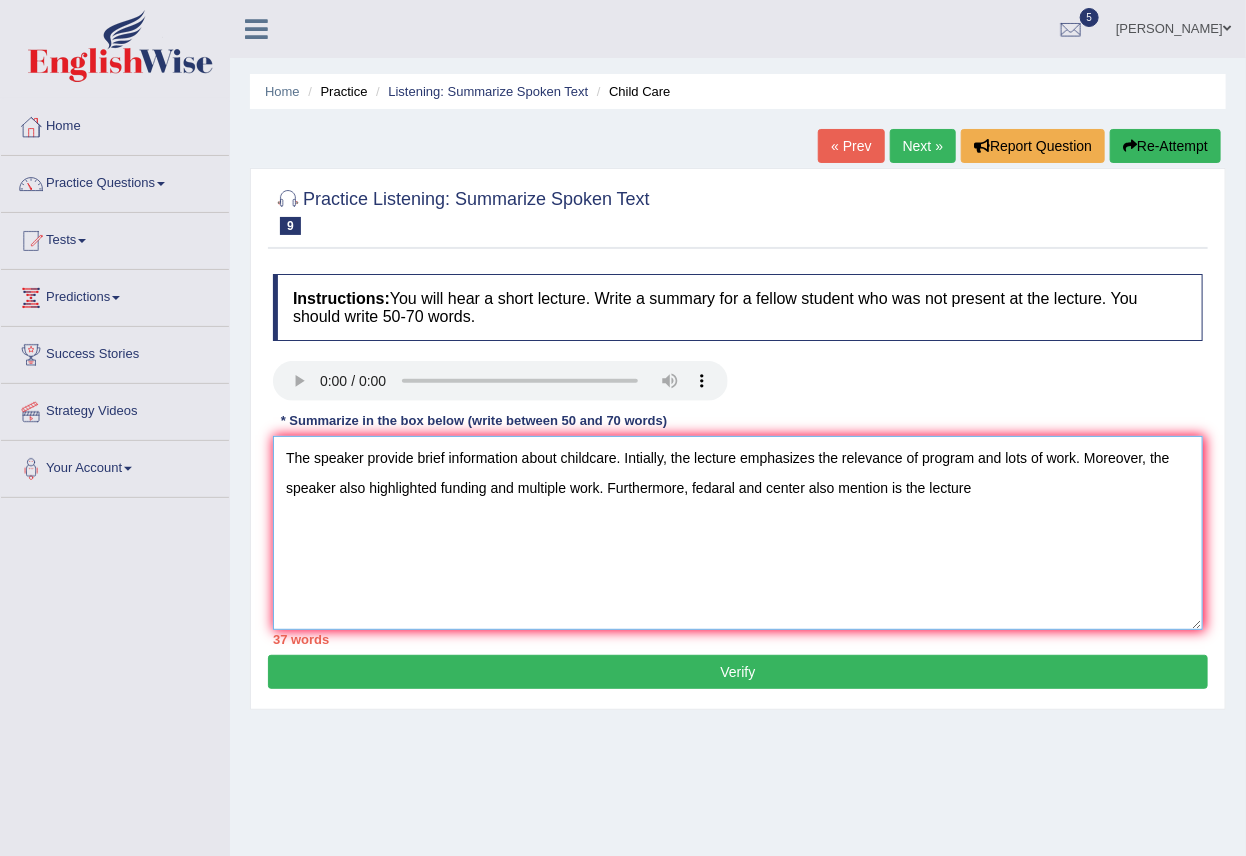 click on "The speaker provide brief information about childcare. Intially, the lecture emphasizes the relevance of program and lots of work. Moreover, the speaker also highlighted funding and multiple work. Furthermore, fedaral and center also mention is the lecture" at bounding box center (738, 533) 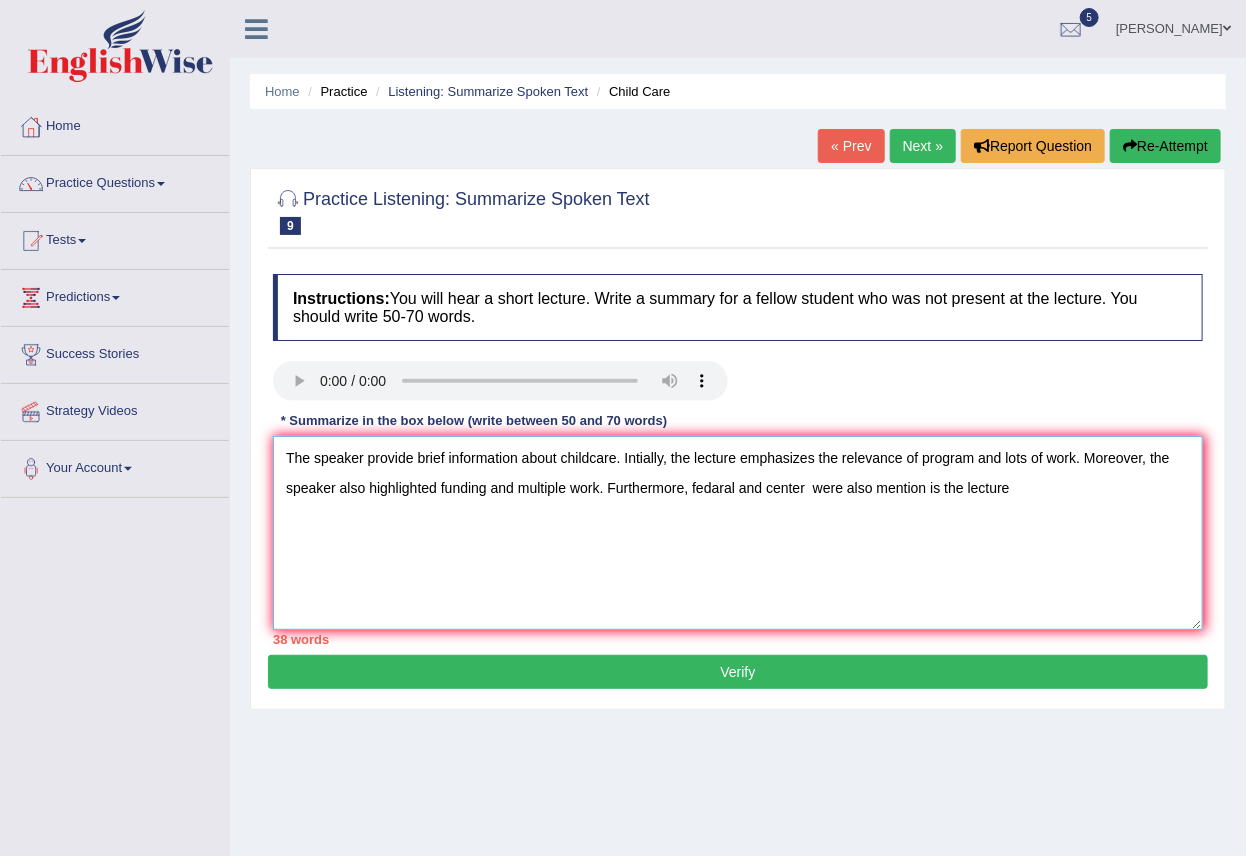 click on "The speaker provide brief information about childcare. Intially, the lecture emphasizes the relevance of program and lots of work. Moreover, the speaker also highlighted funding and multiple work. Furthermore, fedaral and center  were also mention is the lecture" at bounding box center (738, 533) 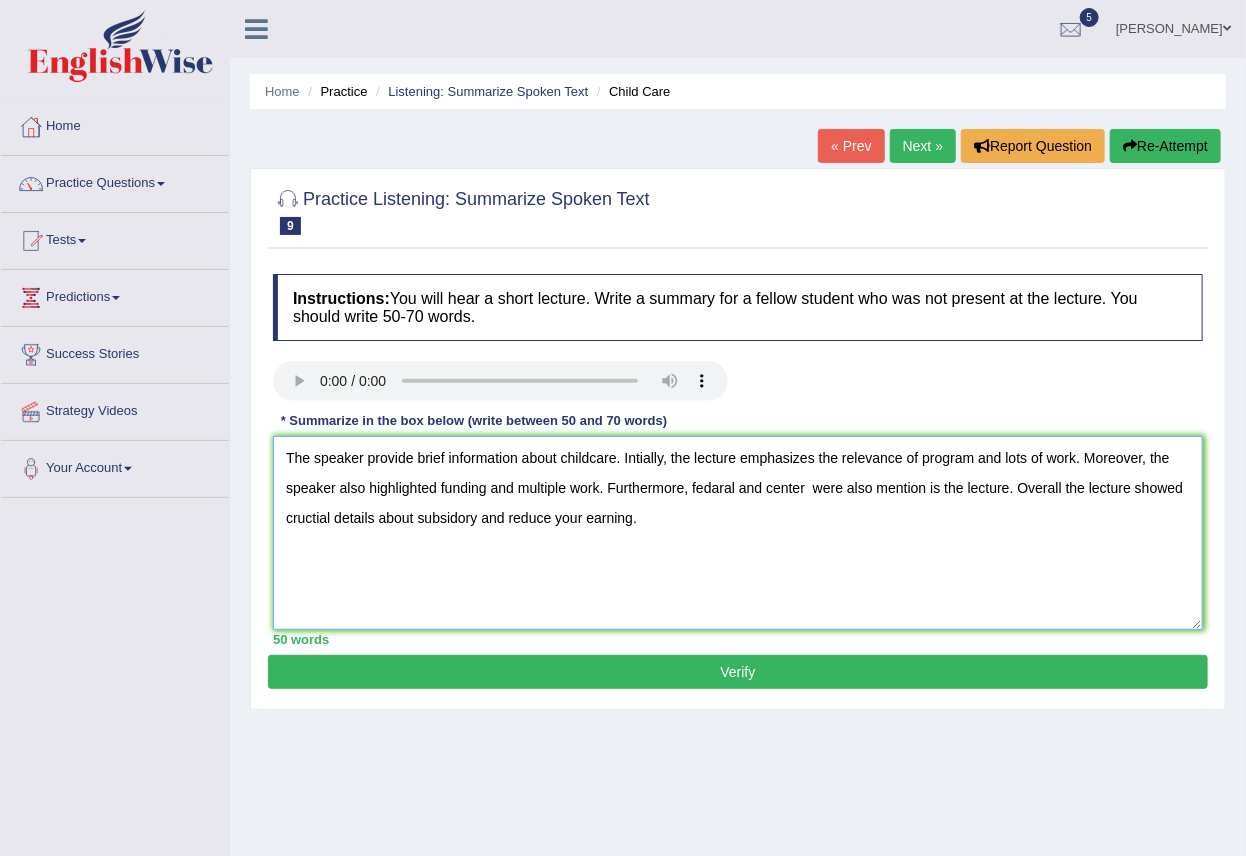 type on "The speaker provide brief information about childcare. Intially, the lecture emphasizes the relevance of program and lots of work. Moreover, the speaker also highlighted funding and multiple work. Furthermore, fedaral and center  were also mention is the lecture. Overall the lecture showed cructial details about subsidory and reduce your earning." 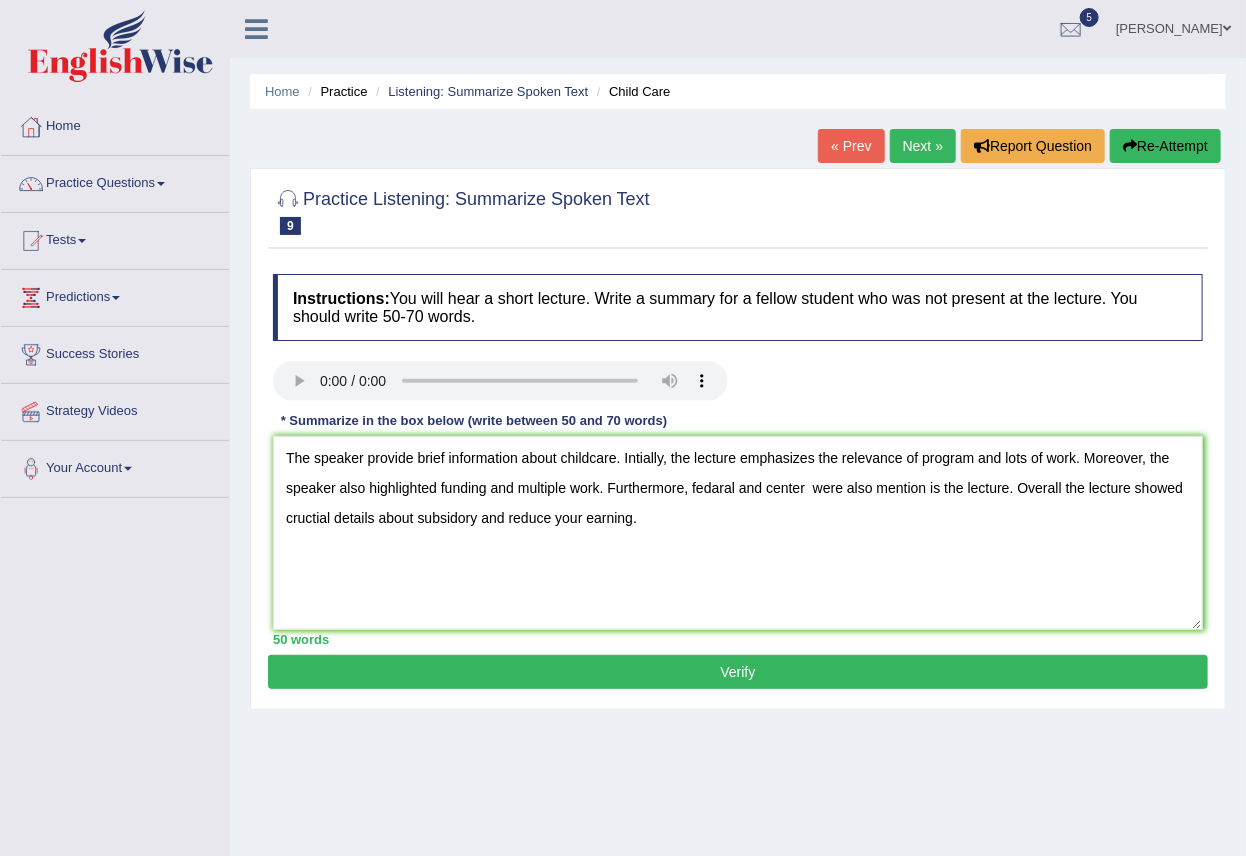 click on "Verify" at bounding box center [738, 672] 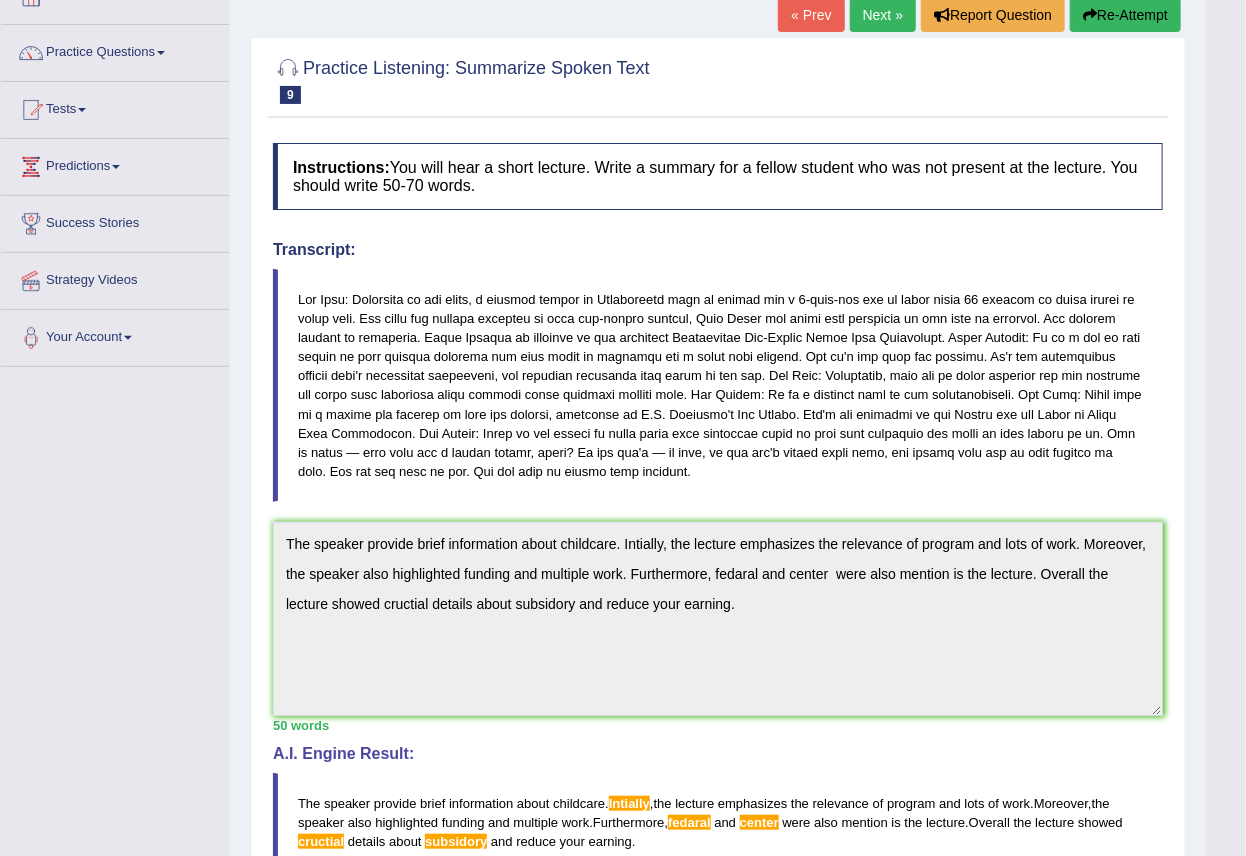 scroll, scrollTop: 0, scrollLeft: 0, axis: both 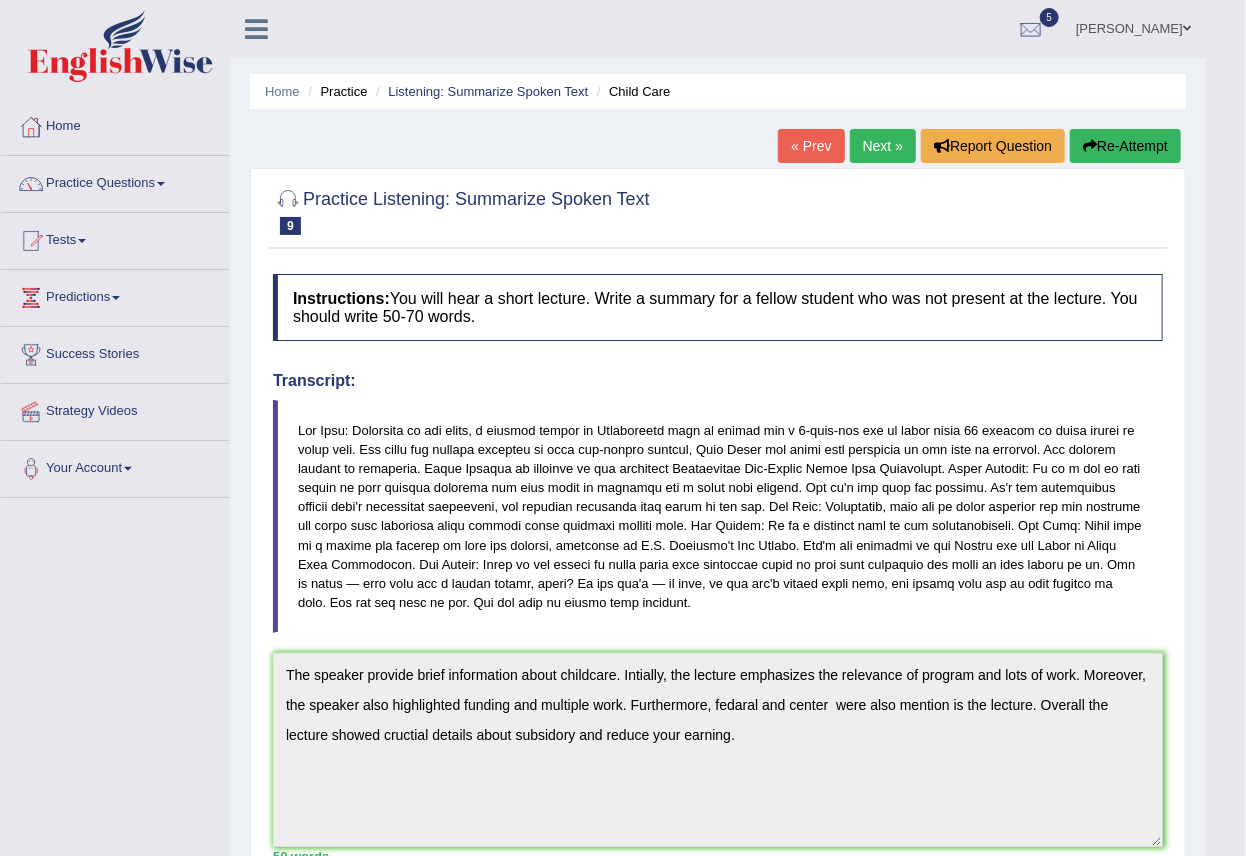 click on "Next »" at bounding box center [883, 146] 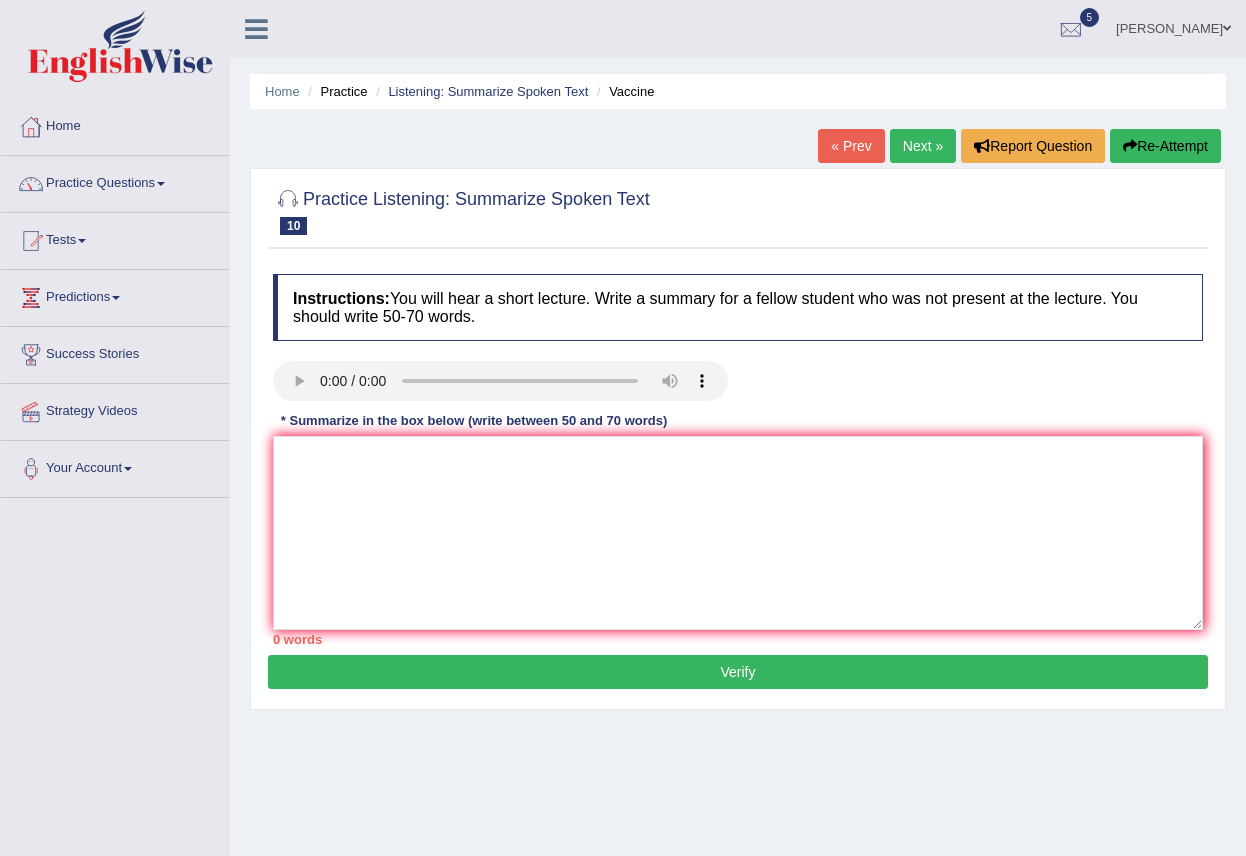 scroll, scrollTop: 0, scrollLeft: 0, axis: both 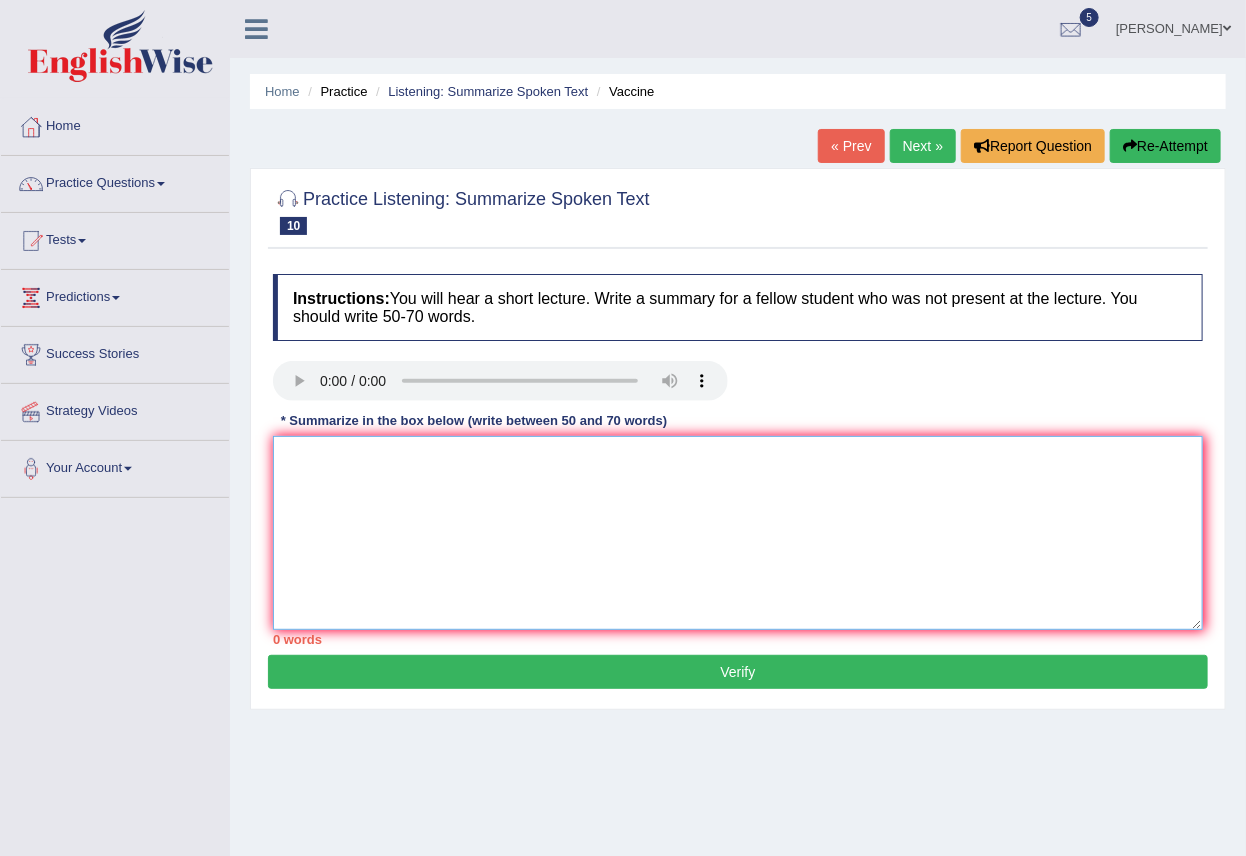 click at bounding box center (738, 533) 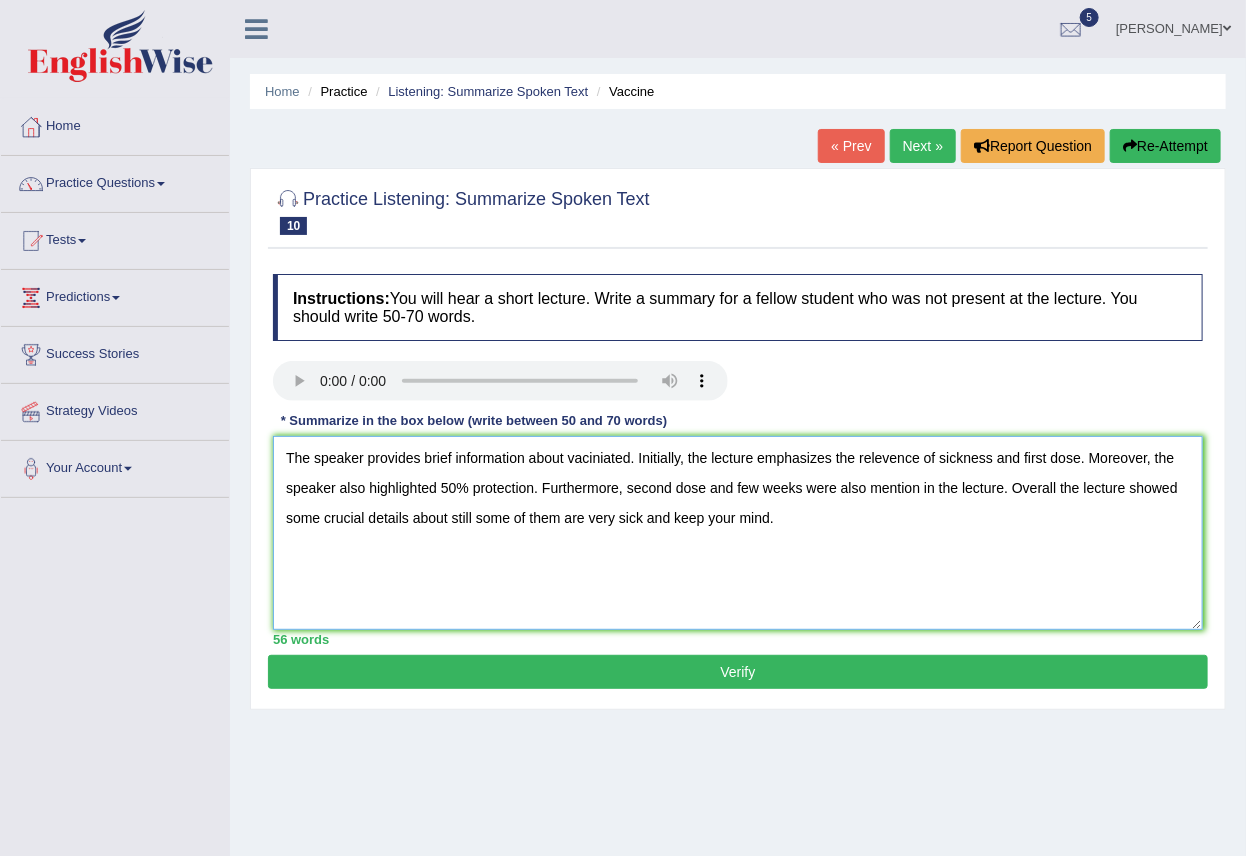 type on "The speaker provides brief information about vaciniated. Initially, the lecture emphasizes the relevence of sickness and first dose. Moreover, the speaker also highlighted 50% protection. Furthermore, second dose and few weeks were also mention in the lecture. Overall the lecture showed some crucial details about still some of them are very sick and keep your mind." 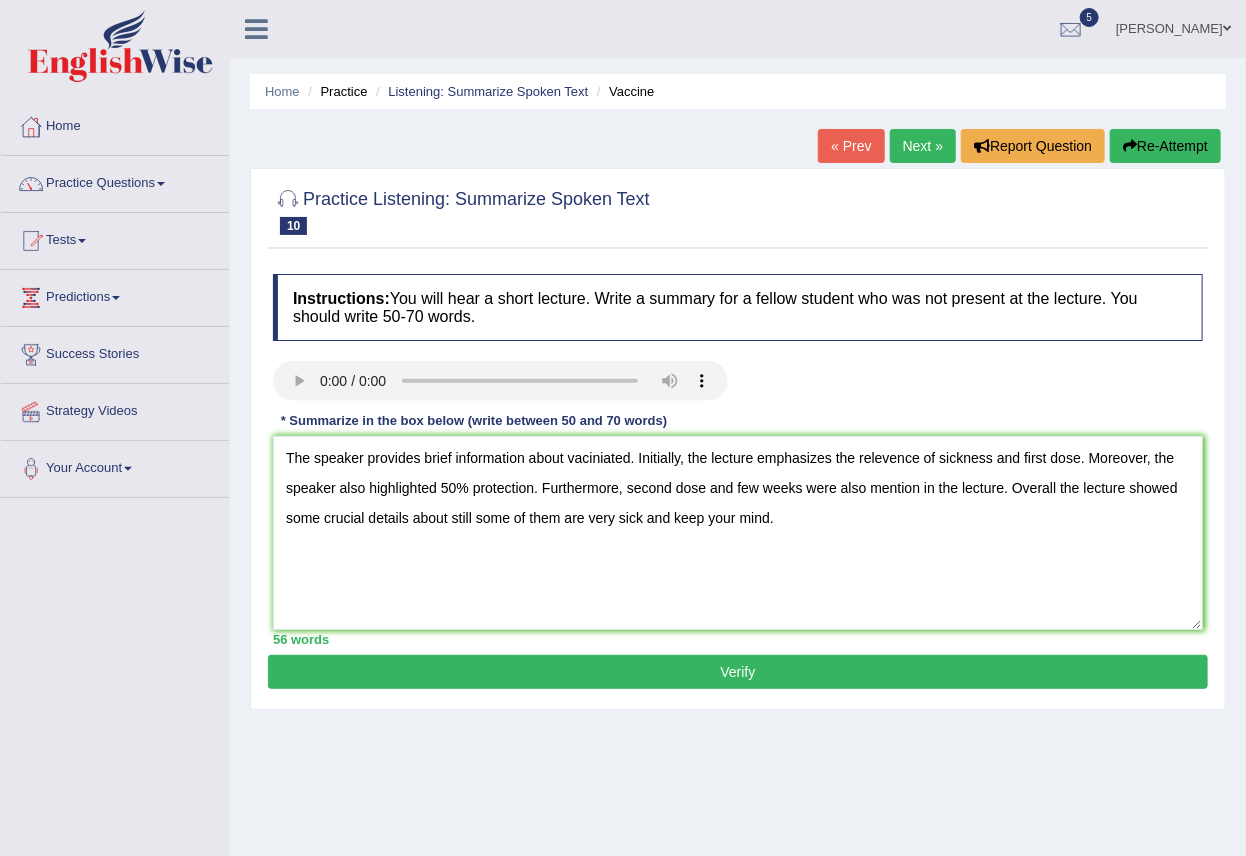 click on "Verify" at bounding box center (738, 672) 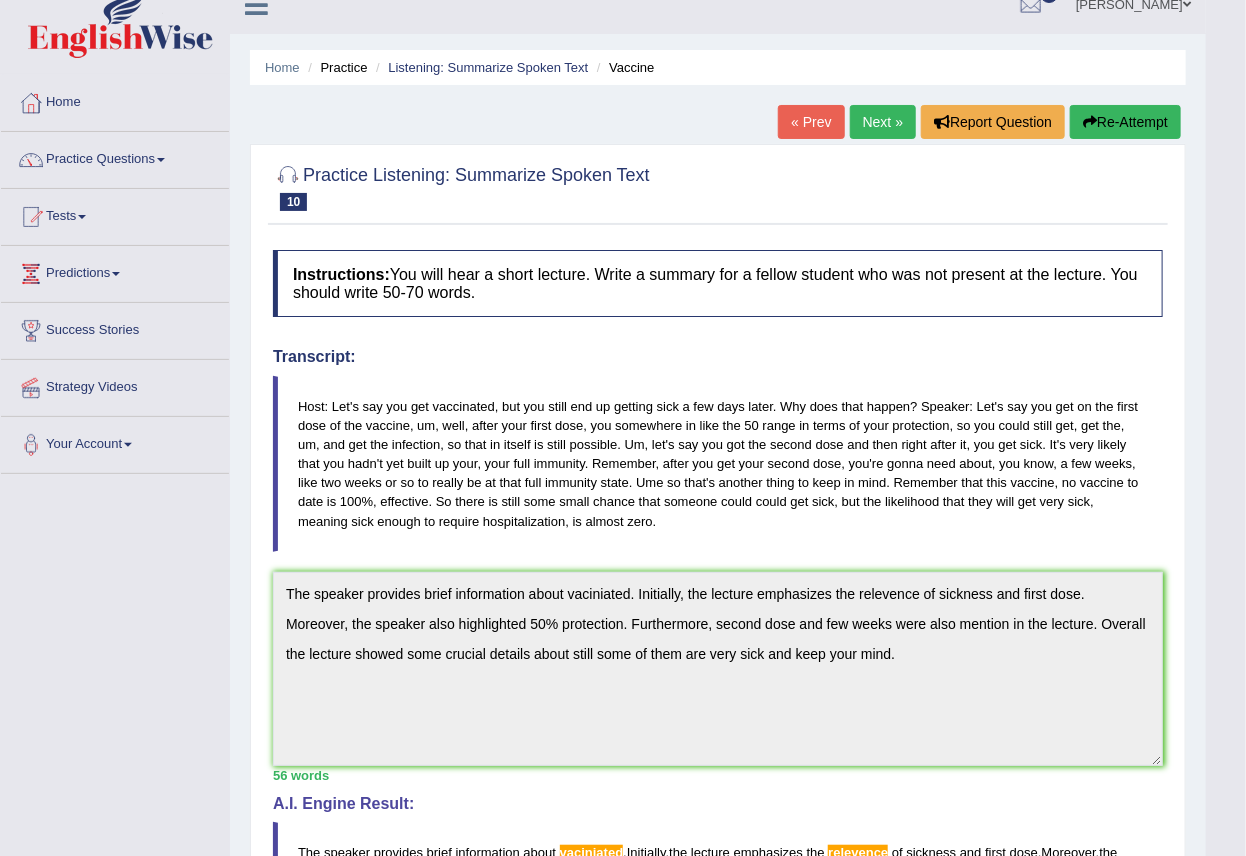 scroll, scrollTop: 0, scrollLeft: 0, axis: both 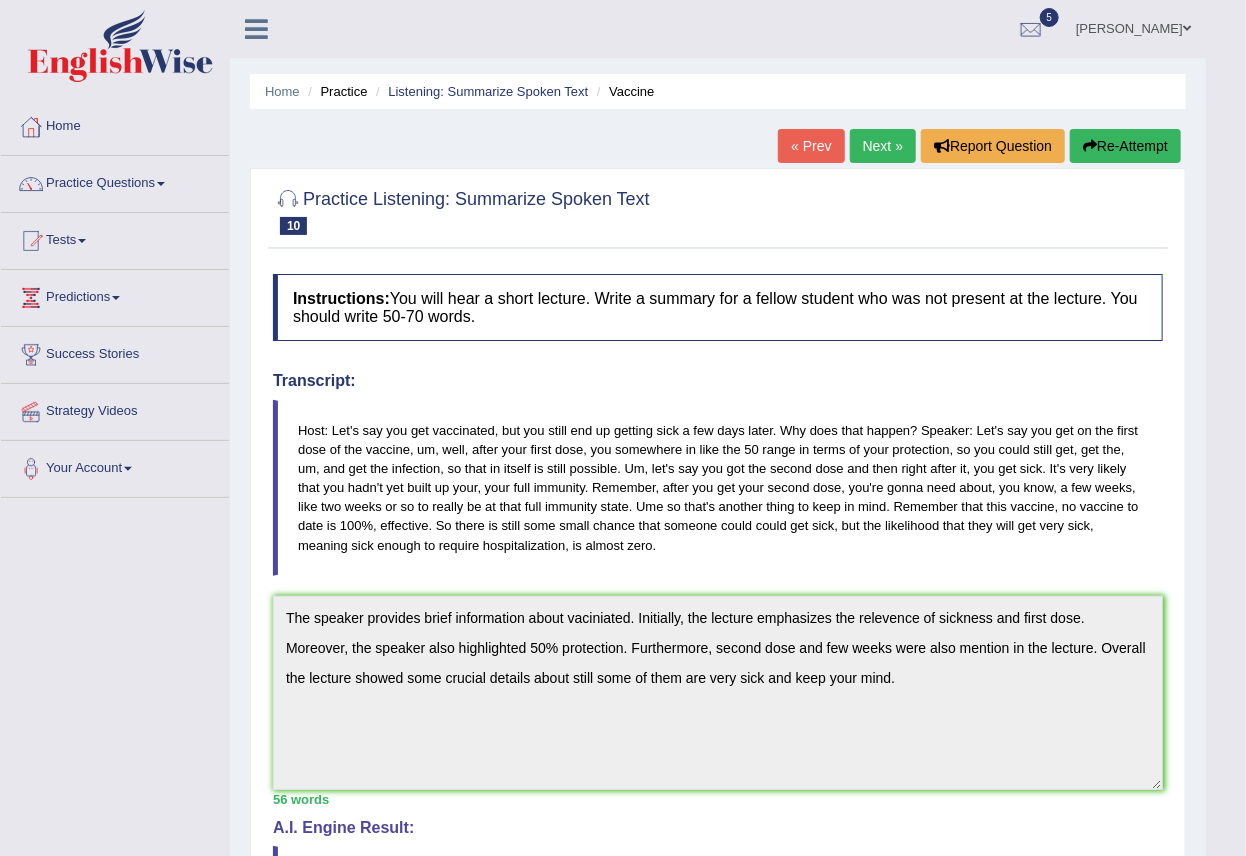 click on "Next »" at bounding box center [883, 146] 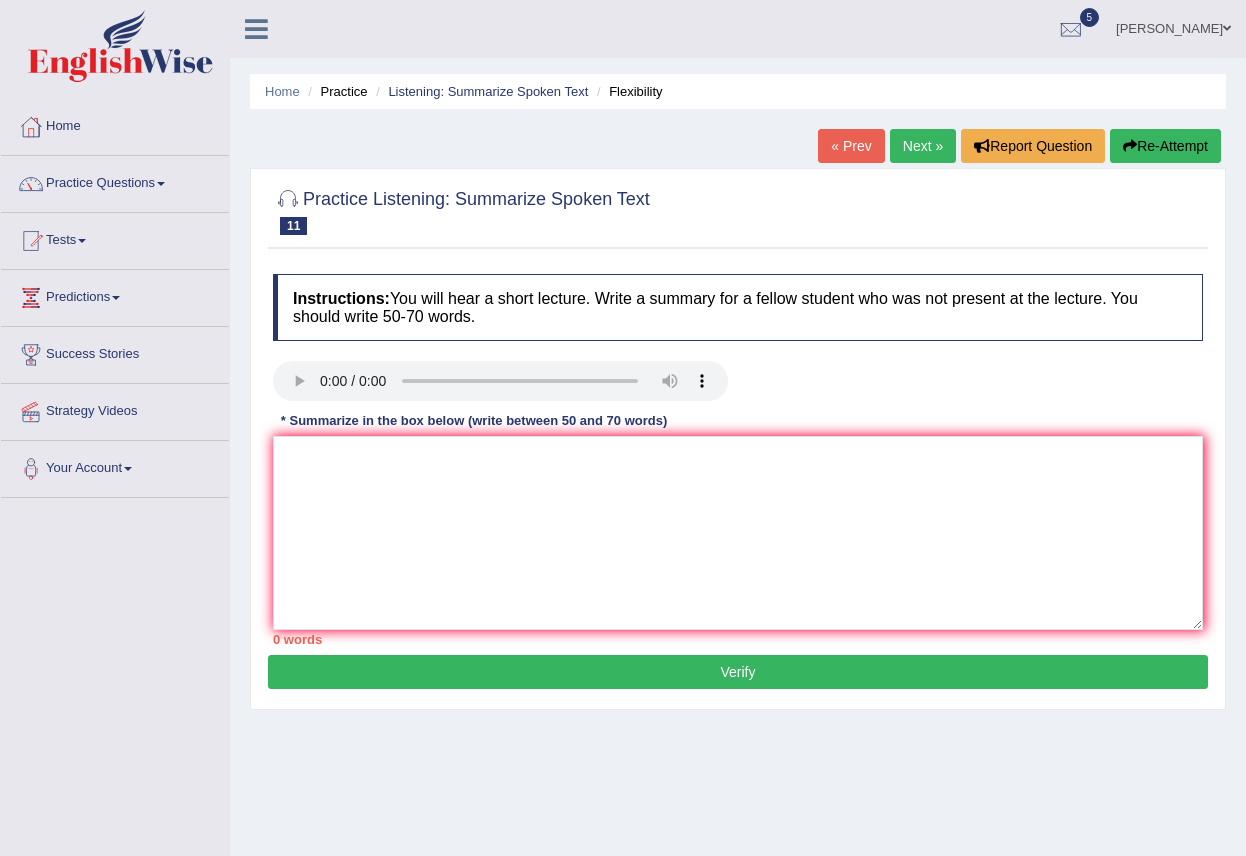 scroll, scrollTop: 0, scrollLeft: 0, axis: both 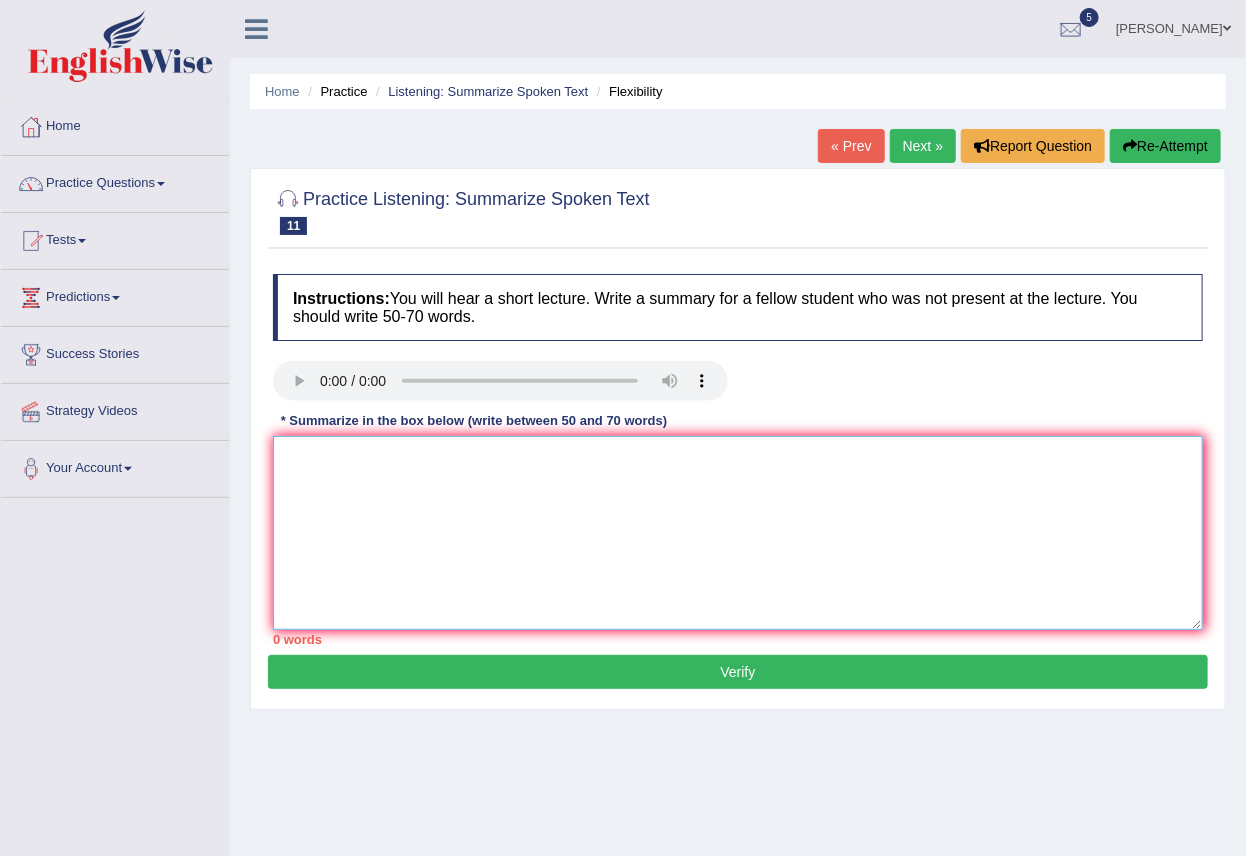click at bounding box center [738, 533] 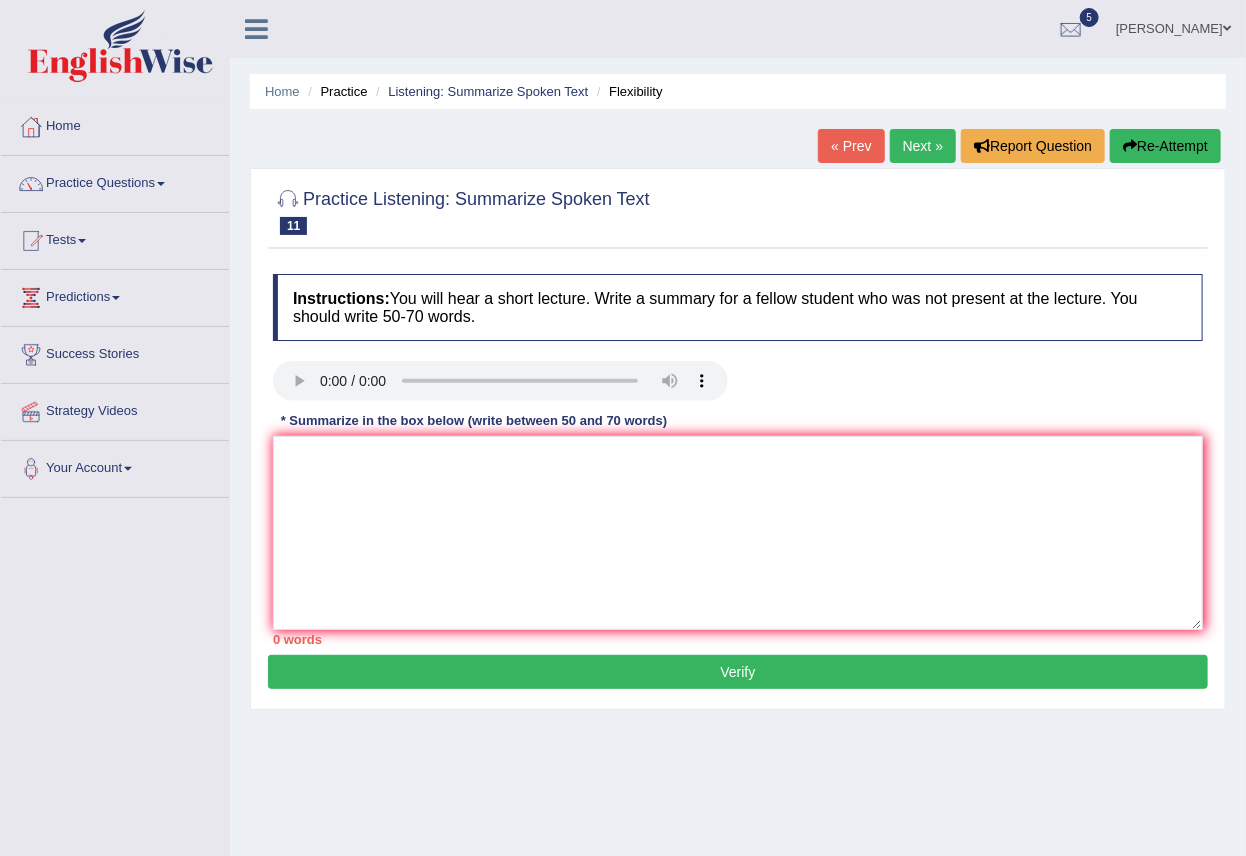 drag, startPoint x: 911, startPoint y: 291, endPoint x: 1263, endPoint y: 207, distance: 361.88397 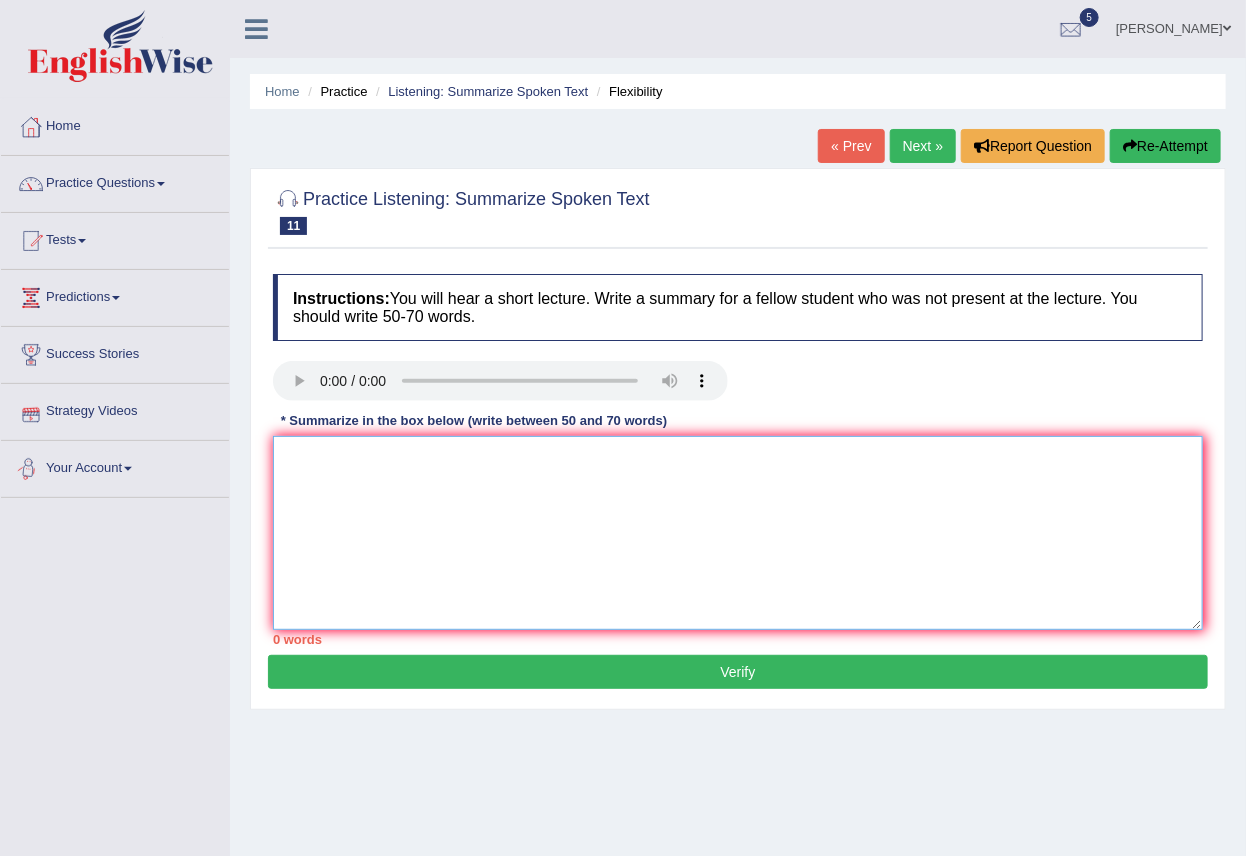 click at bounding box center [738, 533] 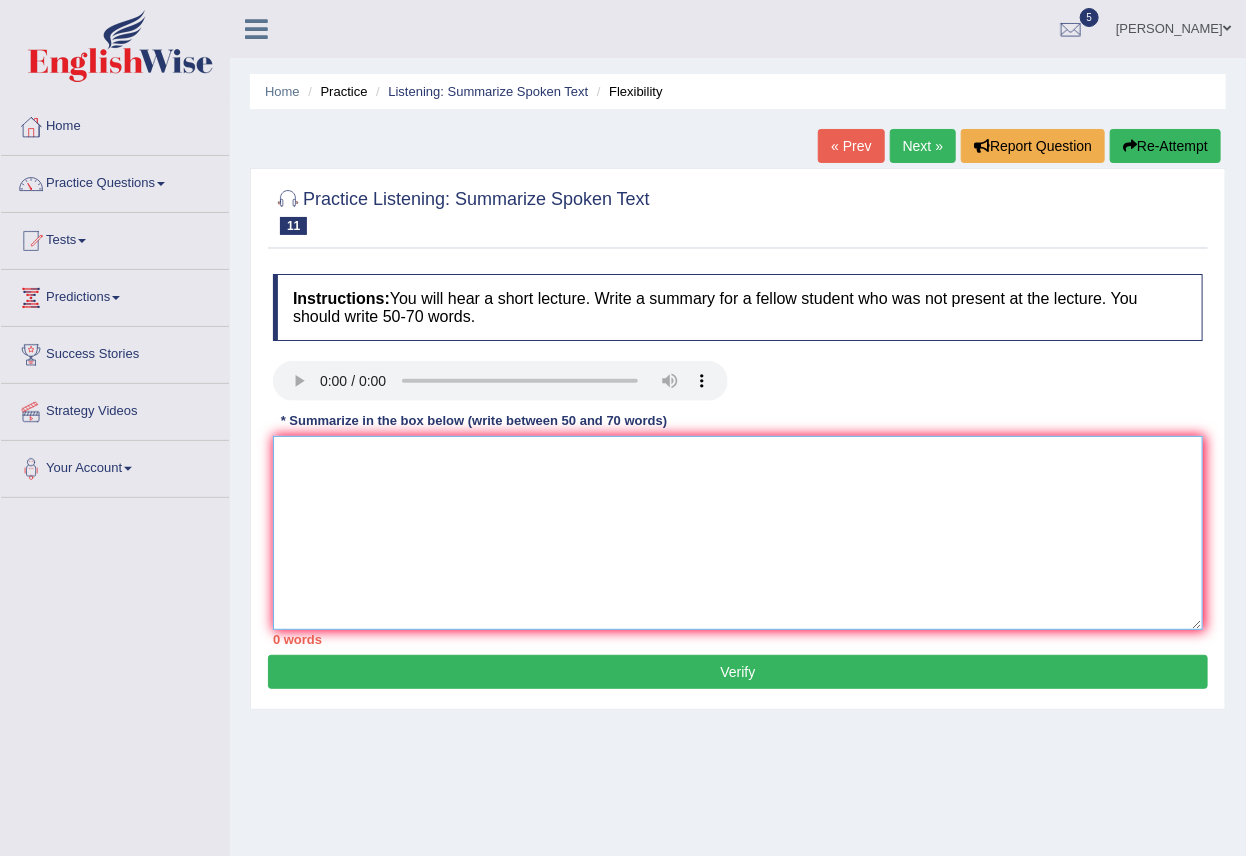 type on "t" 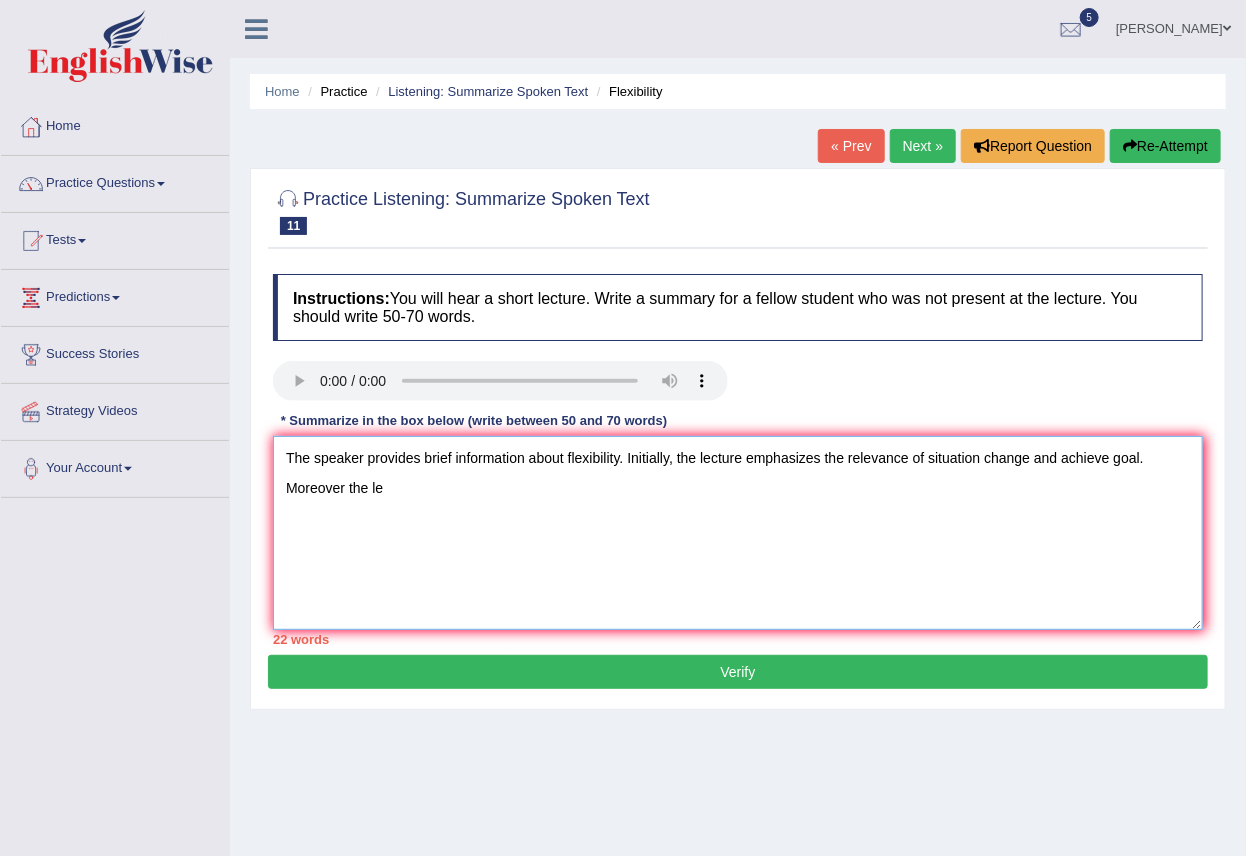 drag, startPoint x: 741, startPoint y: 453, endPoint x: 749, endPoint y: 489, distance: 36.878178 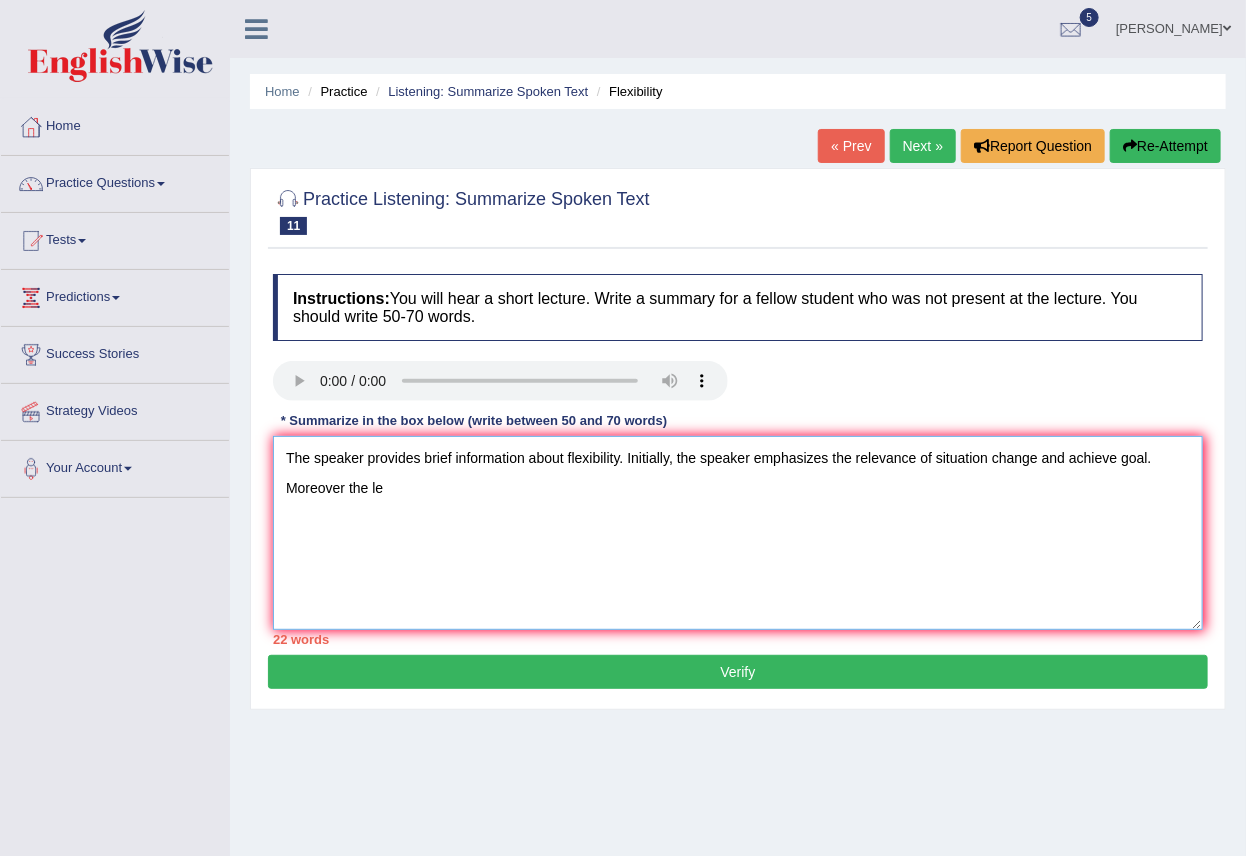 drag, startPoint x: 600, startPoint y: 580, endPoint x: 583, endPoint y: 562, distance: 24.758837 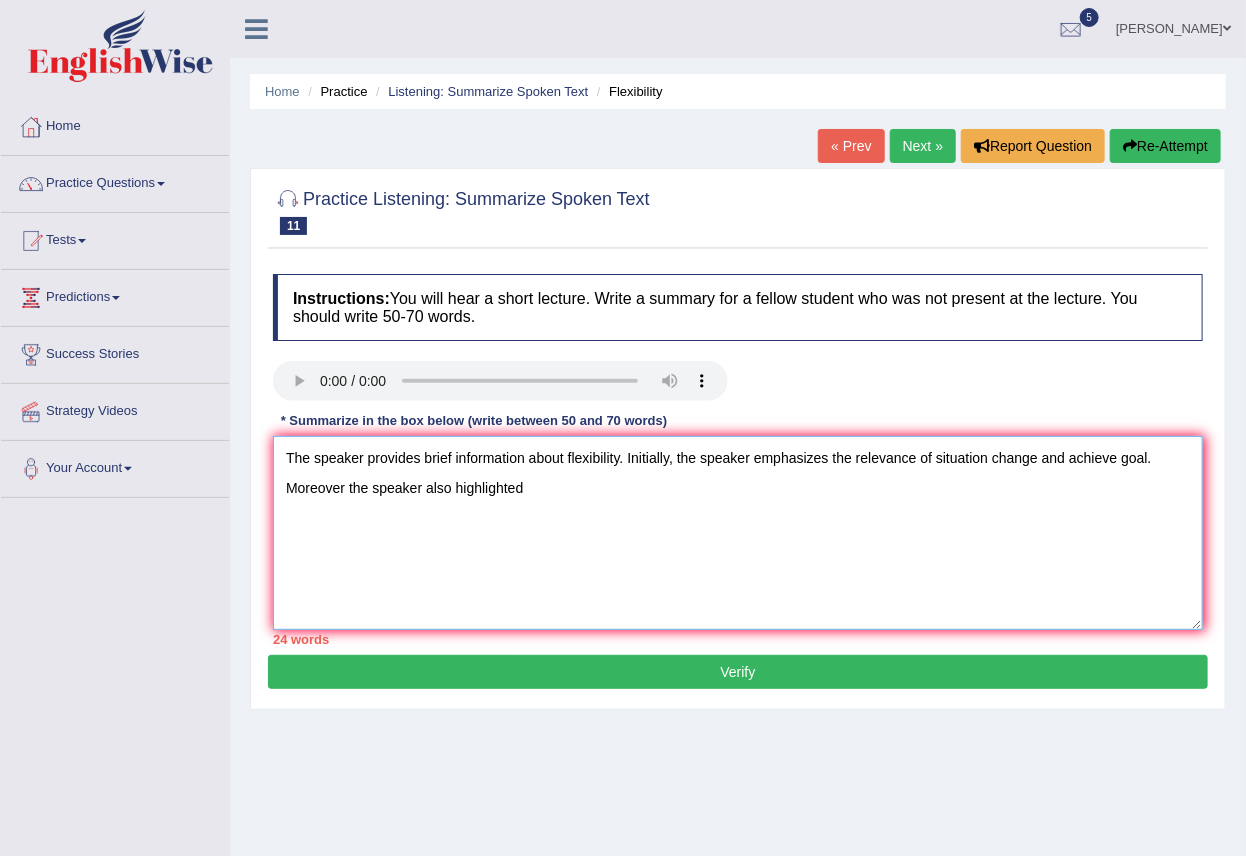 click on "The speaker provides brief information about flexibility. Initially, the speaker emphasizes the relevance of situation change and achieve goal. Moreover the speaker also highlighted" at bounding box center [738, 533] 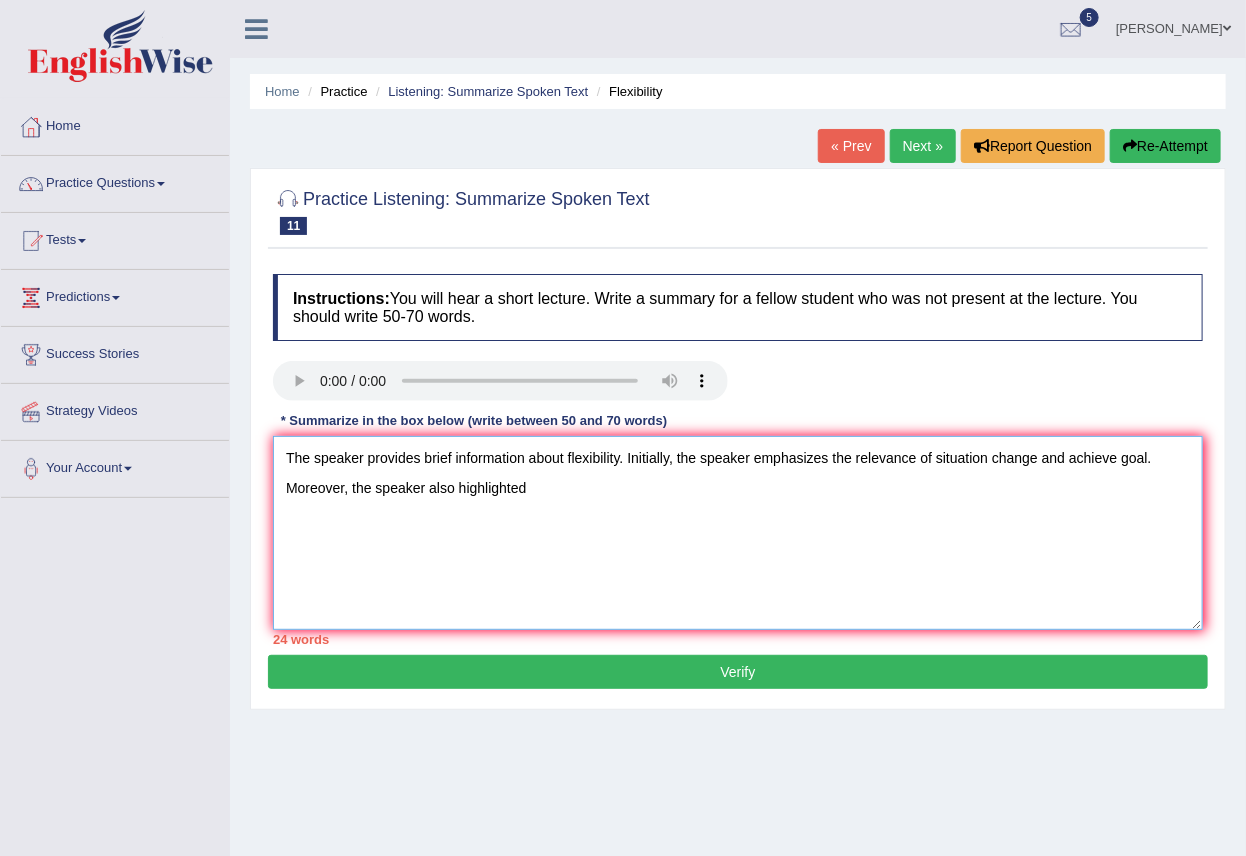 click on "The speaker provides brief information about flexibility. Initially, the speaker emphasizes the relevance of situation change and achieve goal. Moreover, the speaker also highlighted" at bounding box center (738, 533) 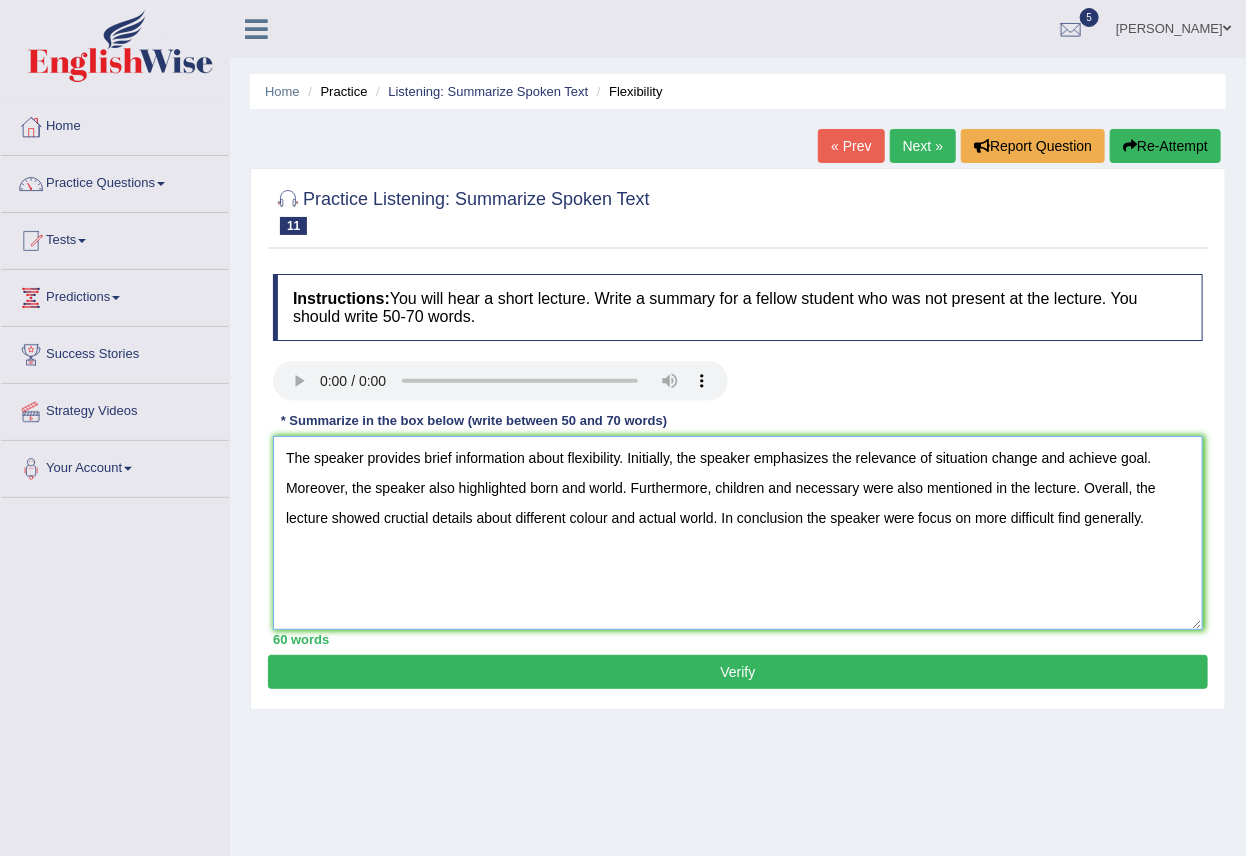 type on "The speaker provides brief information about flexibility. Initially, the speaker emphasizes the relevance of situation change and achieve goal. Moreover, the speaker also highlighted born and world. Furthermore, children and necessary were also mentioned in the lecture. Overall, the lecture showed cructial details about different colour and actual world. In conclusion the speaker were focus on more difficult find generally." 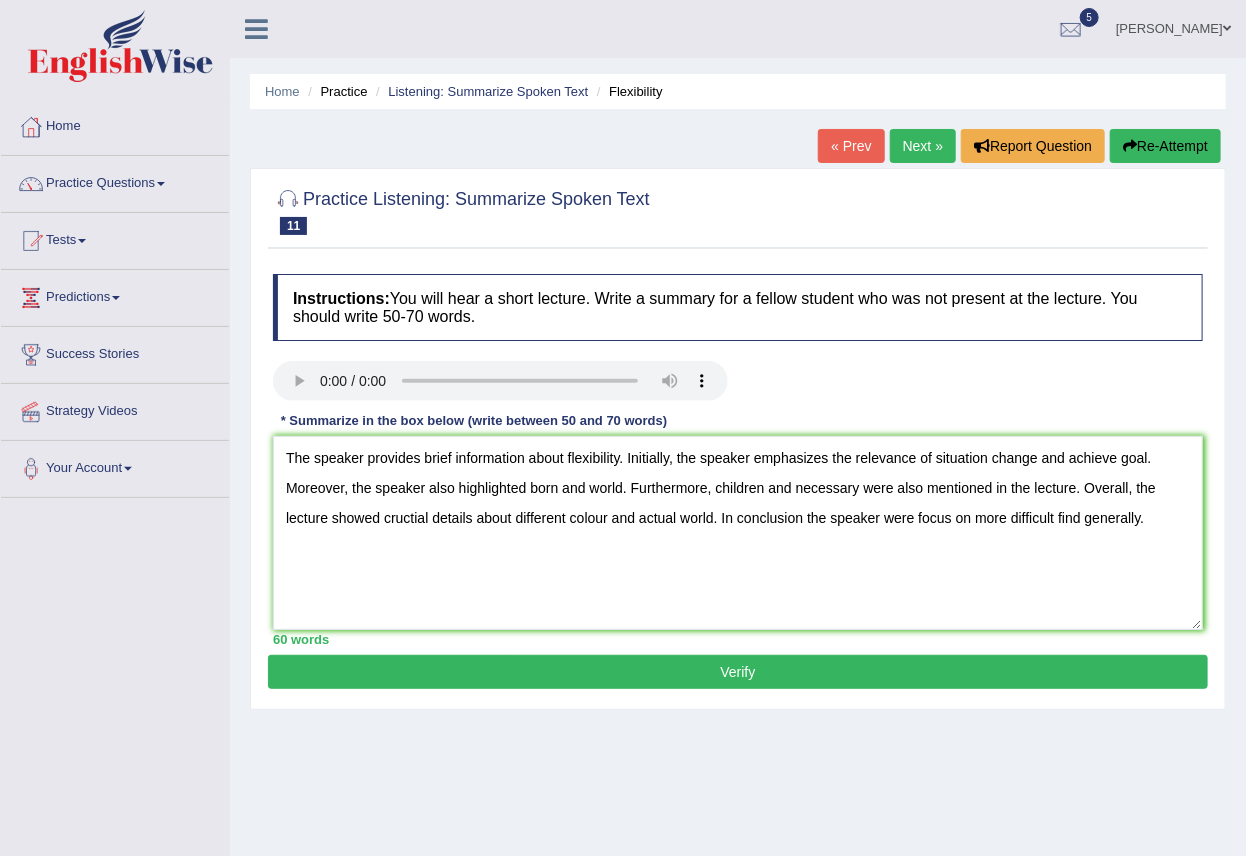 click on "Verify" at bounding box center (738, 672) 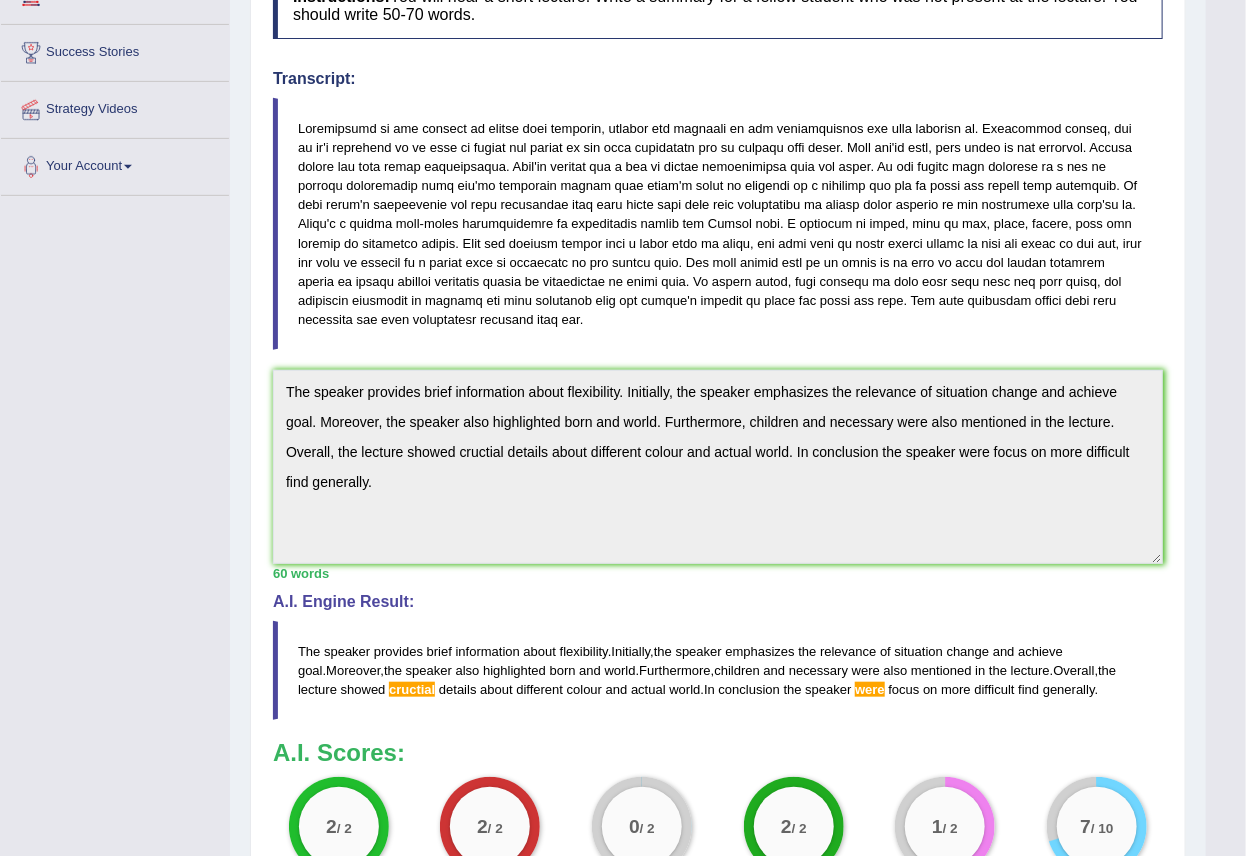 scroll, scrollTop: 0, scrollLeft: 0, axis: both 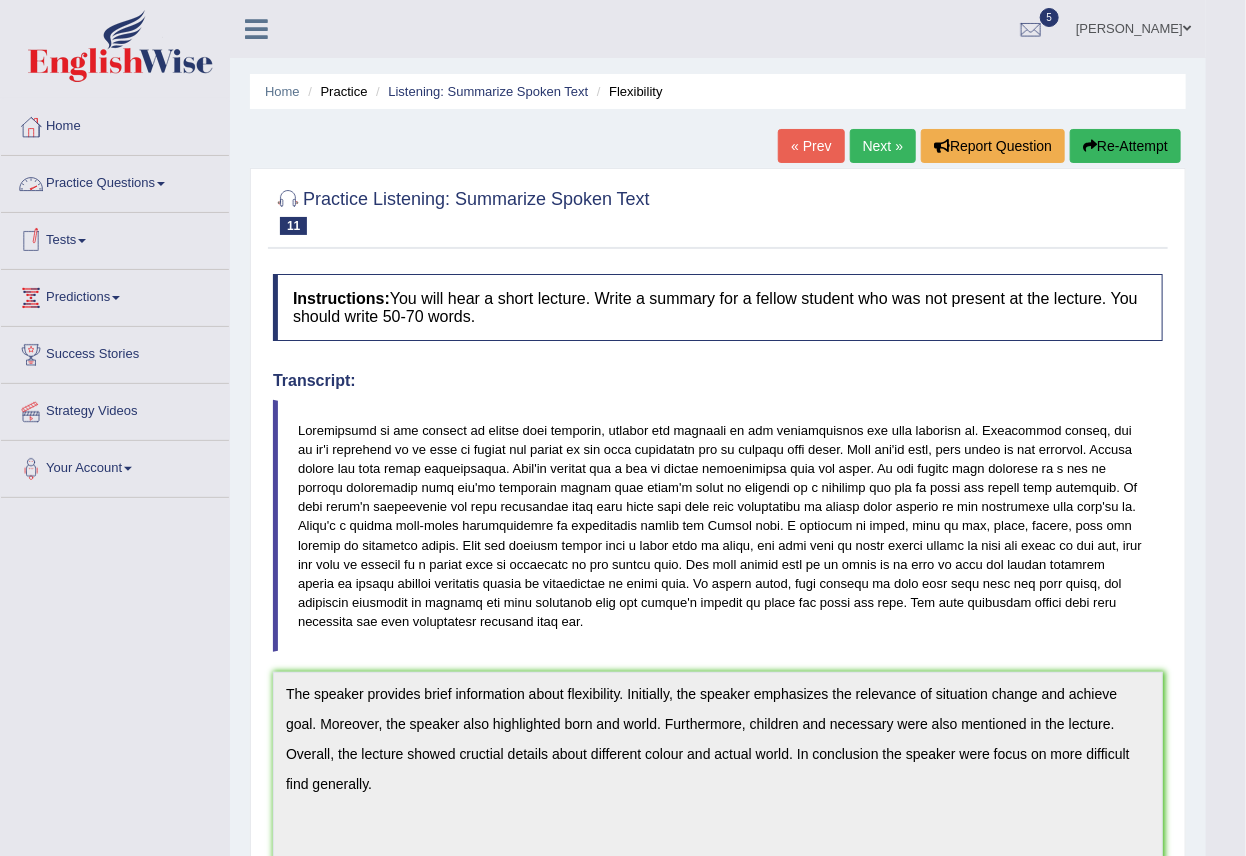 click on "Practice Questions" at bounding box center [115, 181] 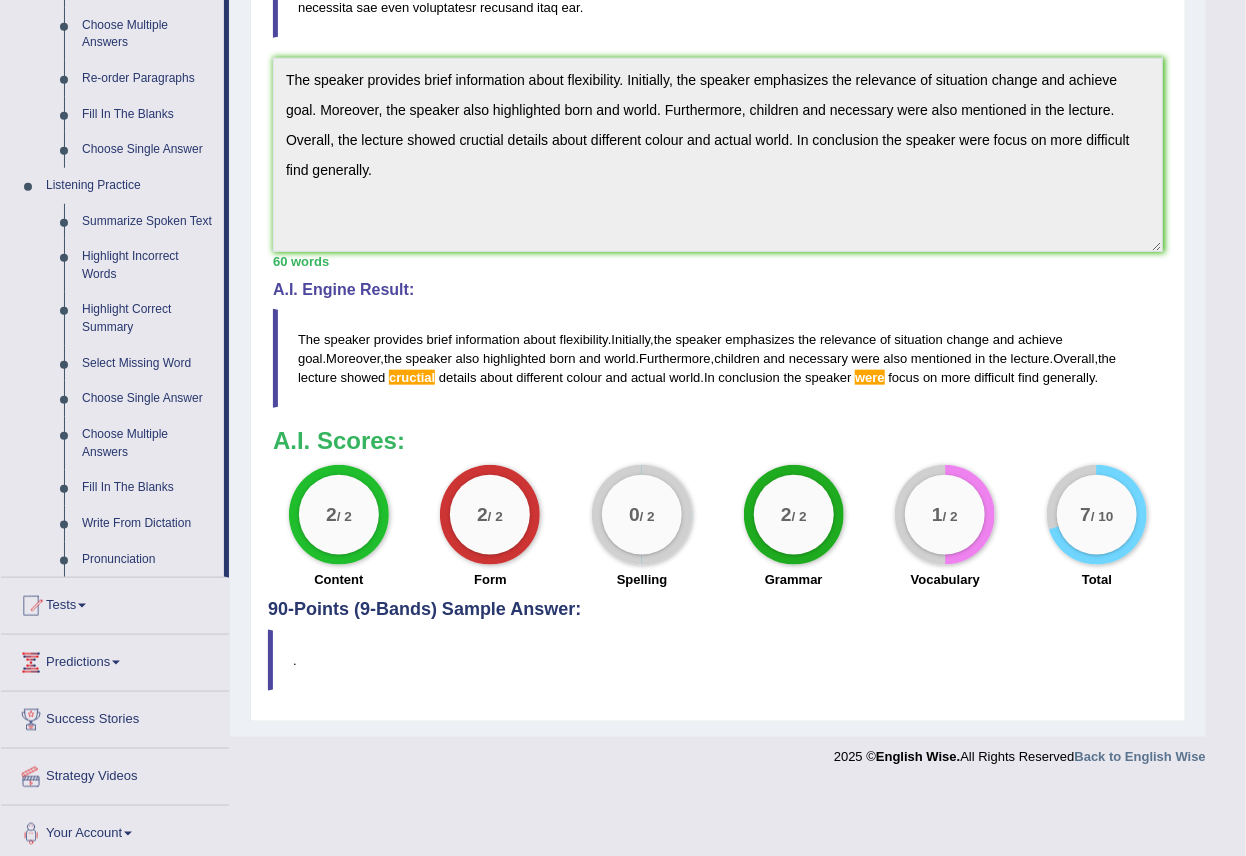 scroll, scrollTop: 622, scrollLeft: 0, axis: vertical 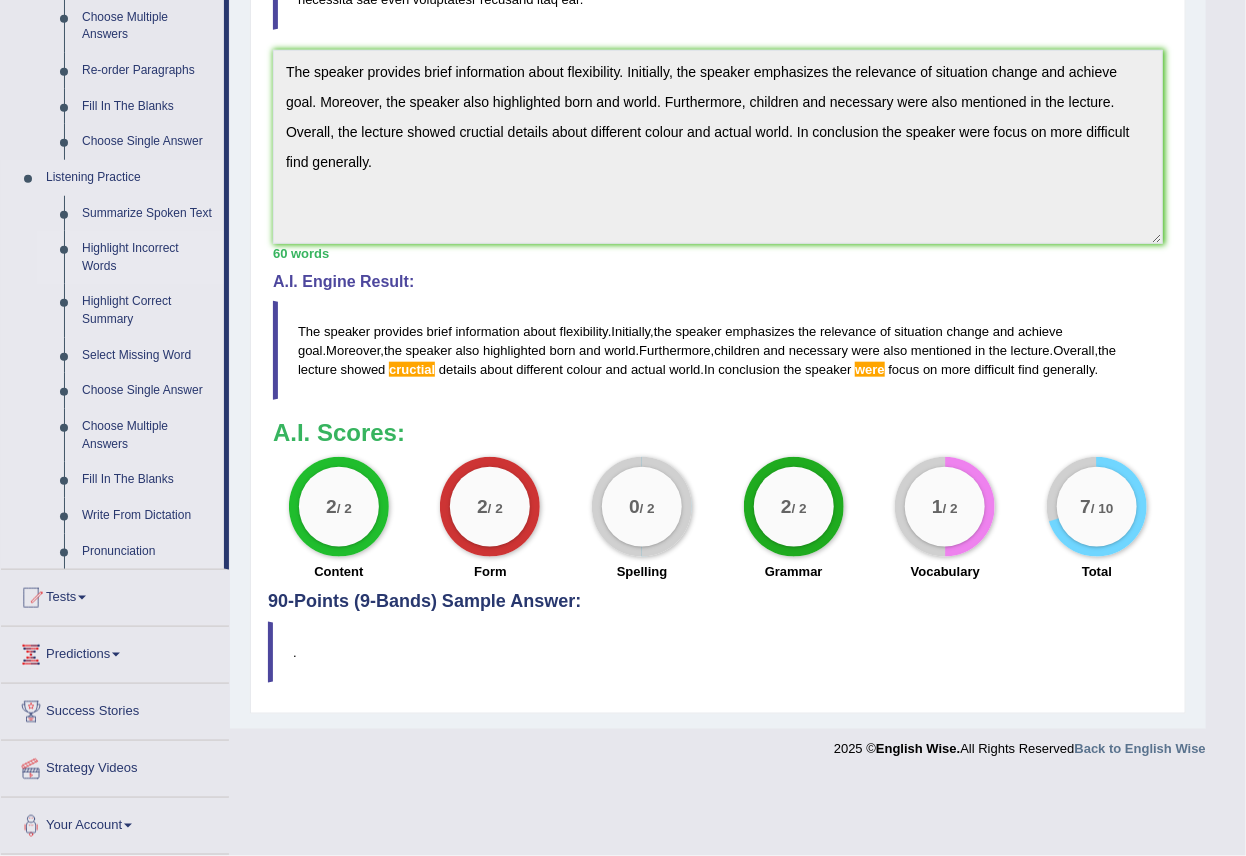 click on "Highlight Incorrect Words" at bounding box center (148, 257) 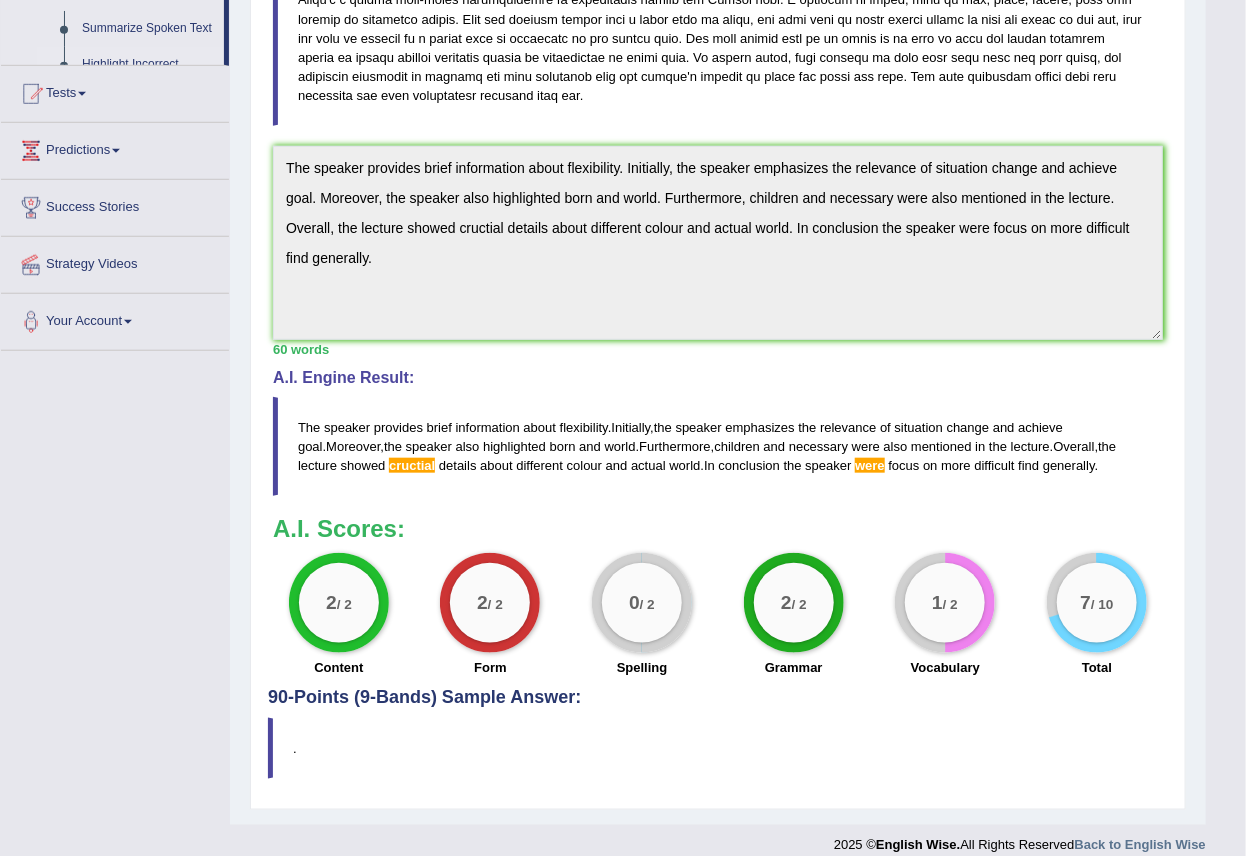 scroll, scrollTop: 473, scrollLeft: 0, axis: vertical 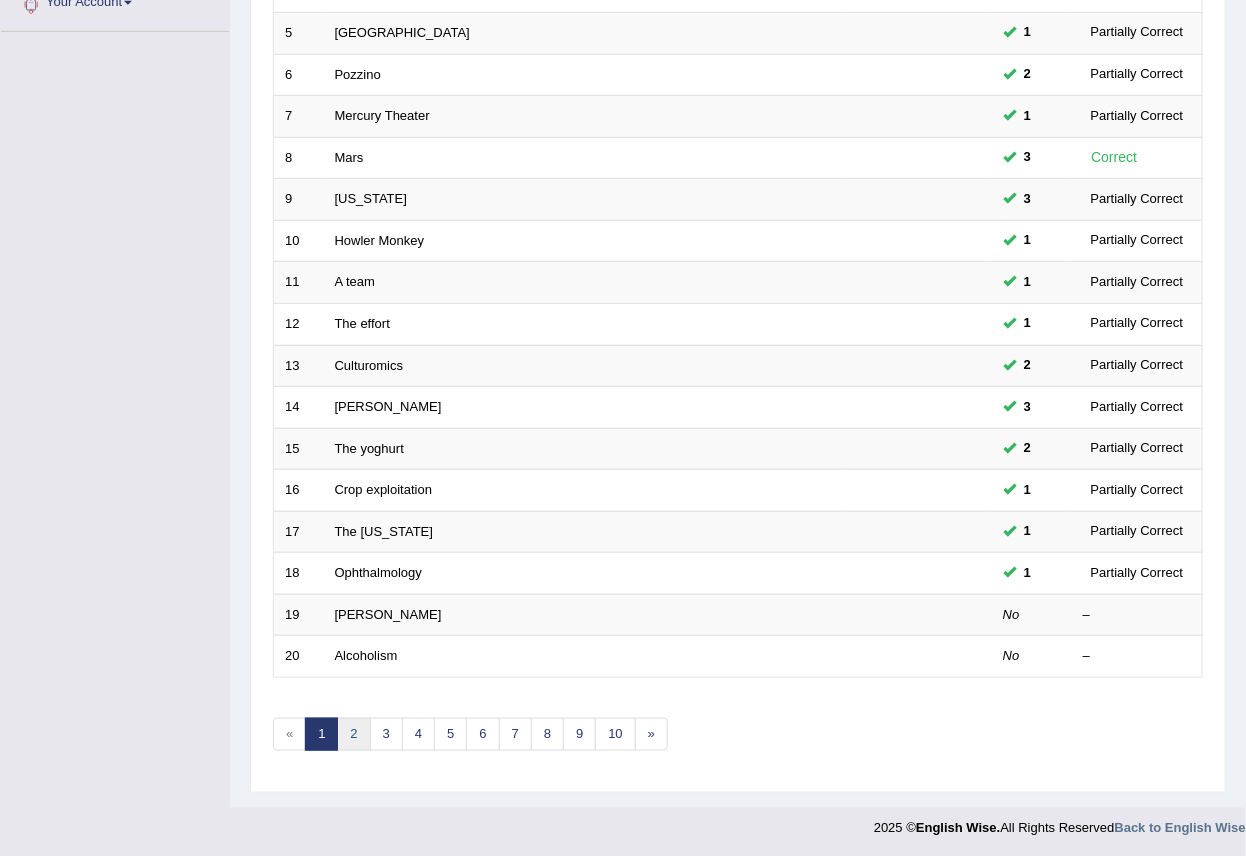 click on "2" at bounding box center [353, 734] 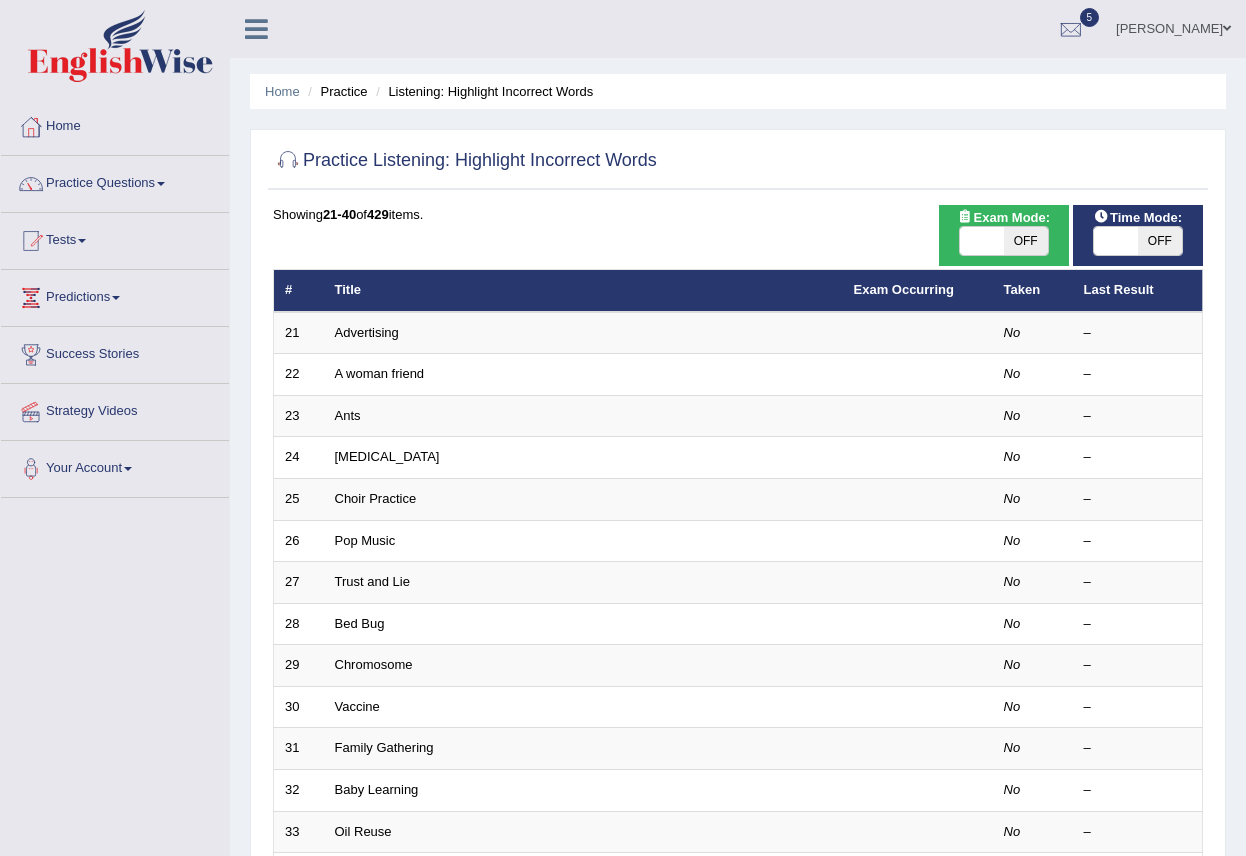 scroll, scrollTop: 0, scrollLeft: 0, axis: both 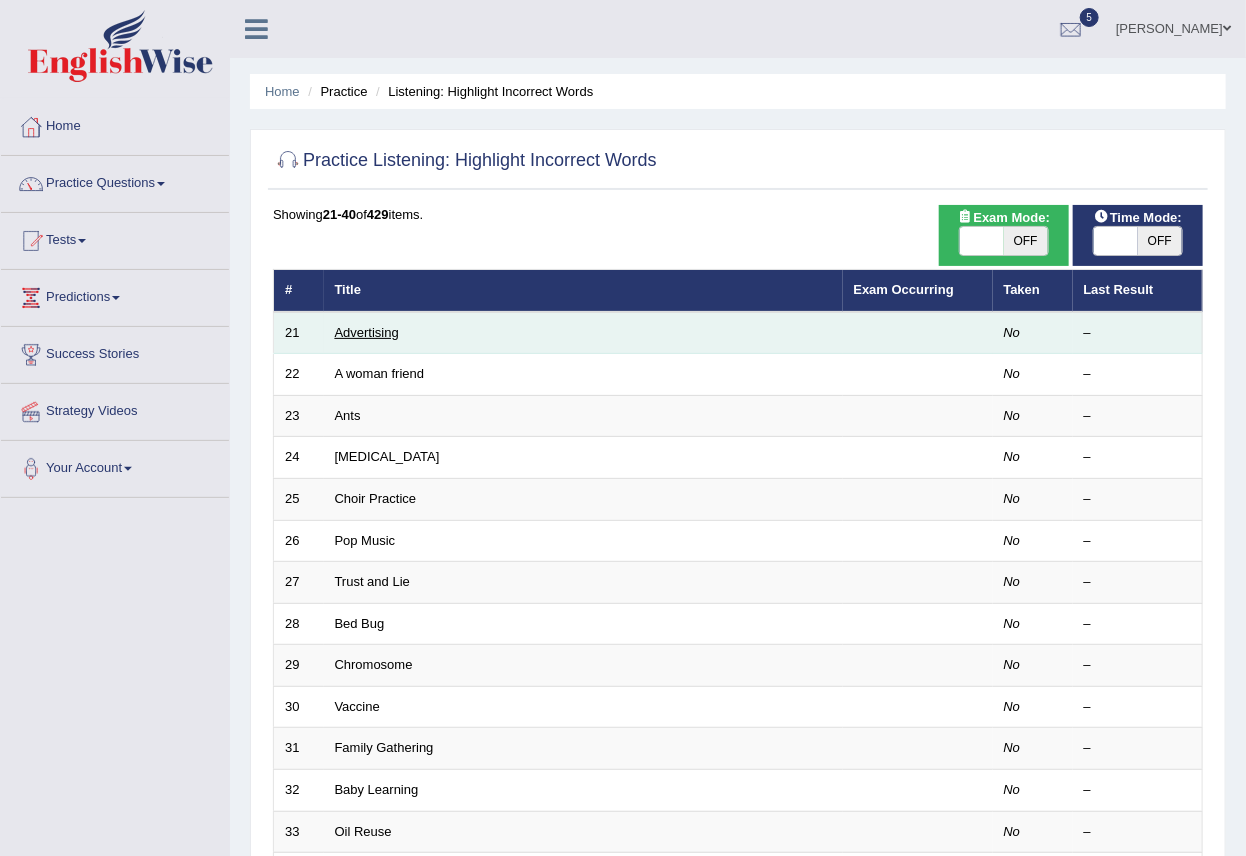 click on "Advertising" at bounding box center (367, 332) 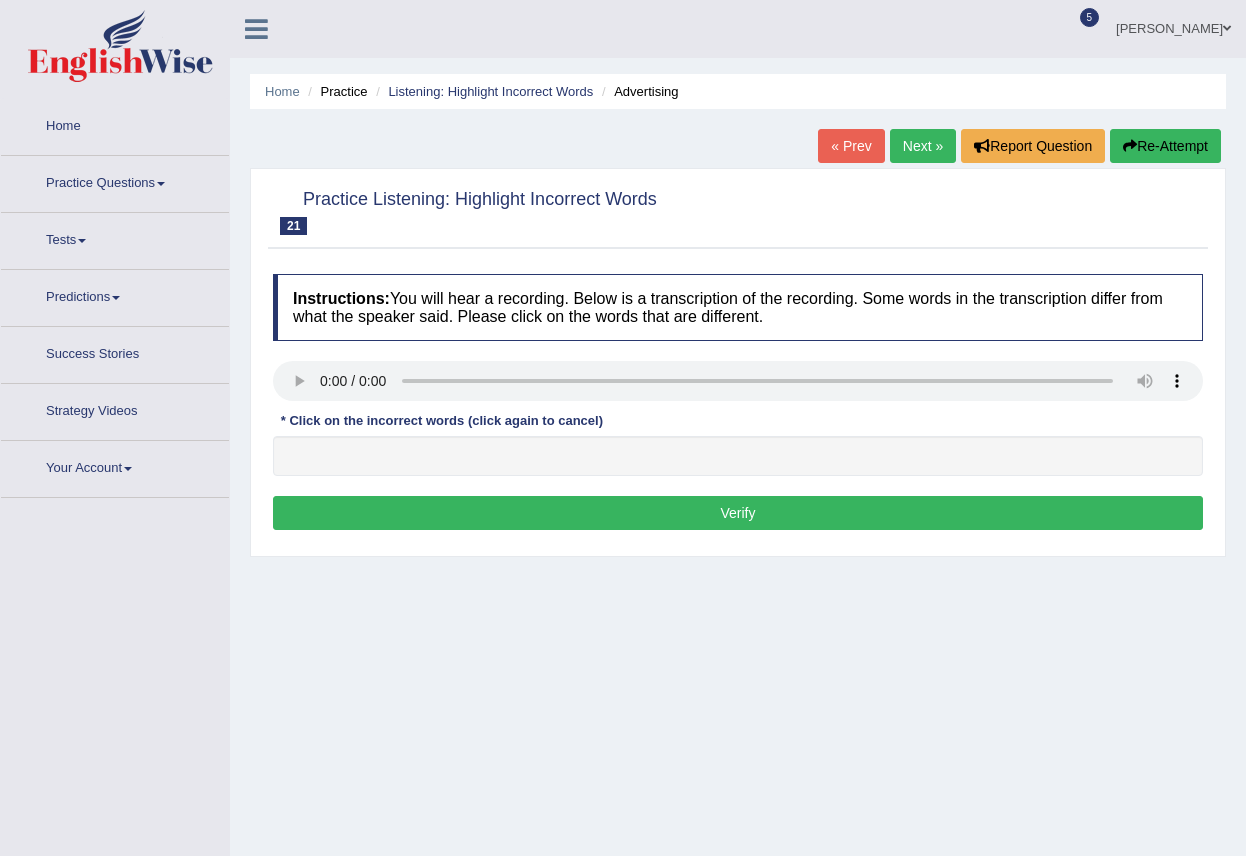 scroll, scrollTop: 0, scrollLeft: 0, axis: both 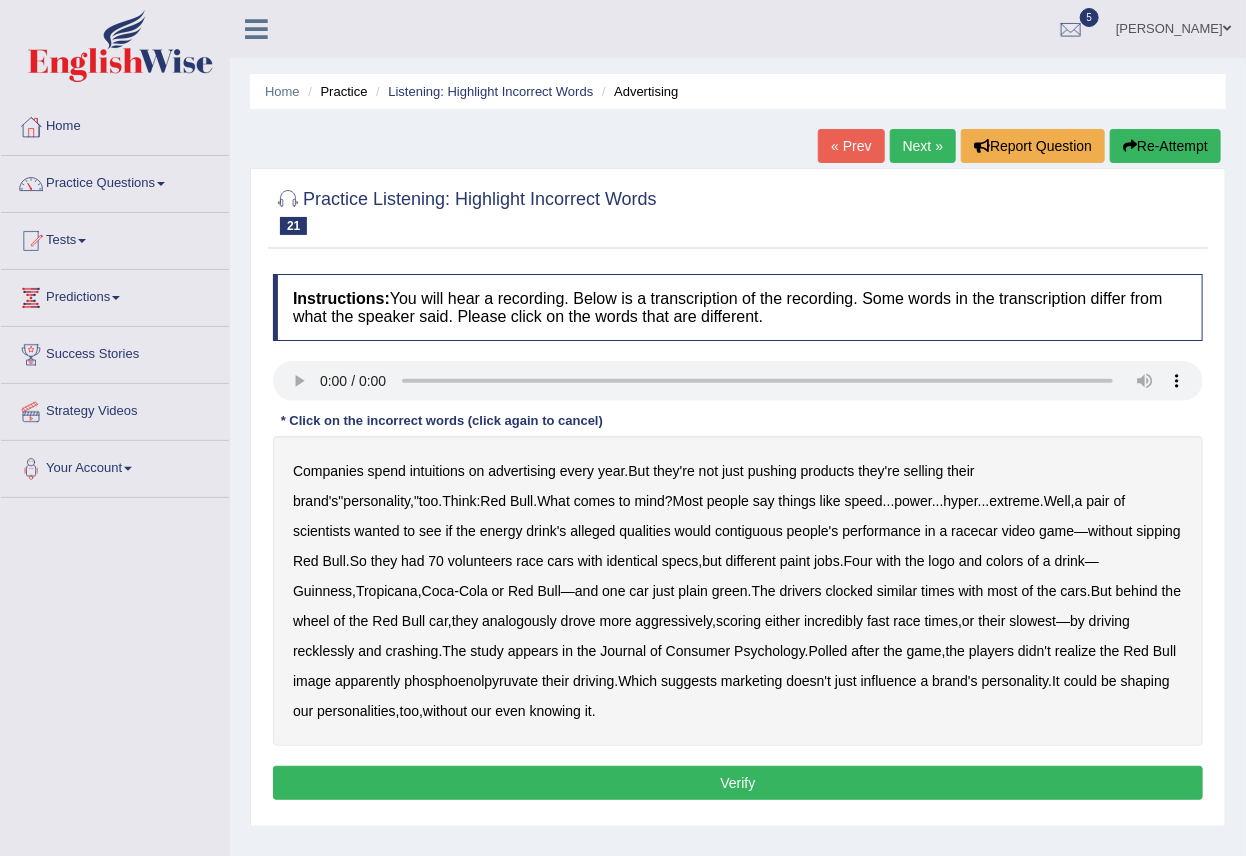 type 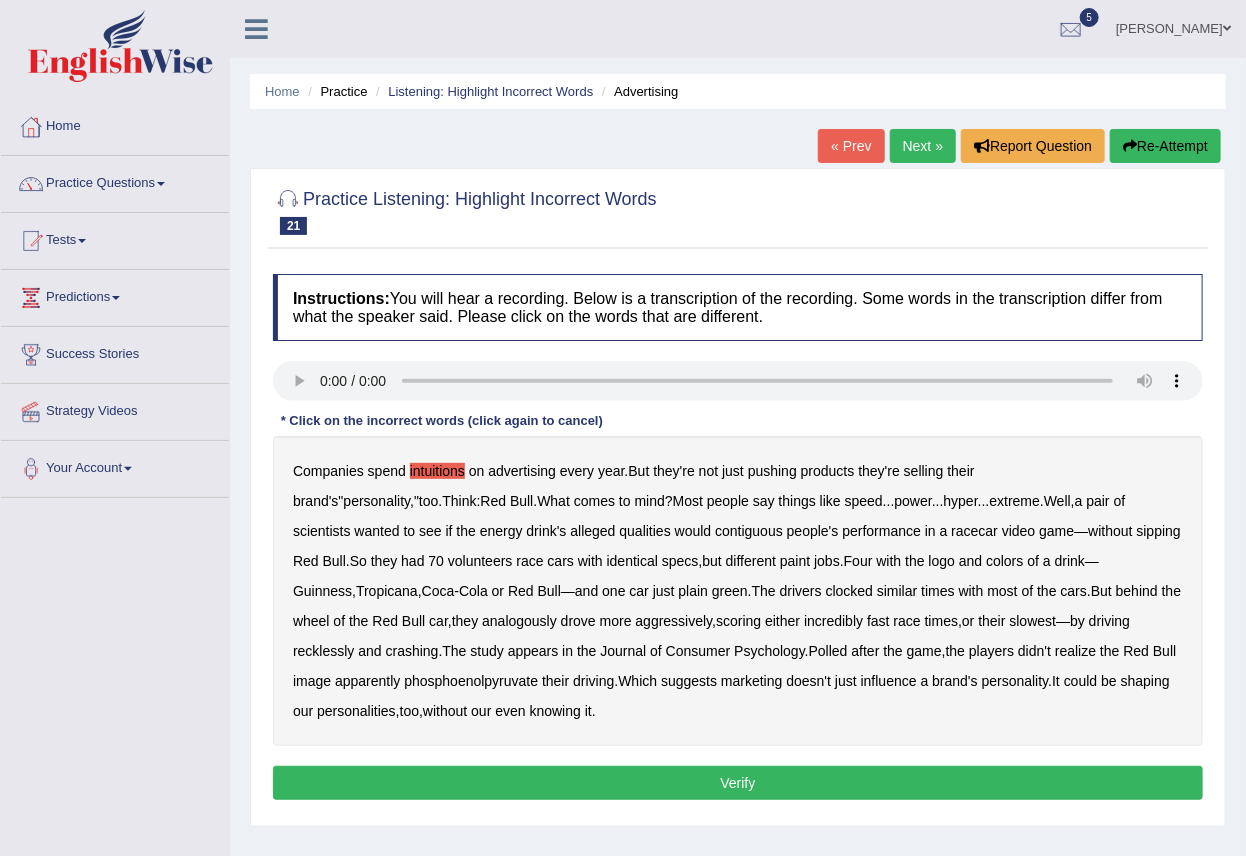 click on "analogously" at bounding box center (519, 621) 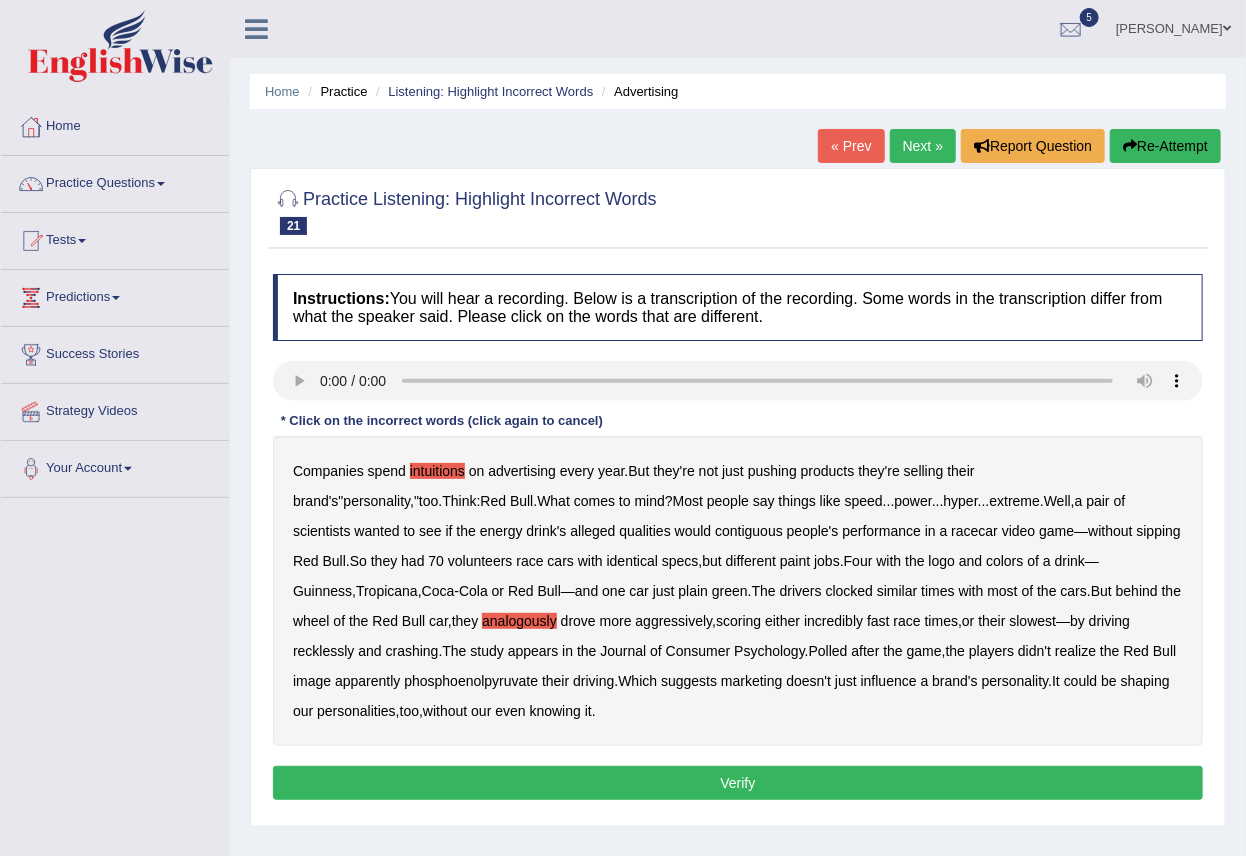 click on "Verify" at bounding box center [738, 783] 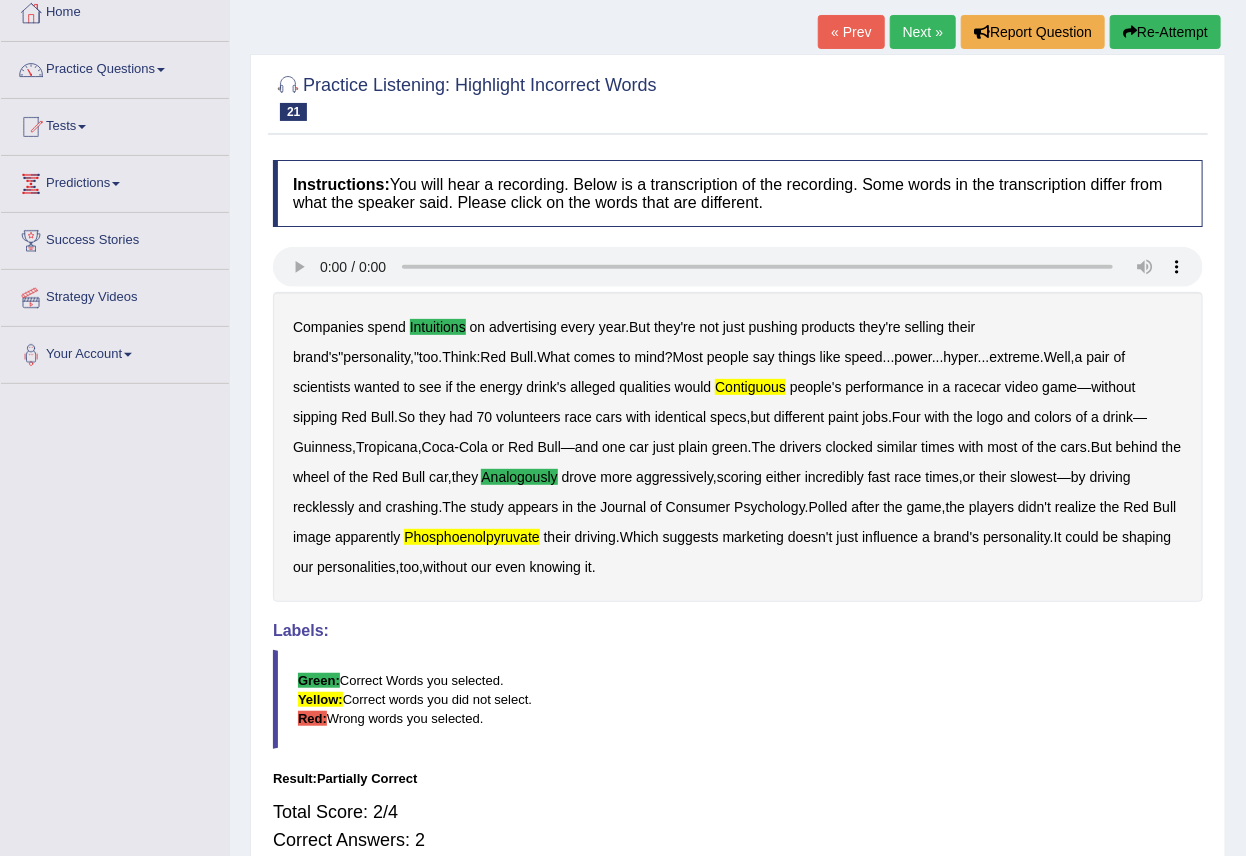scroll, scrollTop: 0, scrollLeft: 0, axis: both 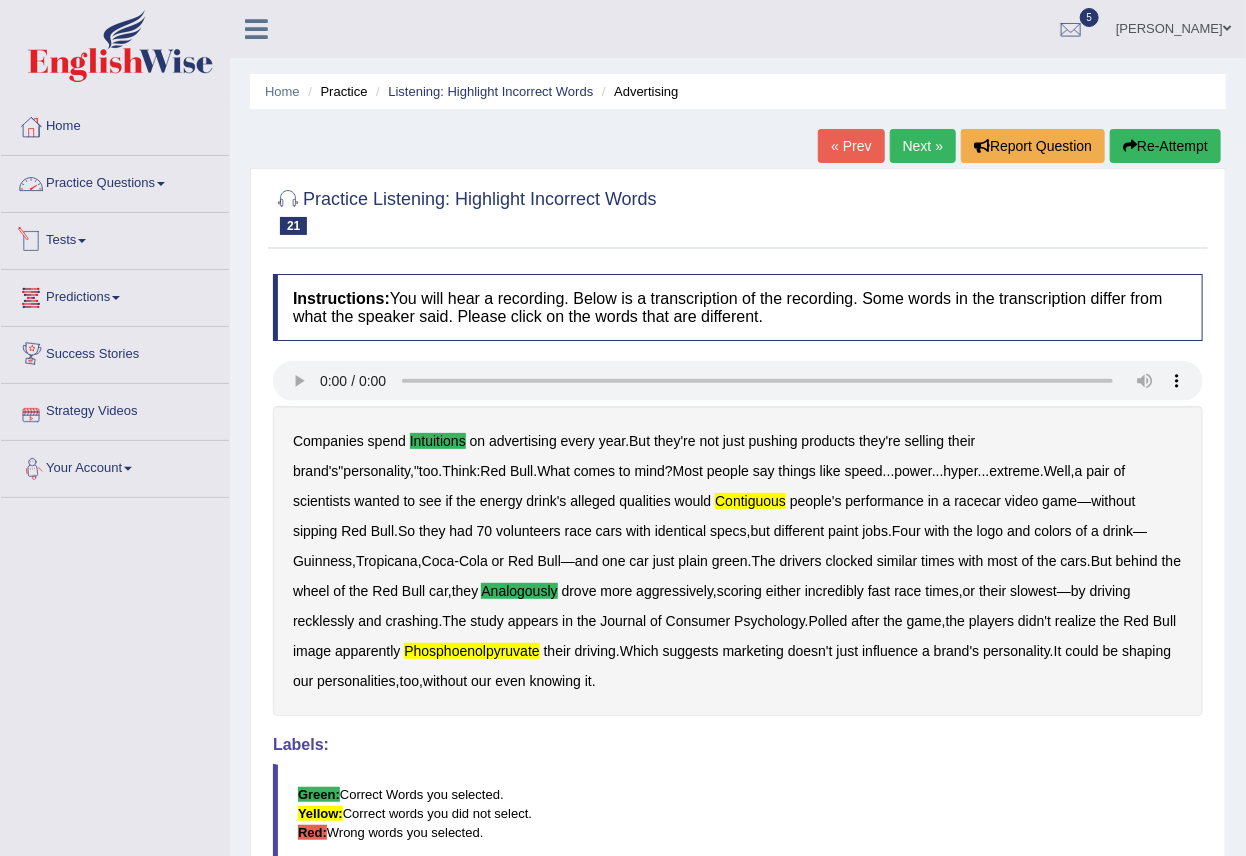 click on "Practice Questions" at bounding box center [115, 181] 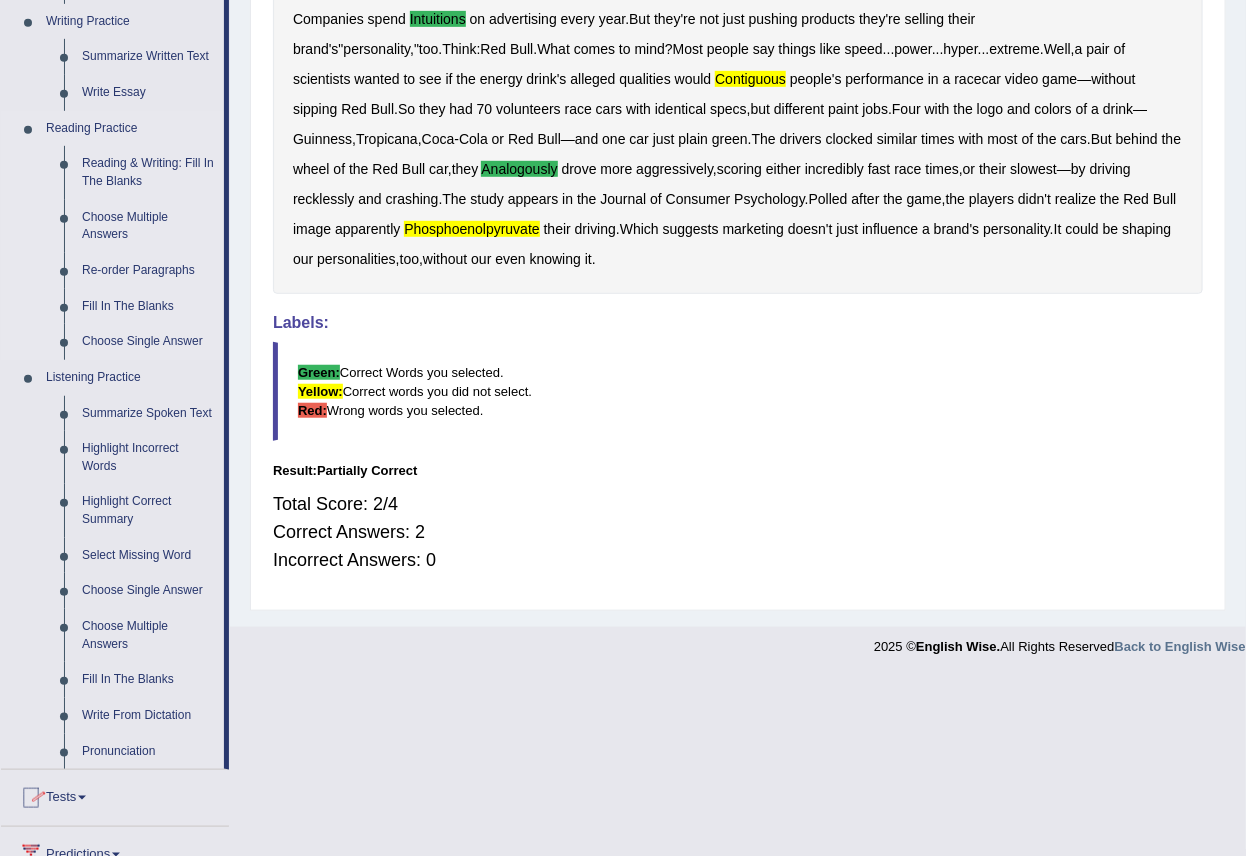 scroll, scrollTop: 622, scrollLeft: 0, axis: vertical 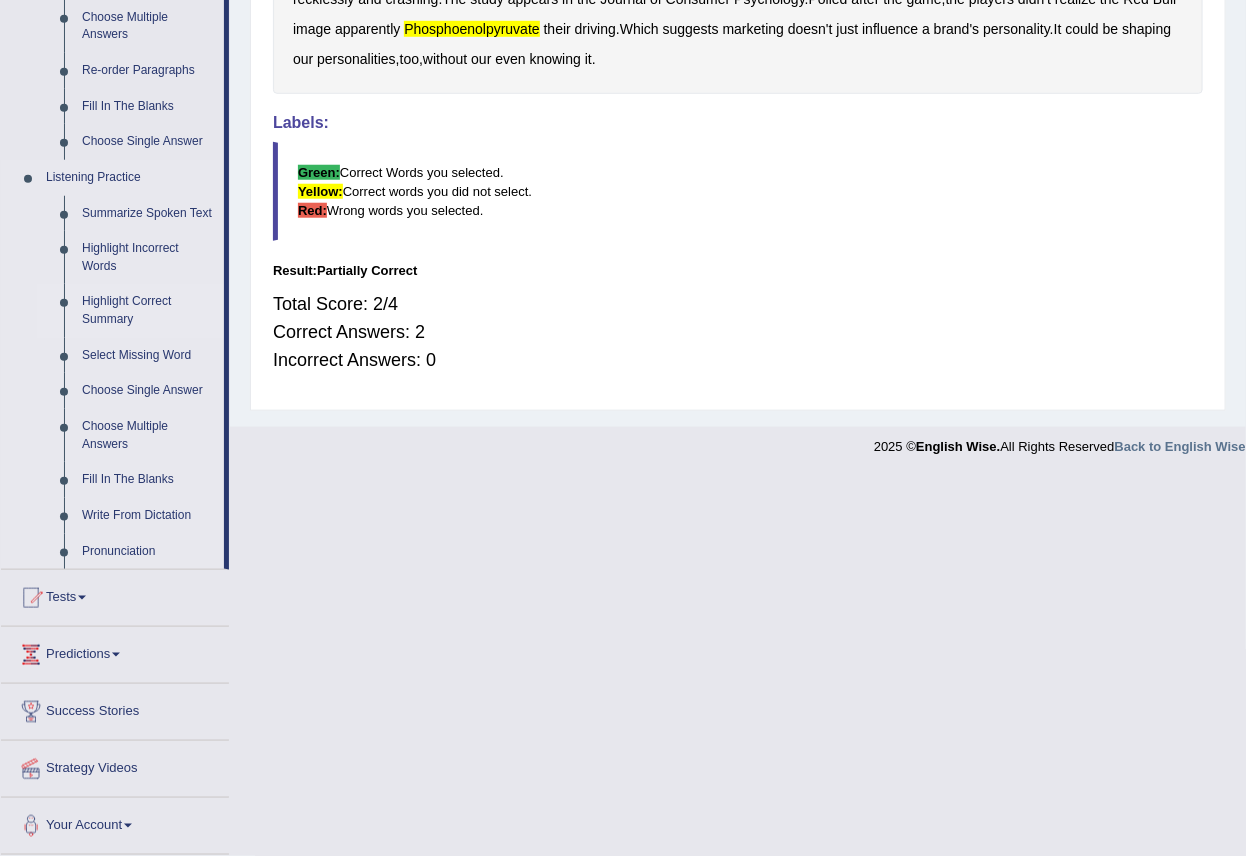 click on "Highlight Correct Summary" at bounding box center [148, 310] 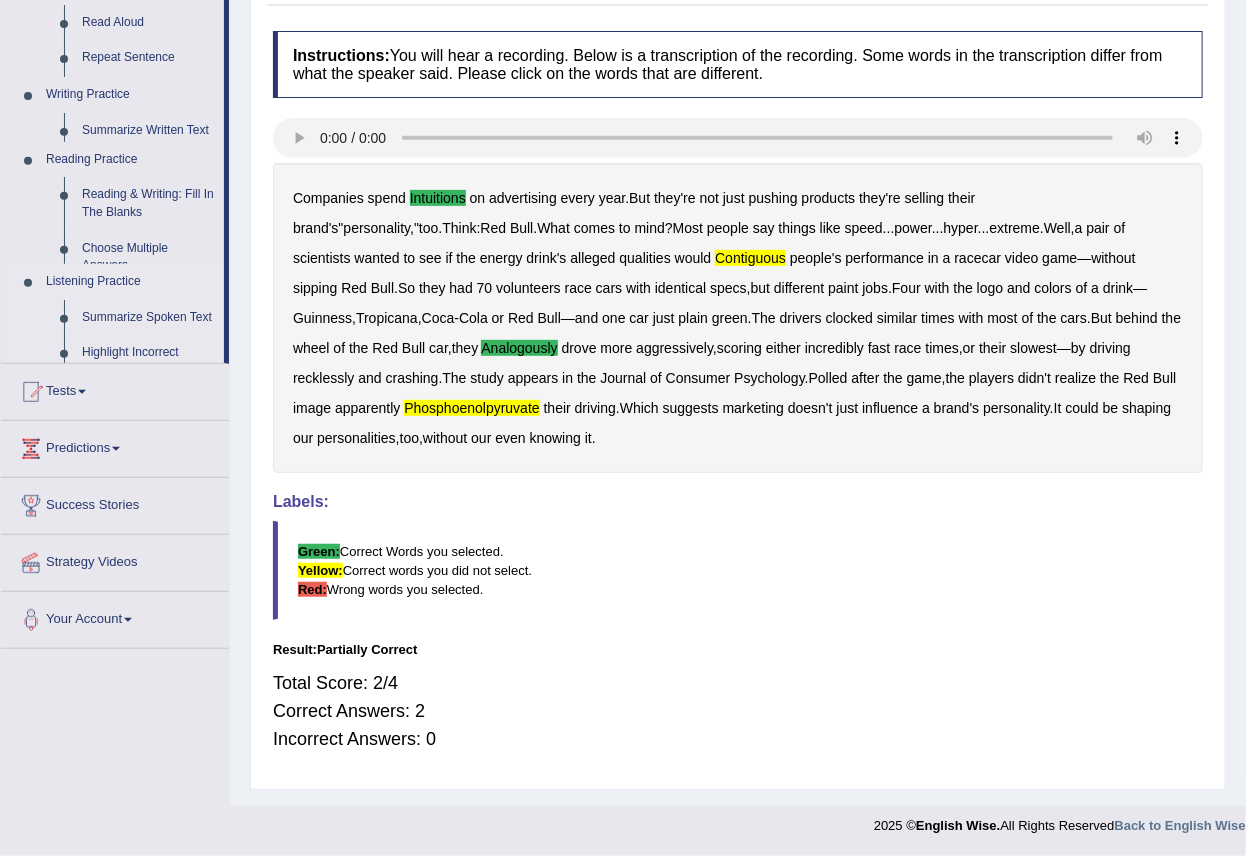 scroll, scrollTop: 242, scrollLeft: 0, axis: vertical 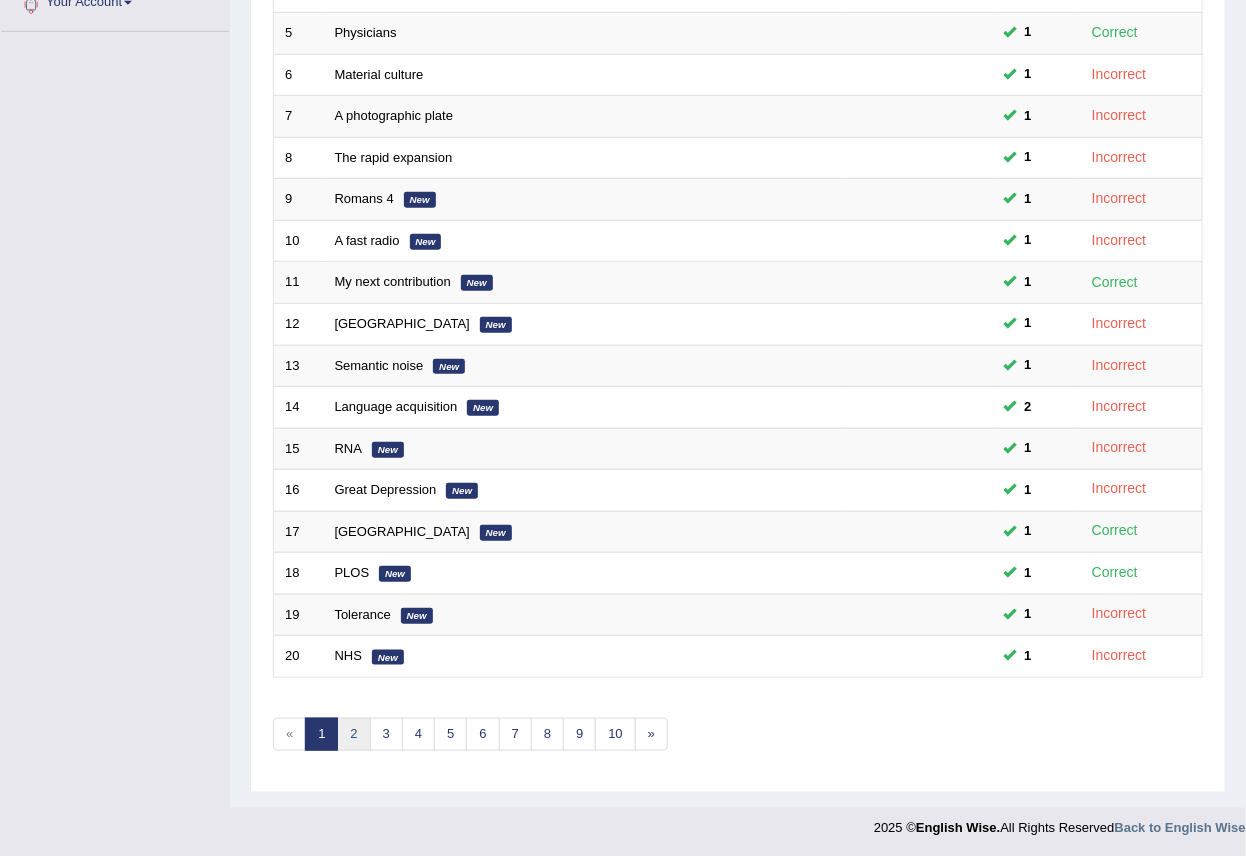 click on "2" at bounding box center [353, 734] 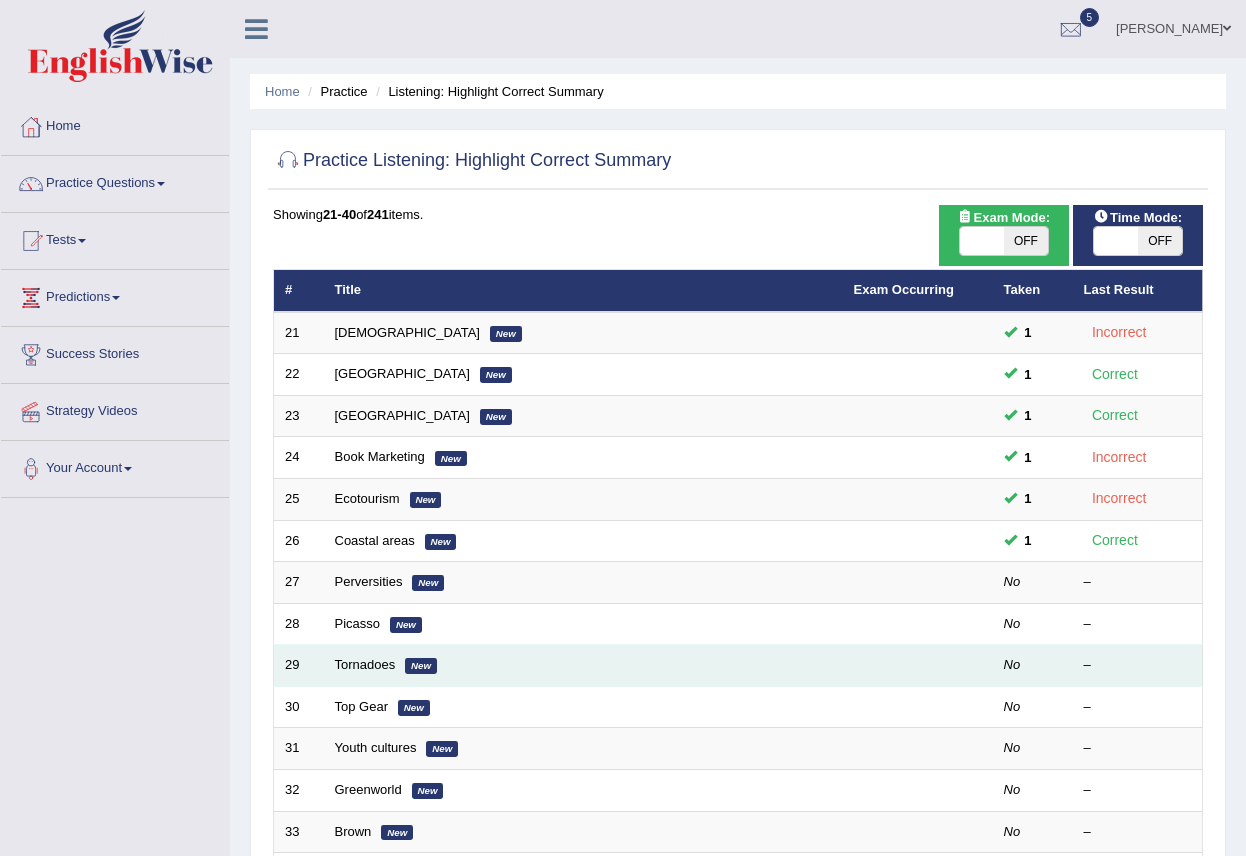 scroll, scrollTop: 0, scrollLeft: 0, axis: both 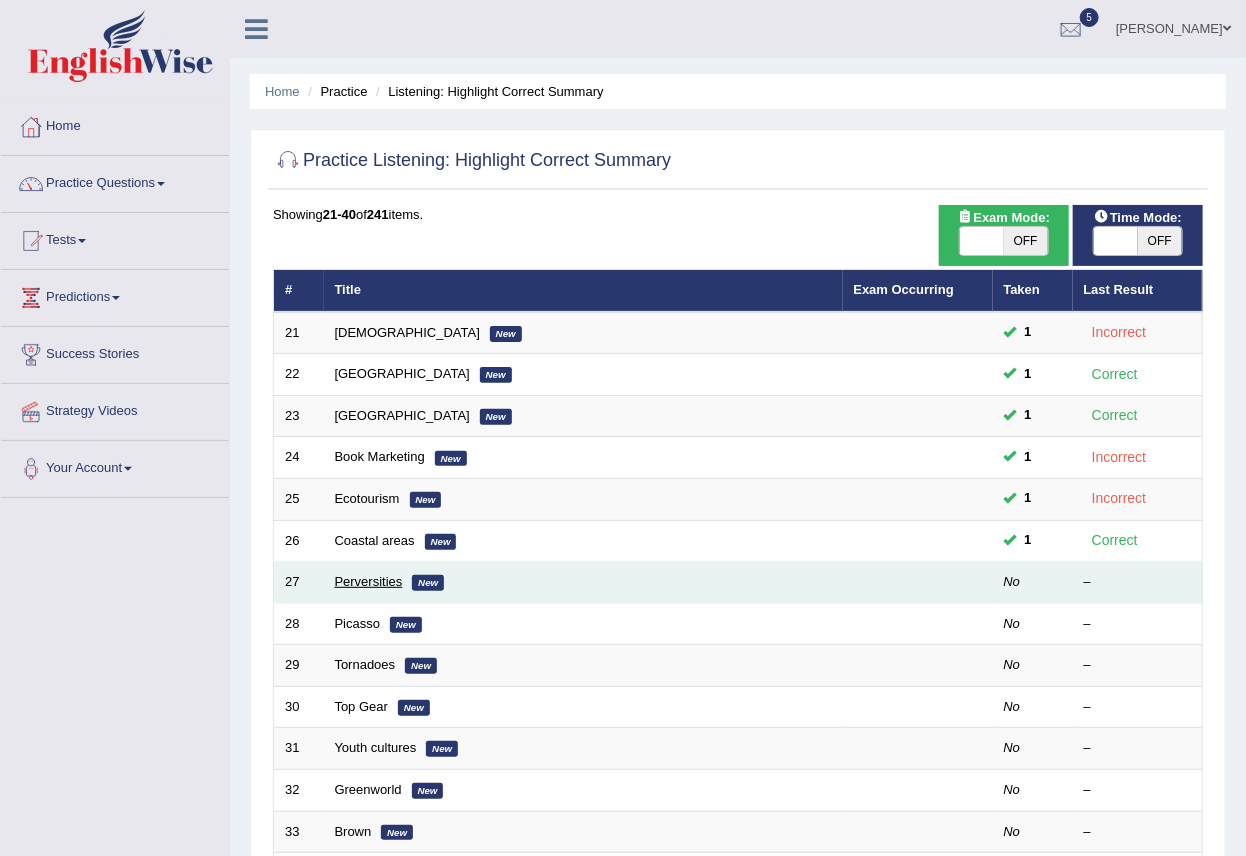 click on "Perversities" at bounding box center (369, 581) 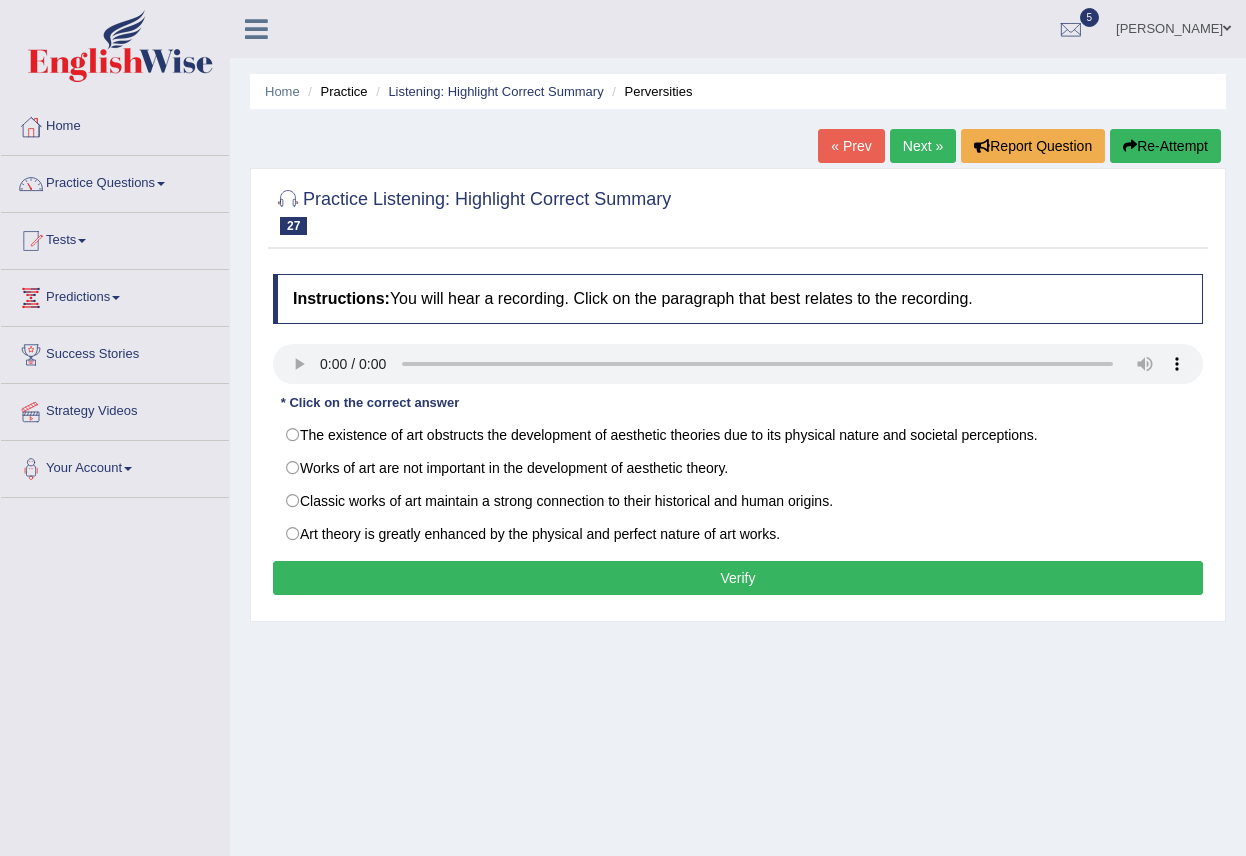 scroll, scrollTop: 0, scrollLeft: 0, axis: both 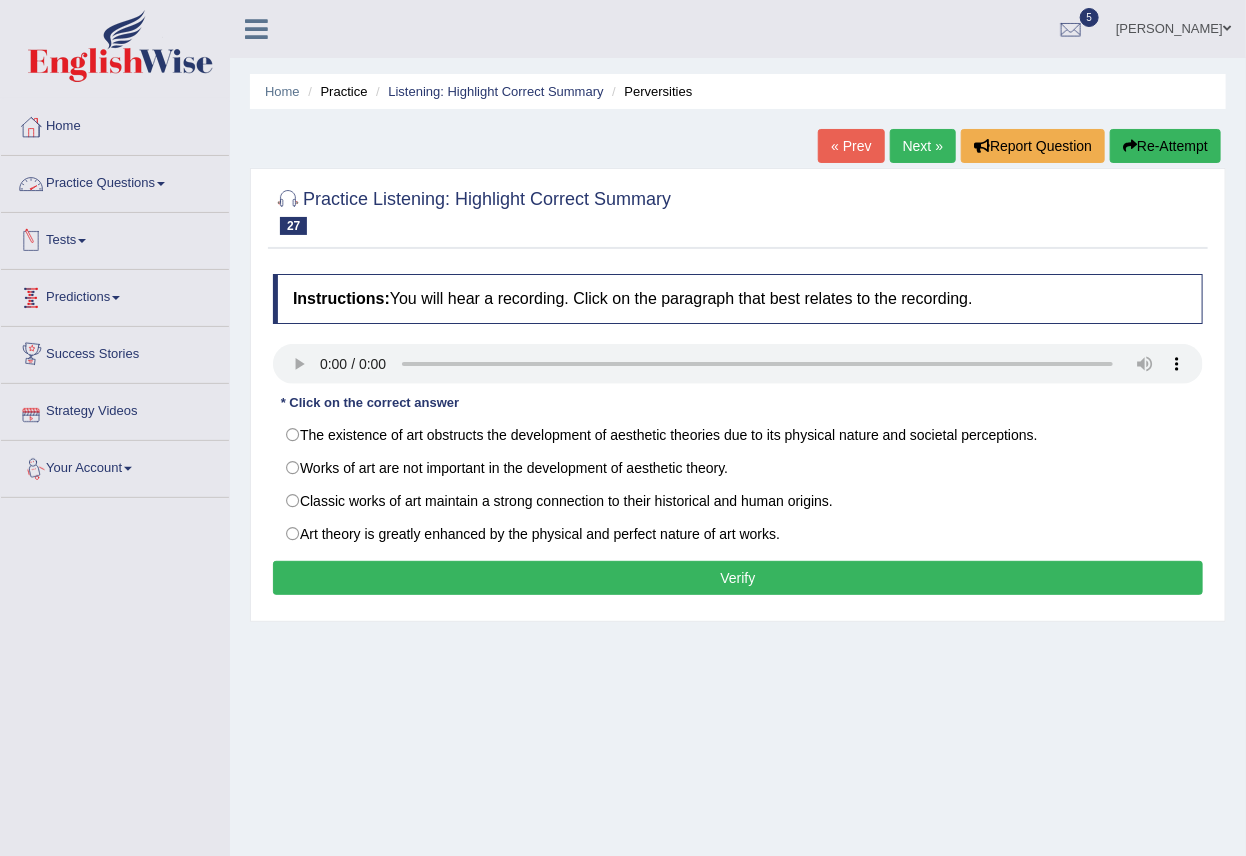click on "Practice Questions" at bounding box center [115, 181] 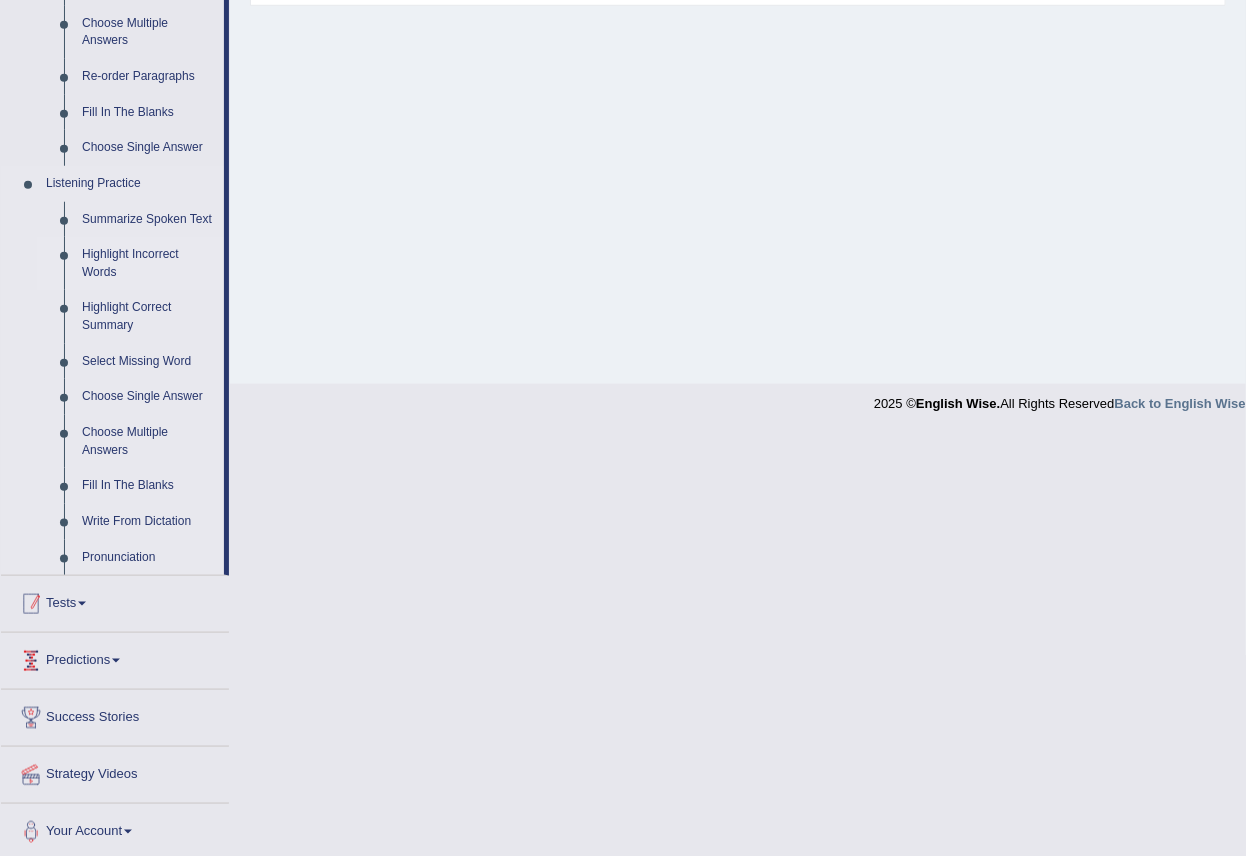 scroll, scrollTop: 622, scrollLeft: 0, axis: vertical 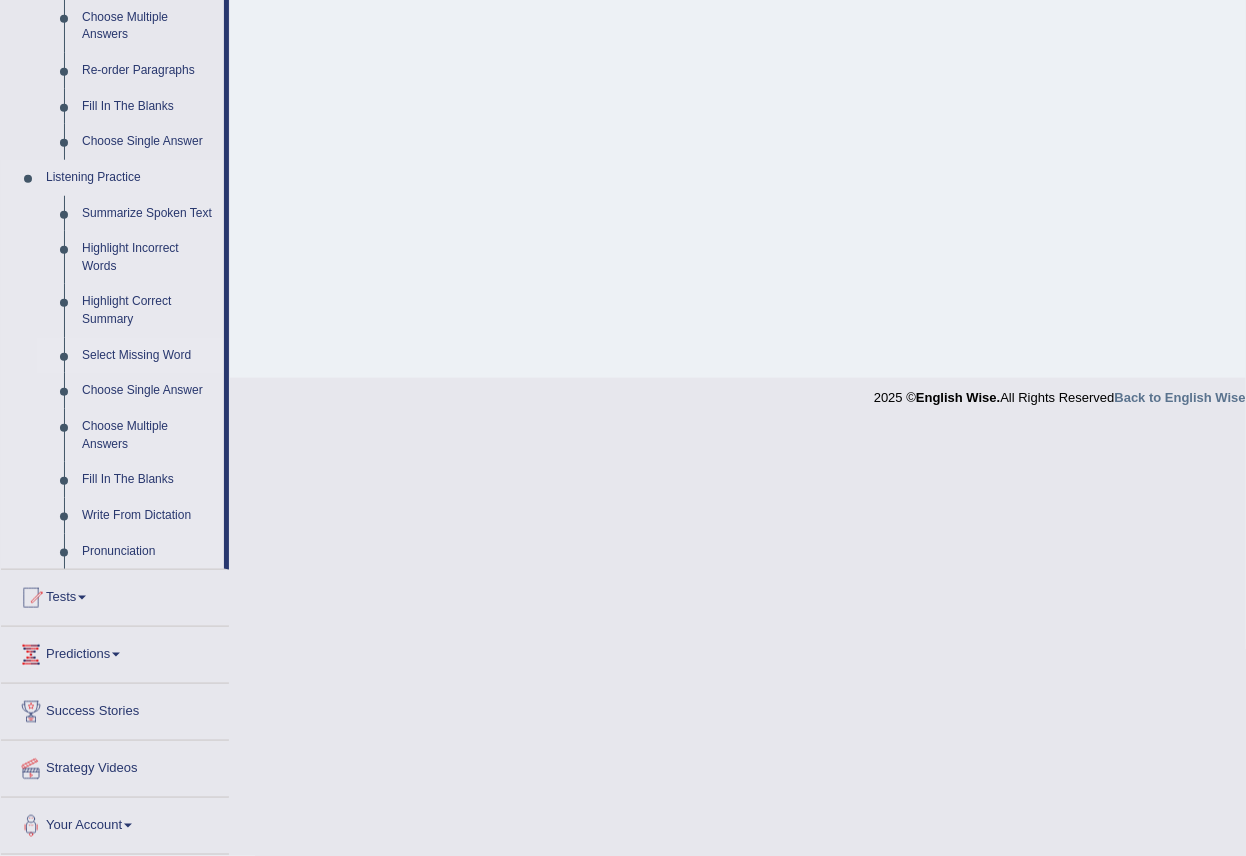 click on "Select Missing Word" at bounding box center (148, 356) 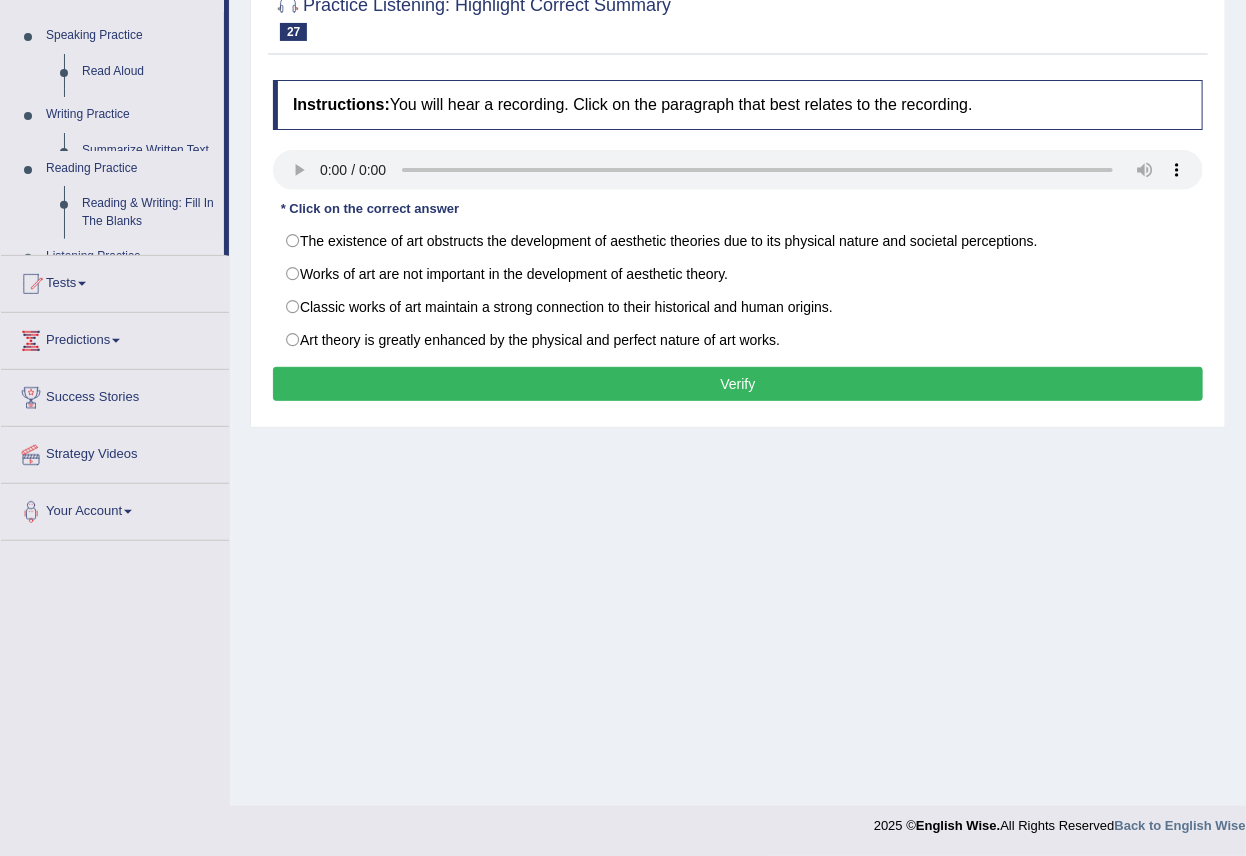 scroll, scrollTop: 193, scrollLeft: 0, axis: vertical 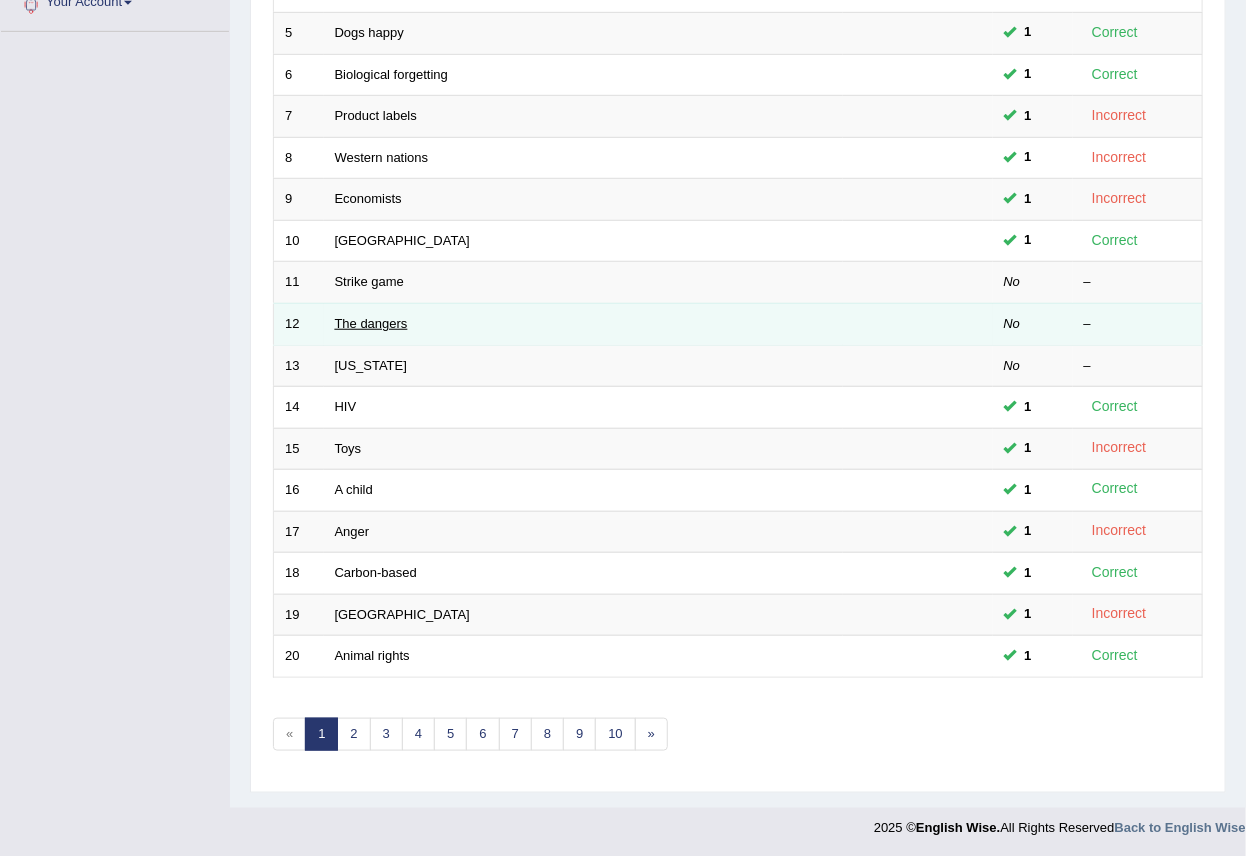 click on "The dangers" at bounding box center (371, 323) 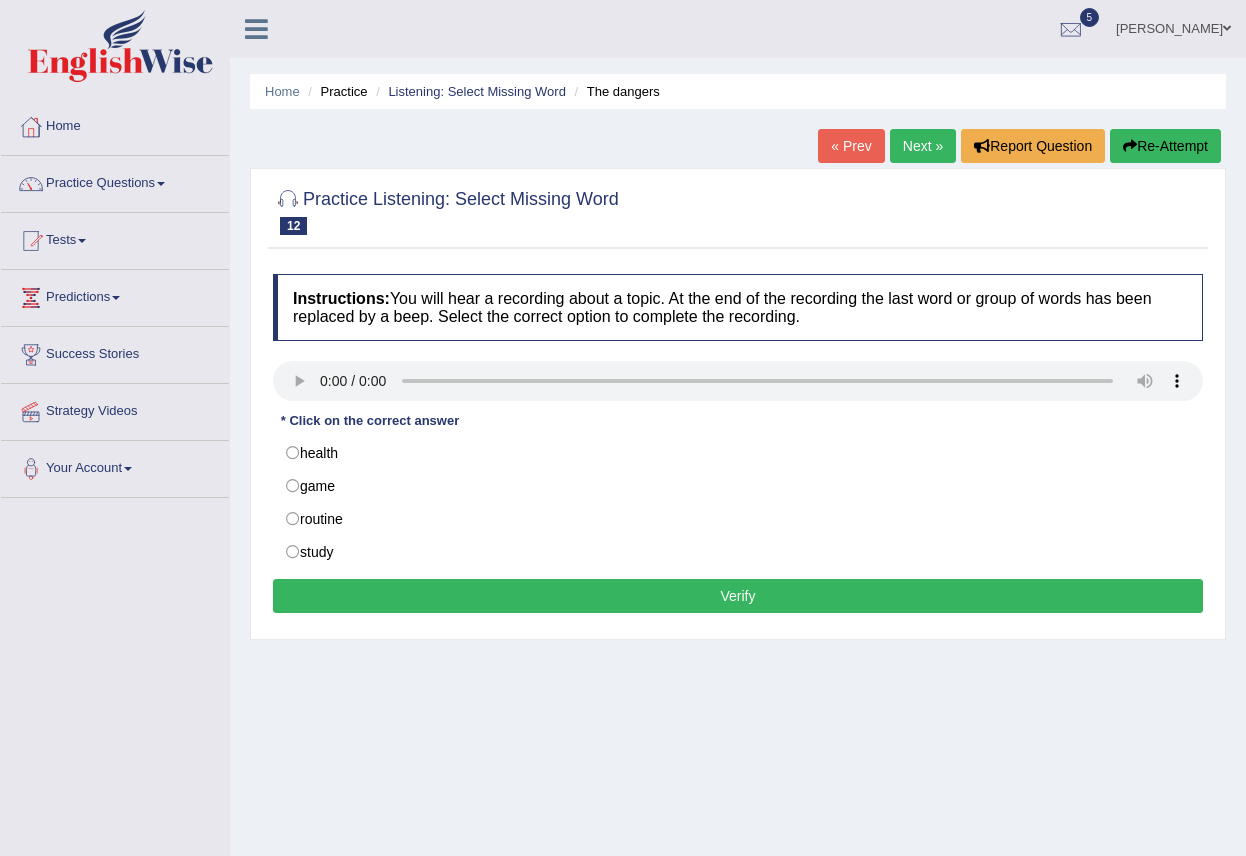scroll, scrollTop: 0, scrollLeft: 0, axis: both 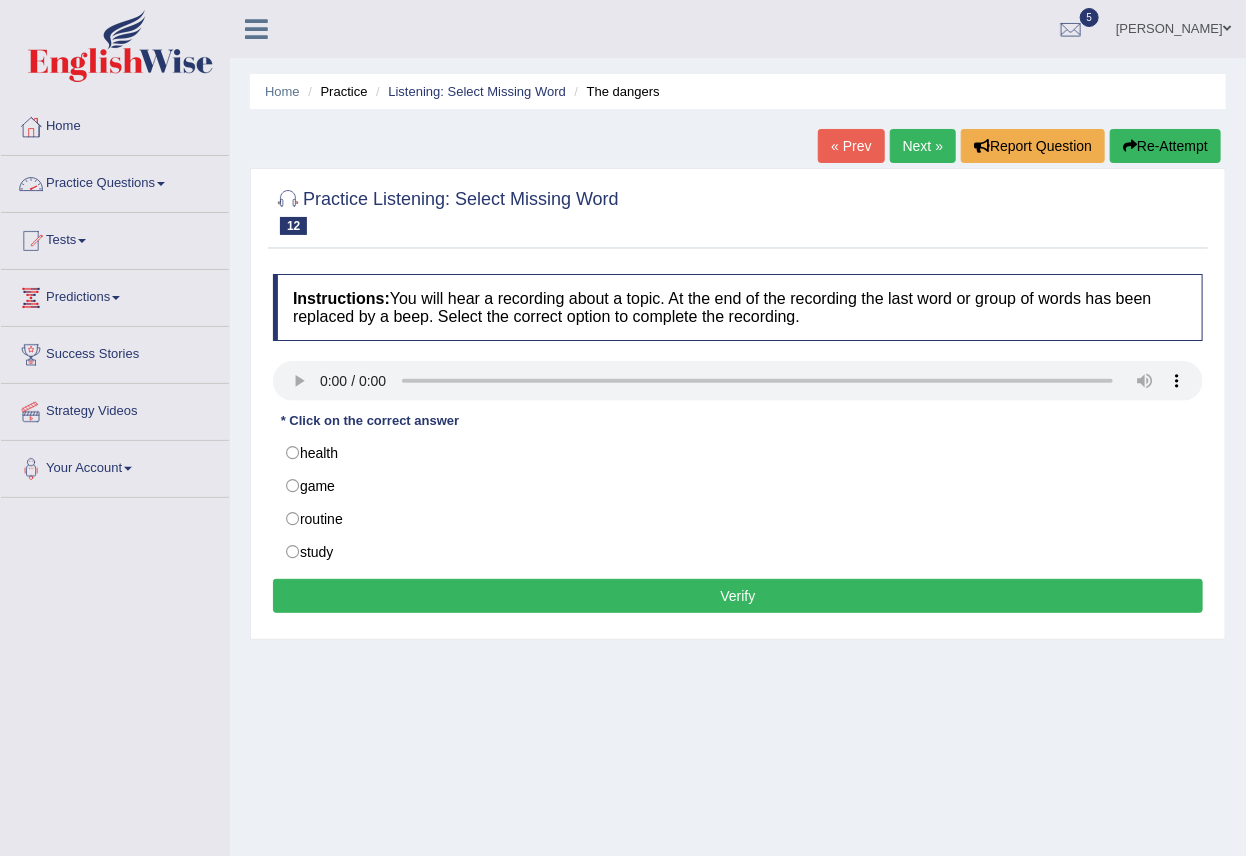 click on "Practice Questions" at bounding box center [115, 181] 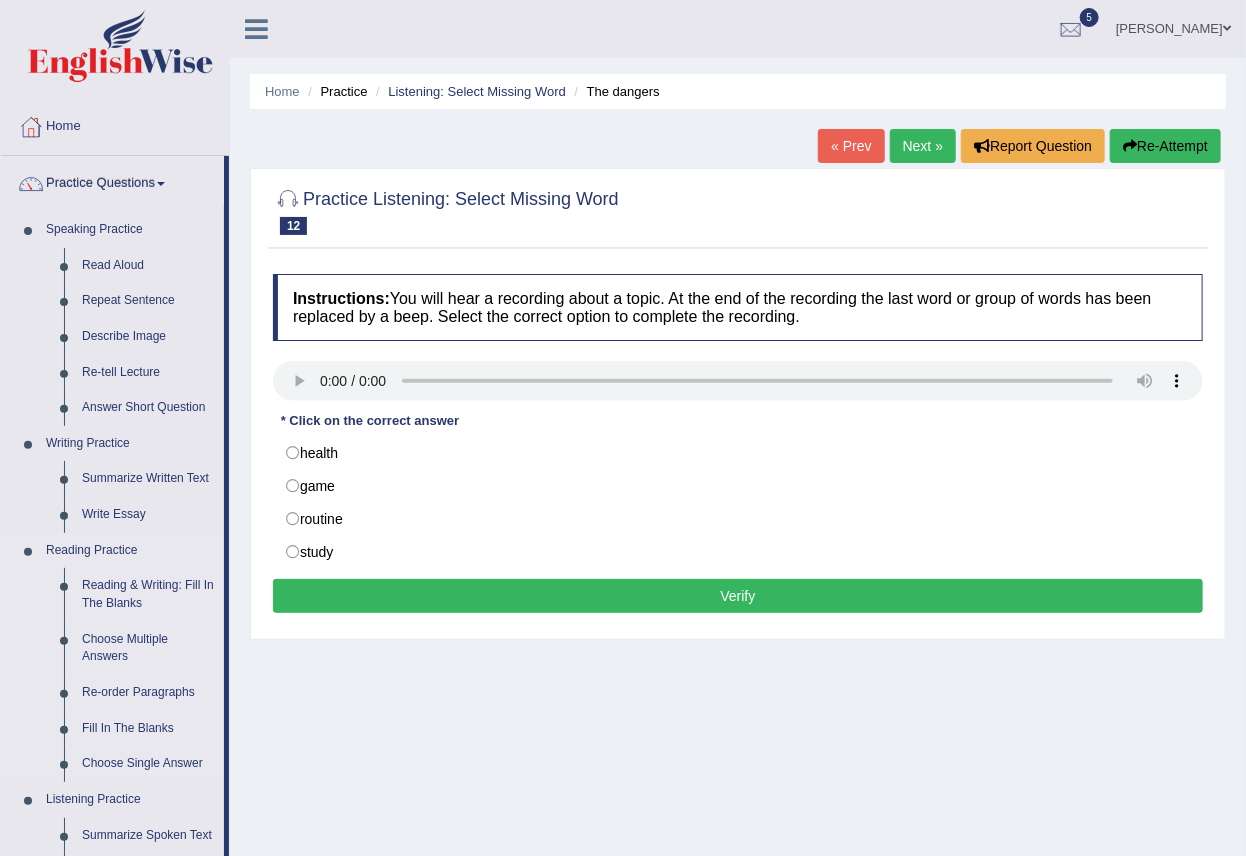 scroll, scrollTop: 622, scrollLeft: 0, axis: vertical 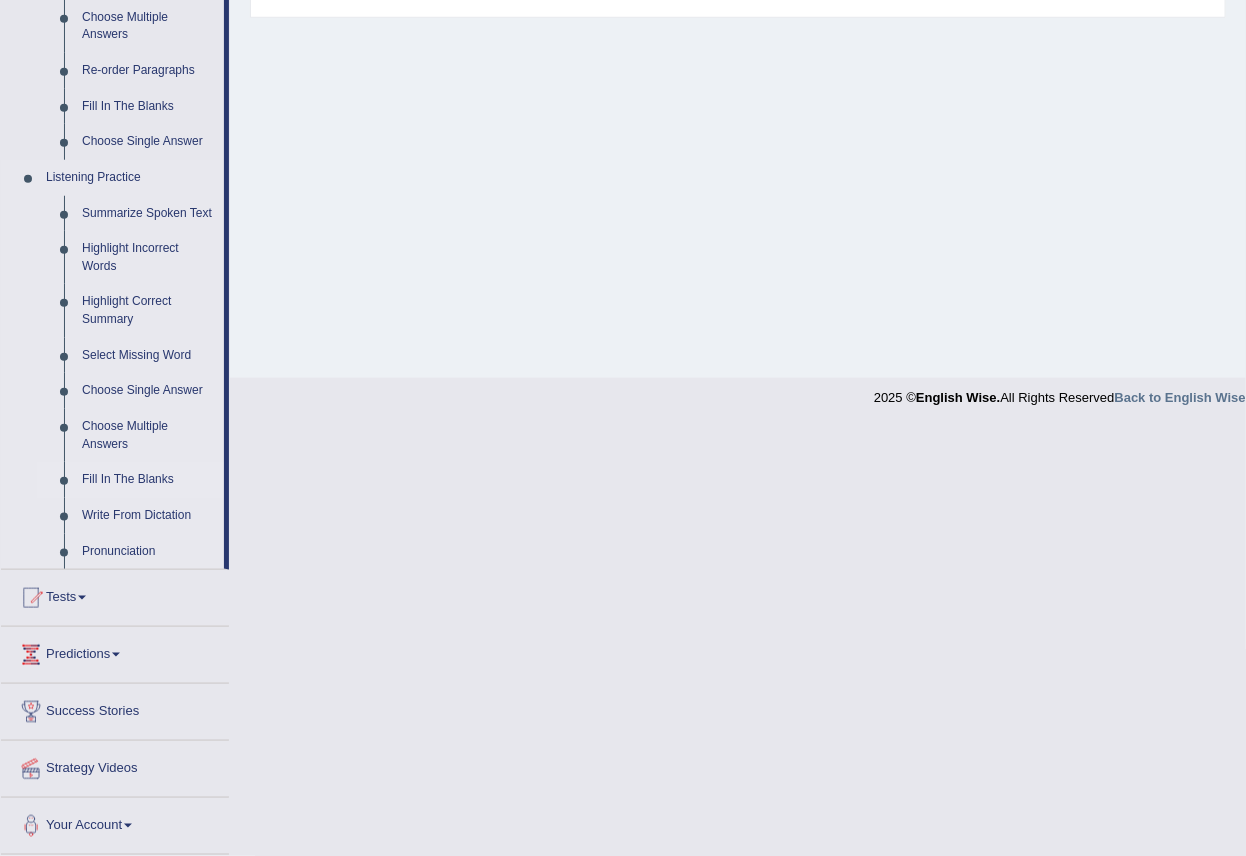 click on "Fill In The Blanks" at bounding box center [148, 480] 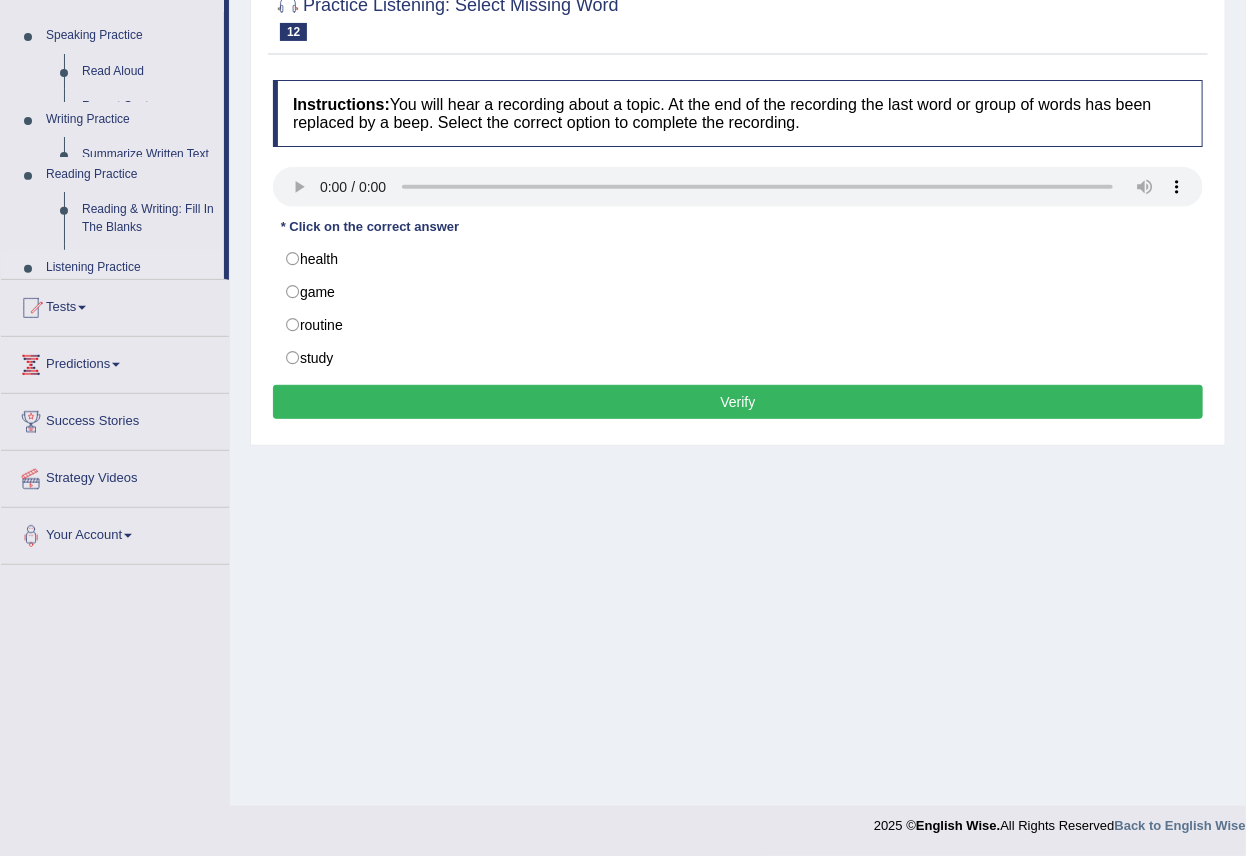 scroll, scrollTop: 193, scrollLeft: 0, axis: vertical 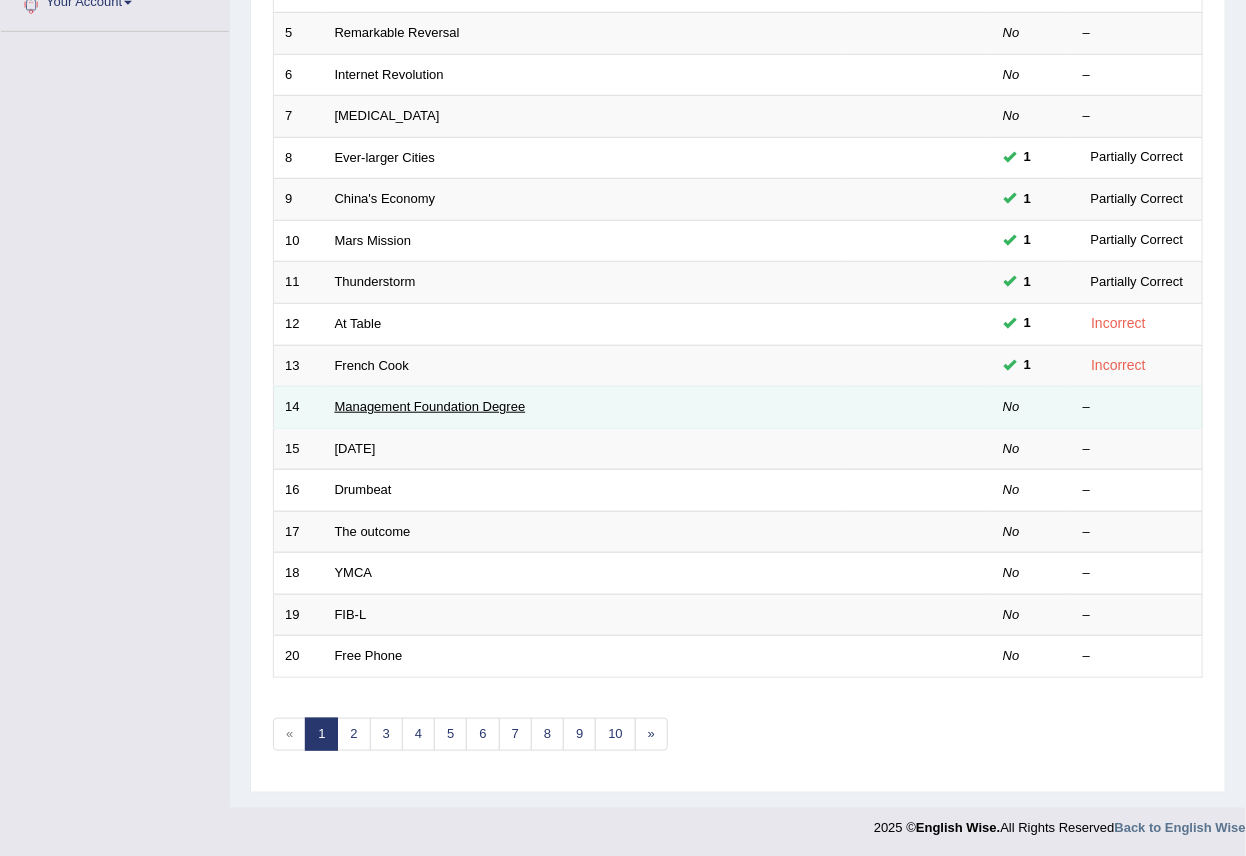 click on "Management Foundation Degree" at bounding box center [430, 406] 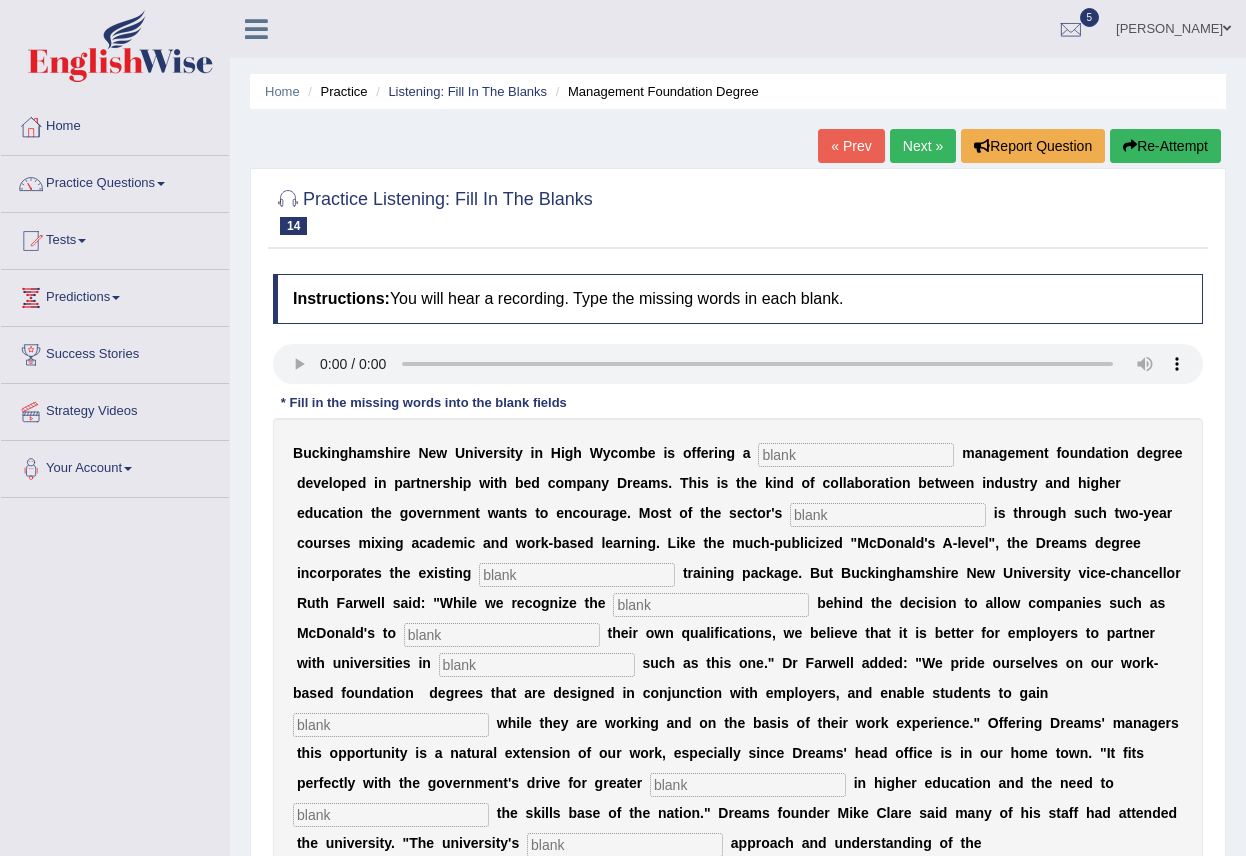 scroll, scrollTop: 0, scrollLeft: 0, axis: both 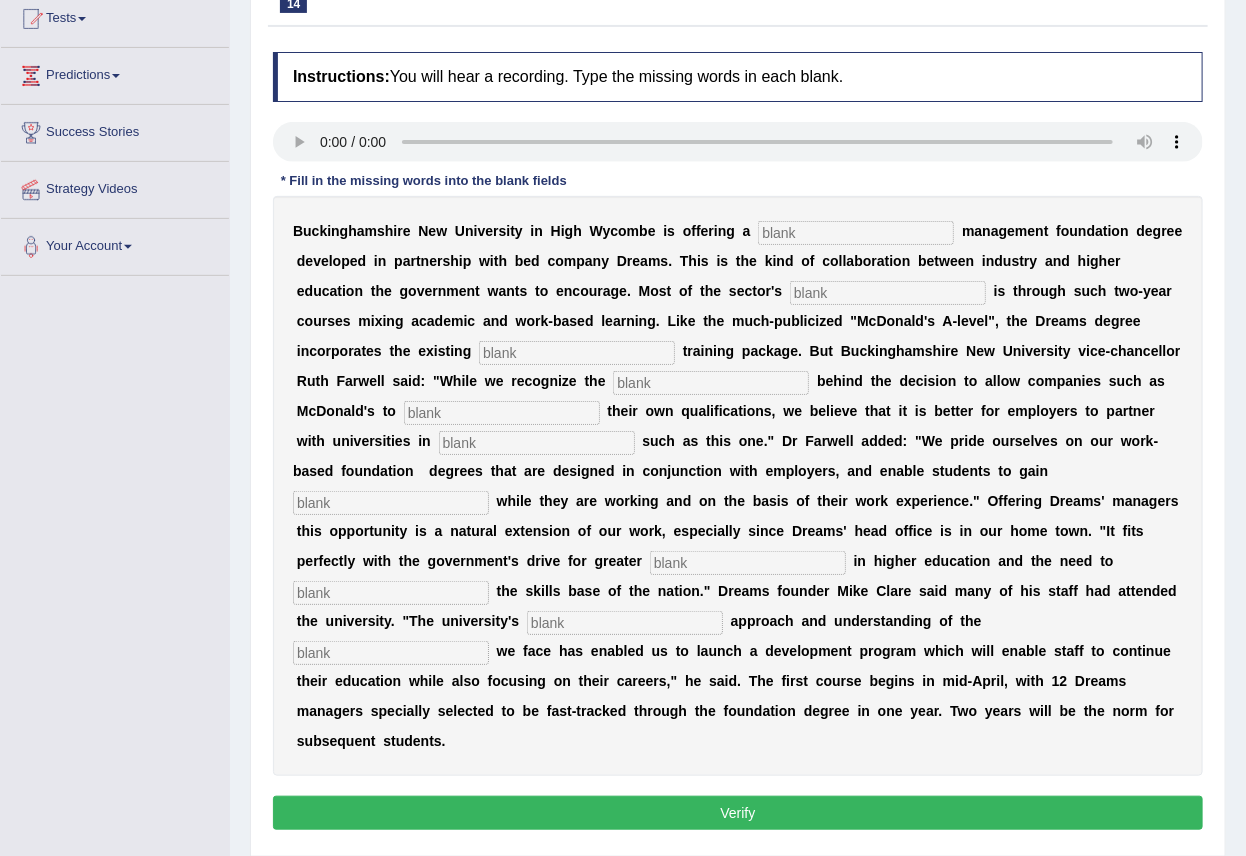 click at bounding box center [856, 233] 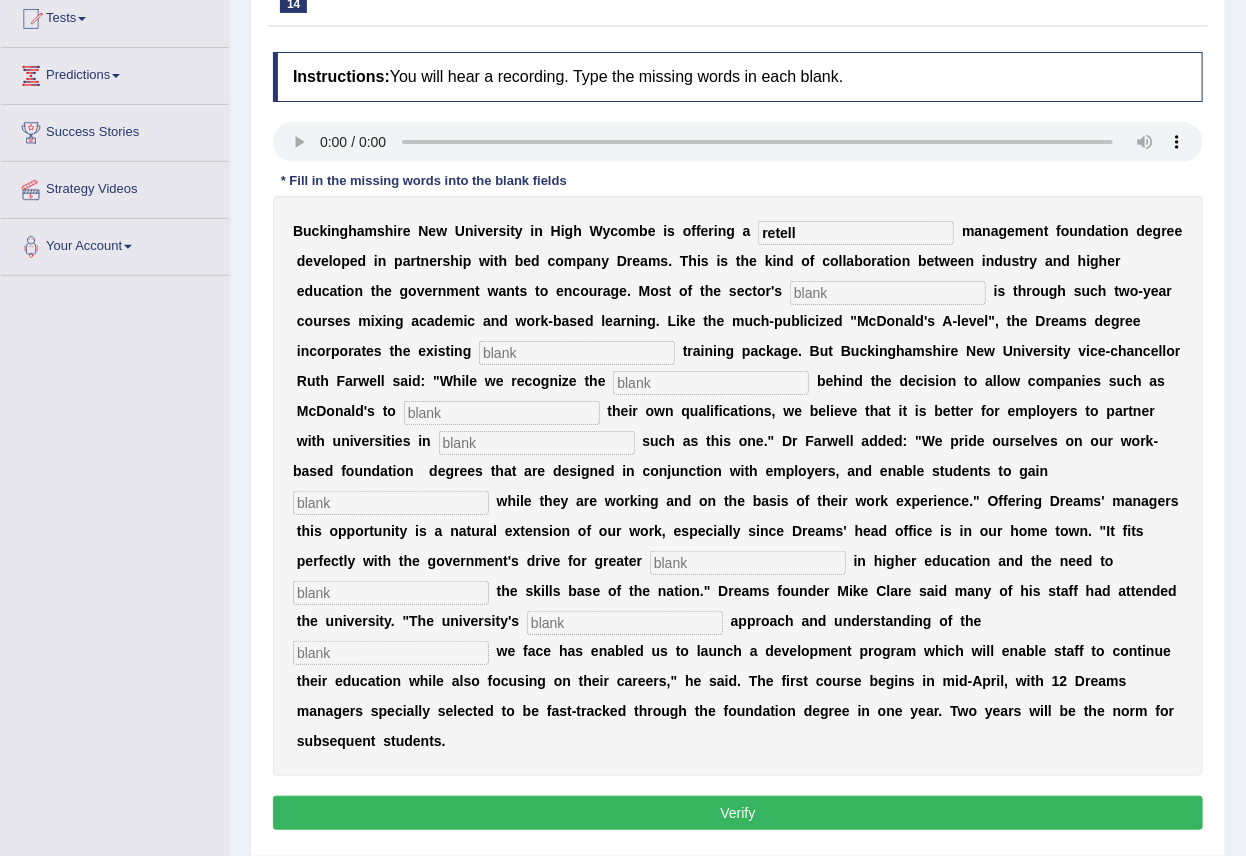 type on "retell" 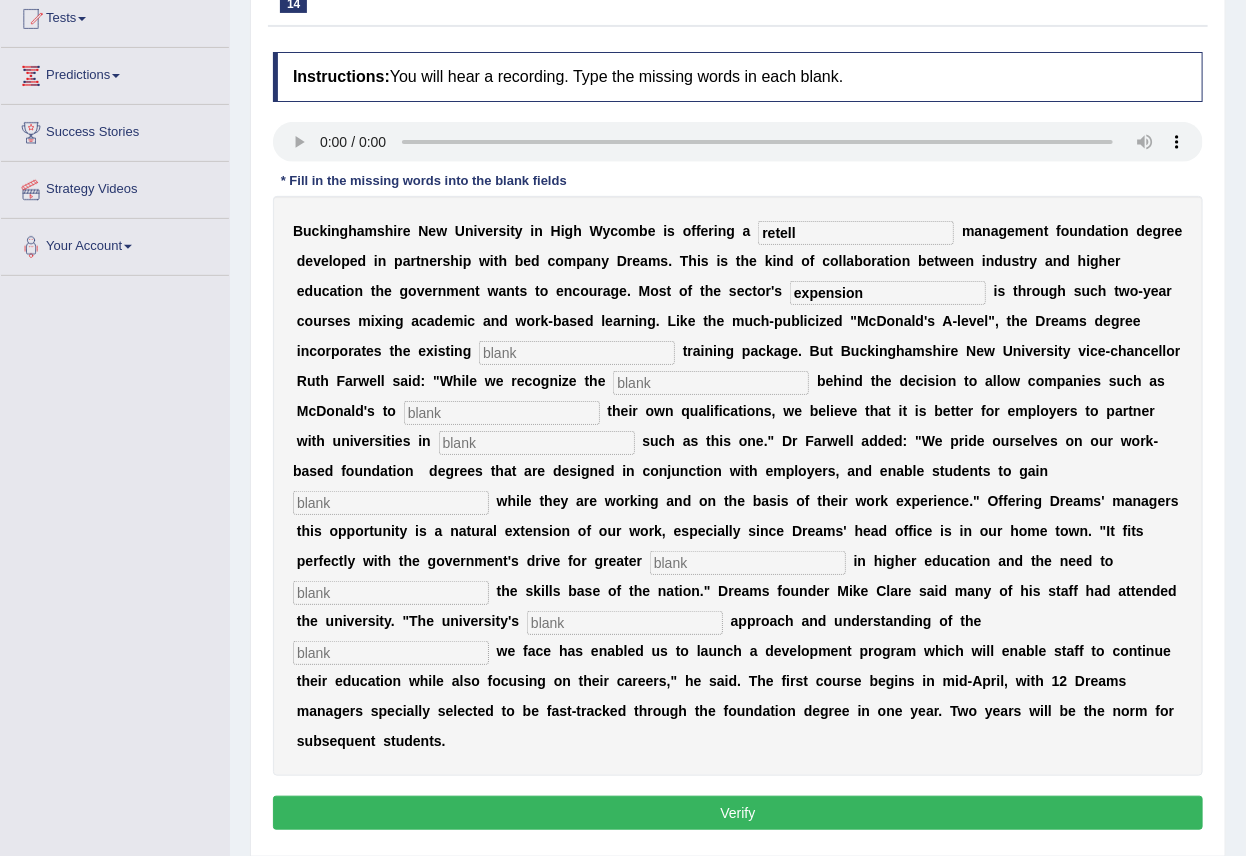 type on "expension" 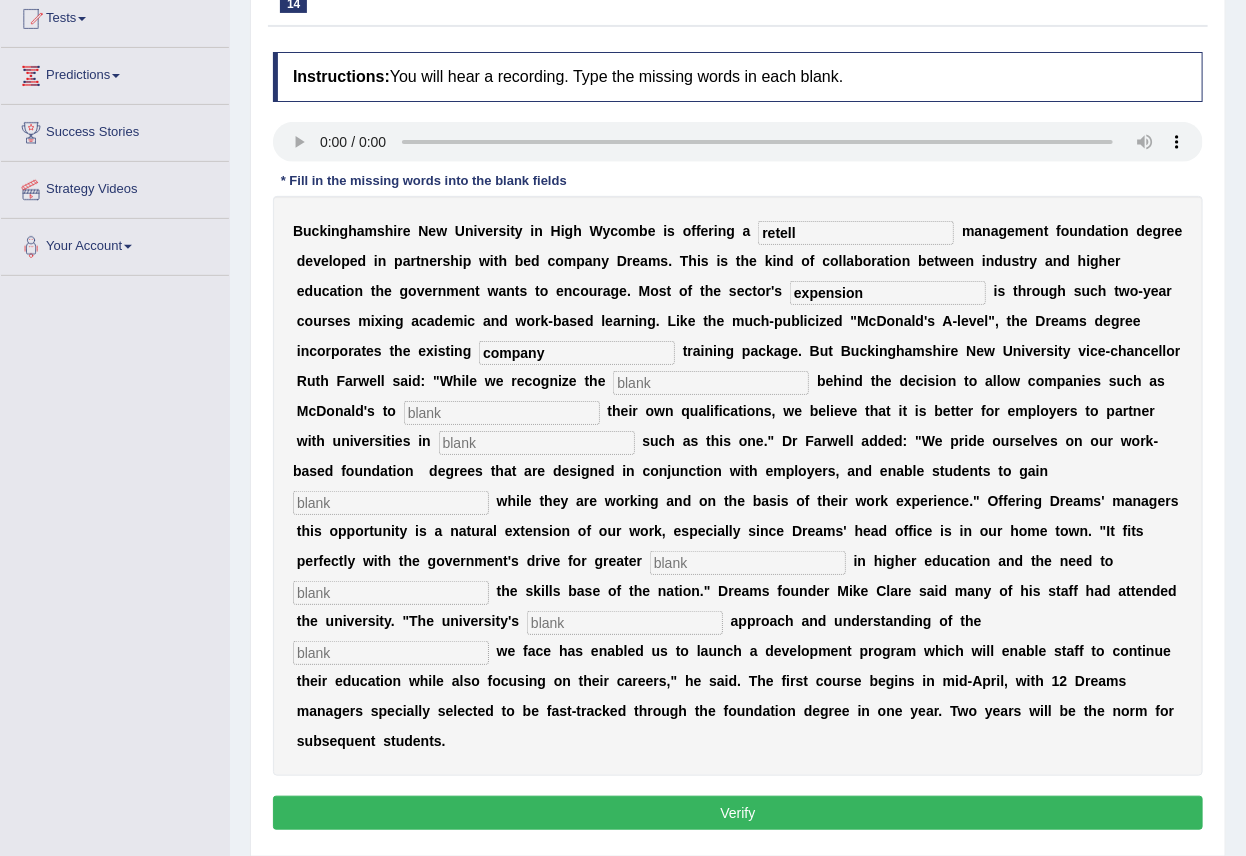type on "company" 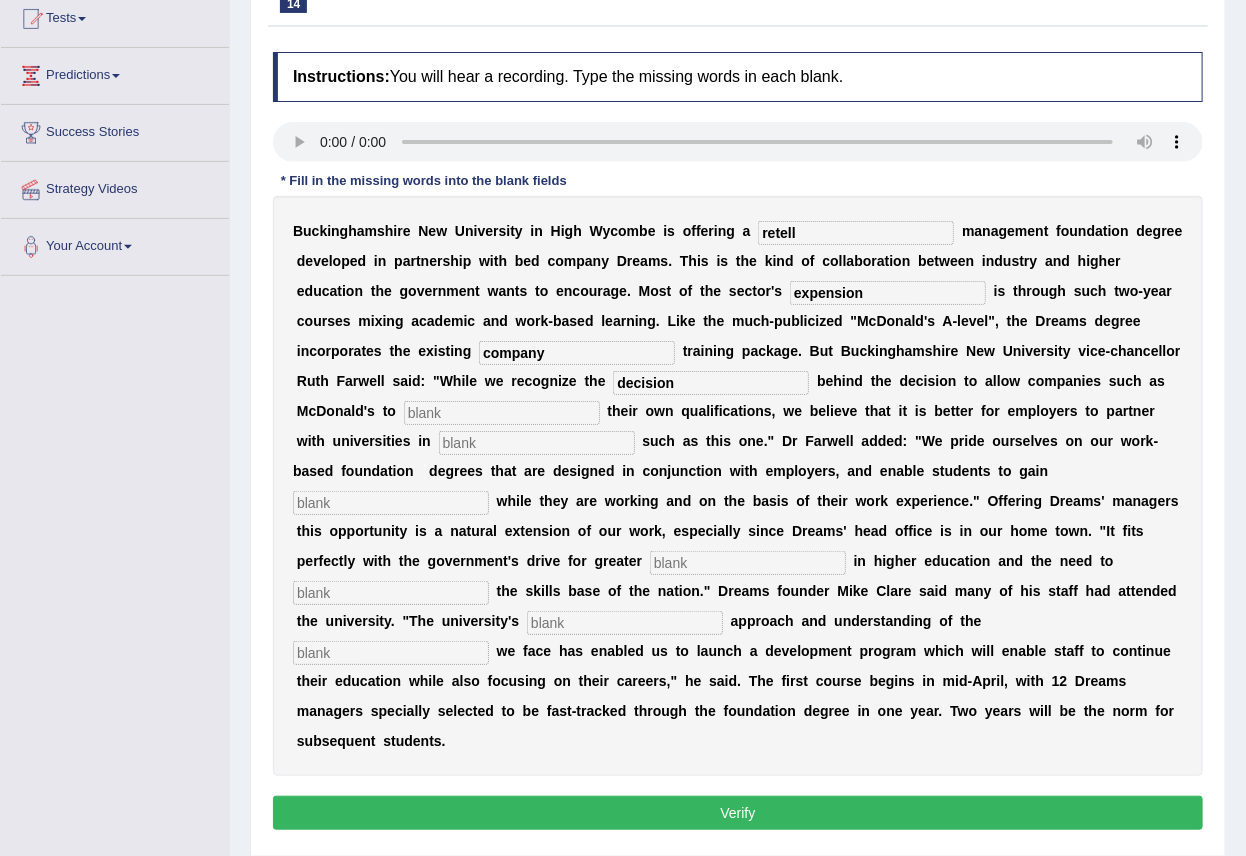 type on "decision" 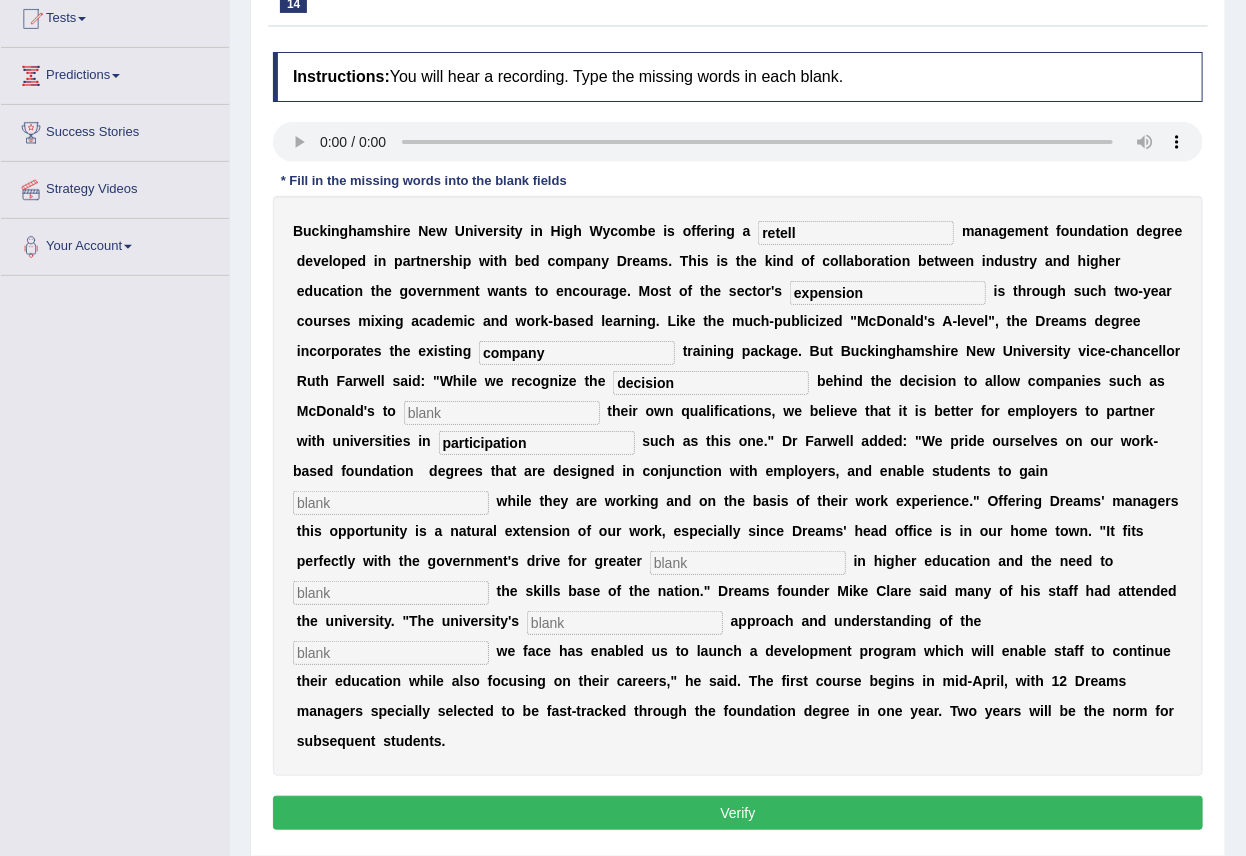 type on "participation" 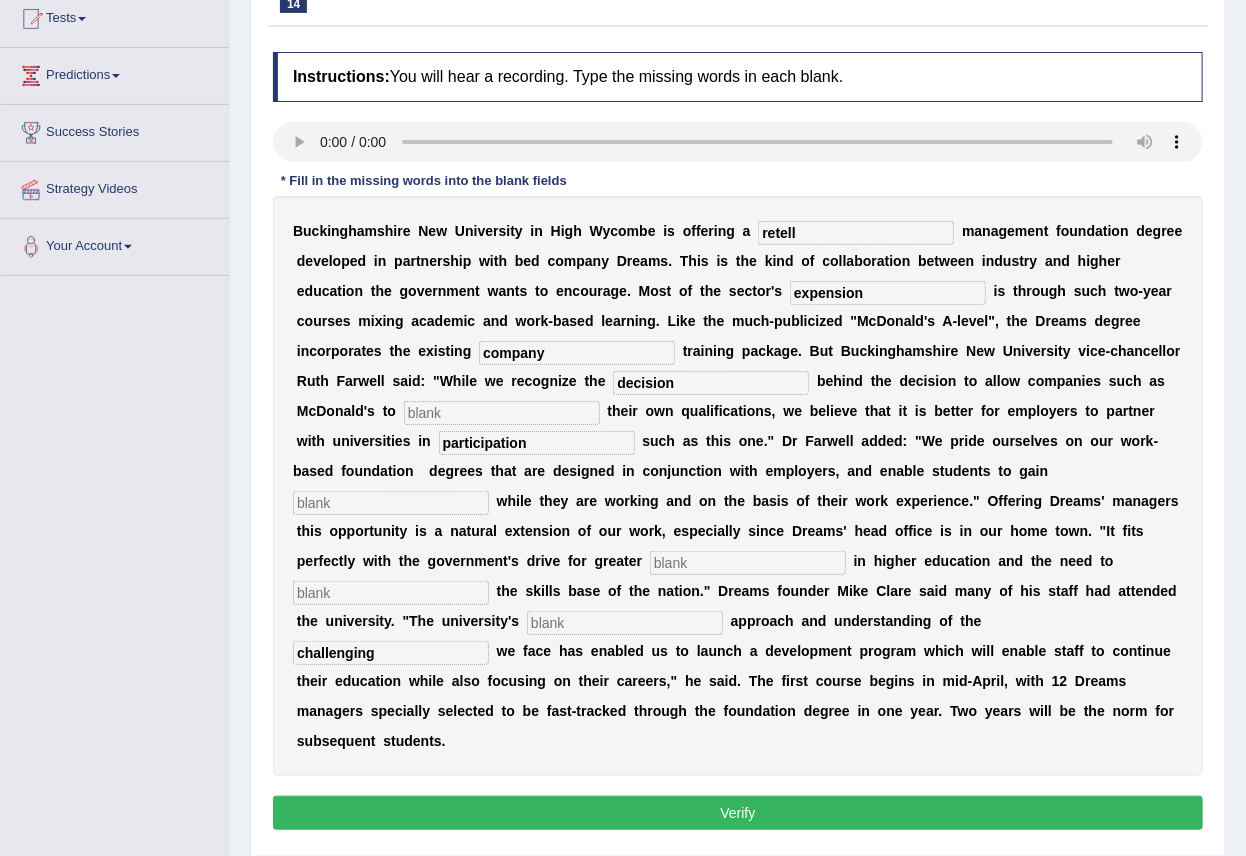 type on "challenging" 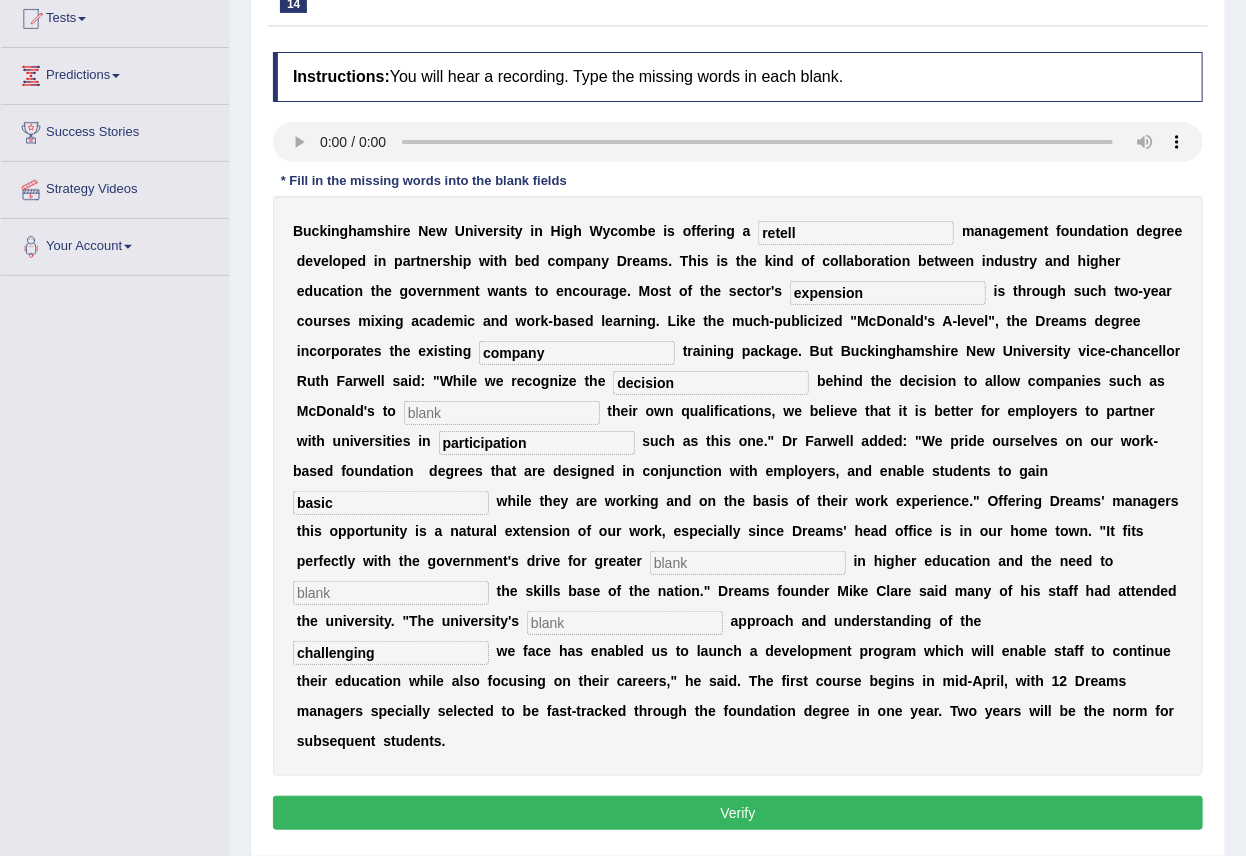 type on "basic" 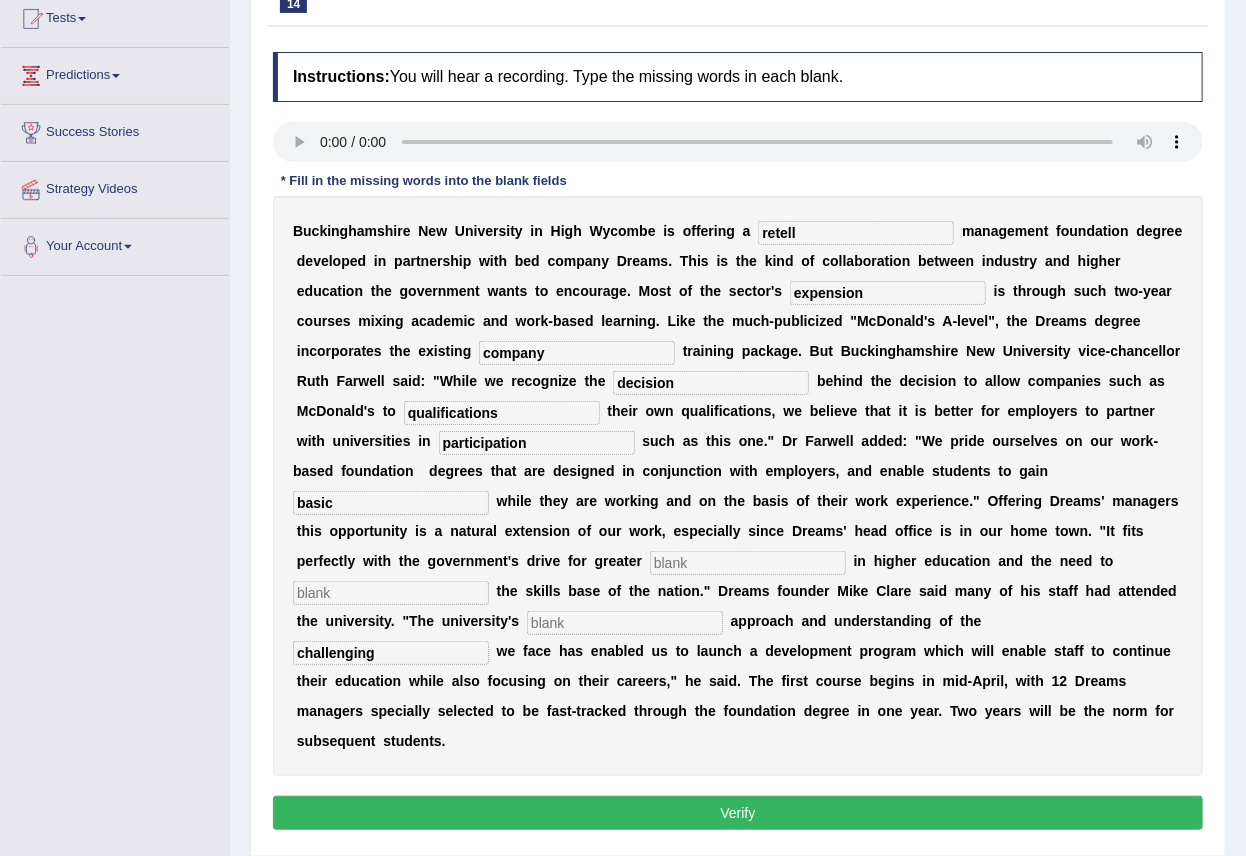 type on "qualifications" 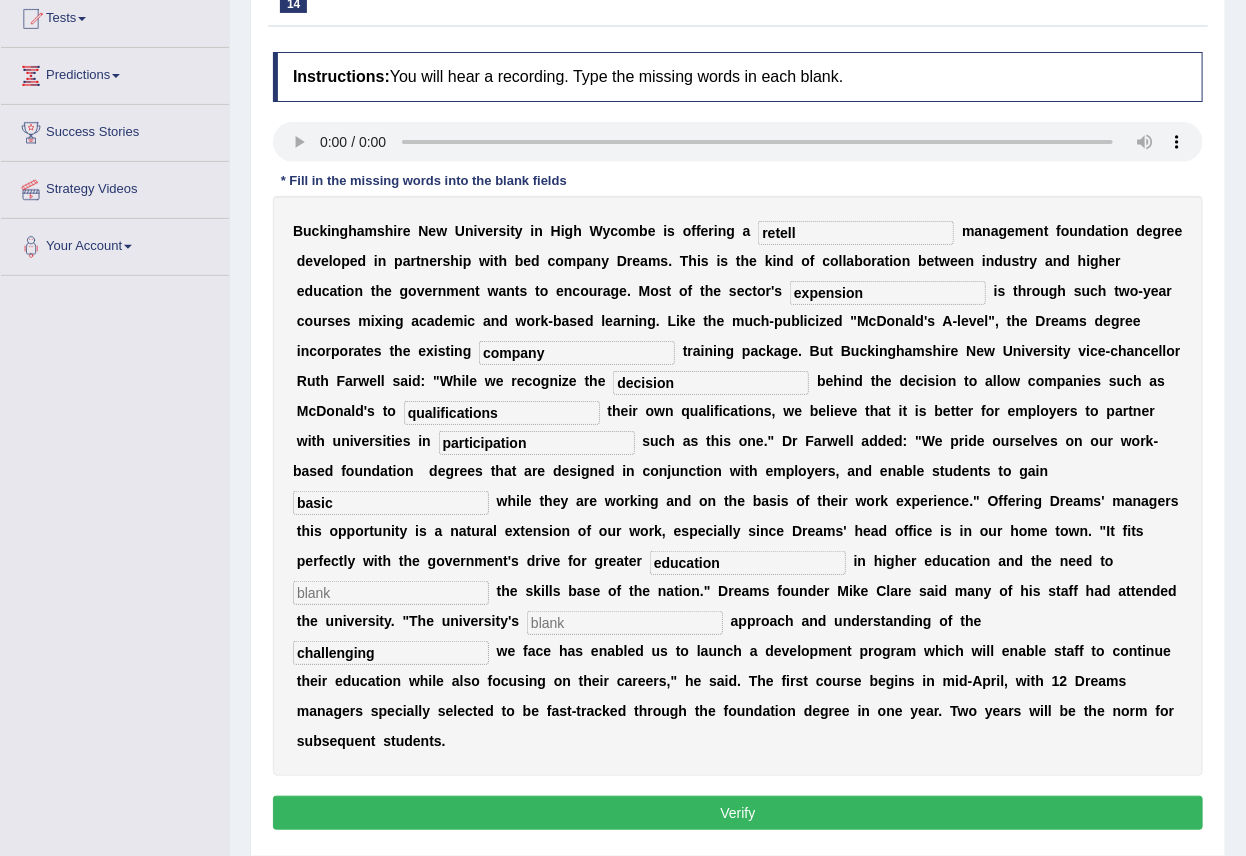 type on "education" 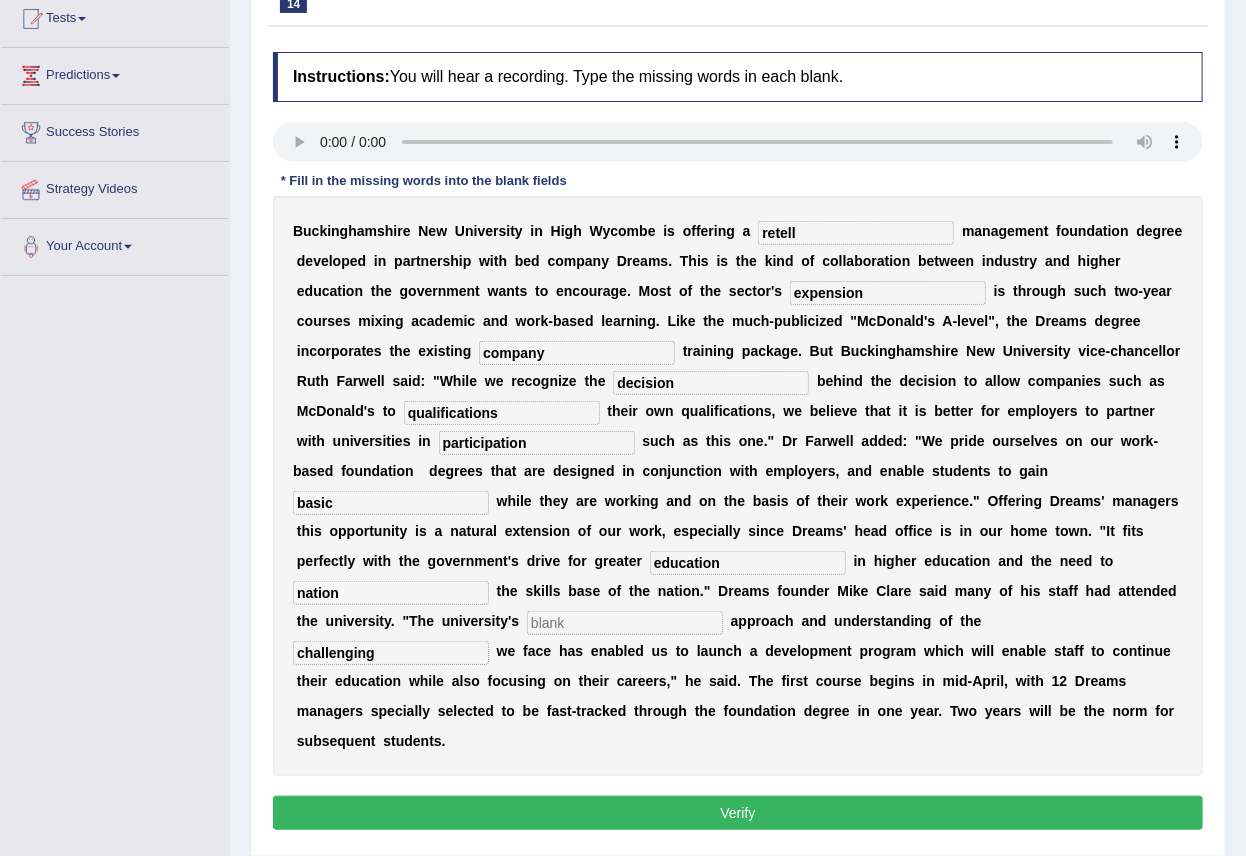 type on "nation" 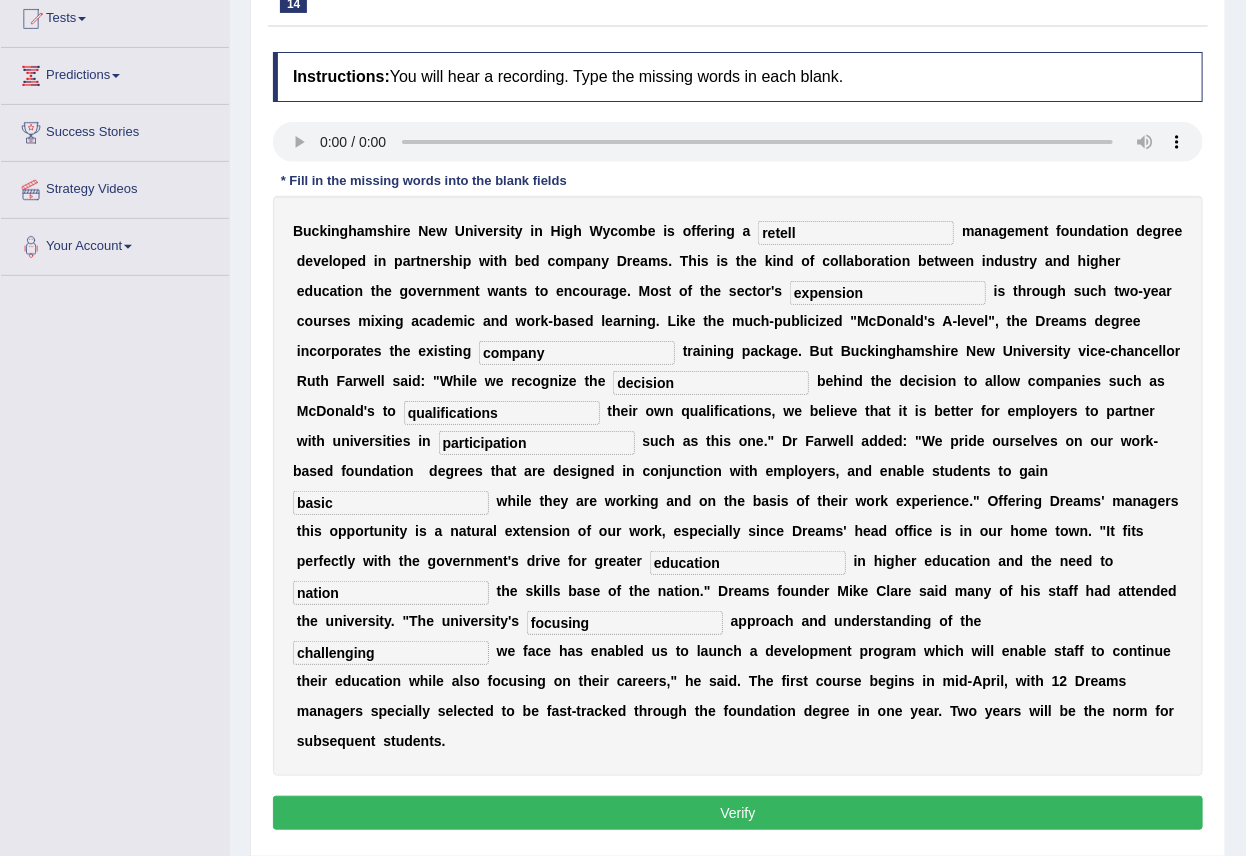type on "focusing" 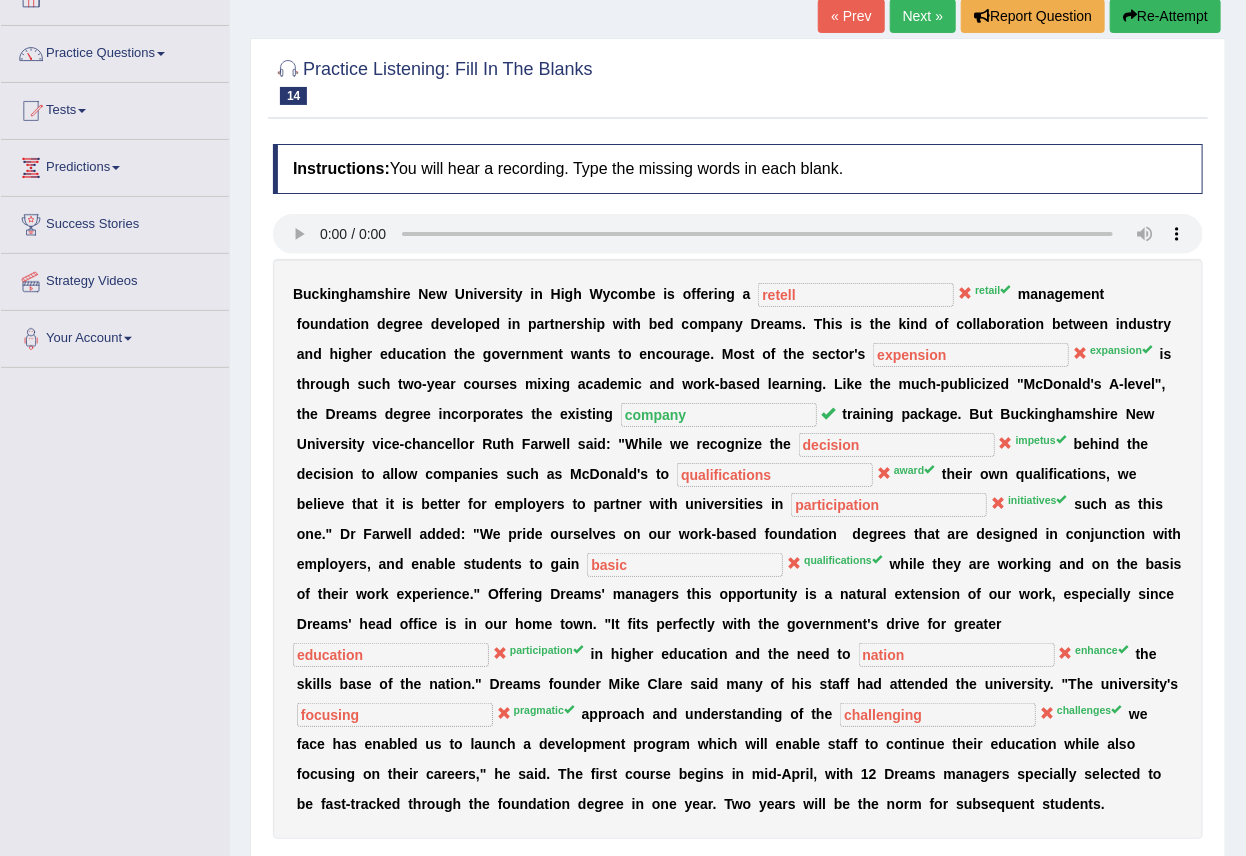 scroll, scrollTop: 0, scrollLeft: 0, axis: both 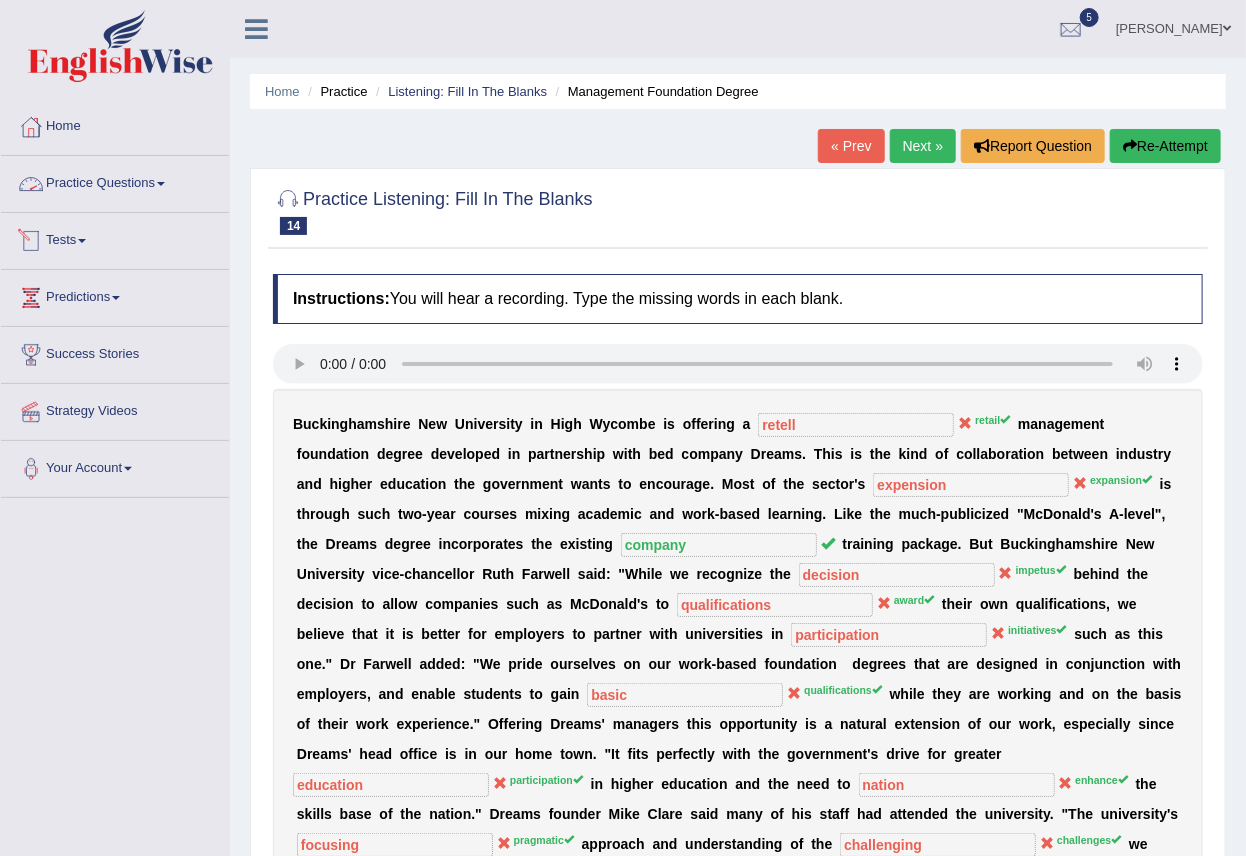 click on "Practice Questions" at bounding box center (115, 181) 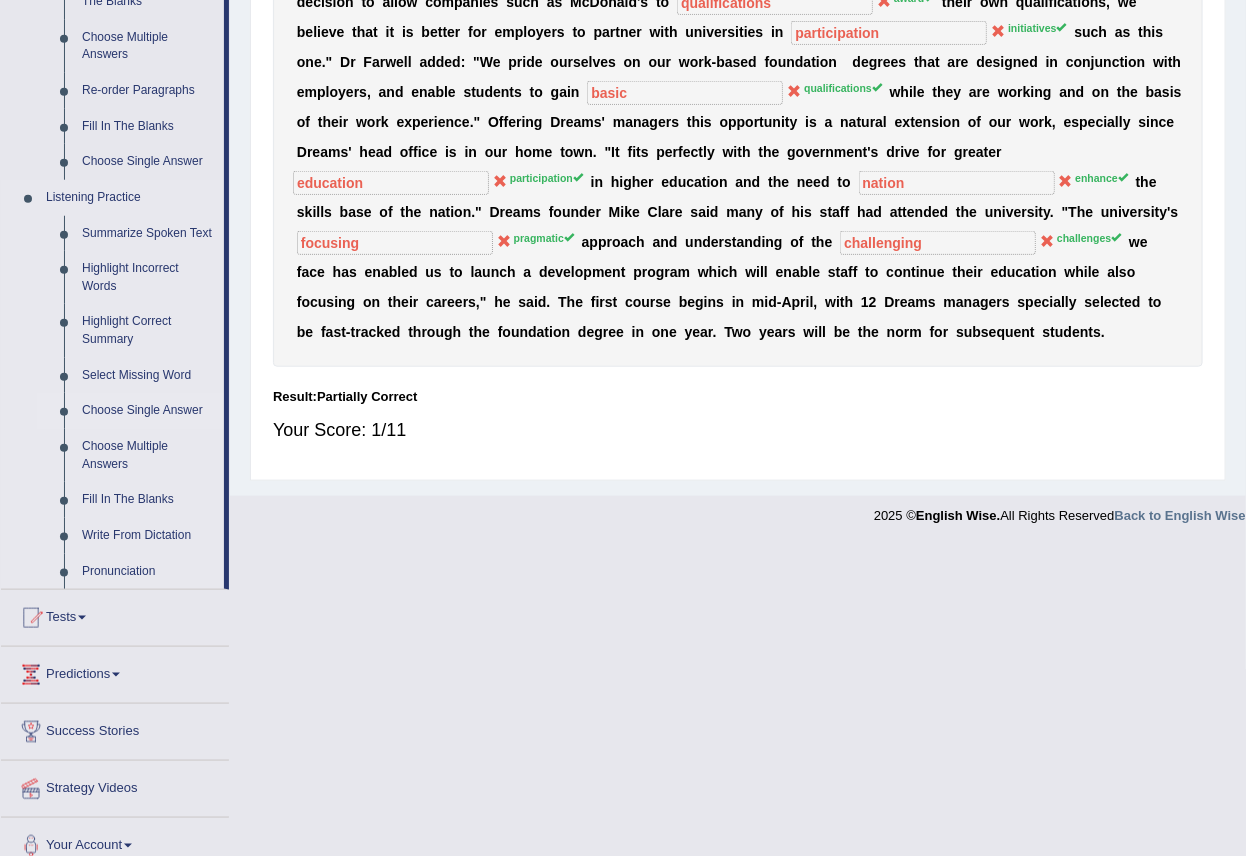 scroll, scrollTop: 399, scrollLeft: 0, axis: vertical 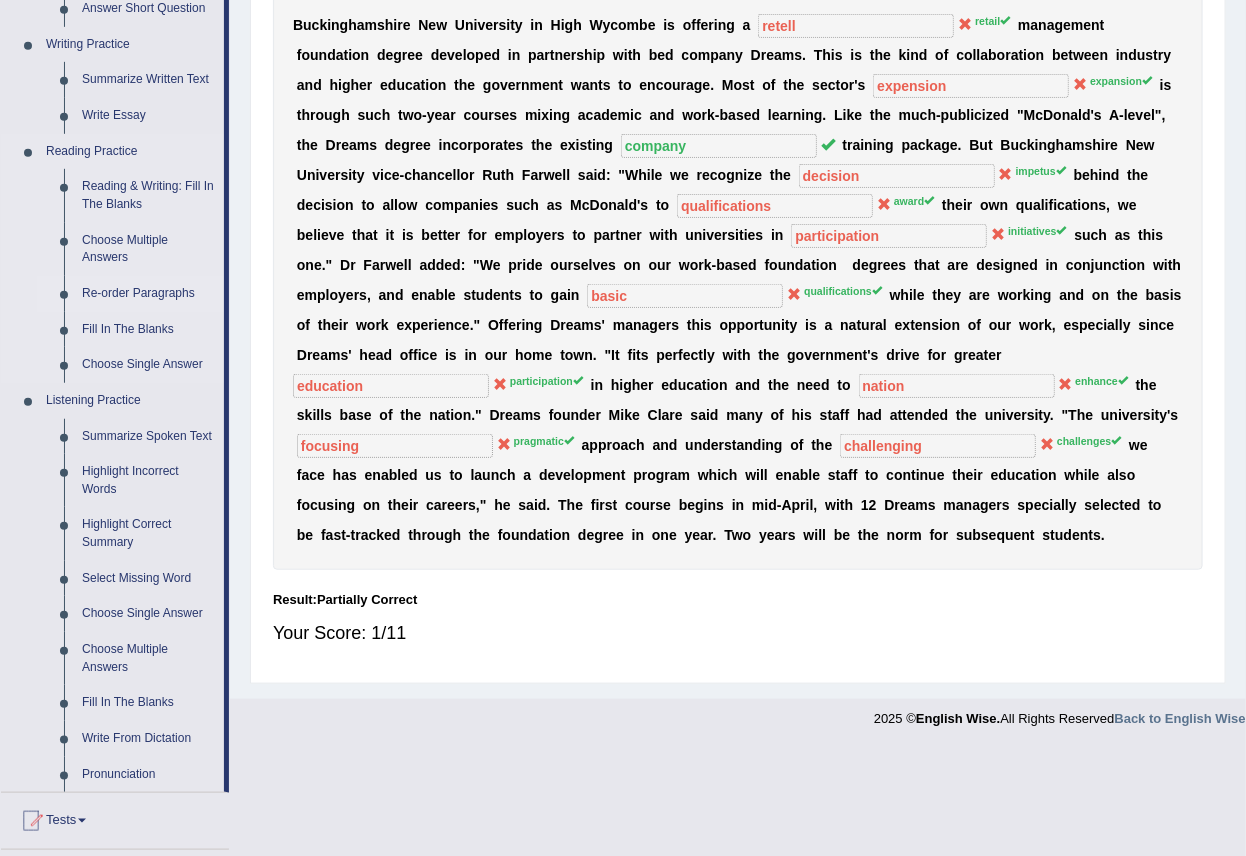 click on "Re-order Paragraphs" at bounding box center (148, 294) 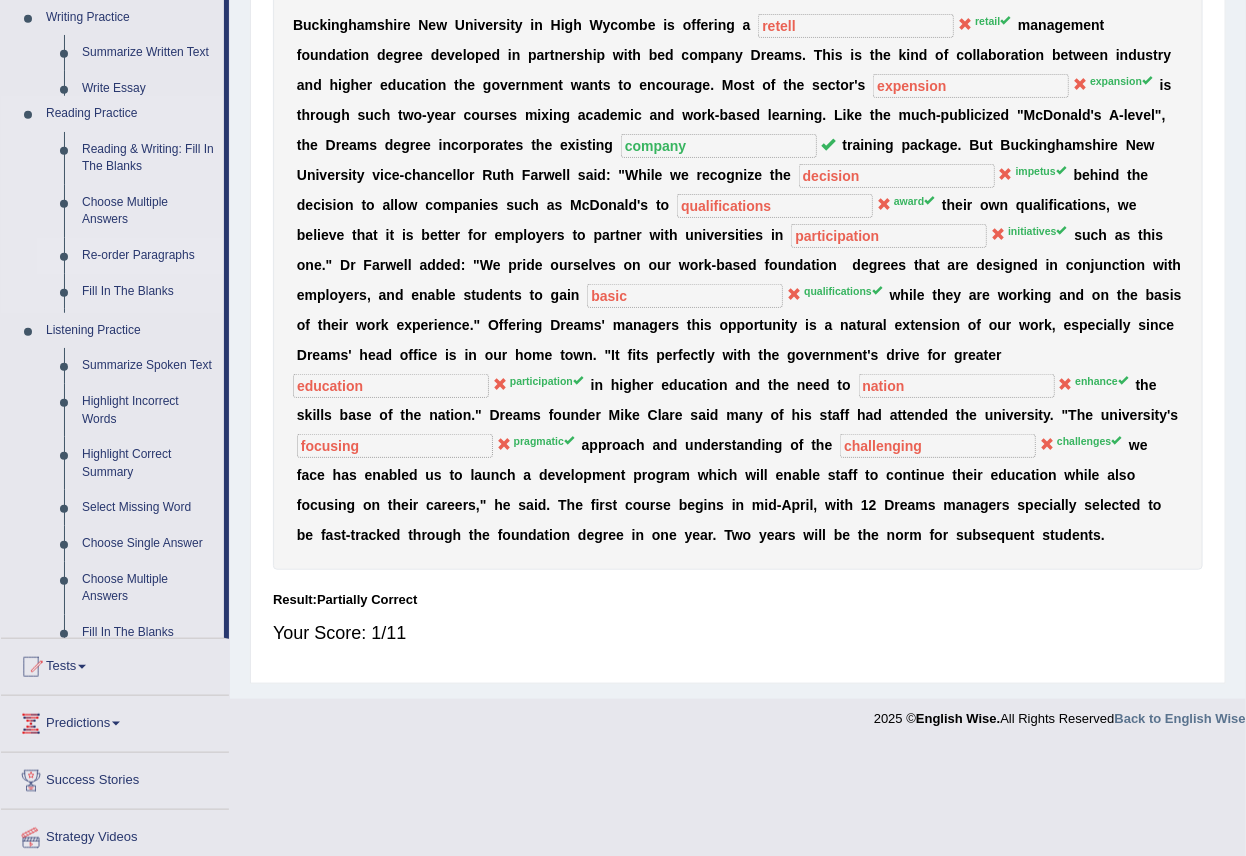 scroll, scrollTop: 292, scrollLeft: 0, axis: vertical 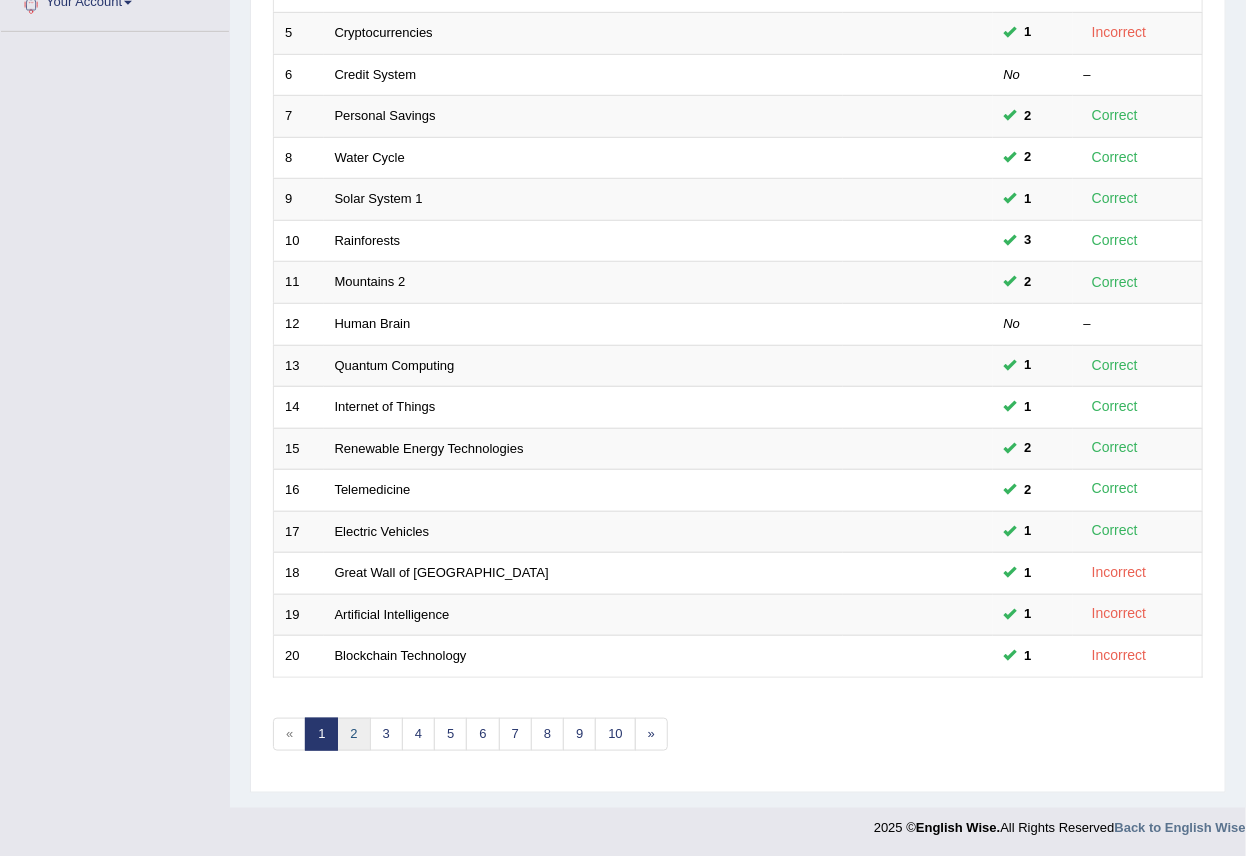 click on "2" at bounding box center [353, 734] 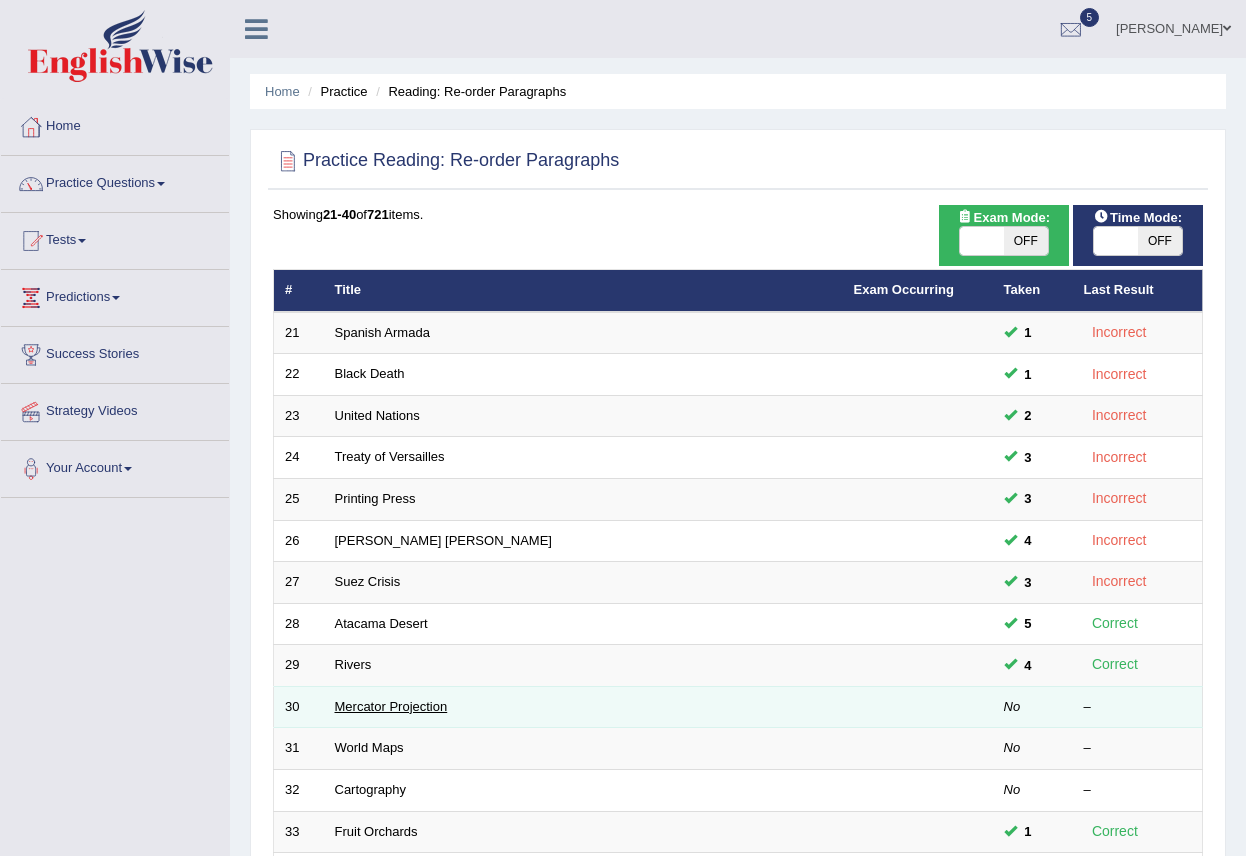 scroll, scrollTop: 0, scrollLeft: 0, axis: both 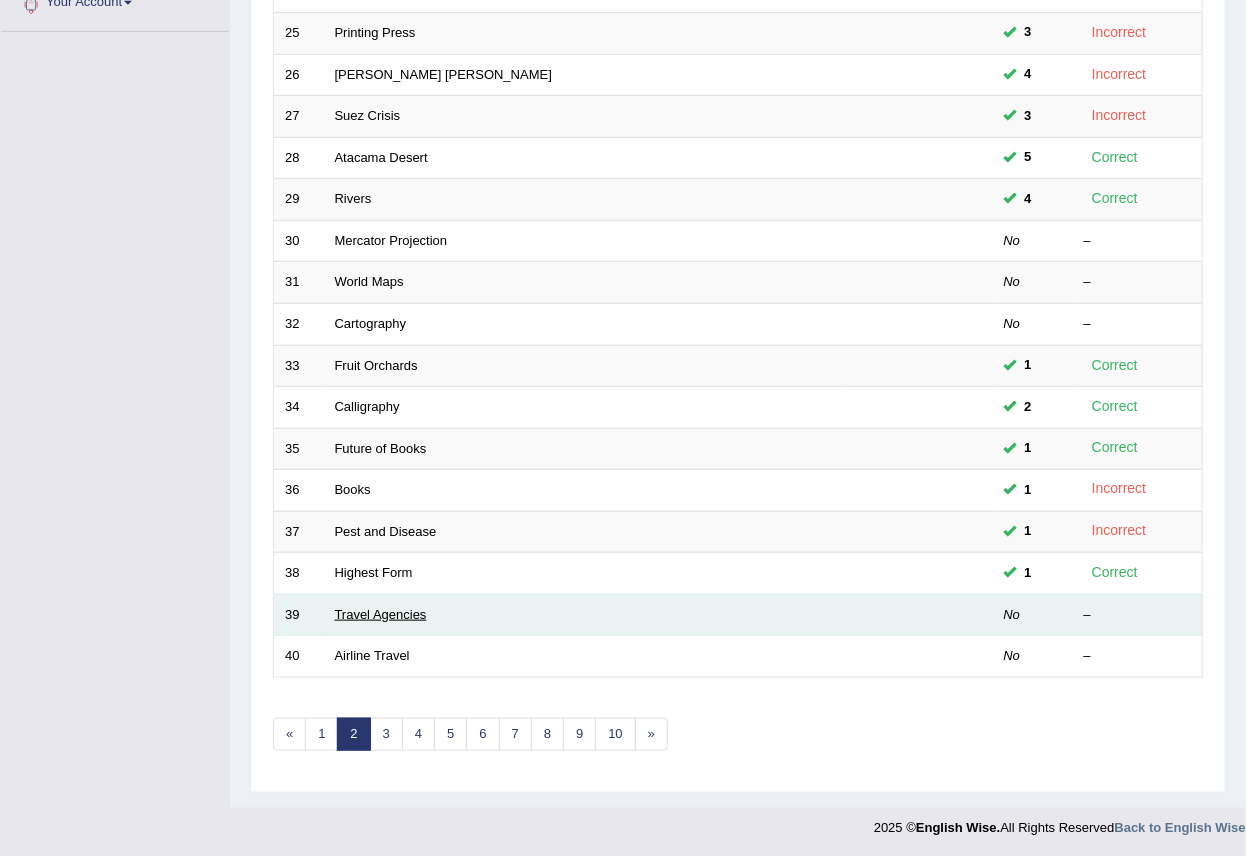 click on "Travel Agencies" at bounding box center (381, 614) 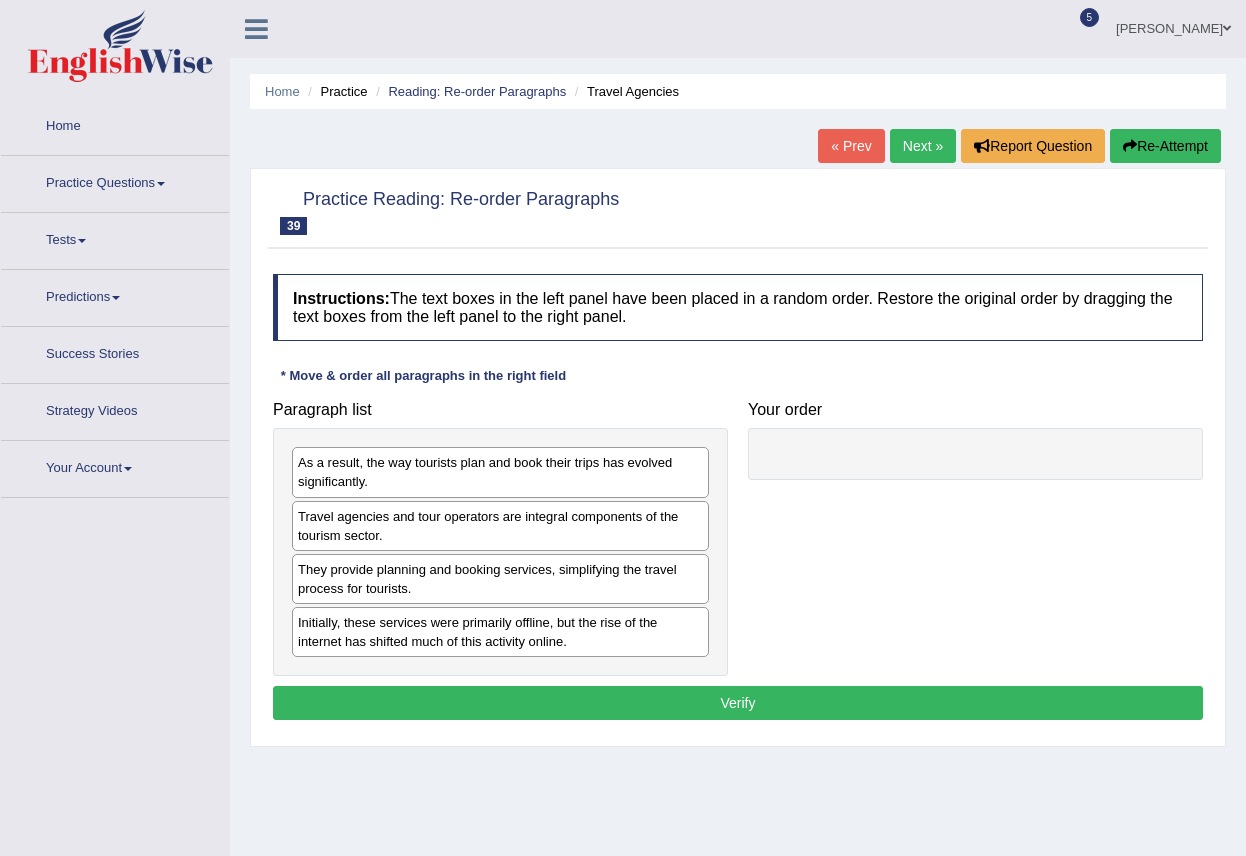 scroll, scrollTop: 0, scrollLeft: 0, axis: both 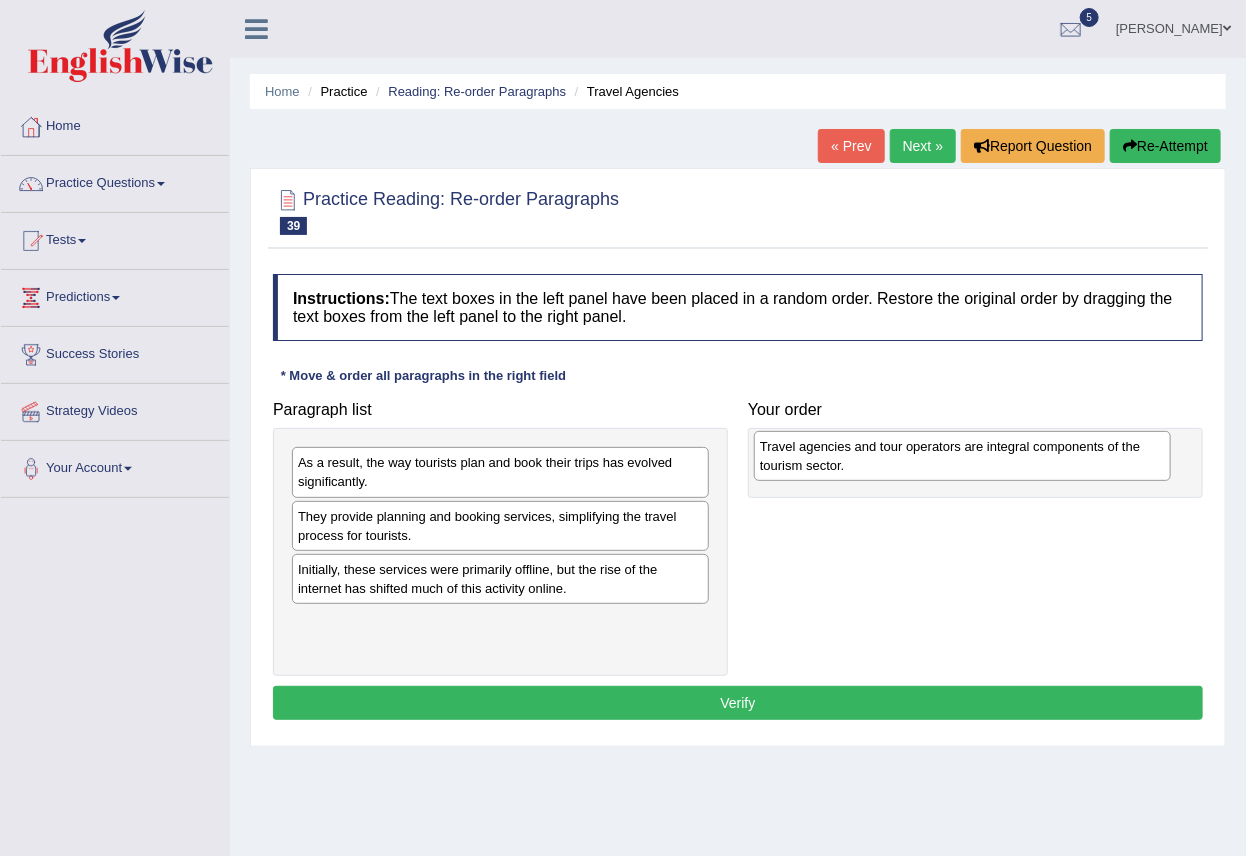 drag, startPoint x: 318, startPoint y: 535, endPoint x: 780, endPoint y: 465, distance: 467.27295 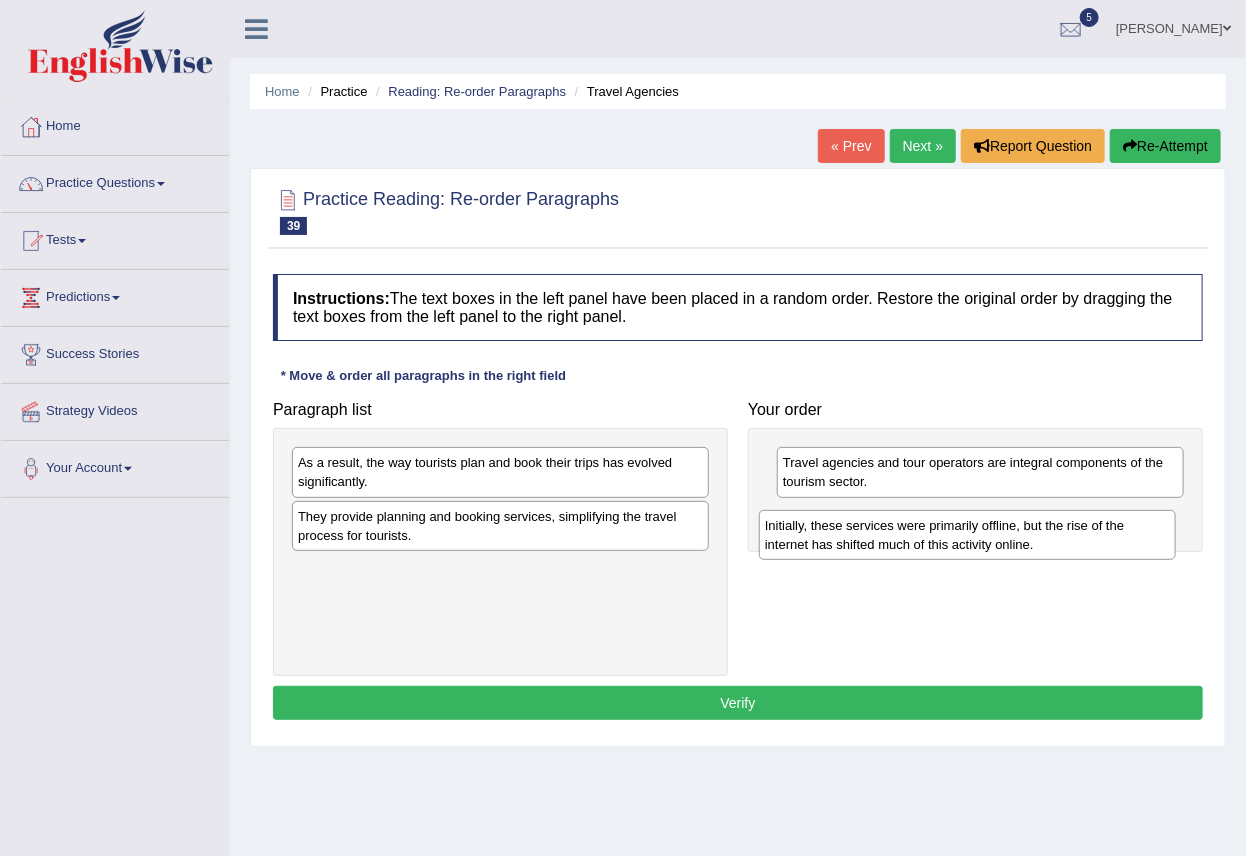 drag, startPoint x: 338, startPoint y: 591, endPoint x: 805, endPoint y: 547, distance: 469.06824 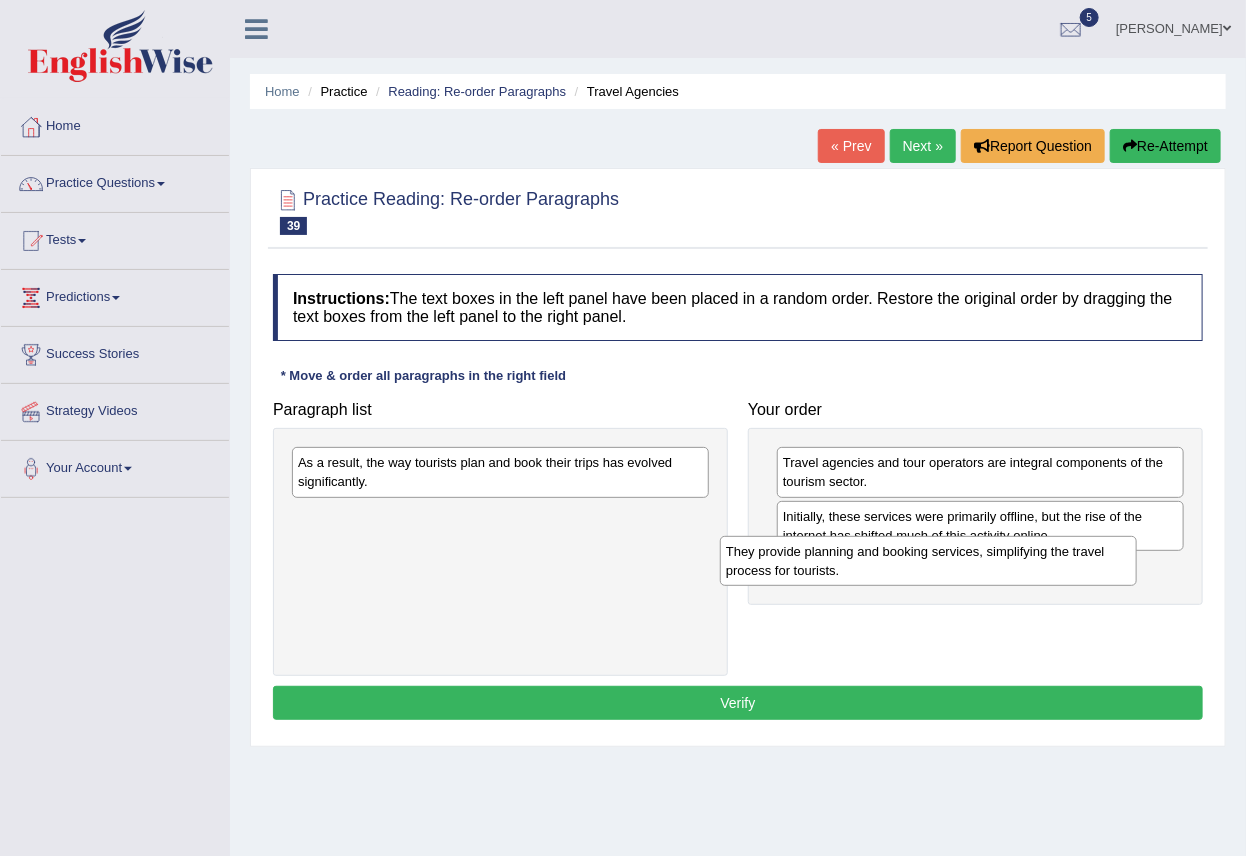 drag, startPoint x: 425, startPoint y: 530, endPoint x: 867, endPoint y: 568, distance: 443.63046 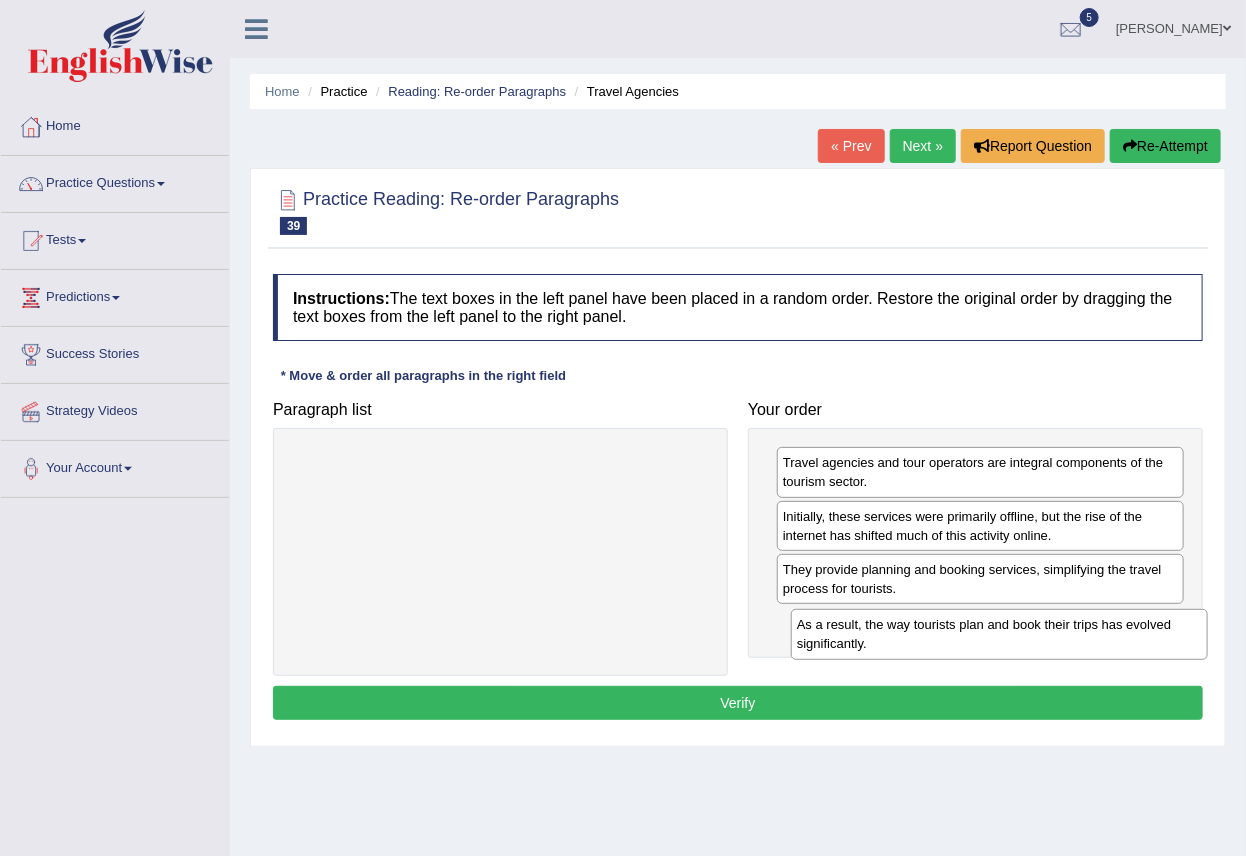 drag, startPoint x: 440, startPoint y: 480, endPoint x: 939, endPoint y: 642, distance: 524.638 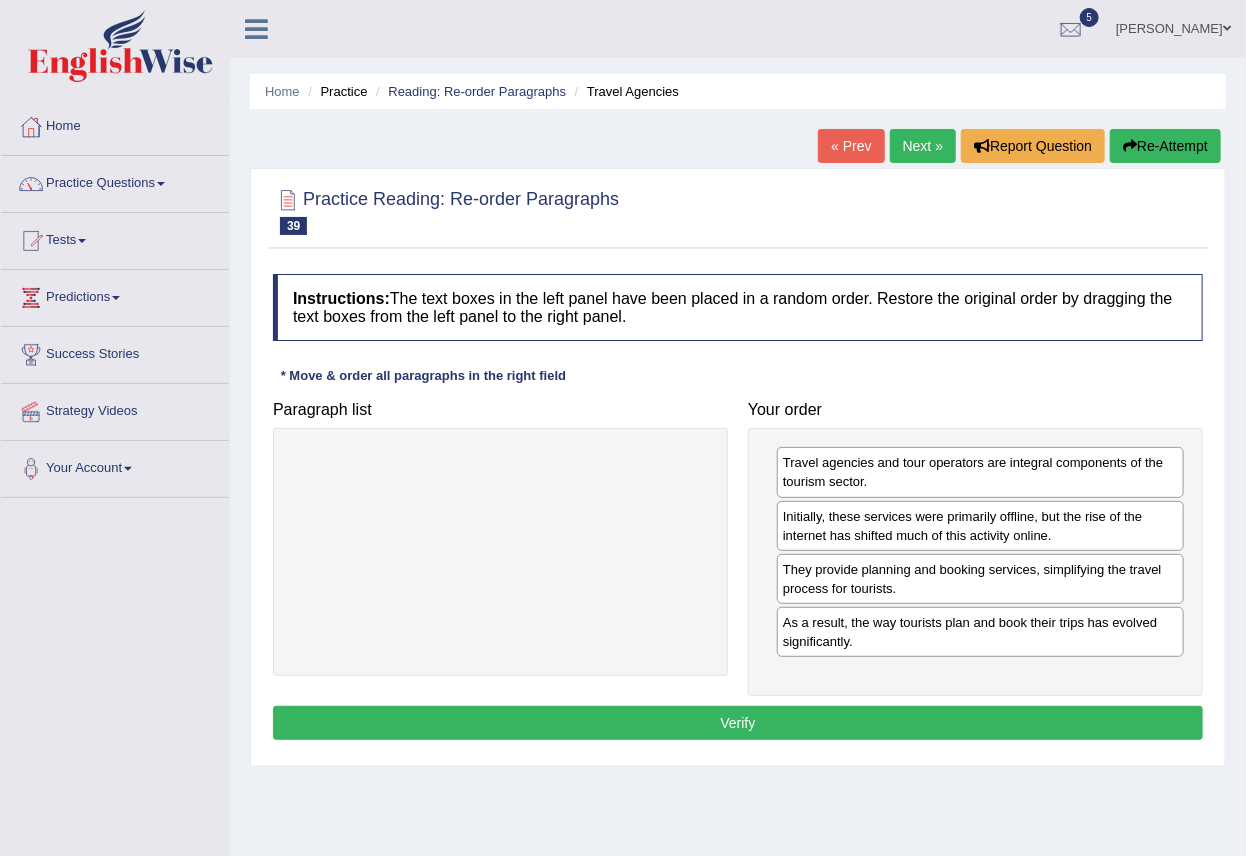 click on "Verify" at bounding box center [738, 723] 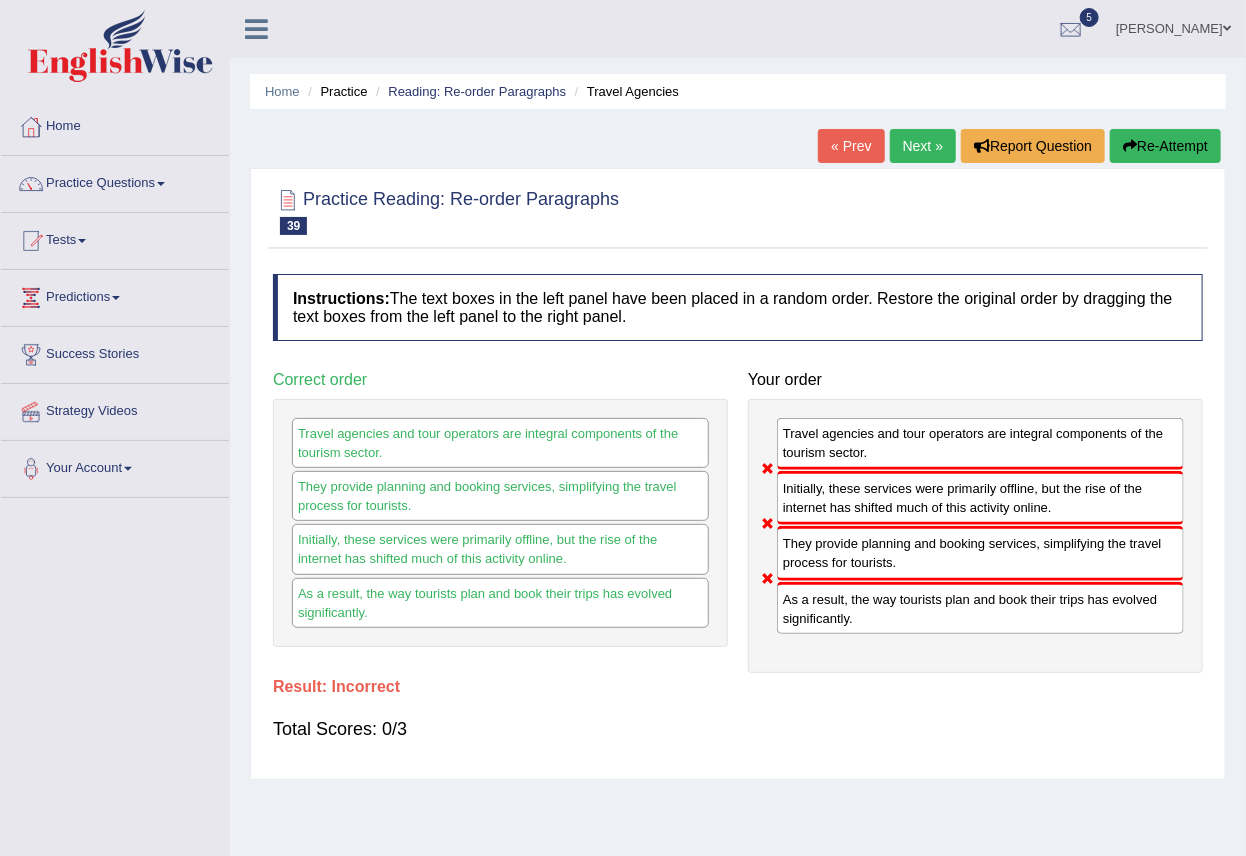 click on "Next »" at bounding box center [923, 146] 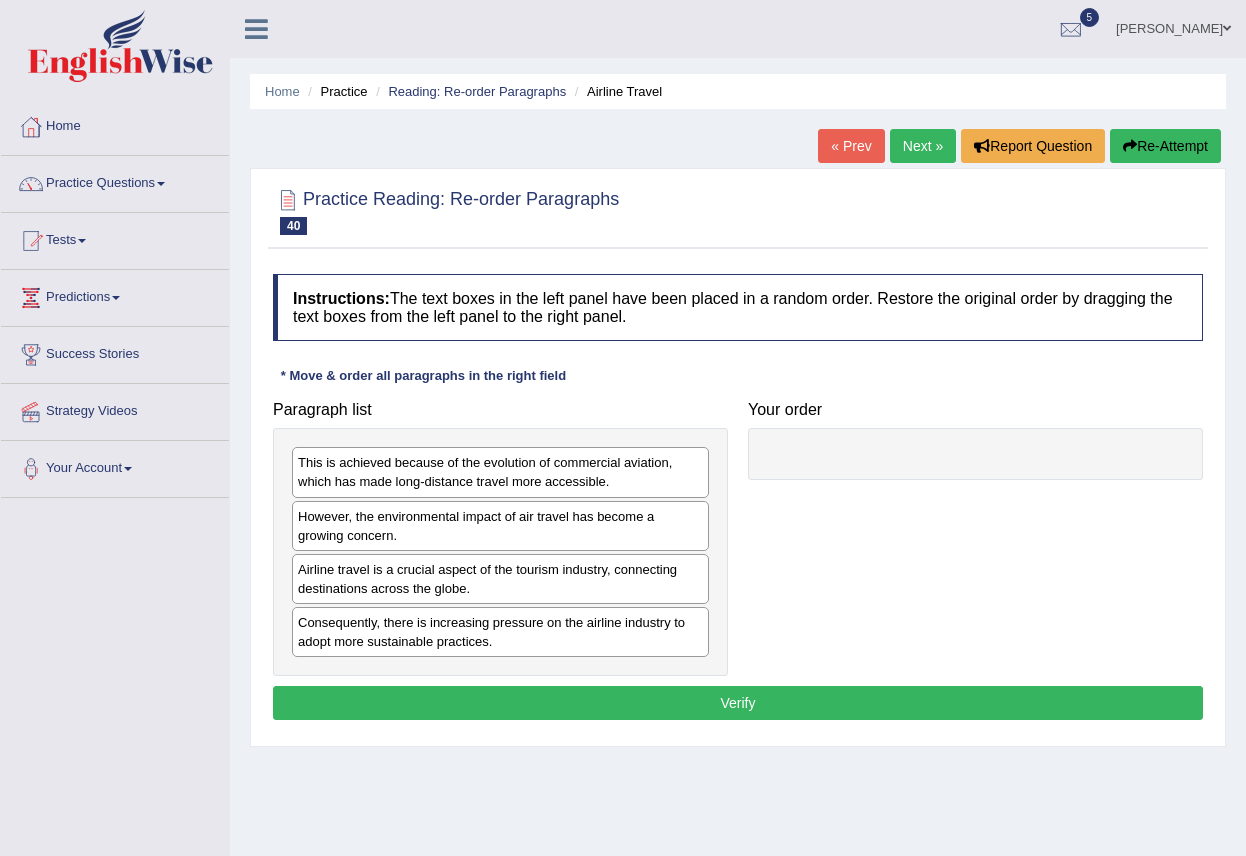 scroll, scrollTop: 0, scrollLeft: 0, axis: both 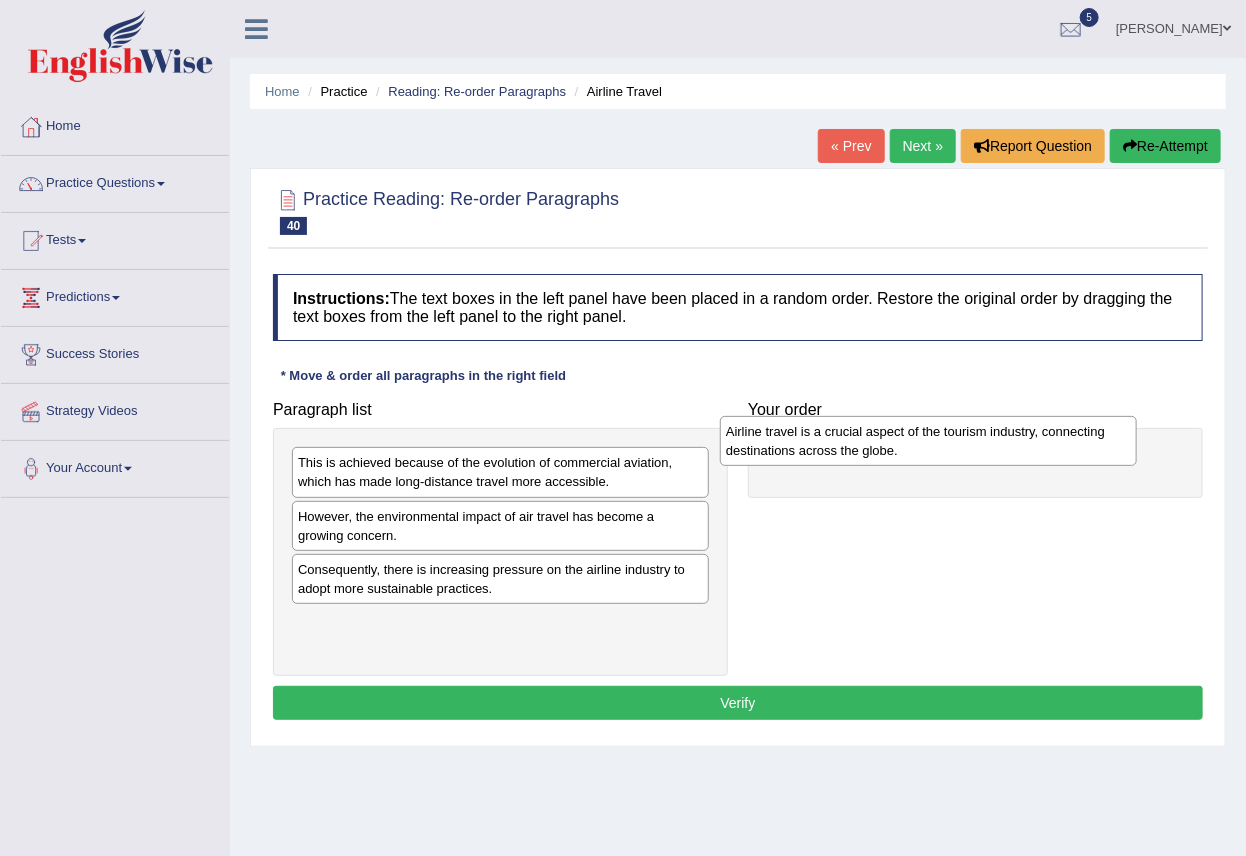 drag, startPoint x: 349, startPoint y: 576, endPoint x: 778, endPoint y: 438, distance: 450.64954 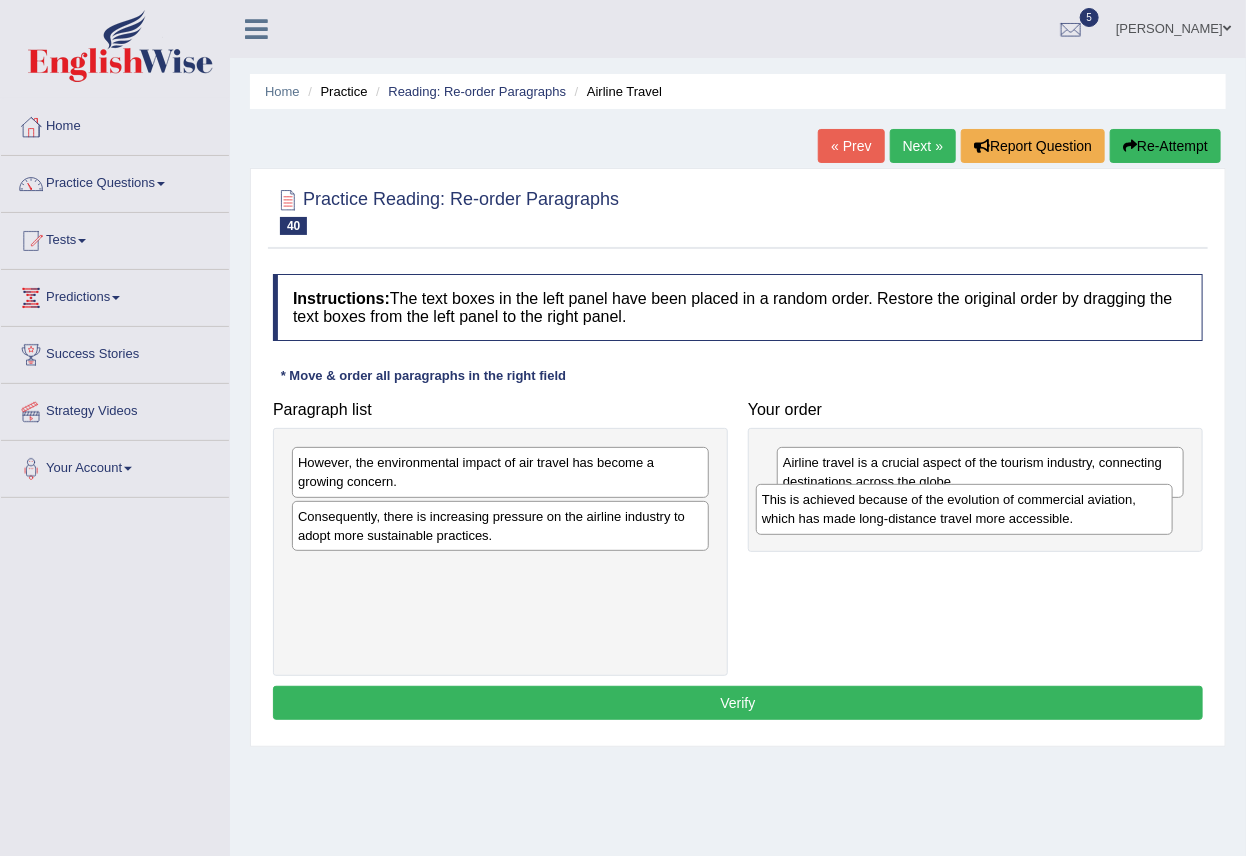 drag, startPoint x: 622, startPoint y: 498, endPoint x: 889, endPoint y: 513, distance: 267.42102 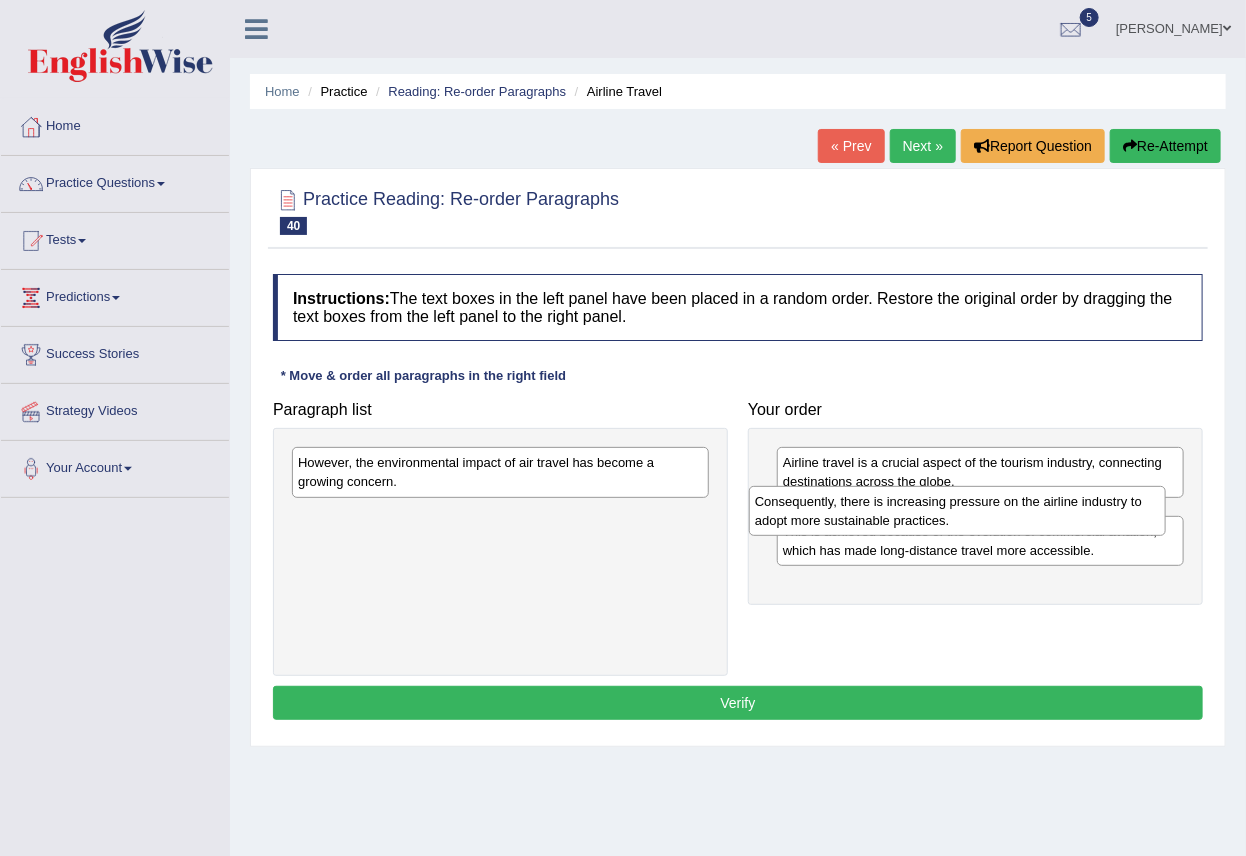 drag, startPoint x: 446, startPoint y: 535, endPoint x: 900, endPoint y: 520, distance: 454.24774 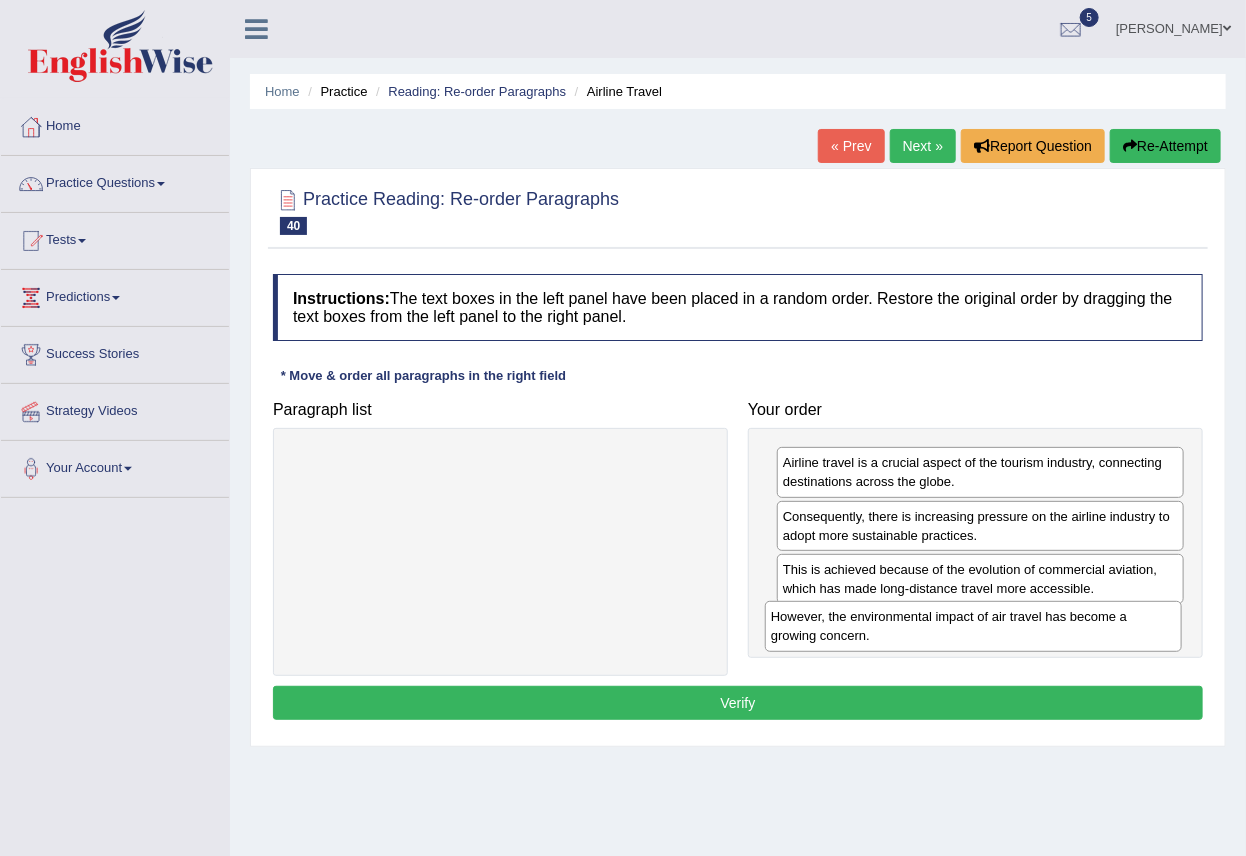 drag, startPoint x: 535, startPoint y: 483, endPoint x: 1008, endPoint y: 637, distance: 497.43845 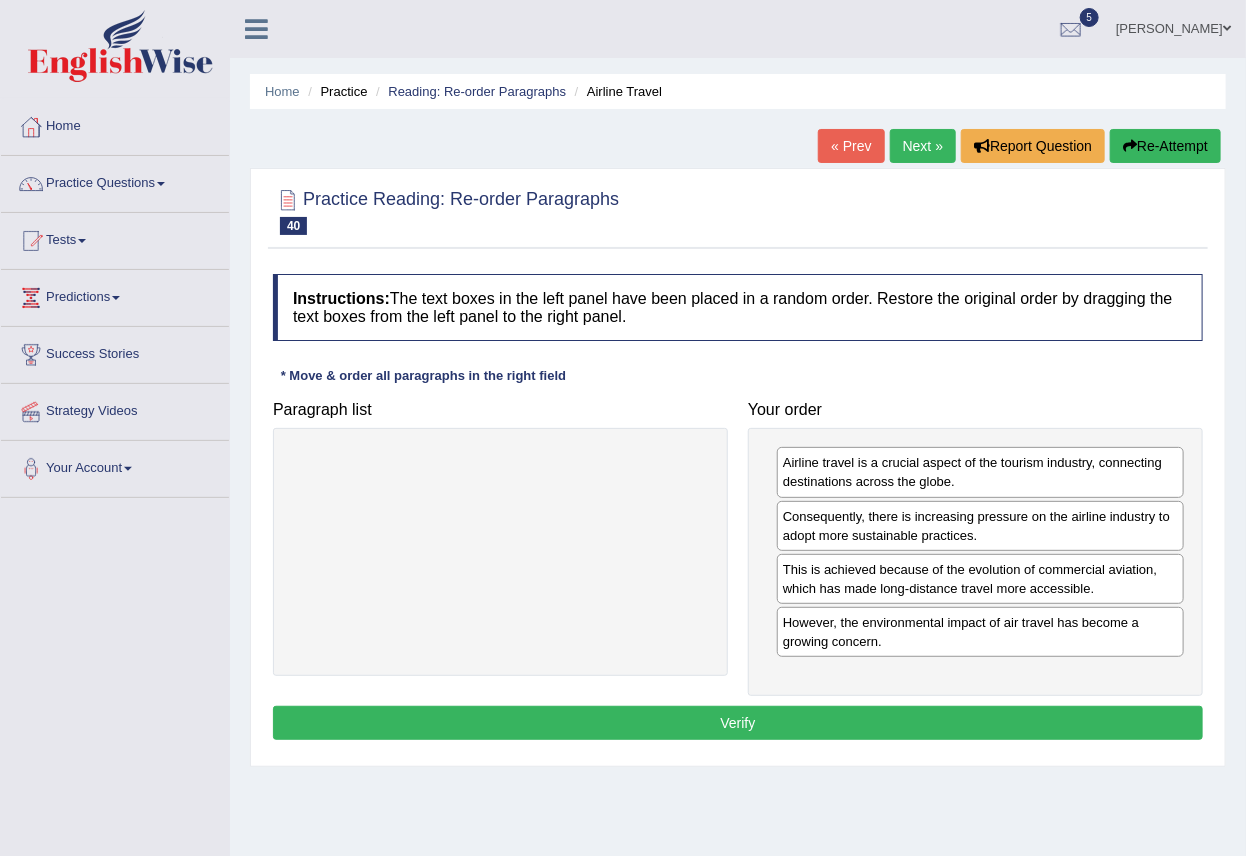 drag, startPoint x: 589, startPoint y: 725, endPoint x: 590, endPoint y: 714, distance: 11.045361 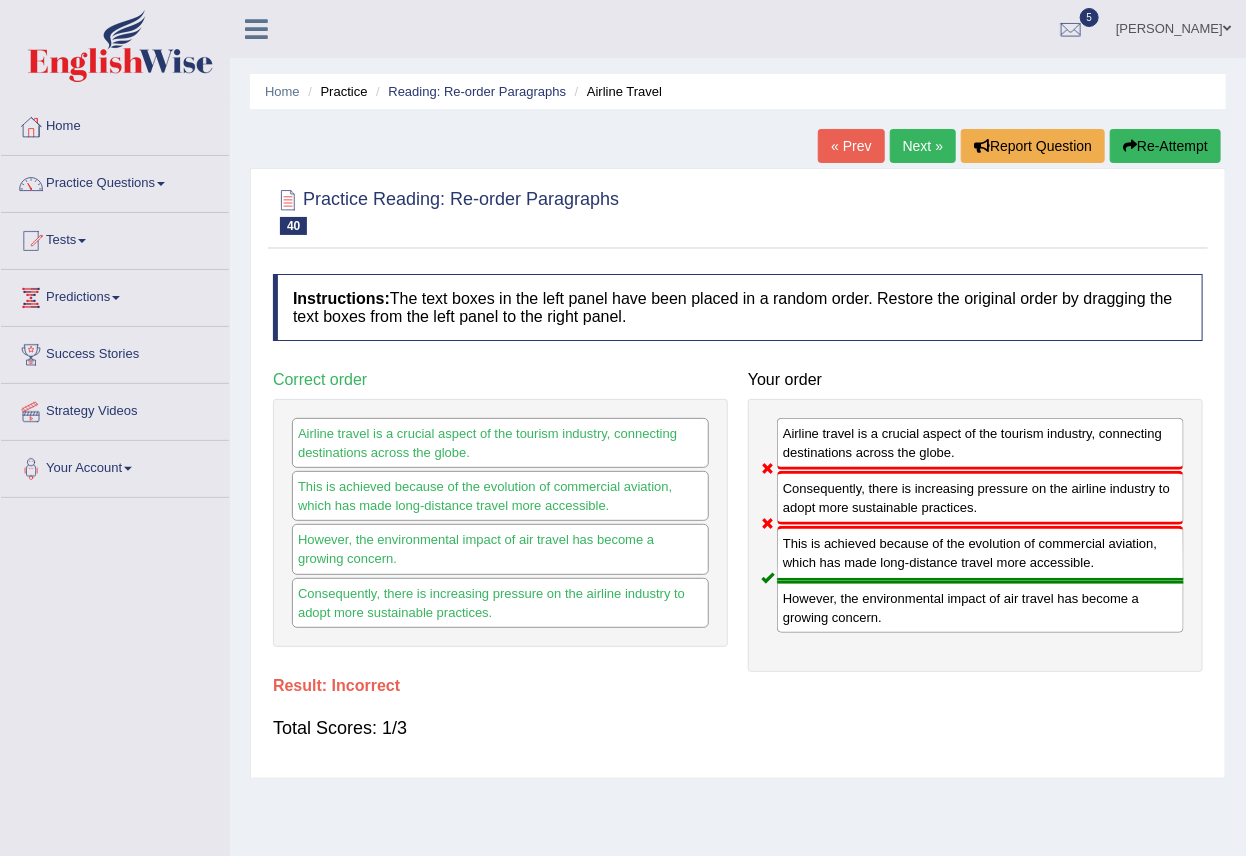 click on "Next »" at bounding box center [923, 146] 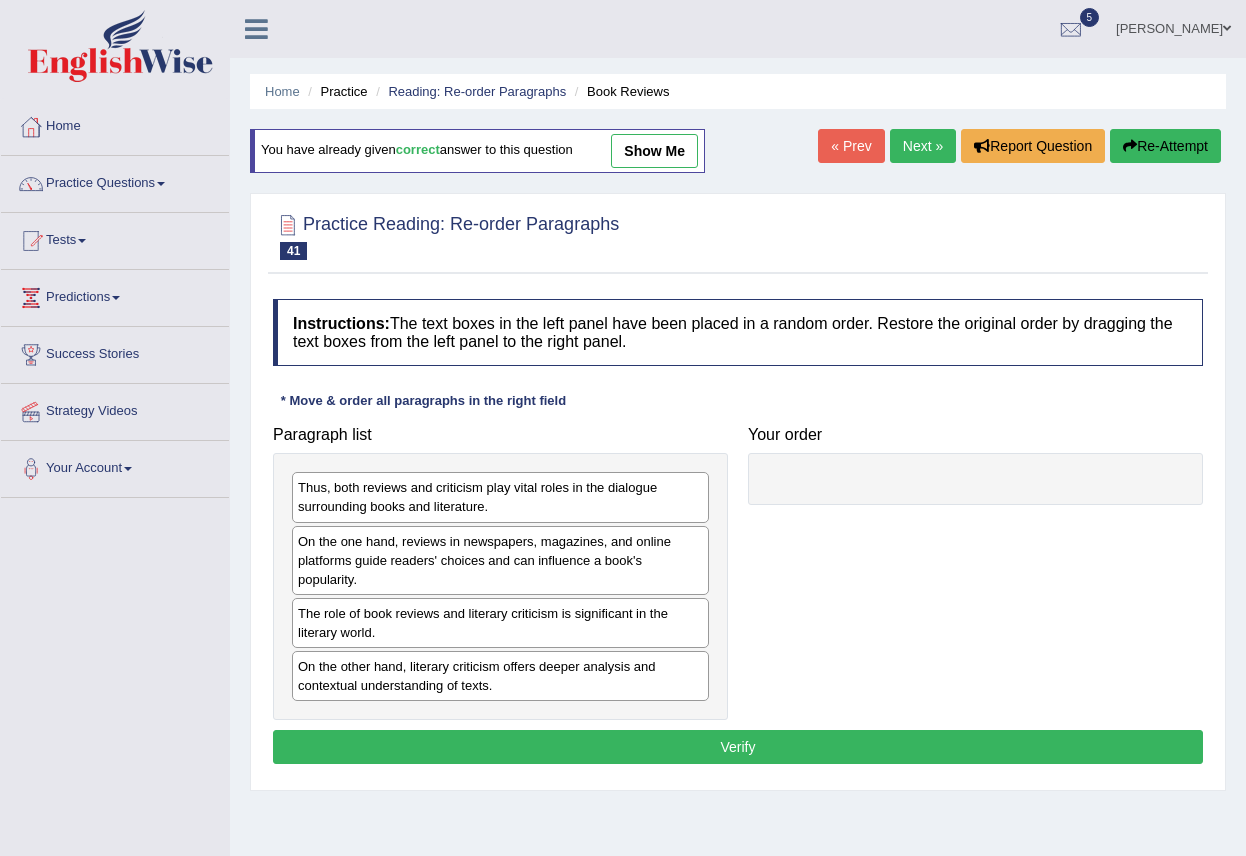 scroll, scrollTop: 0, scrollLeft: 0, axis: both 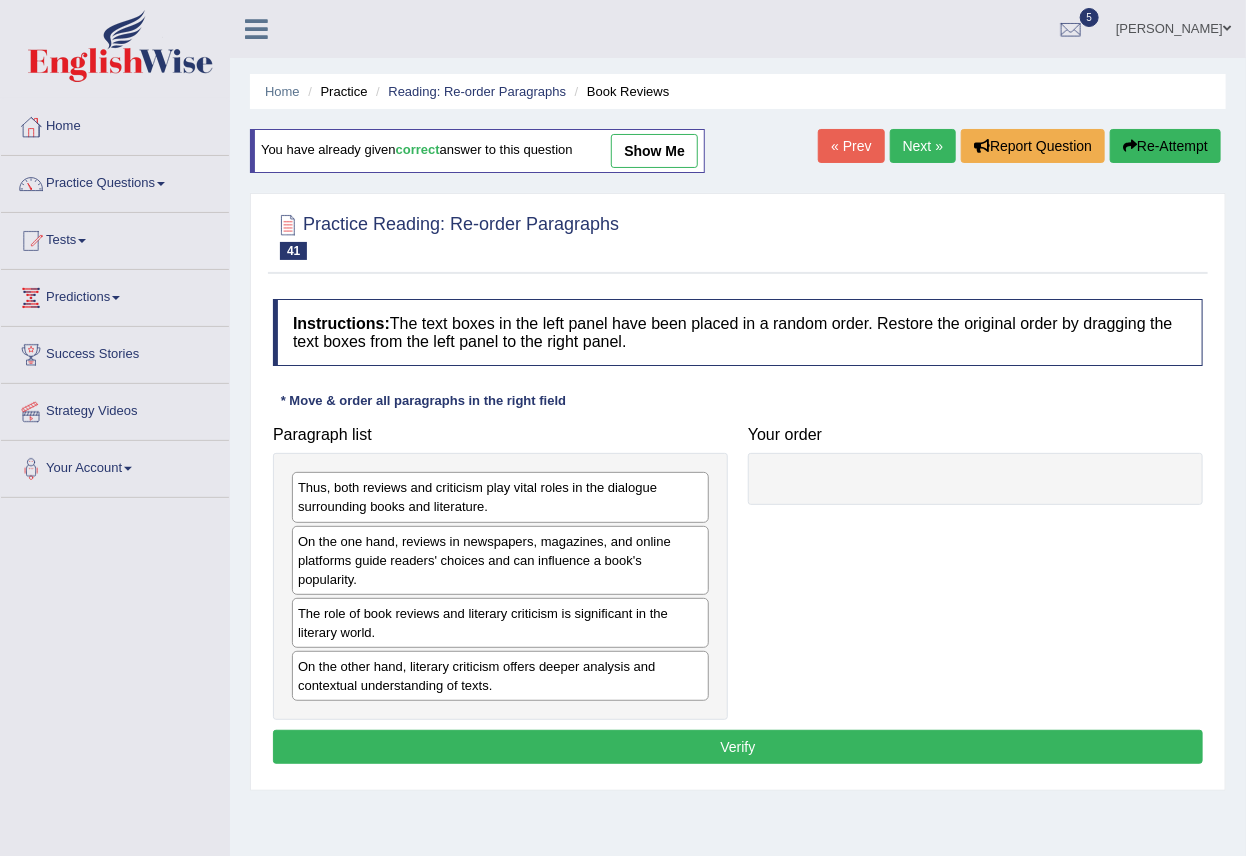 click on "On the one hand, reviews in newspapers, magazines, and online platforms guide readers' choices and can
influence a book's popularity." at bounding box center (500, 560) 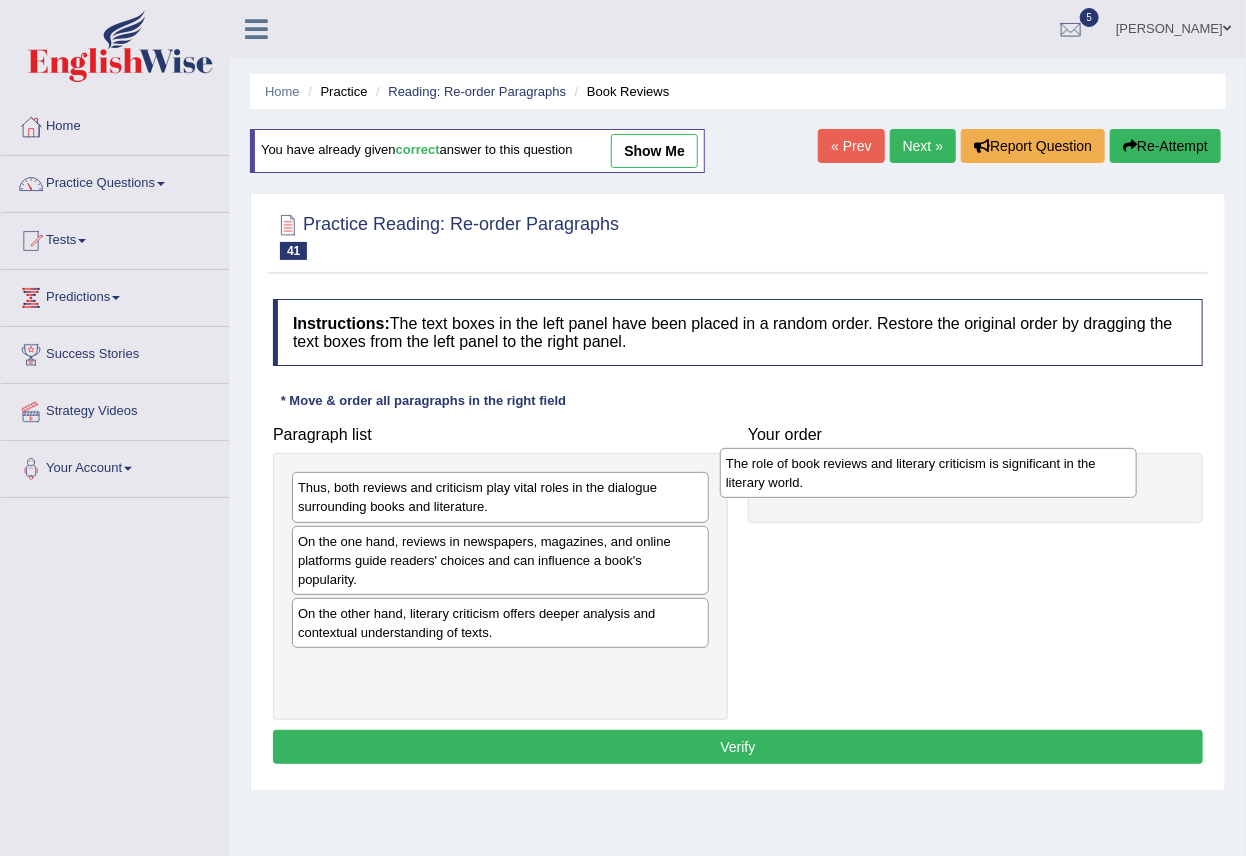 drag, startPoint x: 404, startPoint y: 626, endPoint x: 833, endPoint y: 474, distance: 455.13184 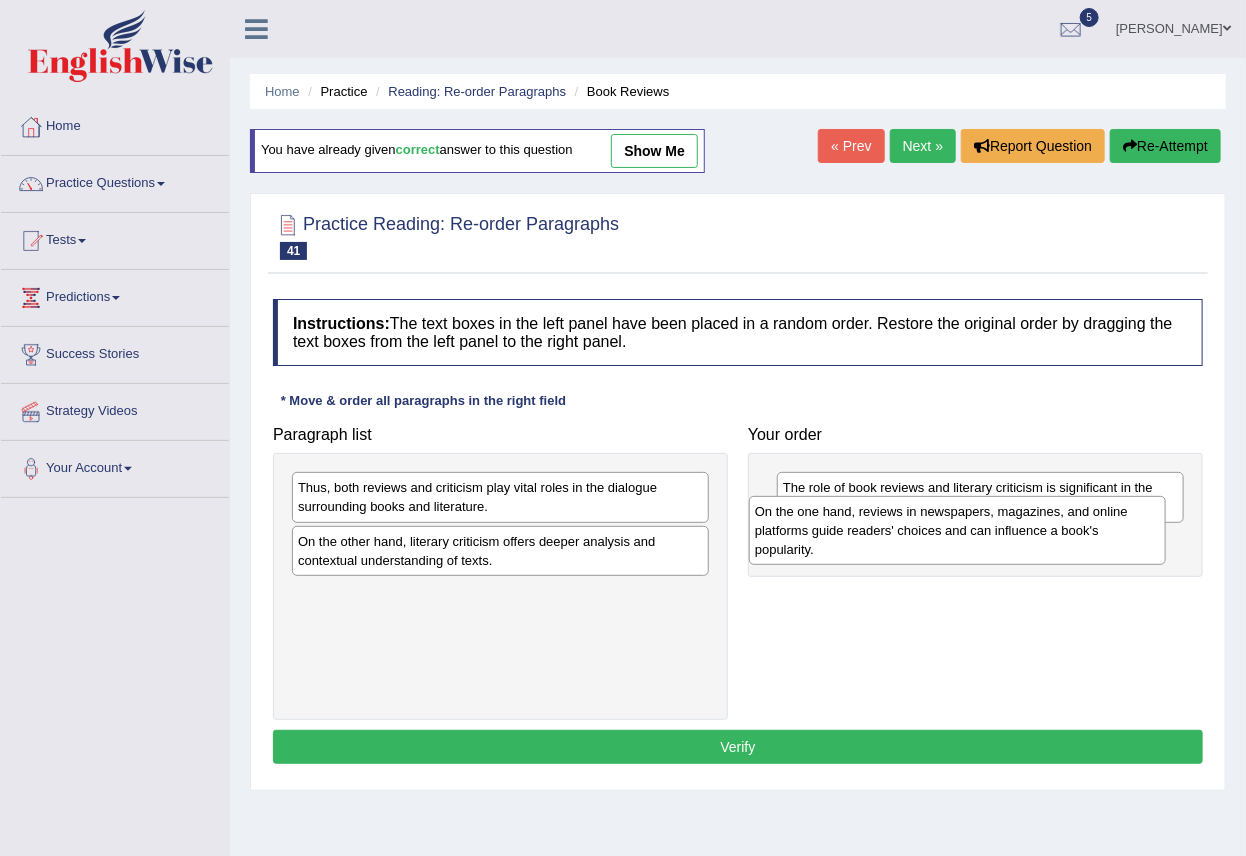 drag, startPoint x: 473, startPoint y: 564, endPoint x: 935, endPoint y: 535, distance: 462.90927 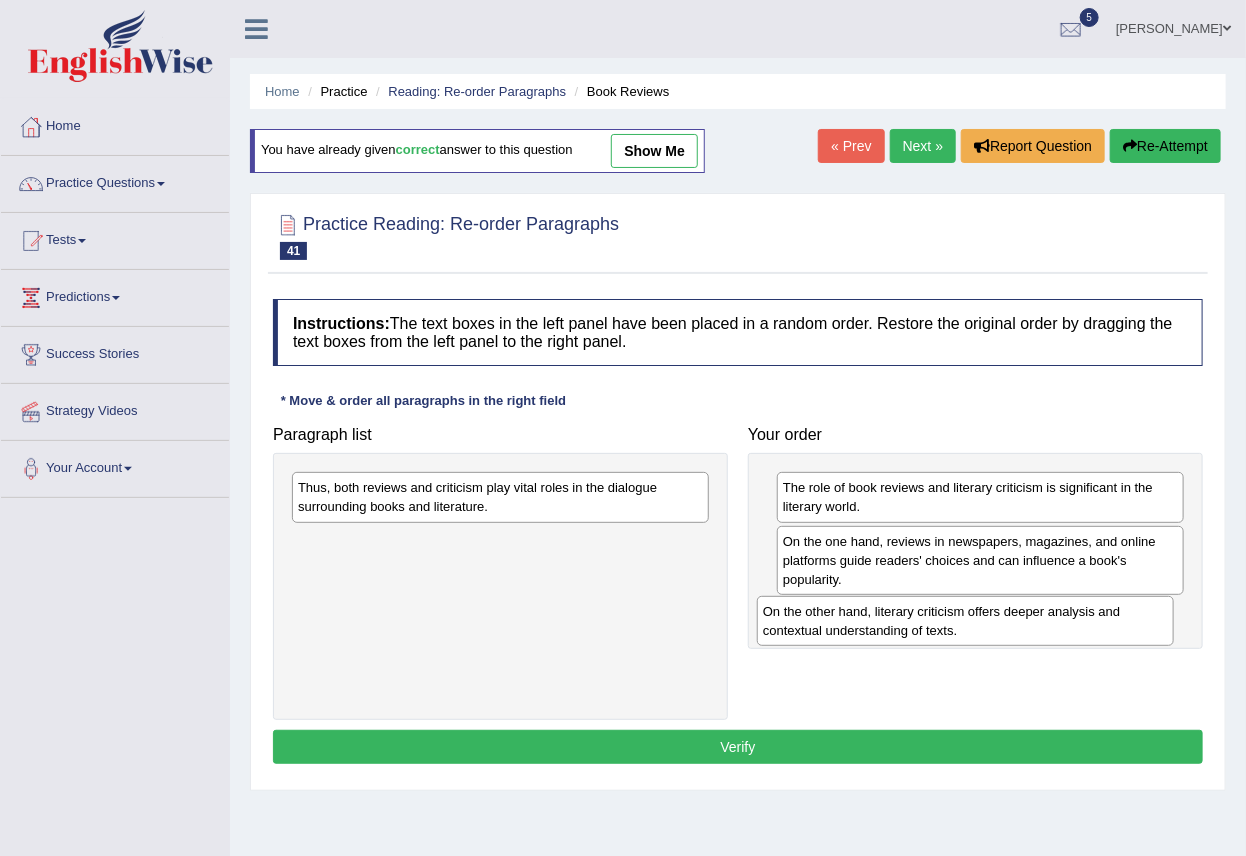 drag, startPoint x: 591, startPoint y: 554, endPoint x: 1056, endPoint y: 624, distance: 470.2393 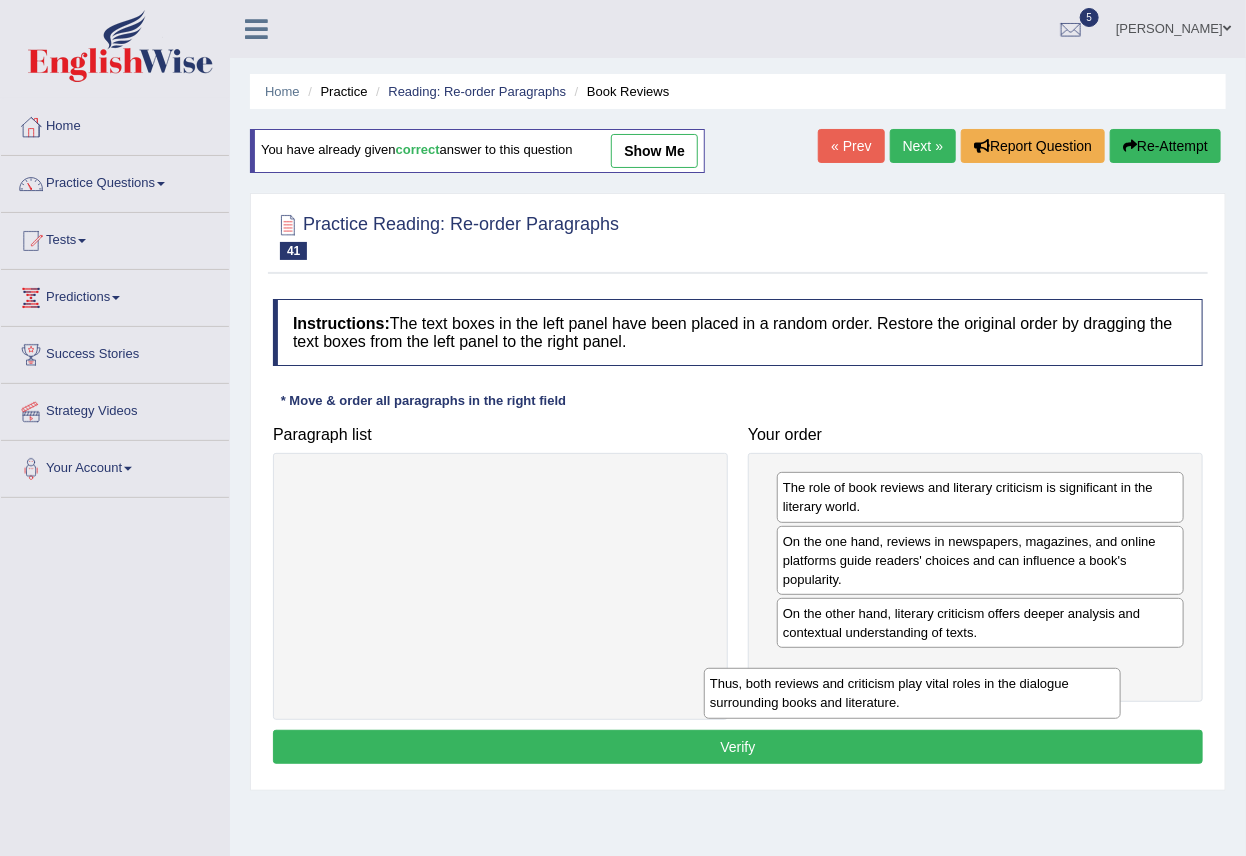 drag, startPoint x: 551, startPoint y: 511, endPoint x: 977, endPoint y: 694, distance: 463.6432 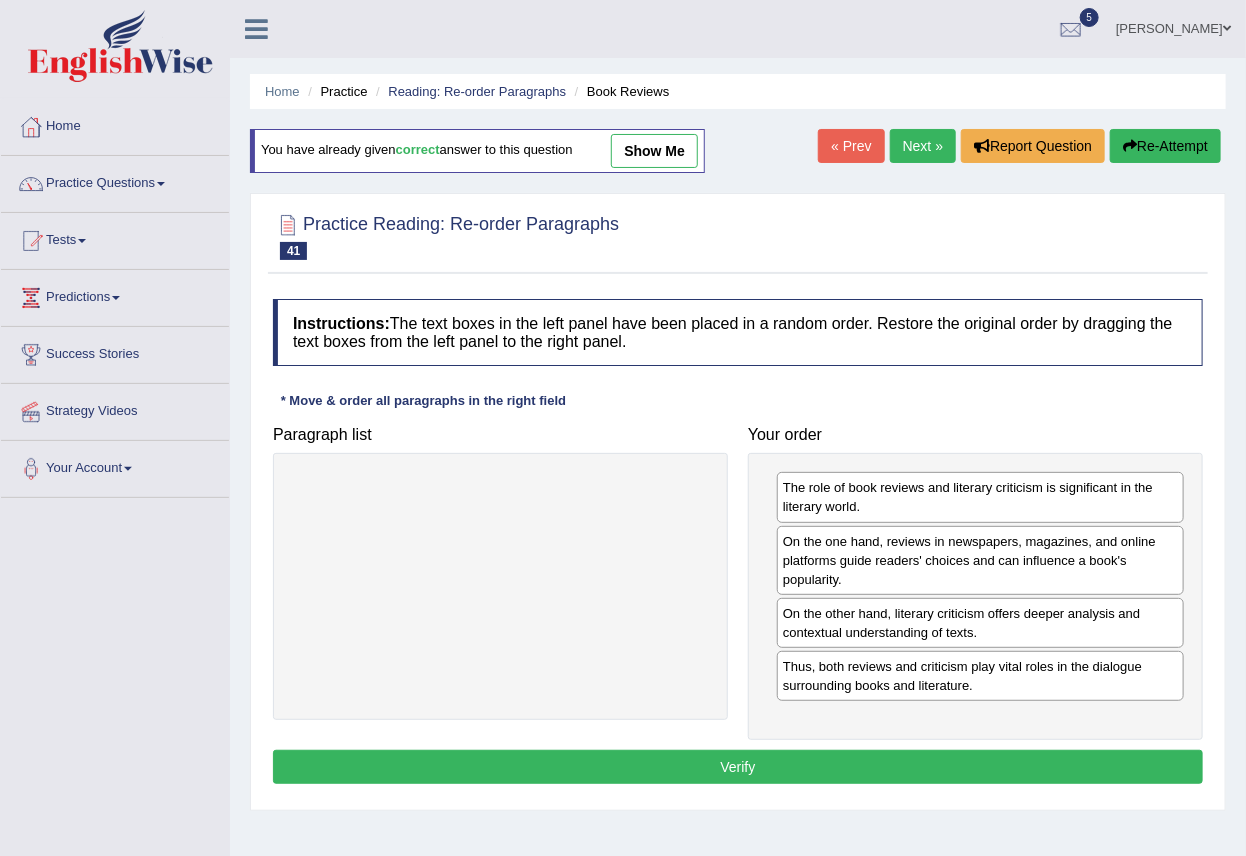 click on "Verify" at bounding box center (738, 767) 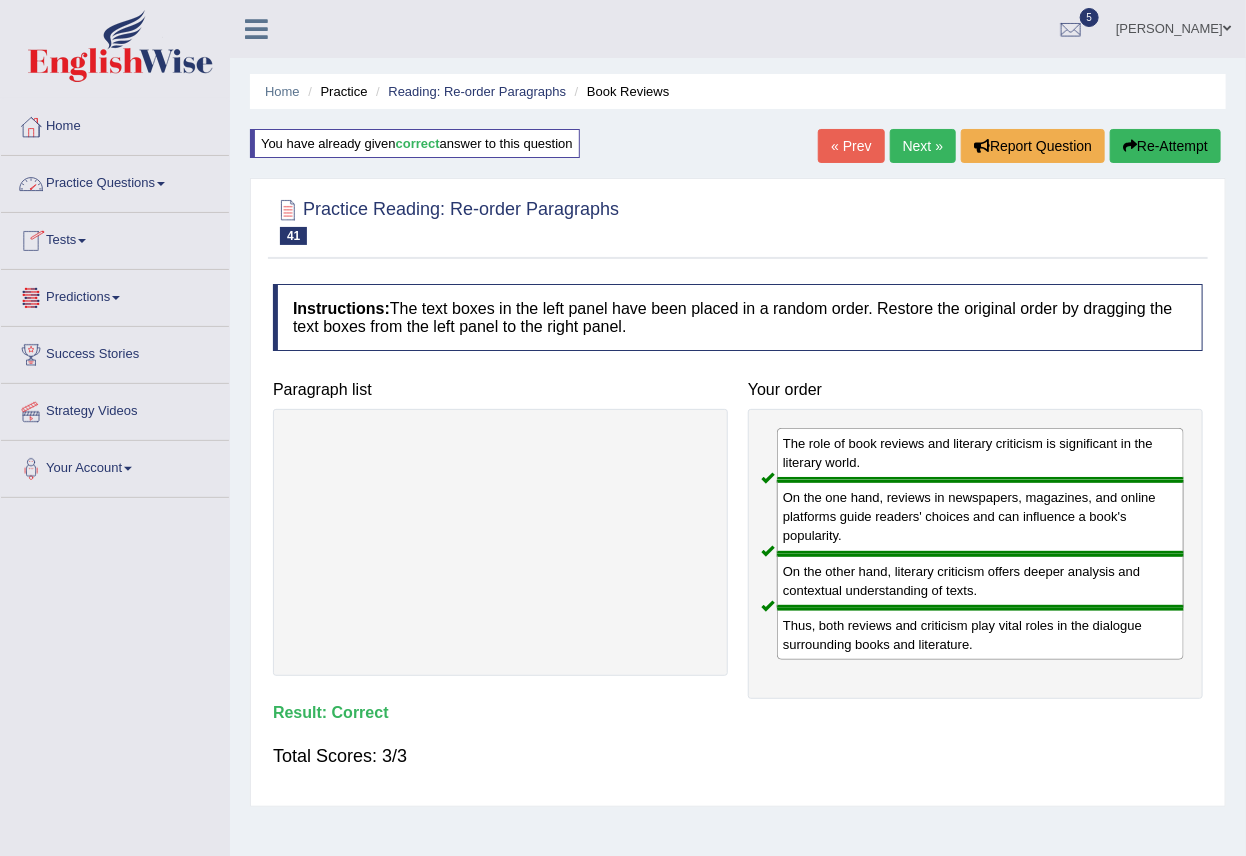 click on "Practice Questions" at bounding box center (115, 181) 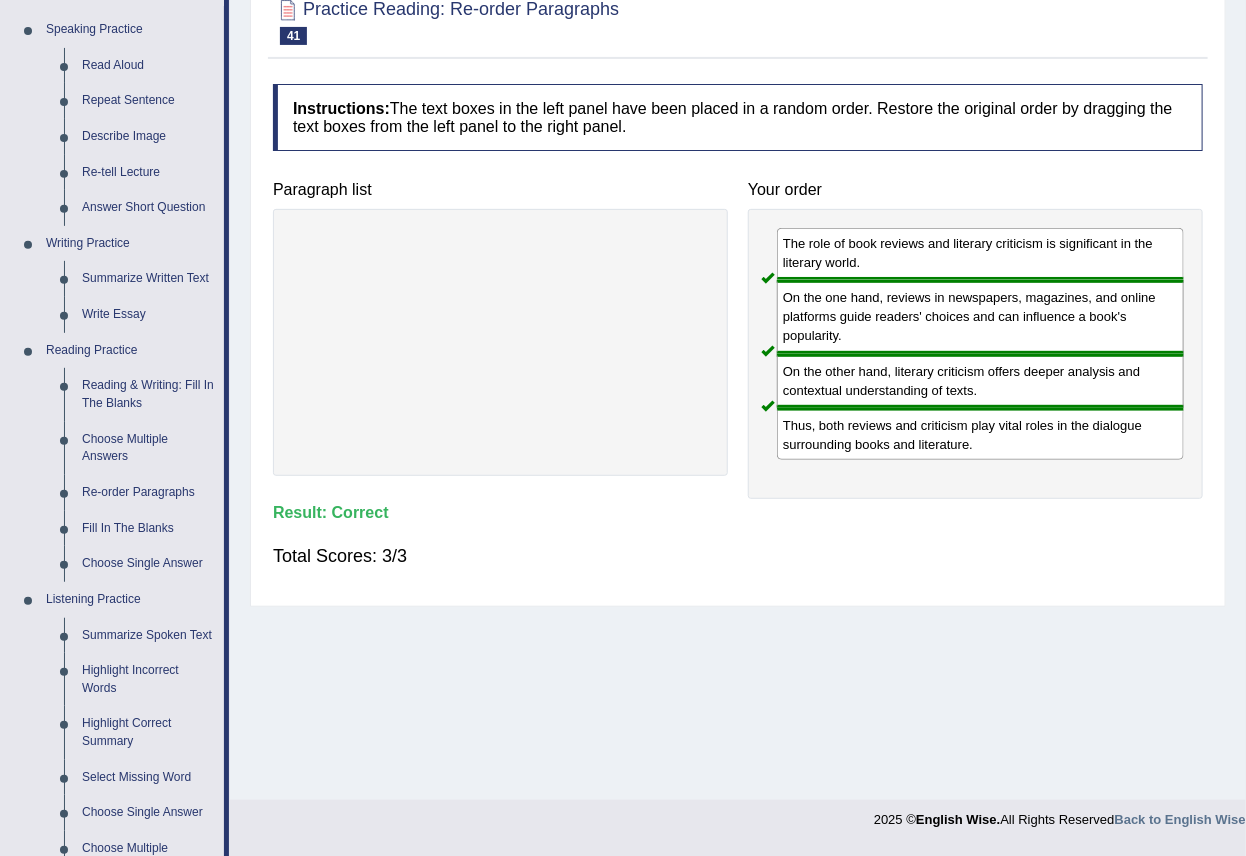 scroll, scrollTop: 222, scrollLeft: 0, axis: vertical 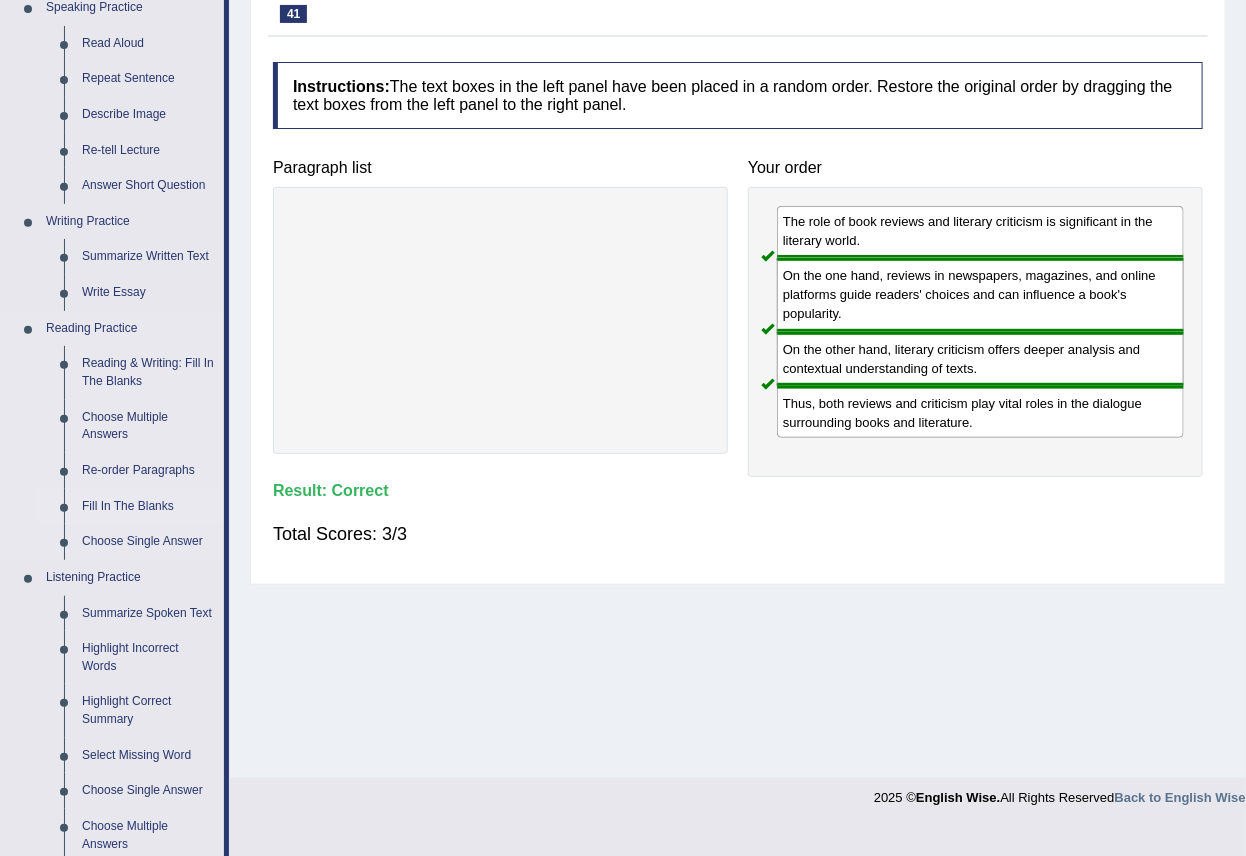 click on "Fill In The Blanks" at bounding box center [148, 507] 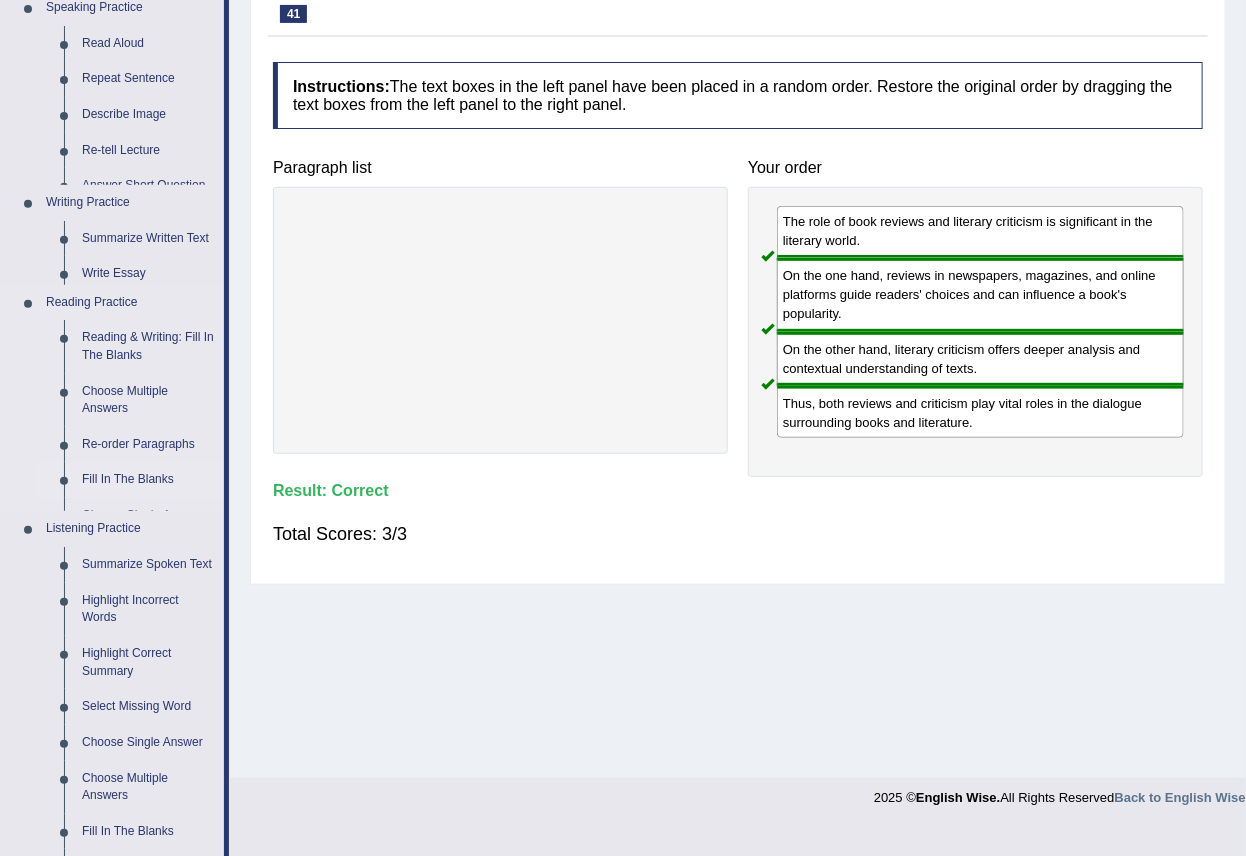 scroll, scrollTop: 193, scrollLeft: 0, axis: vertical 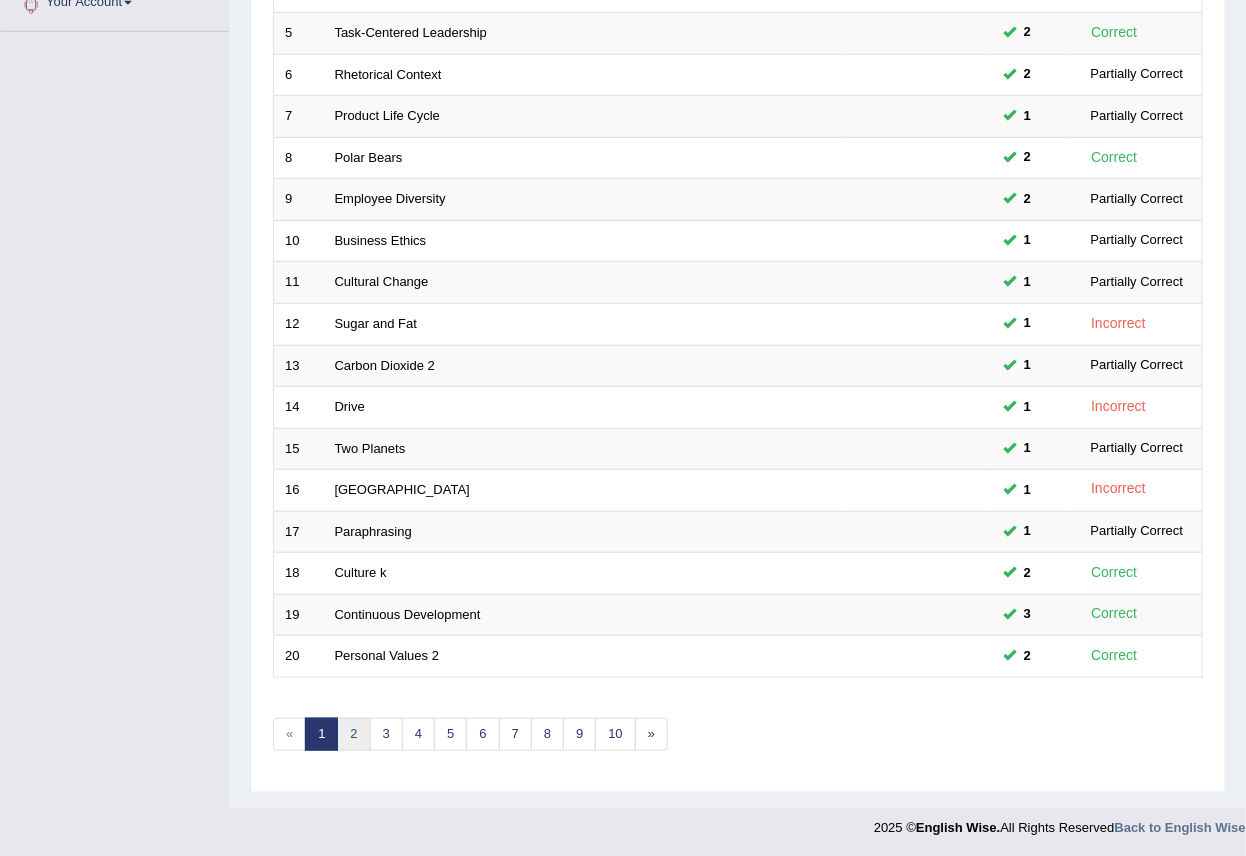 click on "2" at bounding box center [353, 734] 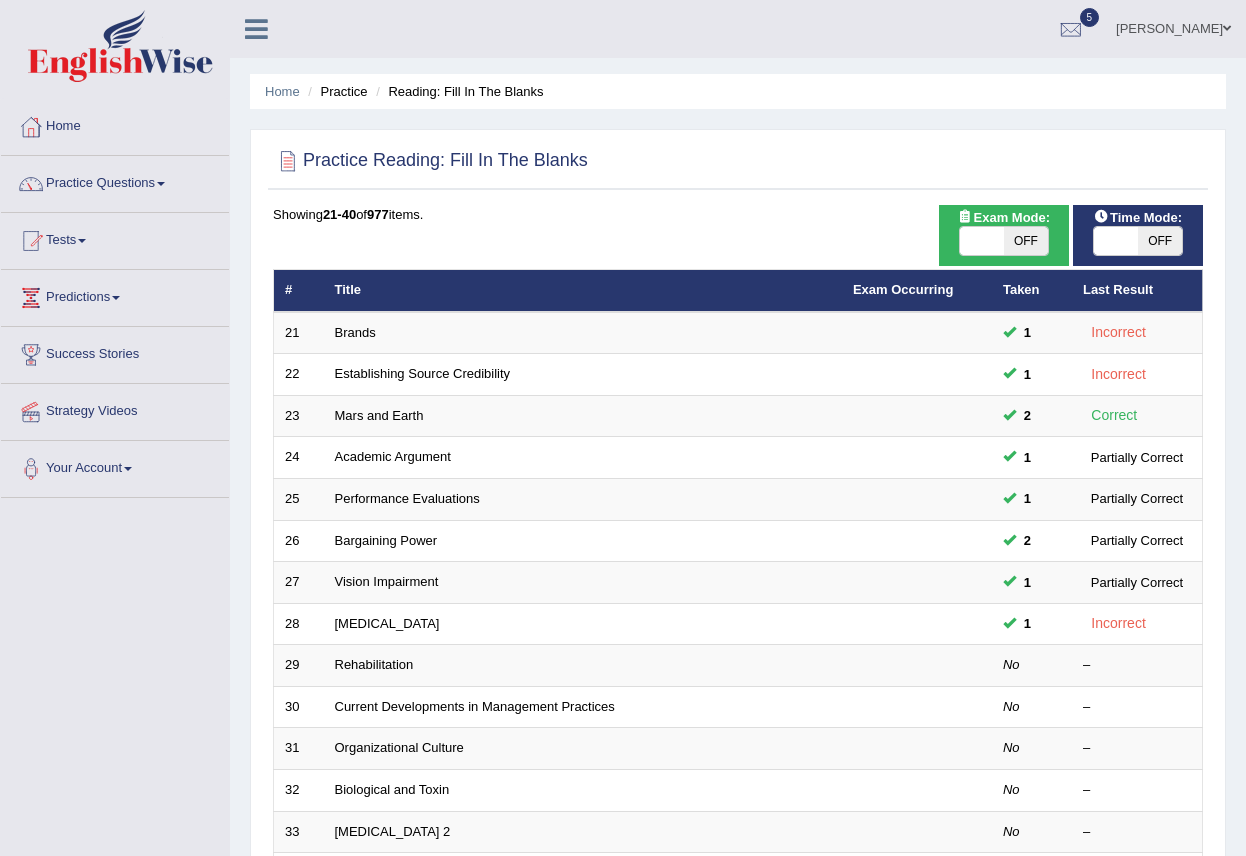 scroll, scrollTop: 466, scrollLeft: 0, axis: vertical 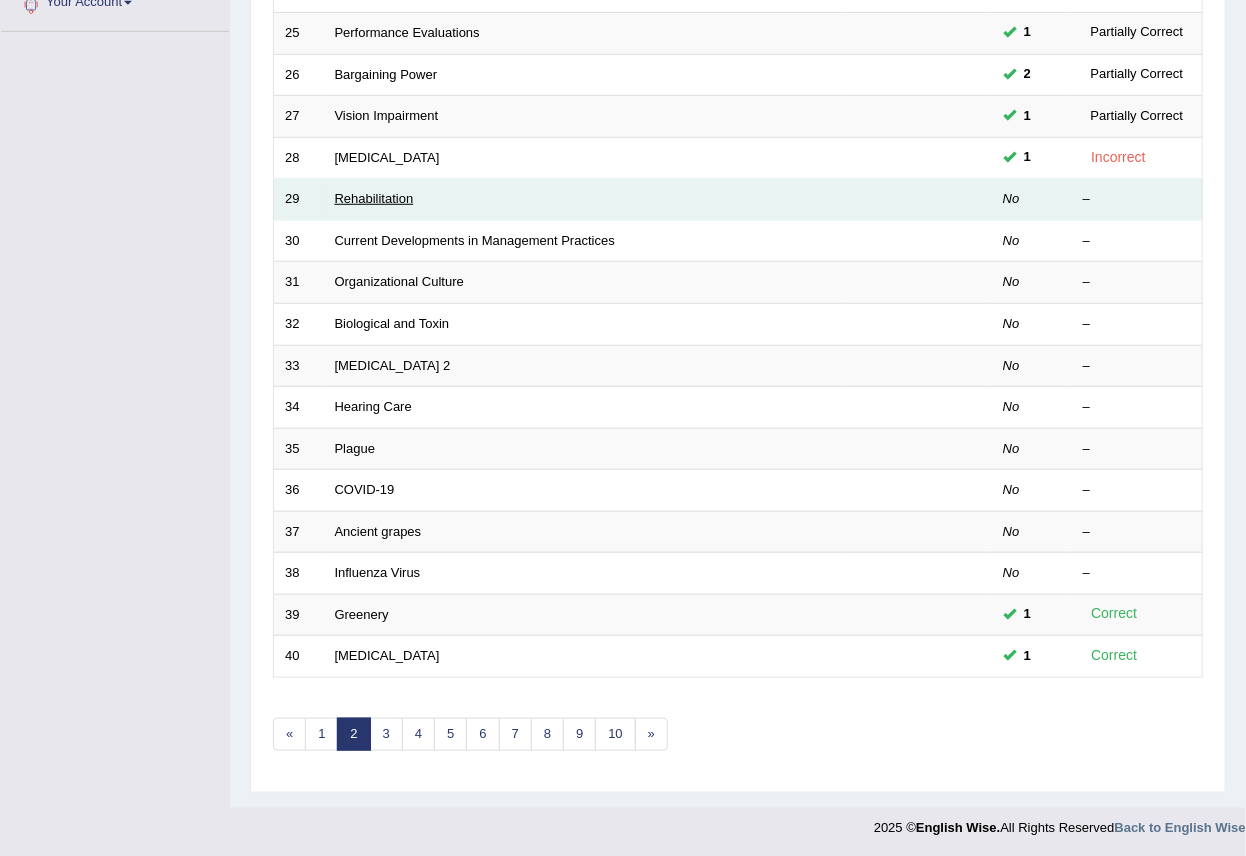 click on "Rehabilitation" at bounding box center (374, 198) 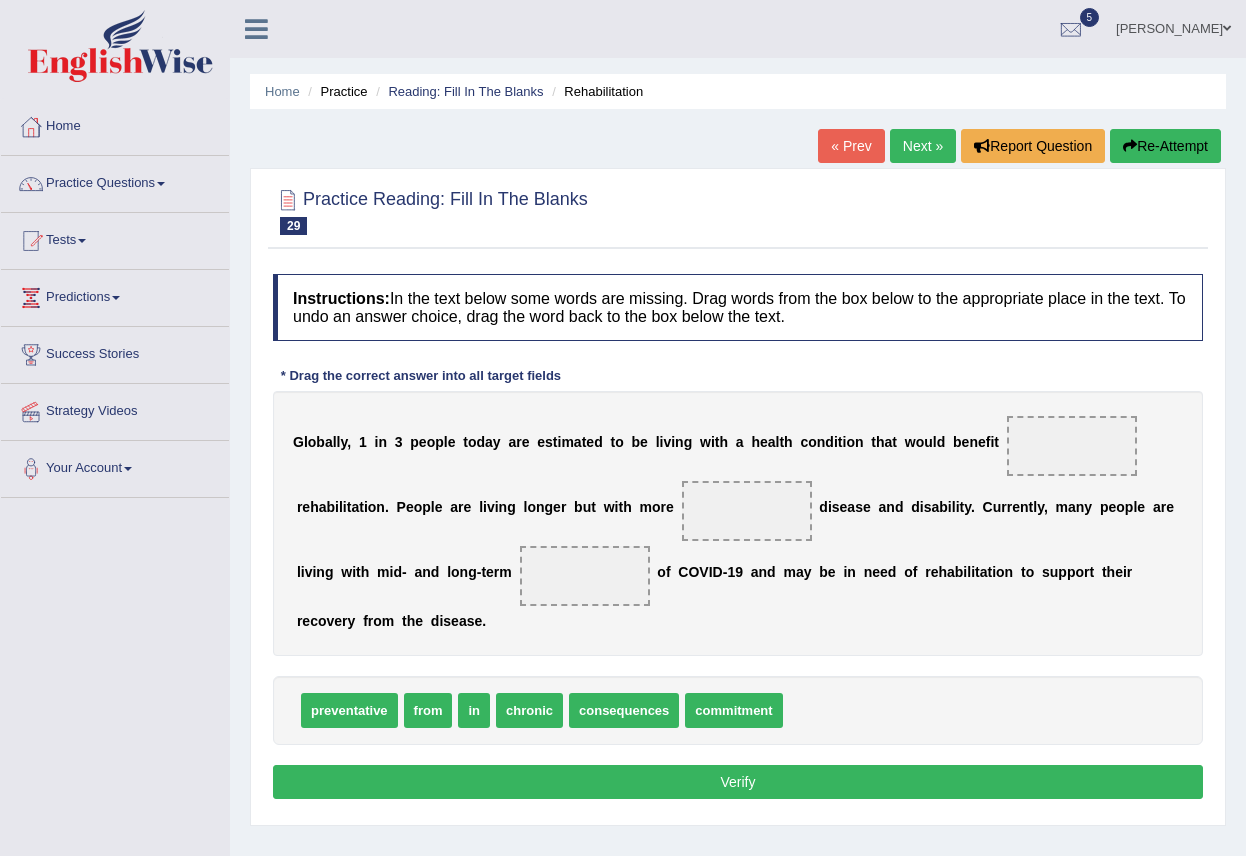 scroll, scrollTop: 0, scrollLeft: 0, axis: both 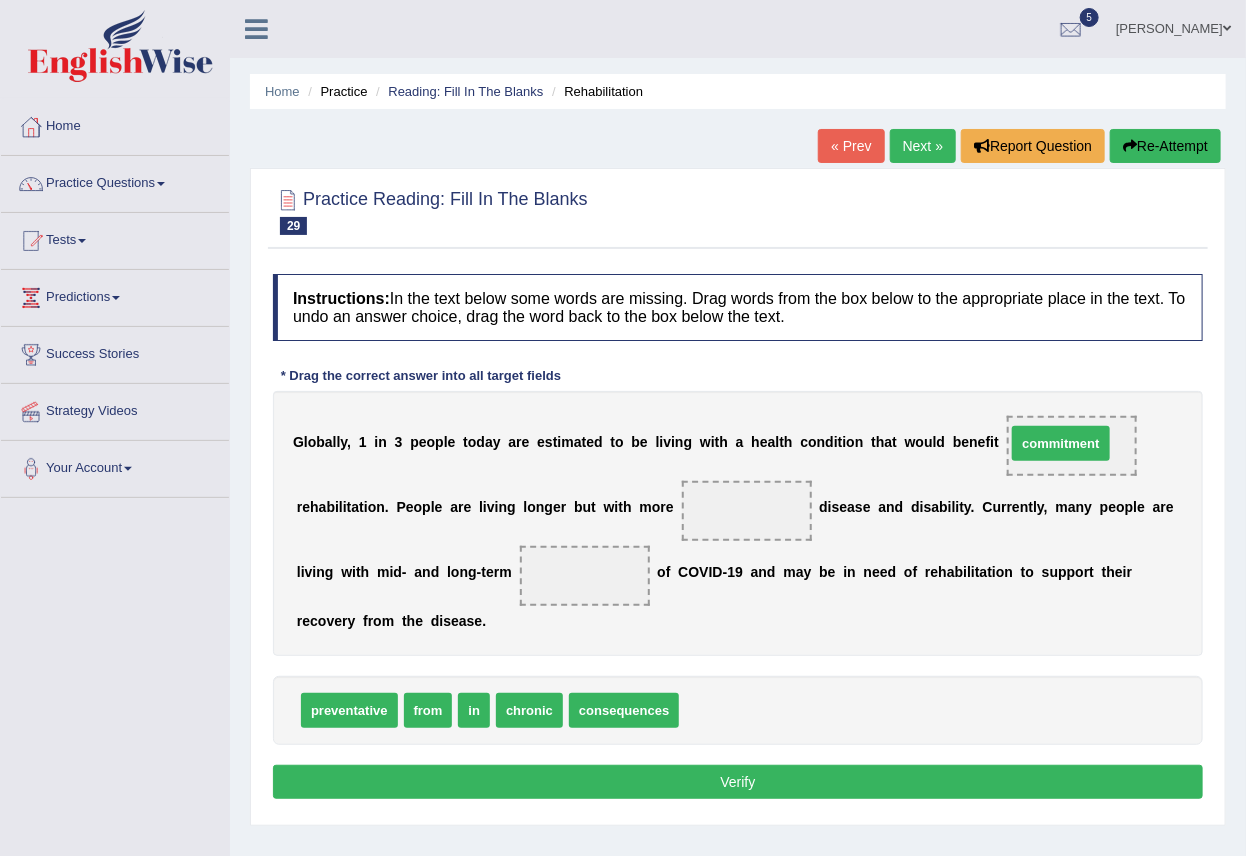 drag, startPoint x: 713, startPoint y: 714, endPoint x: 1061, endPoint y: 444, distance: 440.45886 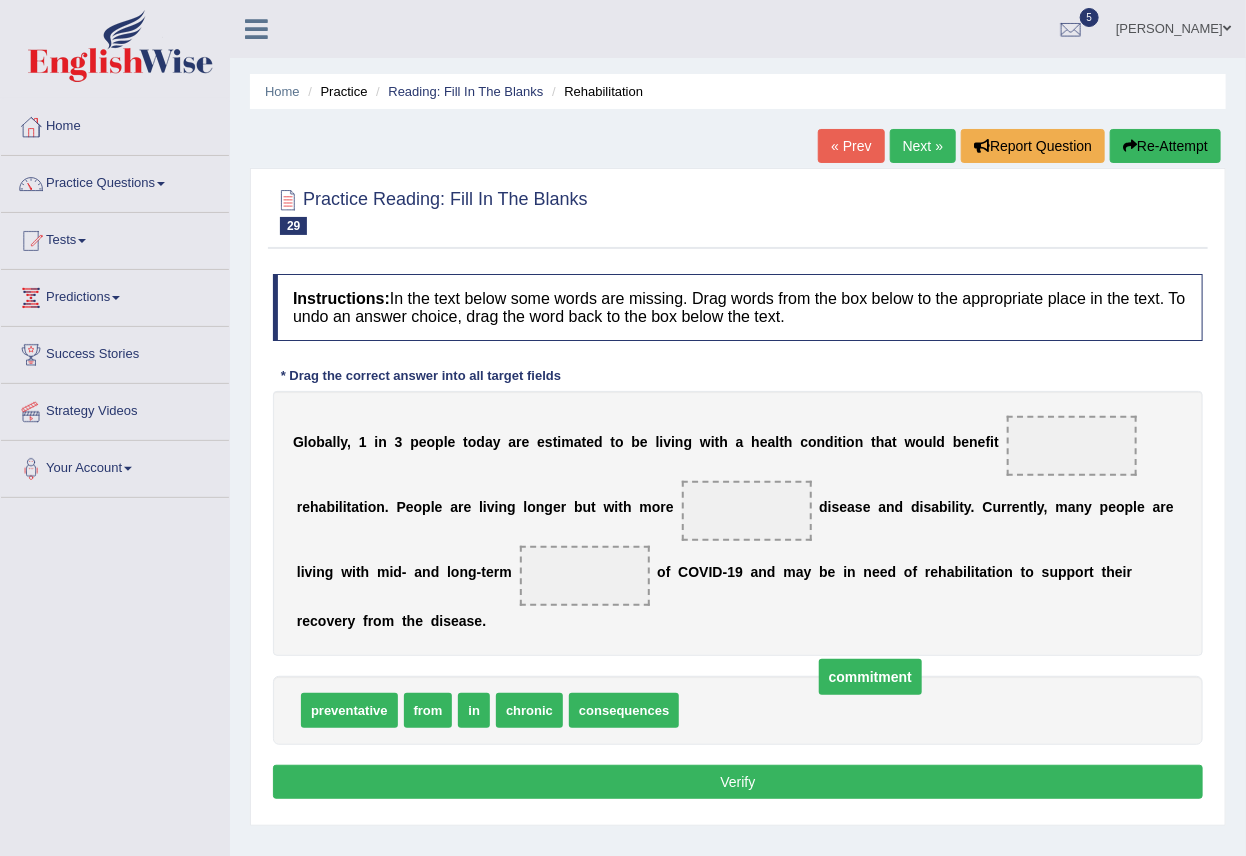 drag, startPoint x: 1055, startPoint y: 442, endPoint x: 840, endPoint y: 673, distance: 315.5725 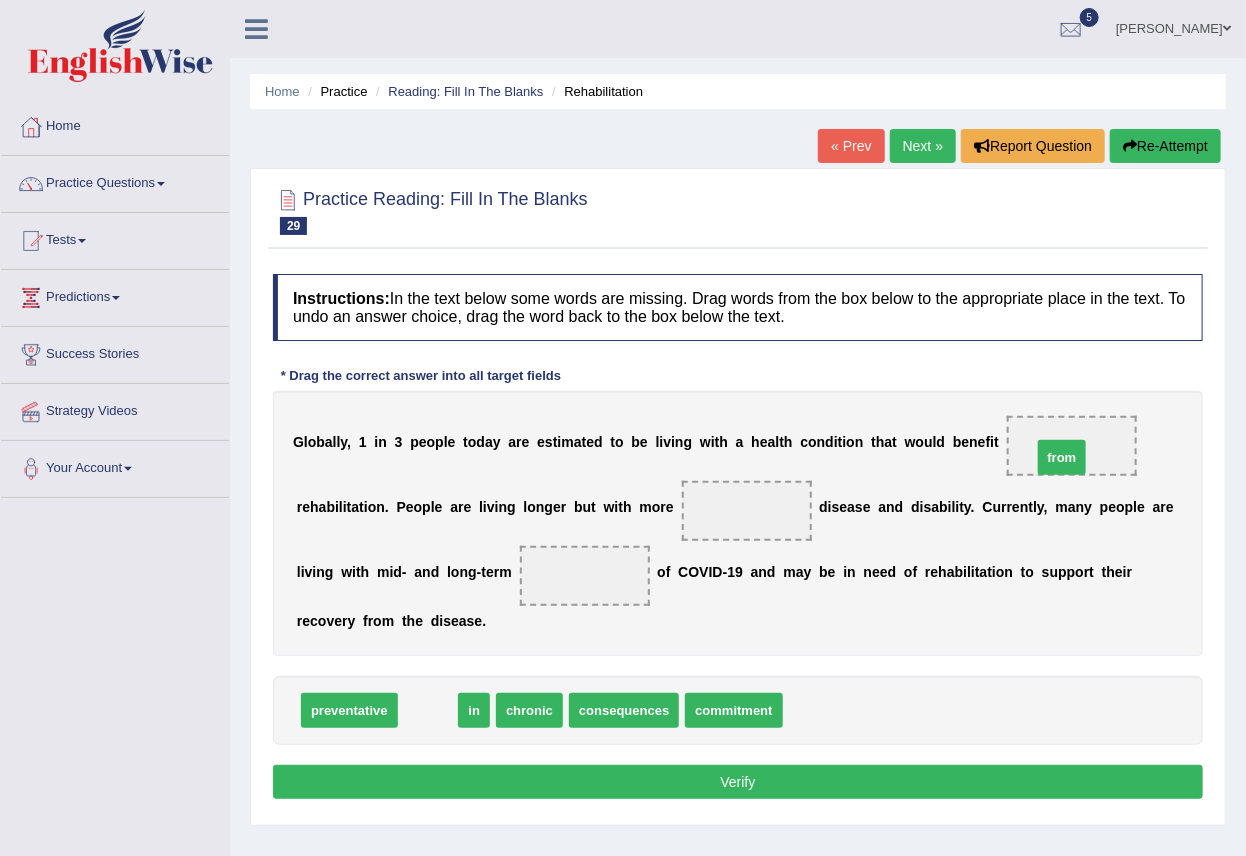drag, startPoint x: 416, startPoint y: 710, endPoint x: 1053, endPoint y: 455, distance: 686.1443 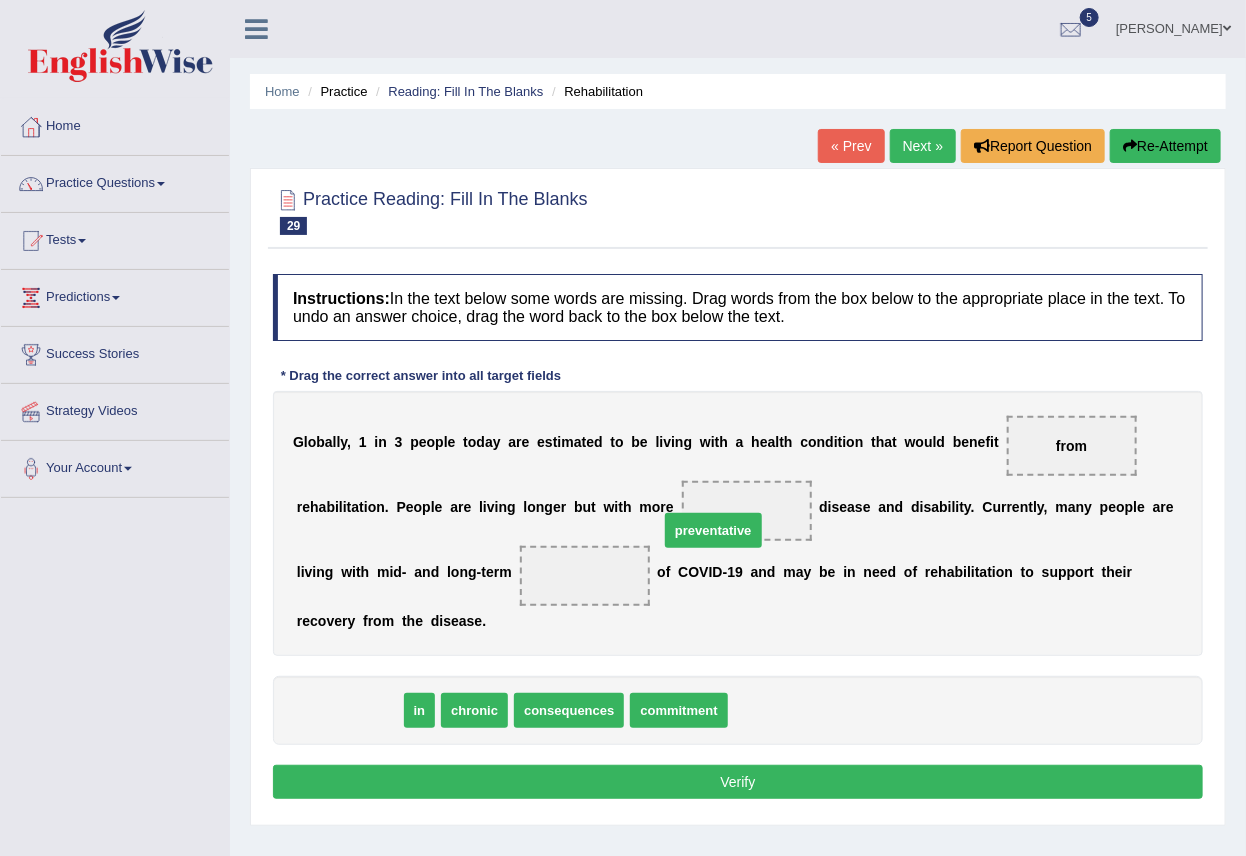 drag, startPoint x: 328, startPoint y: 718, endPoint x: 701, endPoint y: 533, distance: 416.35803 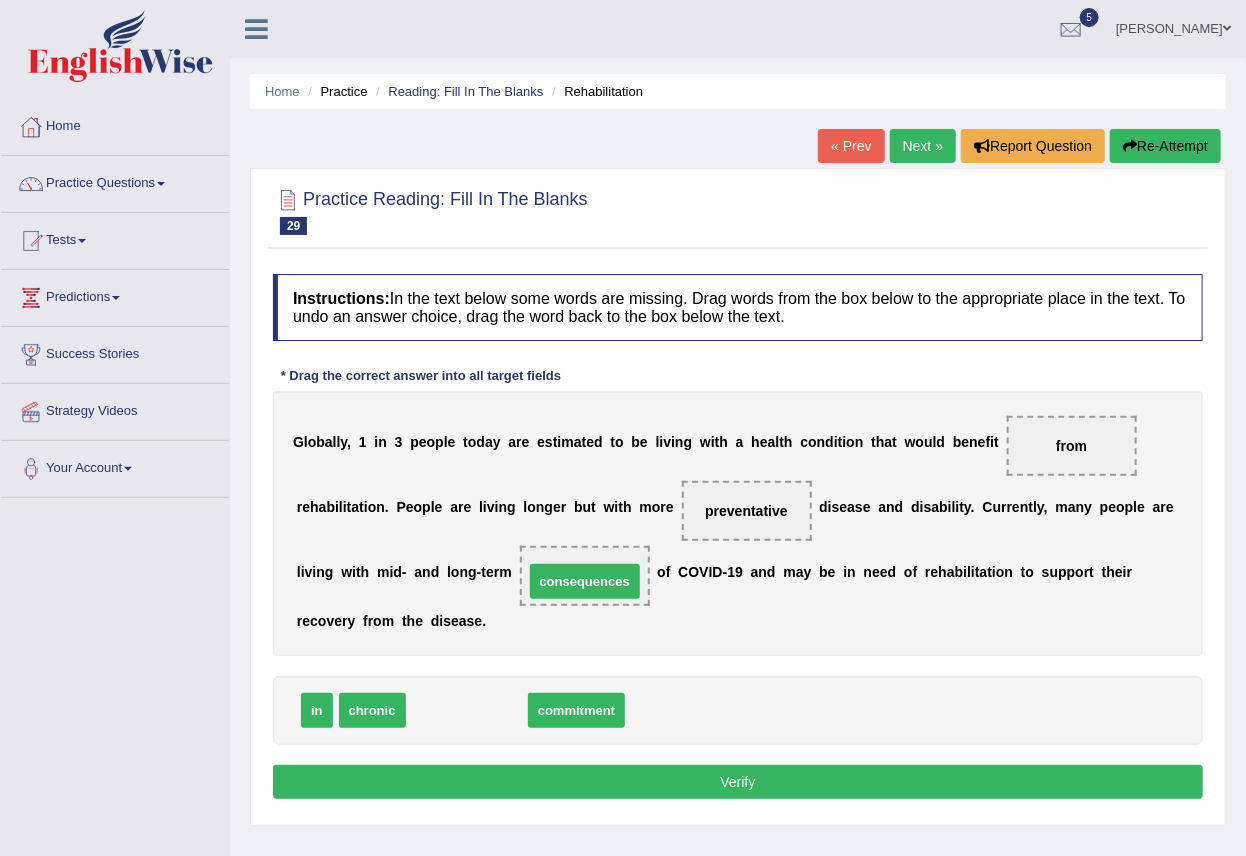 drag, startPoint x: 462, startPoint y: 707, endPoint x: 580, endPoint y: 578, distance: 174.82849 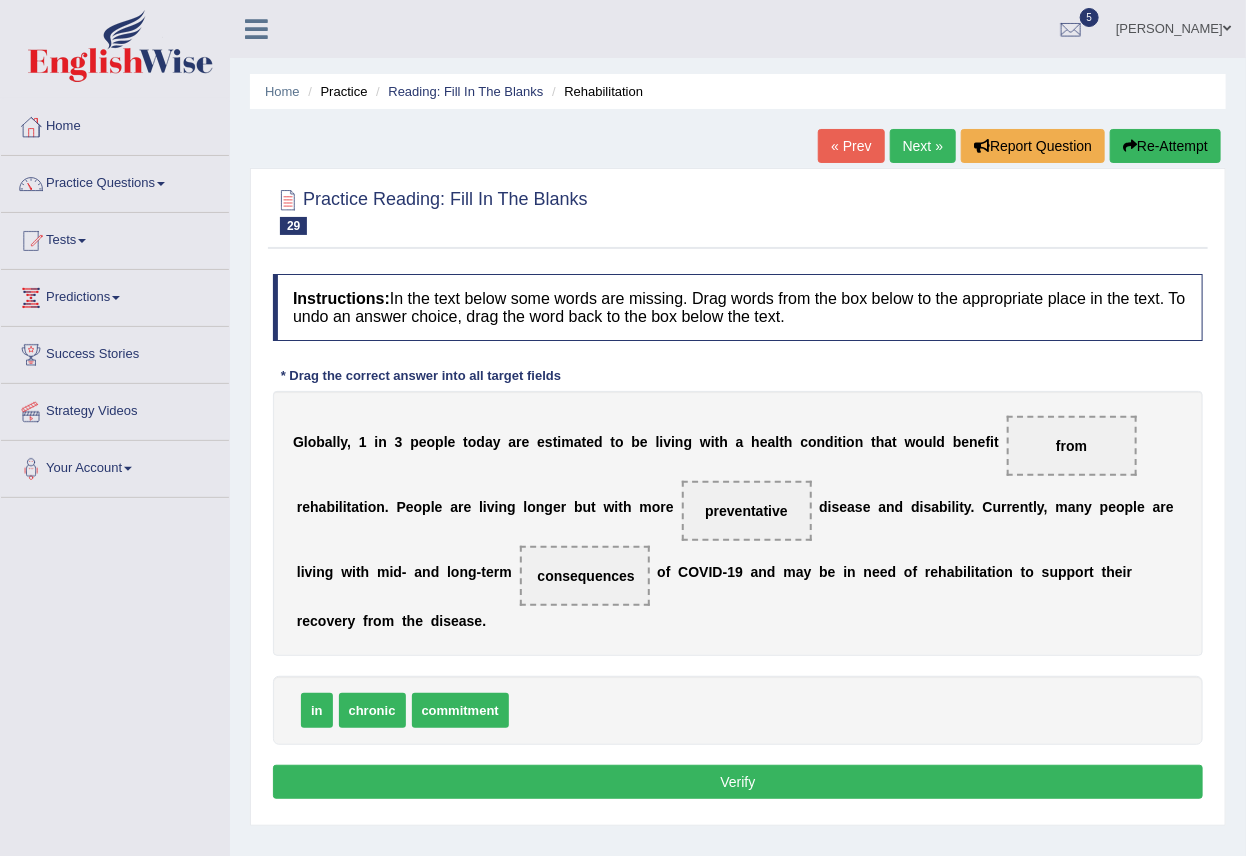 click on "Verify" at bounding box center [738, 782] 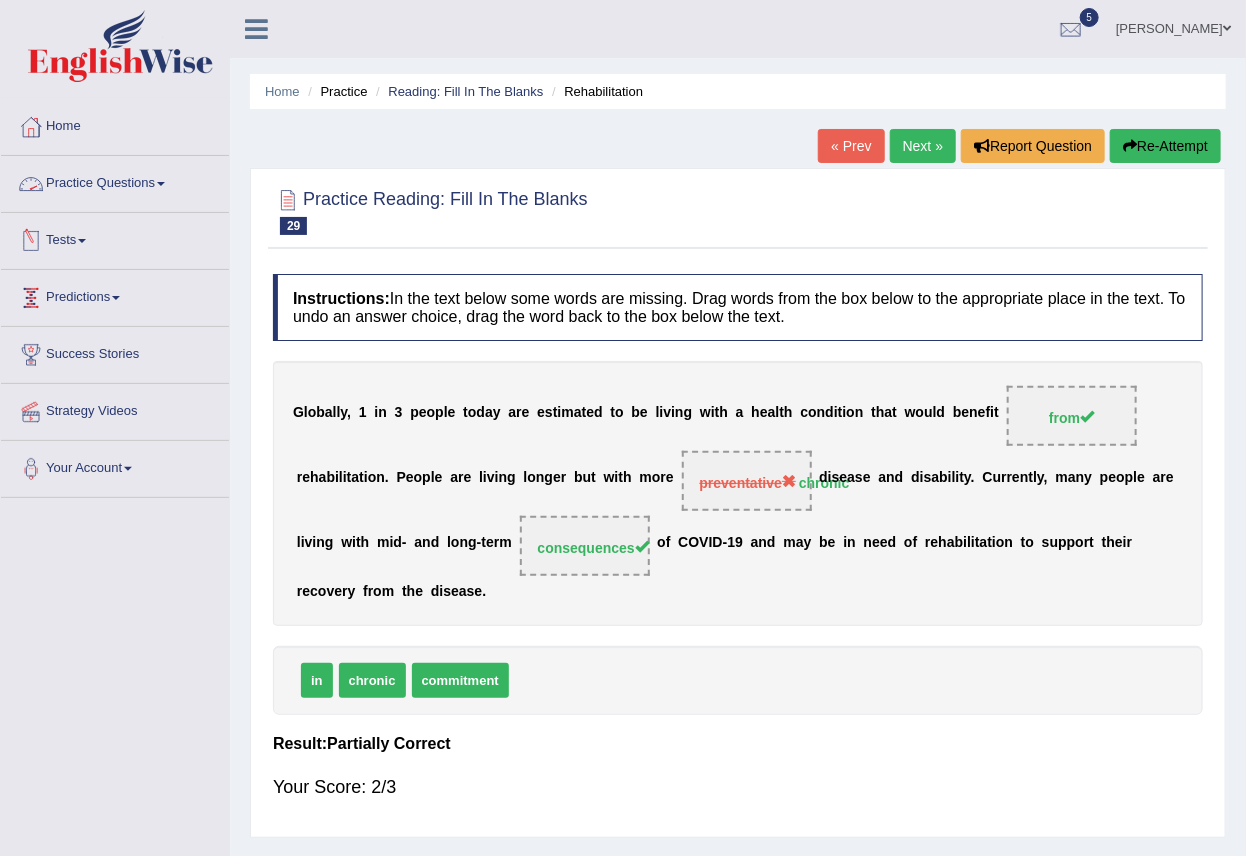 click on "Practice Questions" at bounding box center (115, 181) 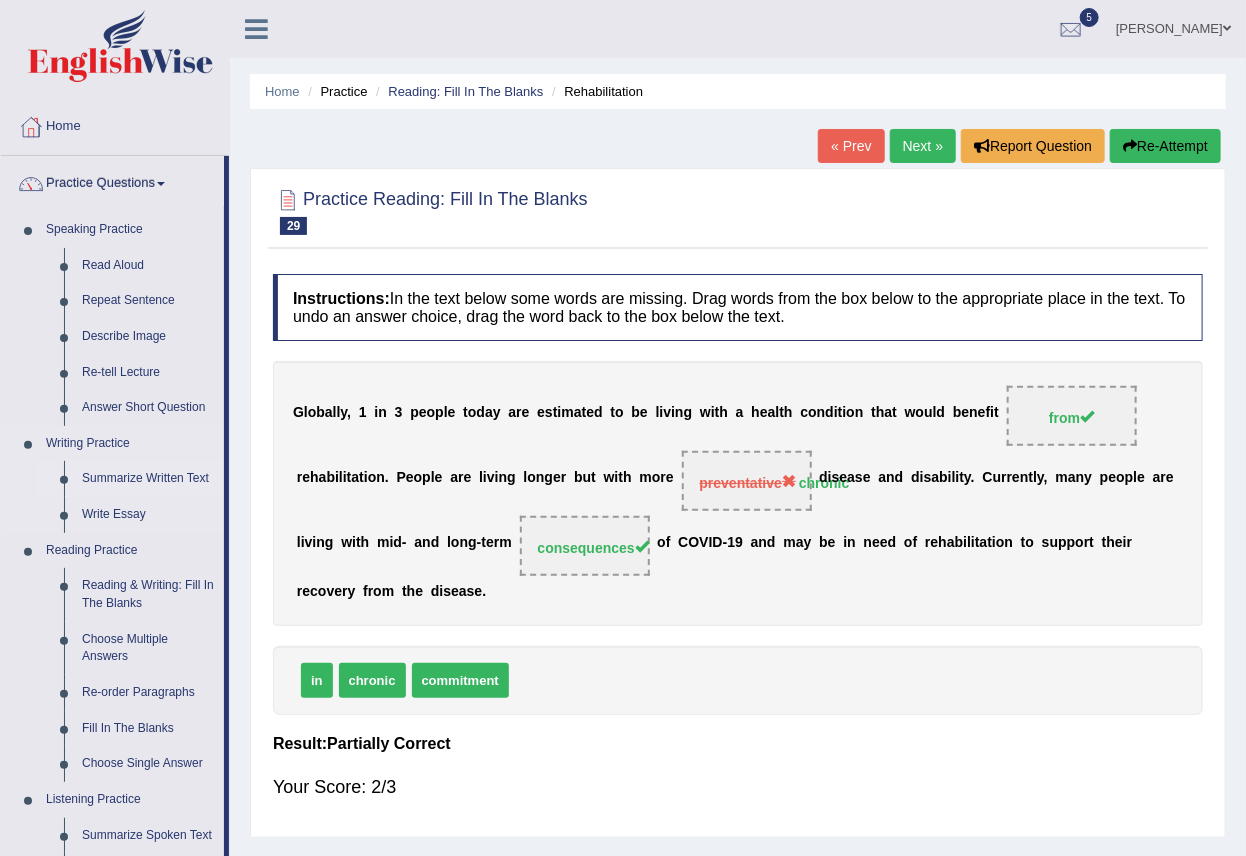 scroll, scrollTop: 222, scrollLeft: 0, axis: vertical 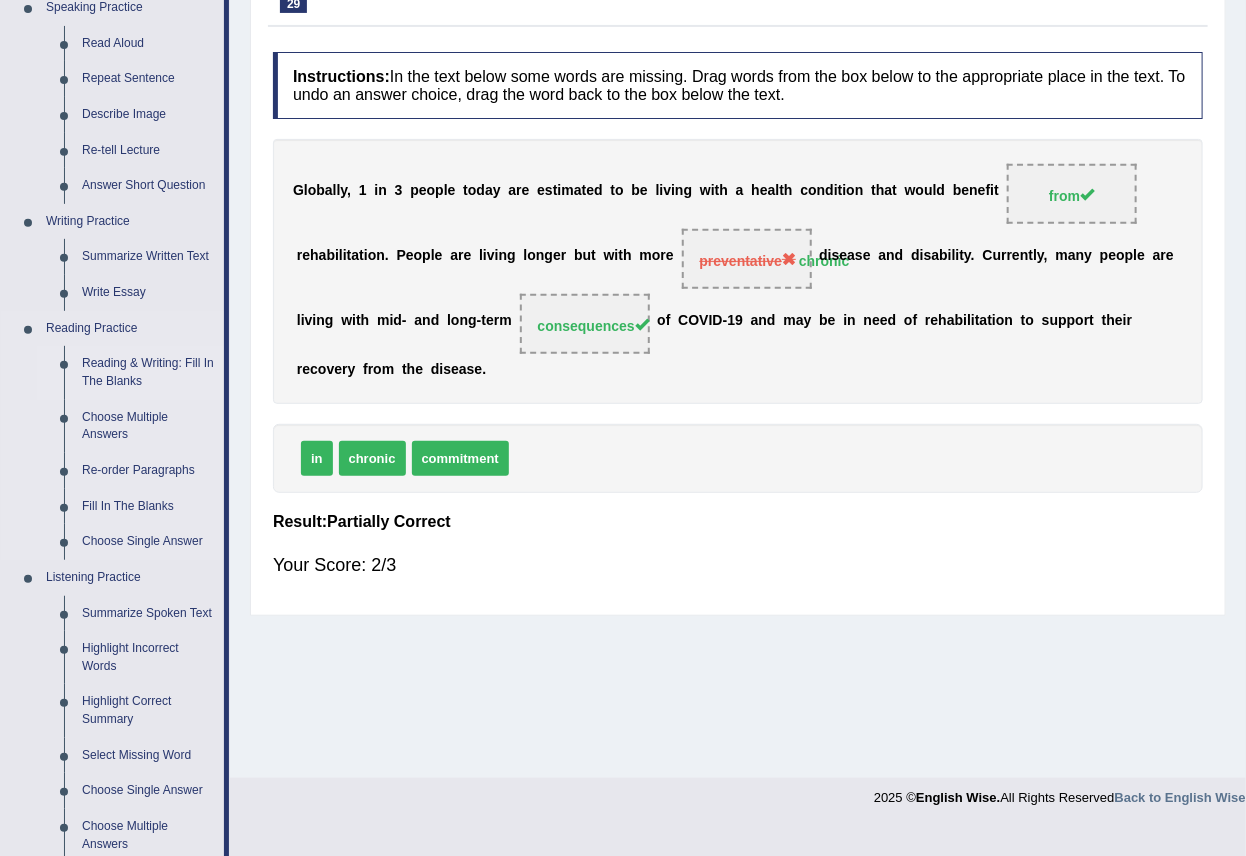 click on "Reading & Writing: Fill In The Blanks" at bounding box center [148, 372] 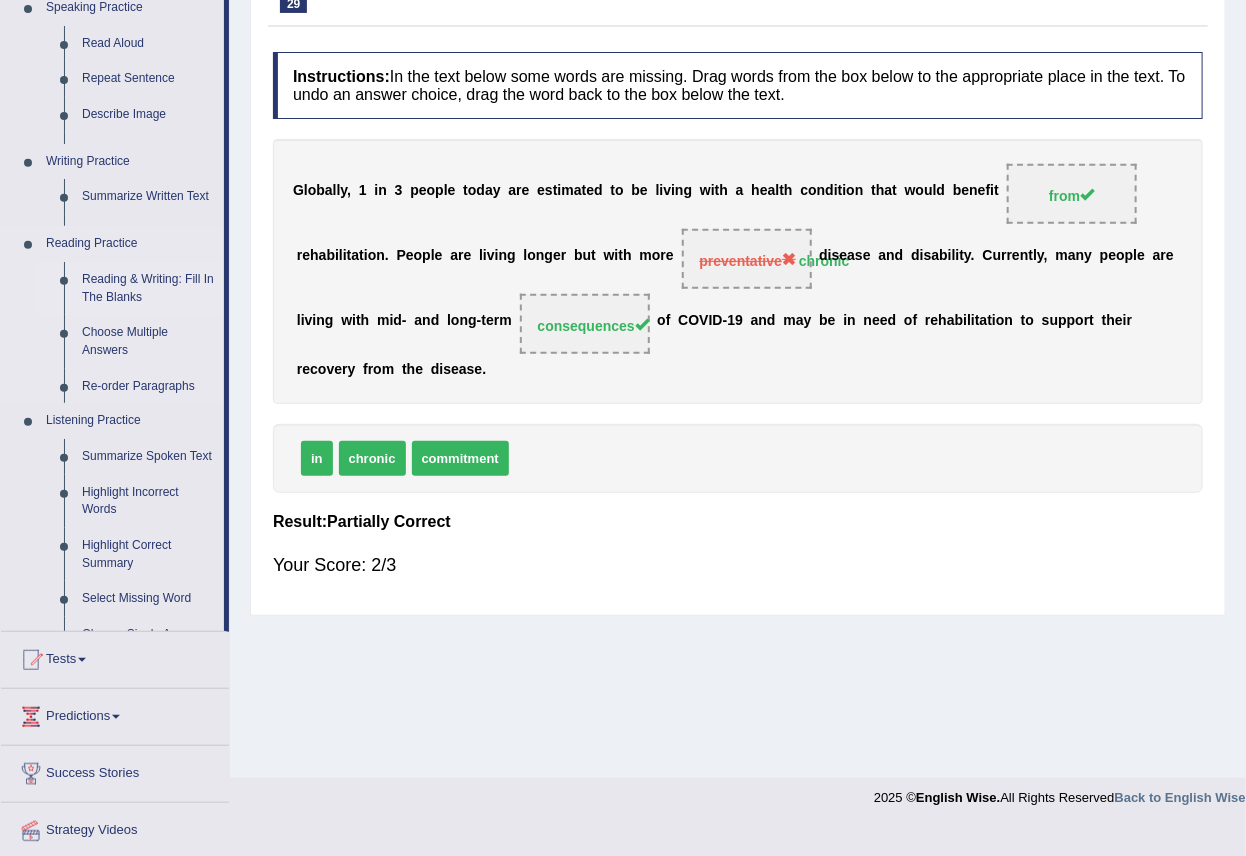 scroll, scrollTop: 193, scrollLeft: 0, axis: vertical 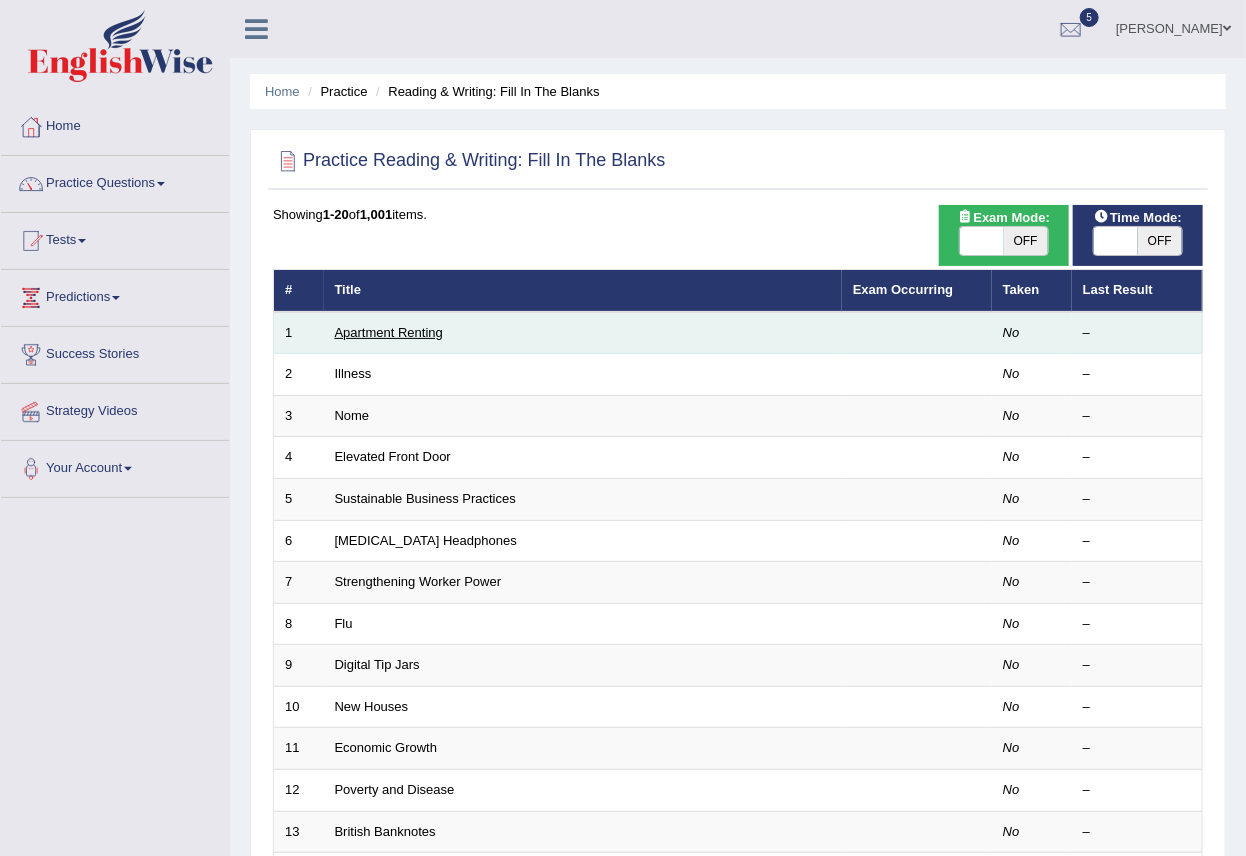 click on "Apartment Renting" at bounding box center [389, 332] 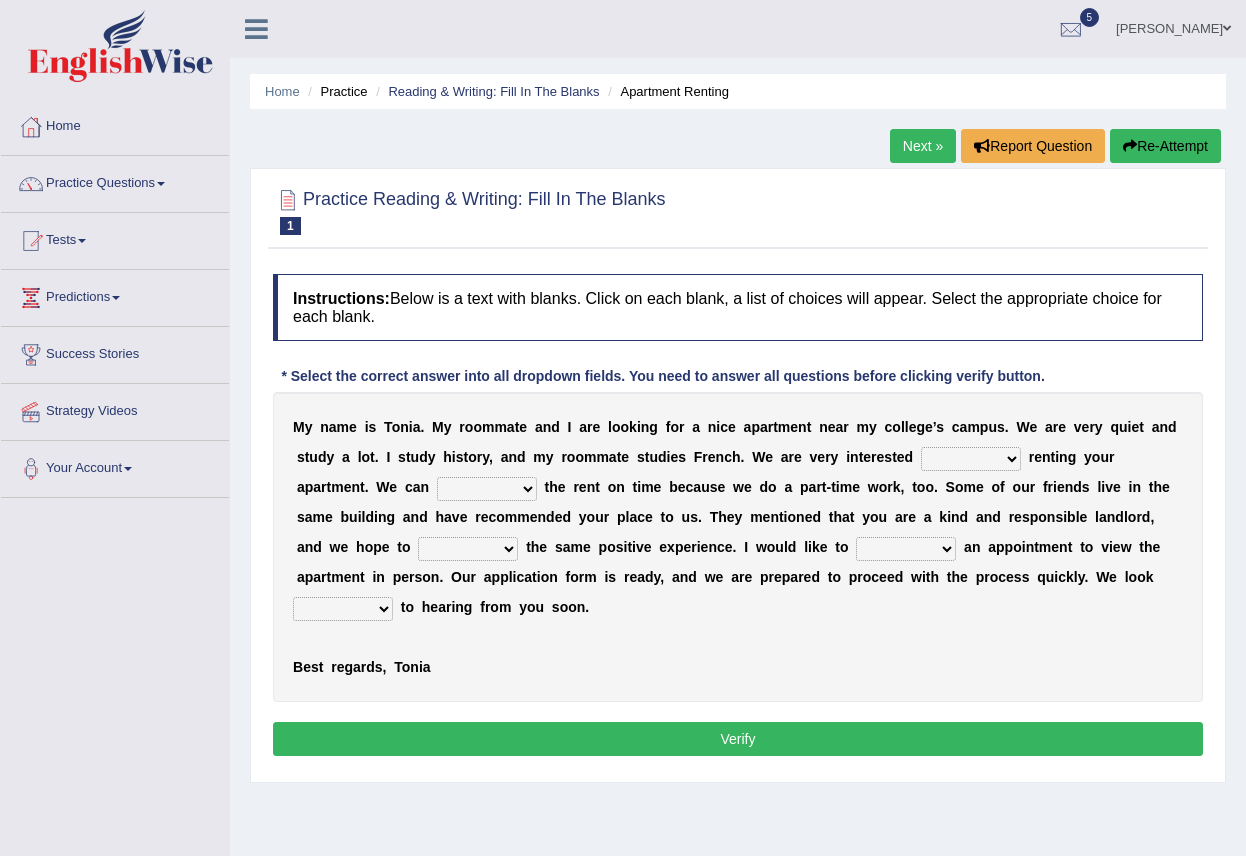 scroll, scrollTop: 0, scrollLeft: 0, axis: both 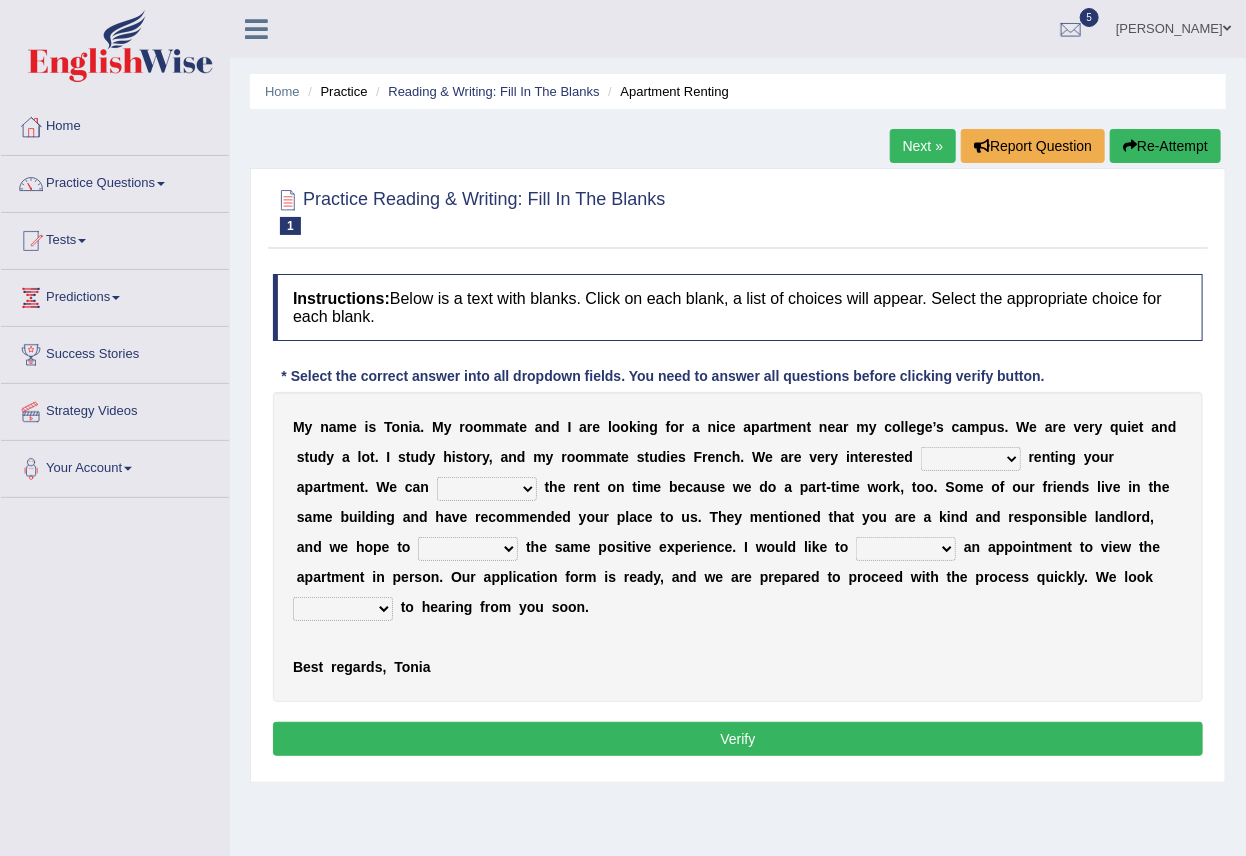click on "for about at in" at bounding box center (971, 459) 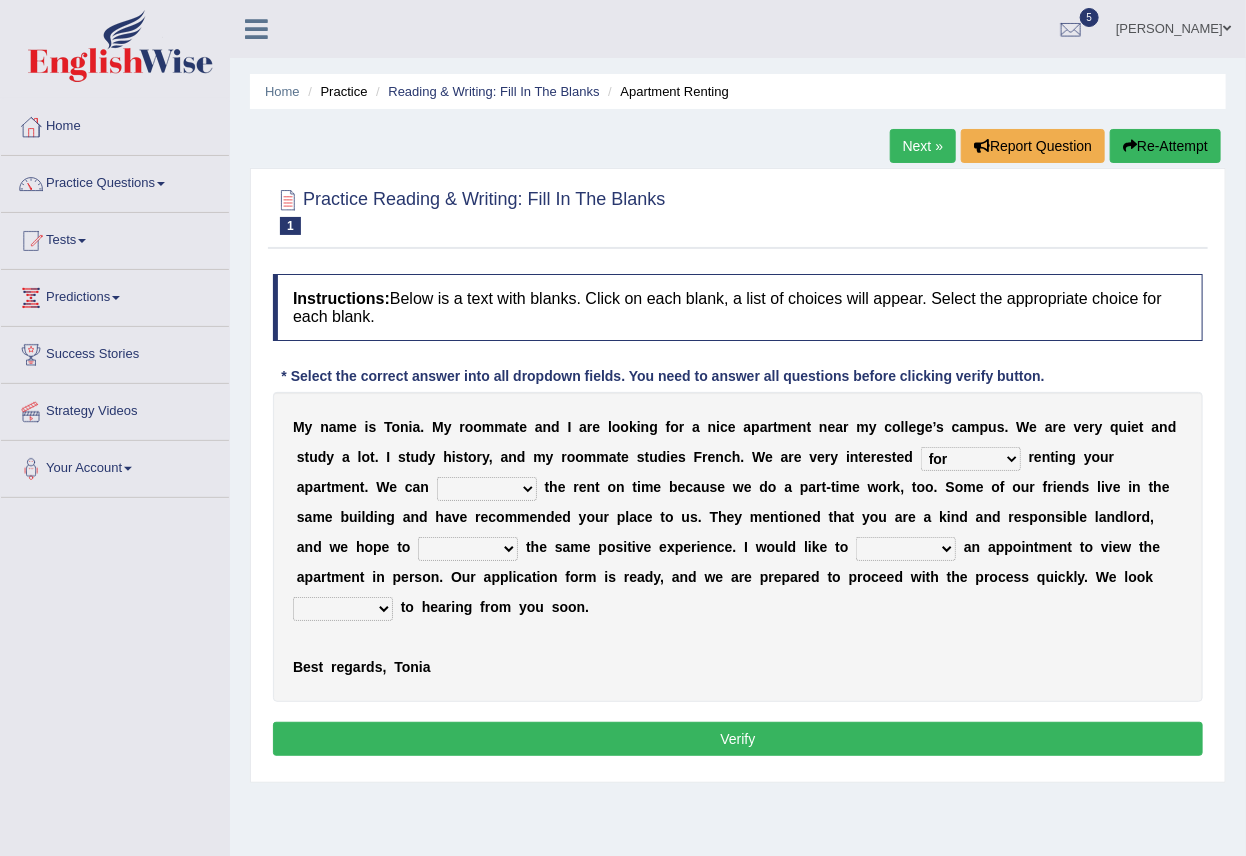 click on "for about at in" at bounding box center (971, 459) 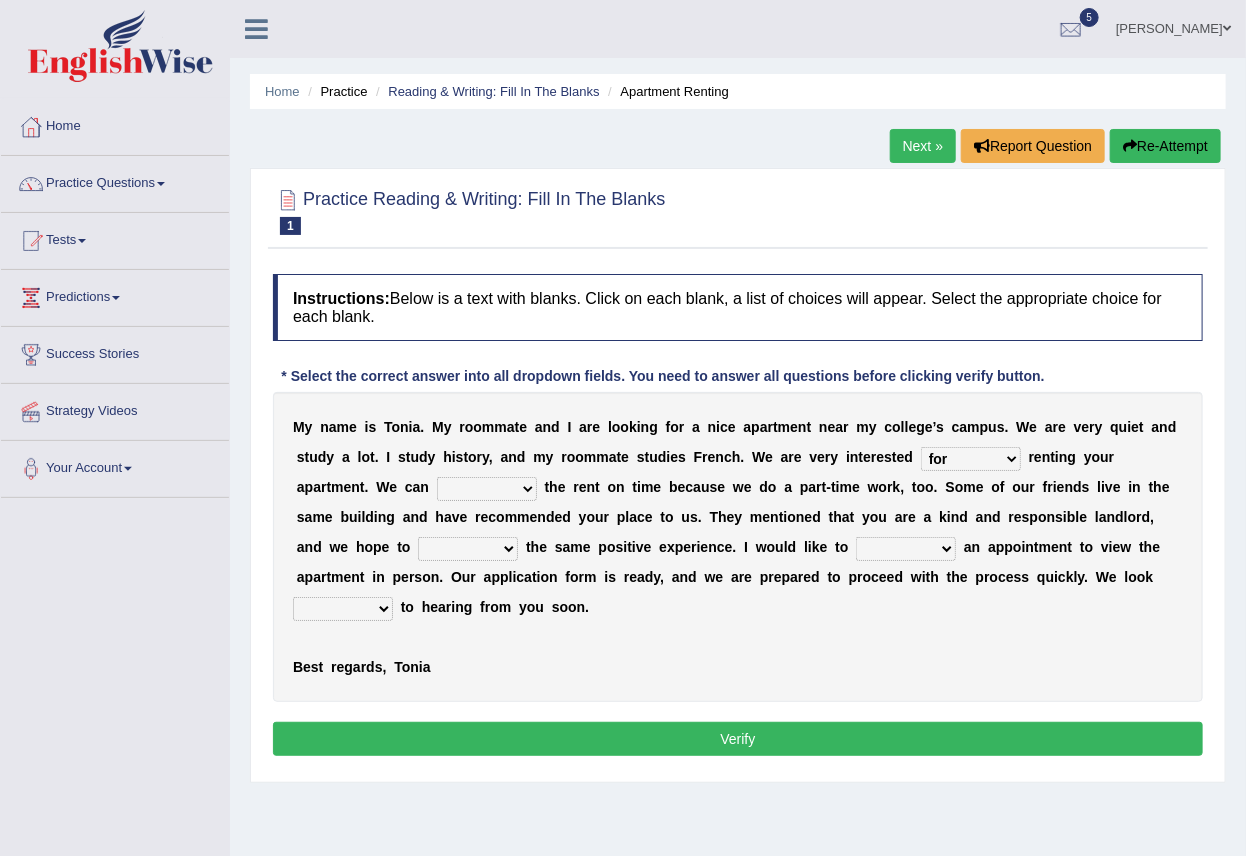 click on "for about at in" at bounding box center (971, 459) 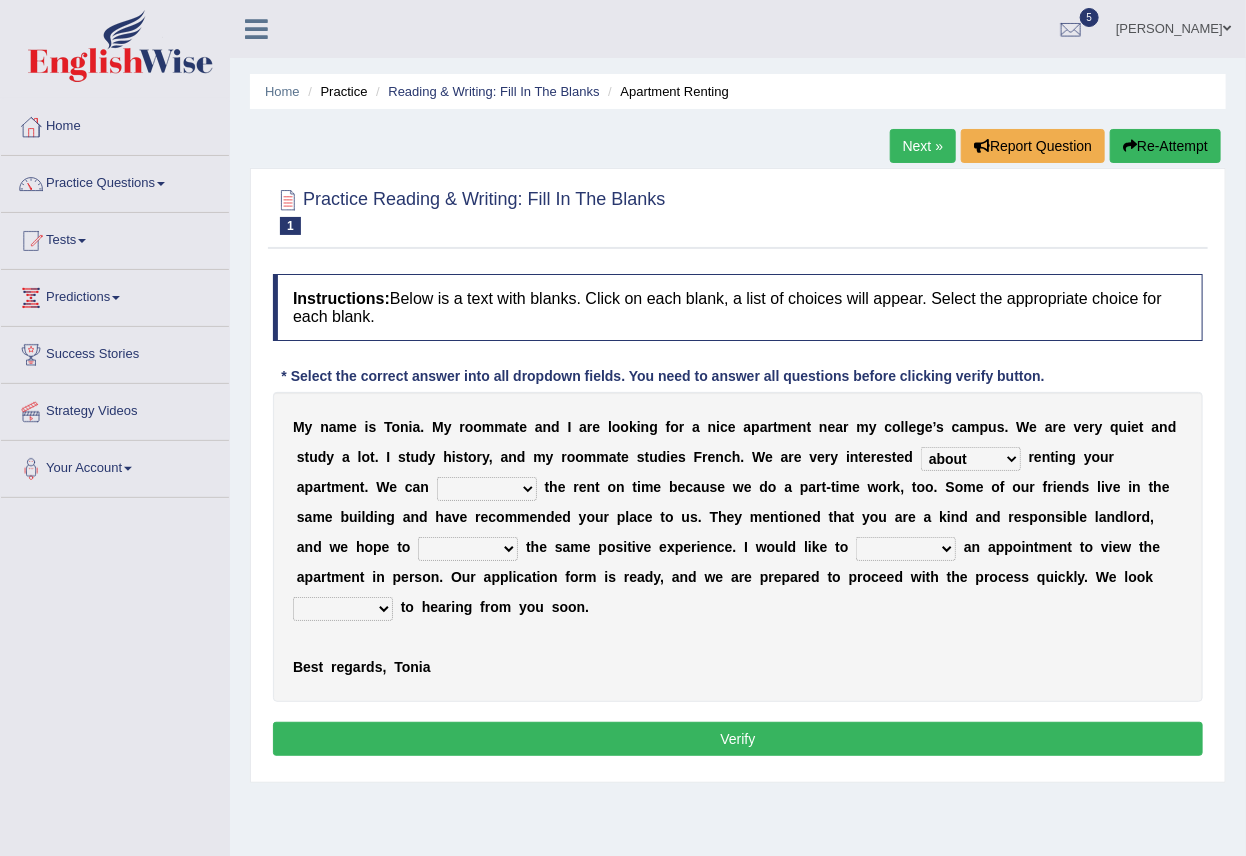 click on "for about at in" at bounding box center (971, 459) 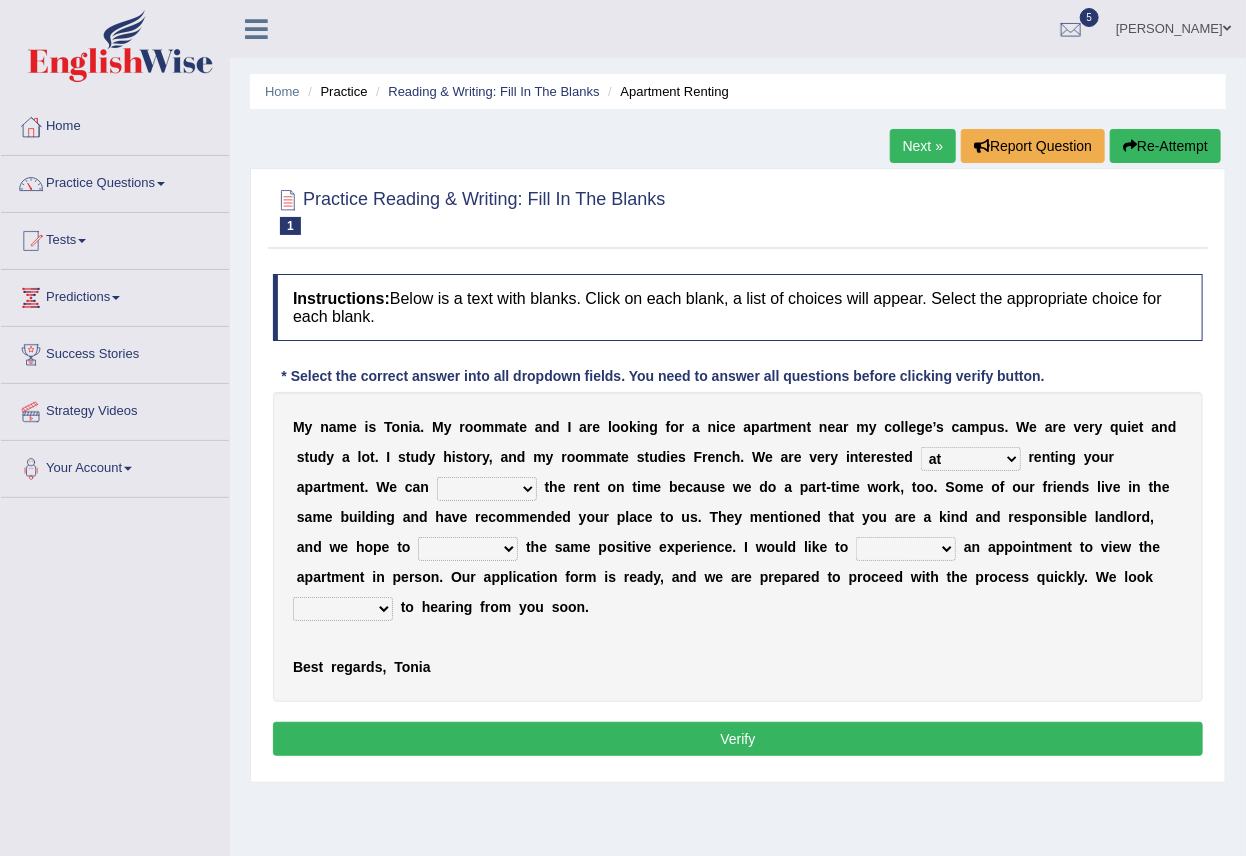 click on "for about at in" at bounding box center [971, 459] 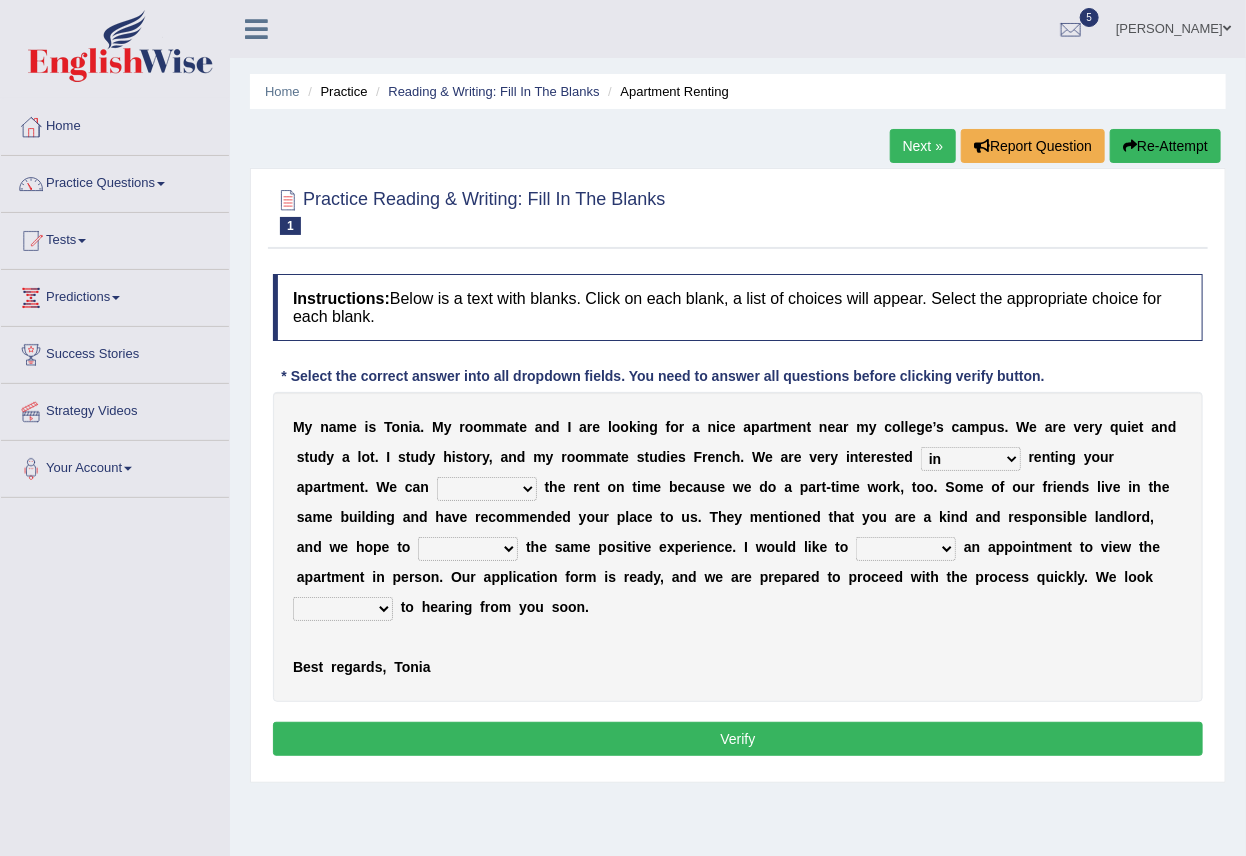 click on "afford get pay bring" at bounding box center (487, 489) 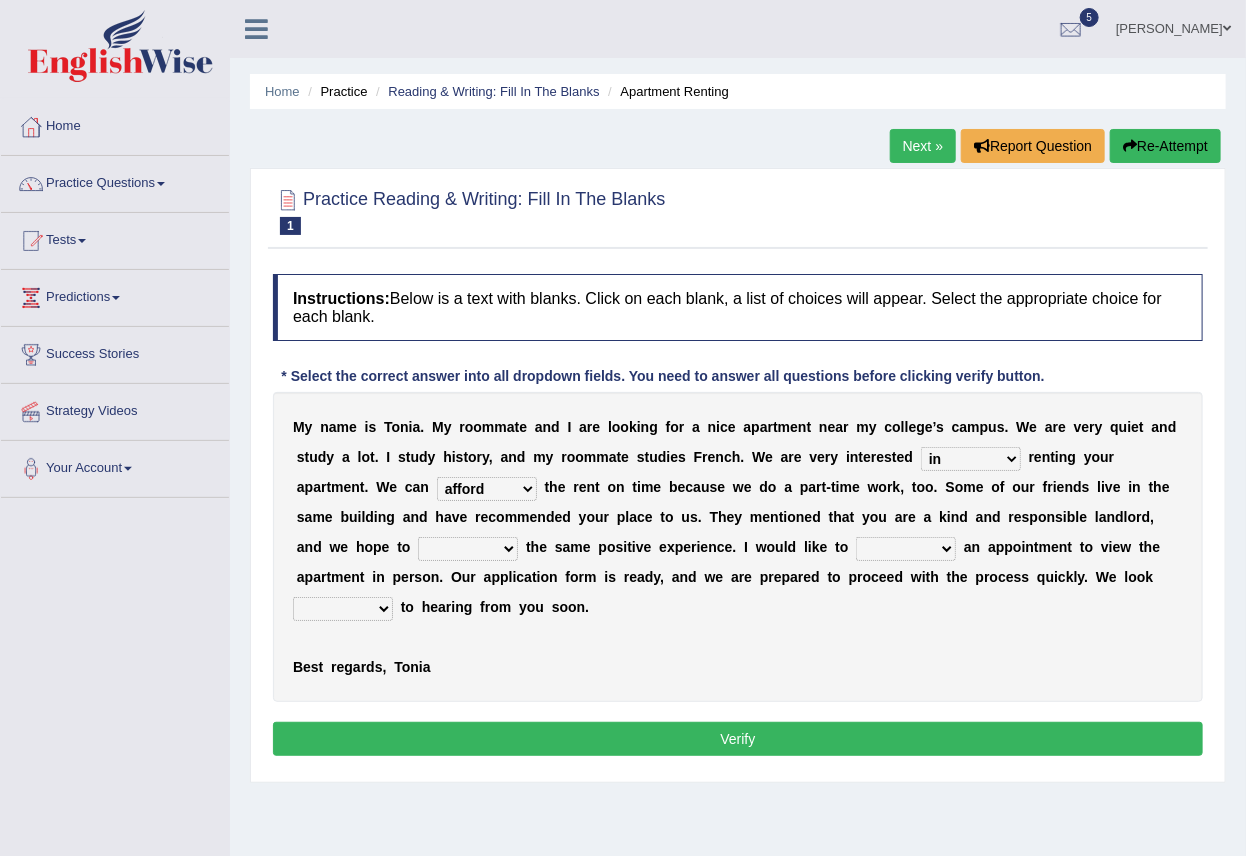 click on "M y    n a m e    i s    T o n i a .    M y    r o o m m a t e    a n d    I    a r e    l o o k i n g    f o r    a    n i c e    a p a r t m e n t    n e a r    m y    c o l l e g e ’ s    c a m p u s .    W e    a r e    v e r y    q u i e t    a n d    s t u d y    a    l o t .    I    s t u d y    h i s t o r y ,    a n d    m y    r o o m m a t e    s t u d i e s    F r e n c h .    W e    a r e    v e r y    i n t e r e s t e d    for about at in    r e n t i n g    y o u r    a p a r t m e n t .    W e    c a n    afford get pay bring    t h e    r e n t    o n    t i m e    b e c a u s e    w e    d o    a    p a r t - t i m e    w o r k ,    t o o .    S o m e    o f    o u r    f r i e n d s    l i v e    i n    t h e    s a m e    b u i l d i n g    a n d    h a v e    r e c o m m e n d e d    y o u r    p l a c e    t o    u s .    T h e y    m e n t i o n e d    t h a t    y o u    a r e    a    k i n d    a n d" at bounding box center [738, 547] 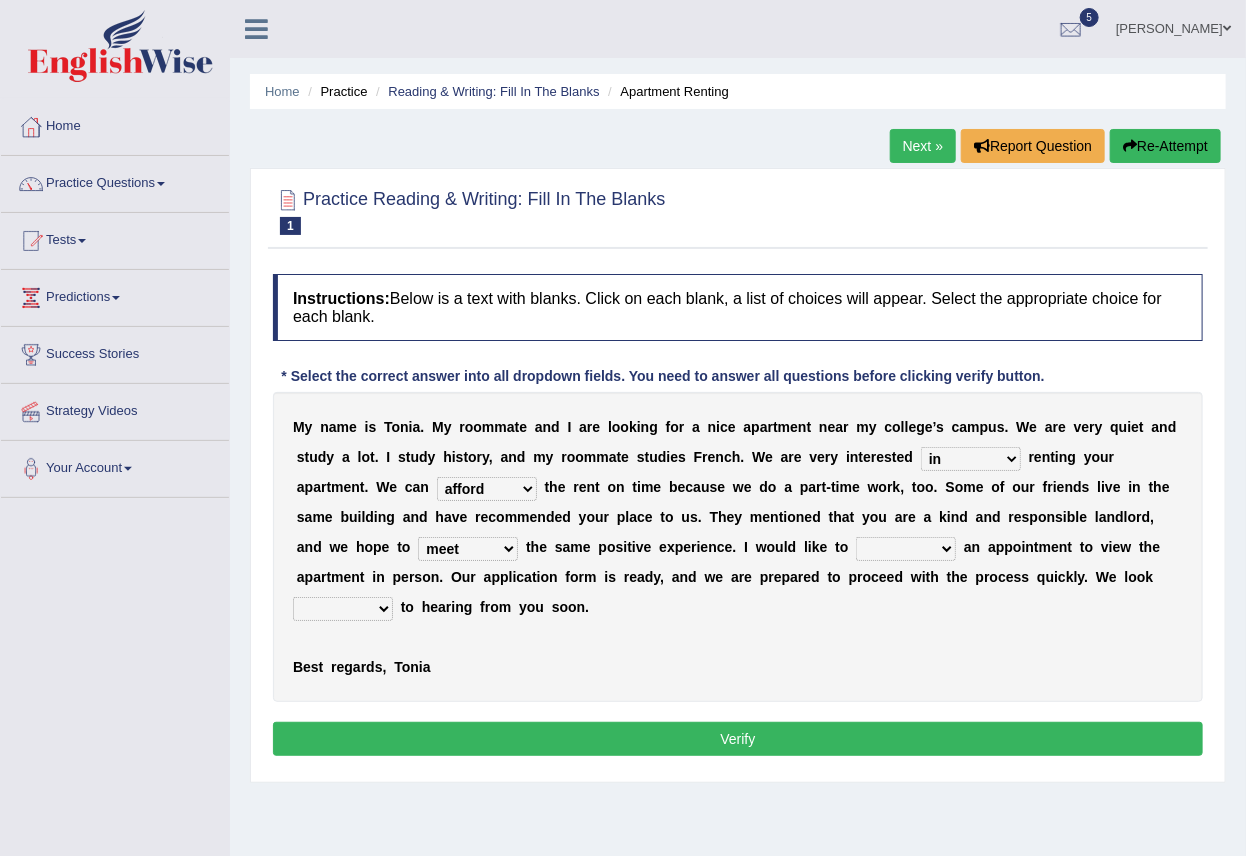 click on "own recall revise make" at bounding box center [906, 549] 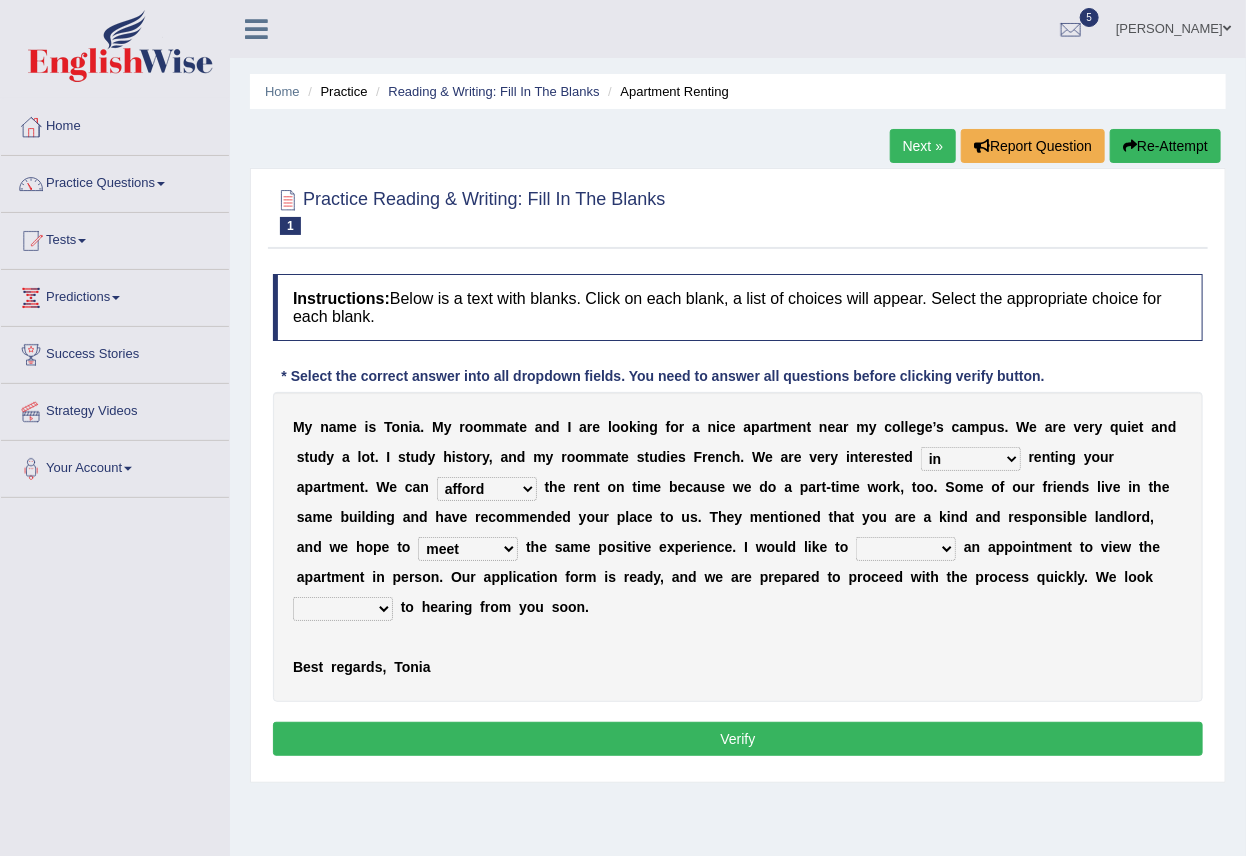 select on "make" 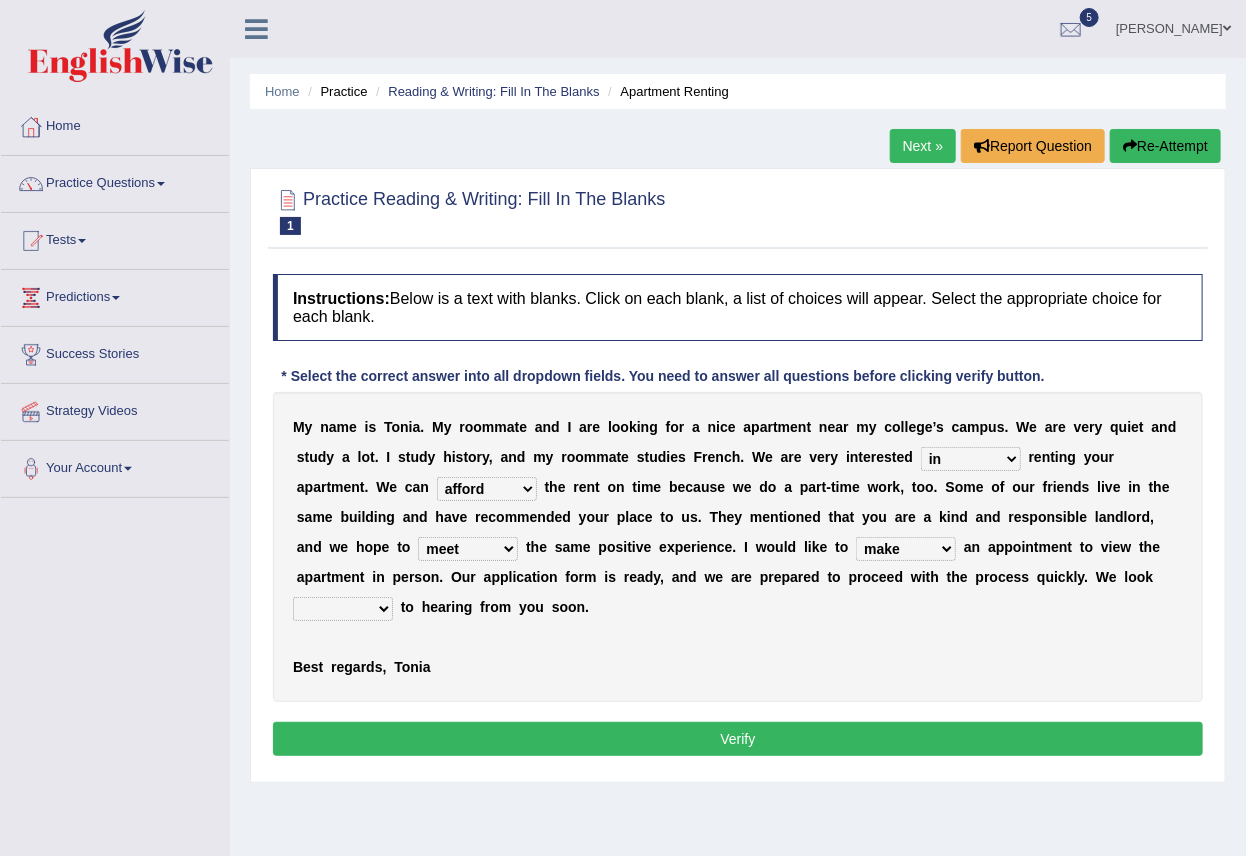 click on "for about at in" at bounding box center (971, 459) 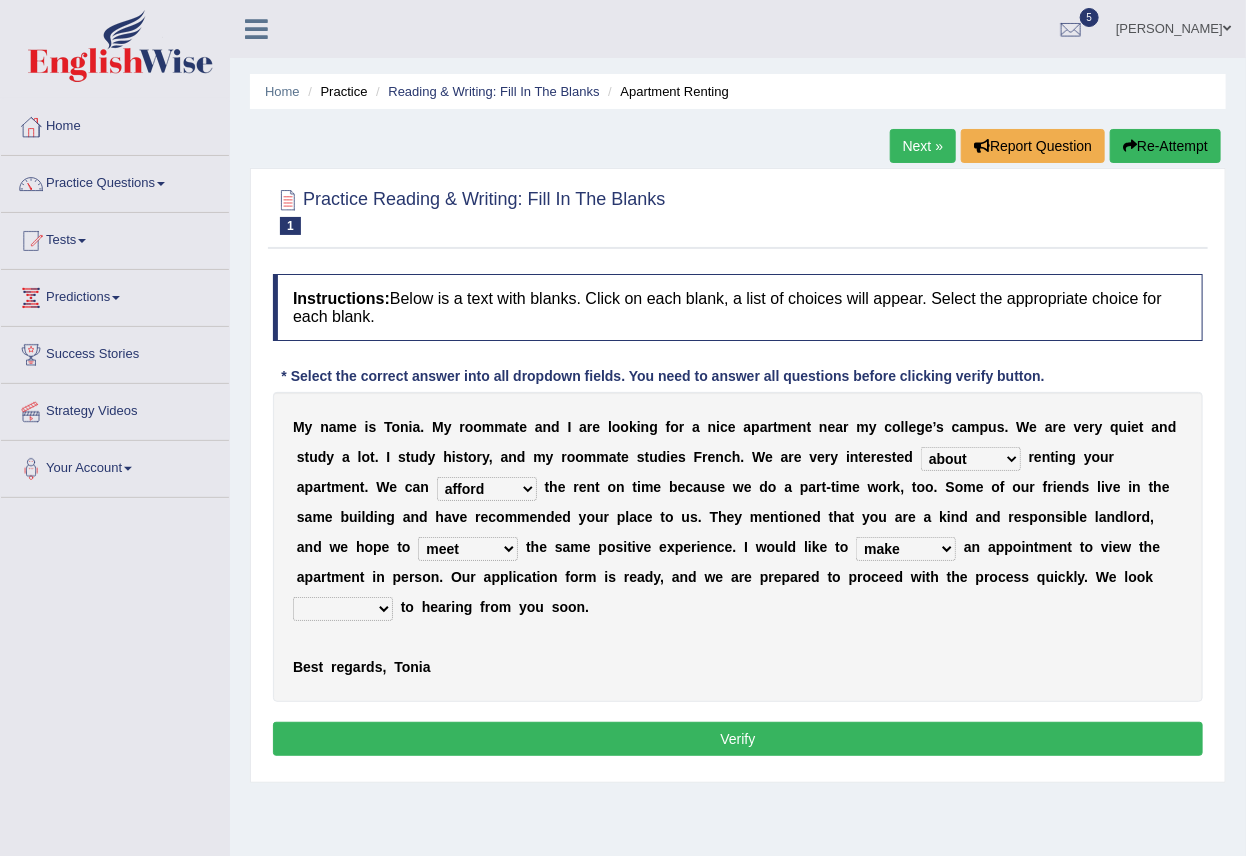 click on "around out in forward" at bounding box center (343, 609) 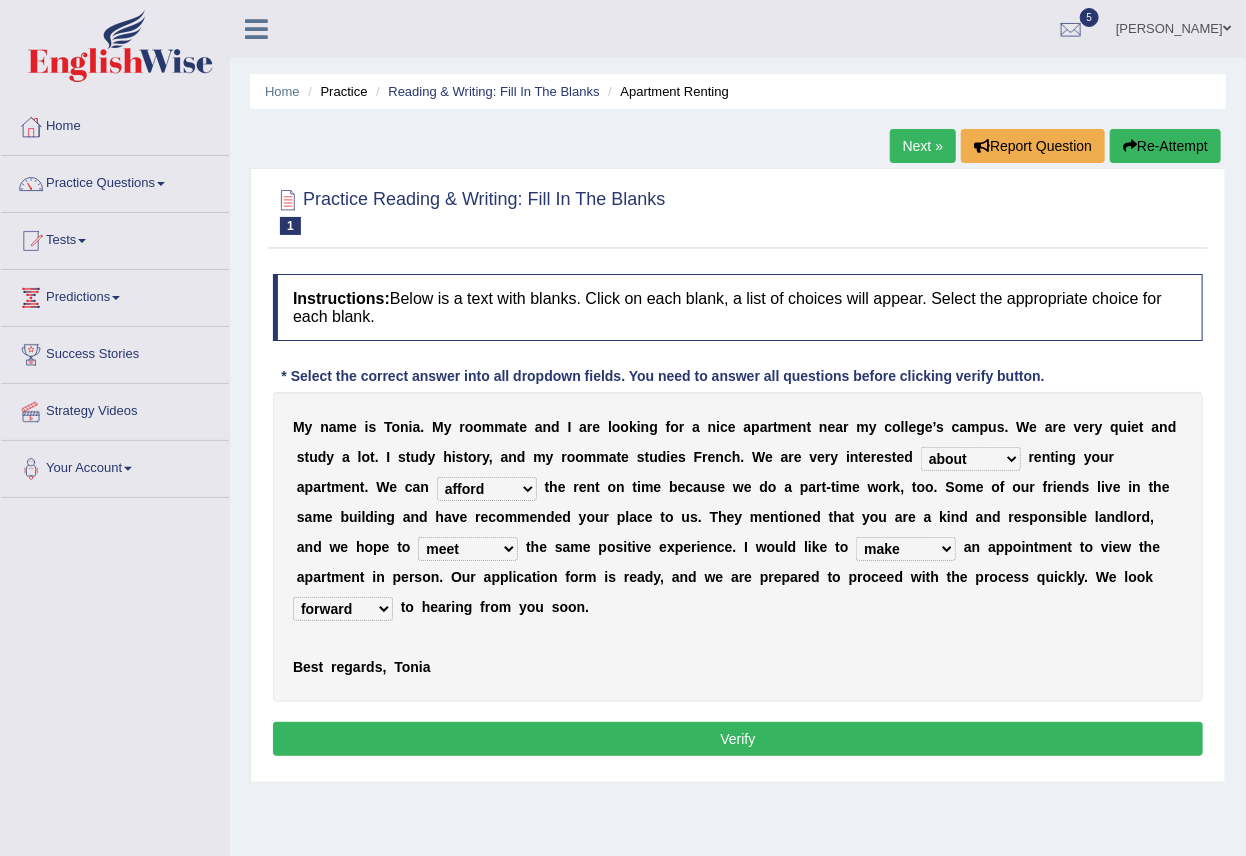 click on "Verify" at bounding box center (738, 739) 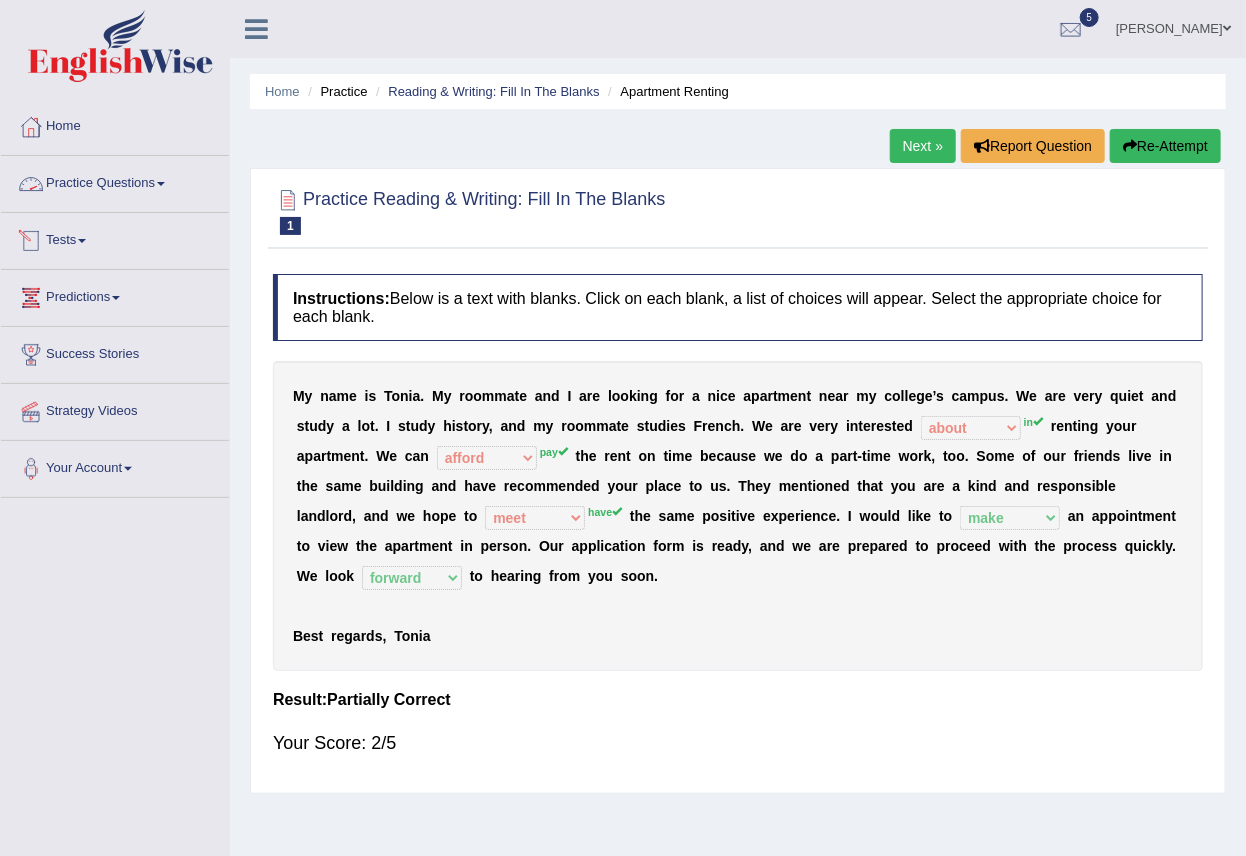 click on "Practice Questions" at bounding box center (115, 181) 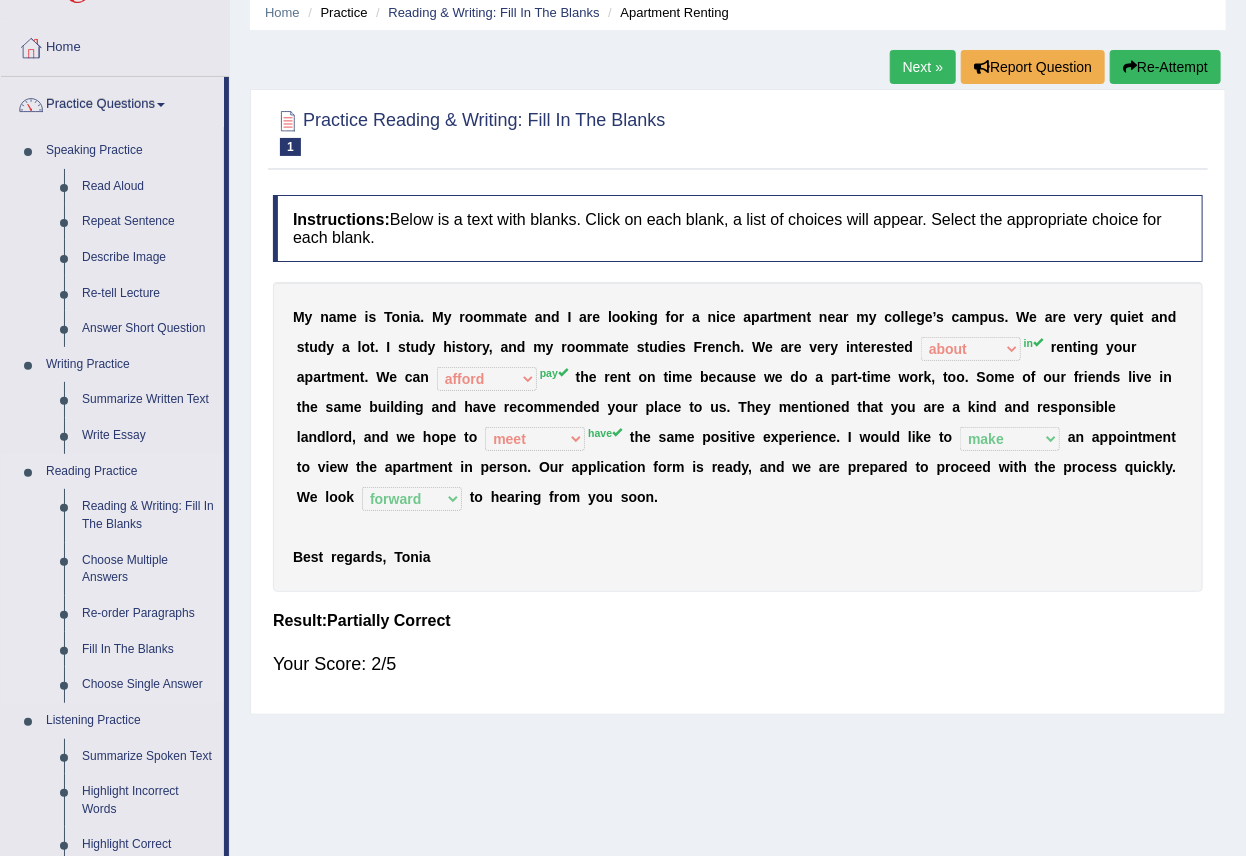 scroll, scrollTop: 0, scrollLeft: 0, axis: both 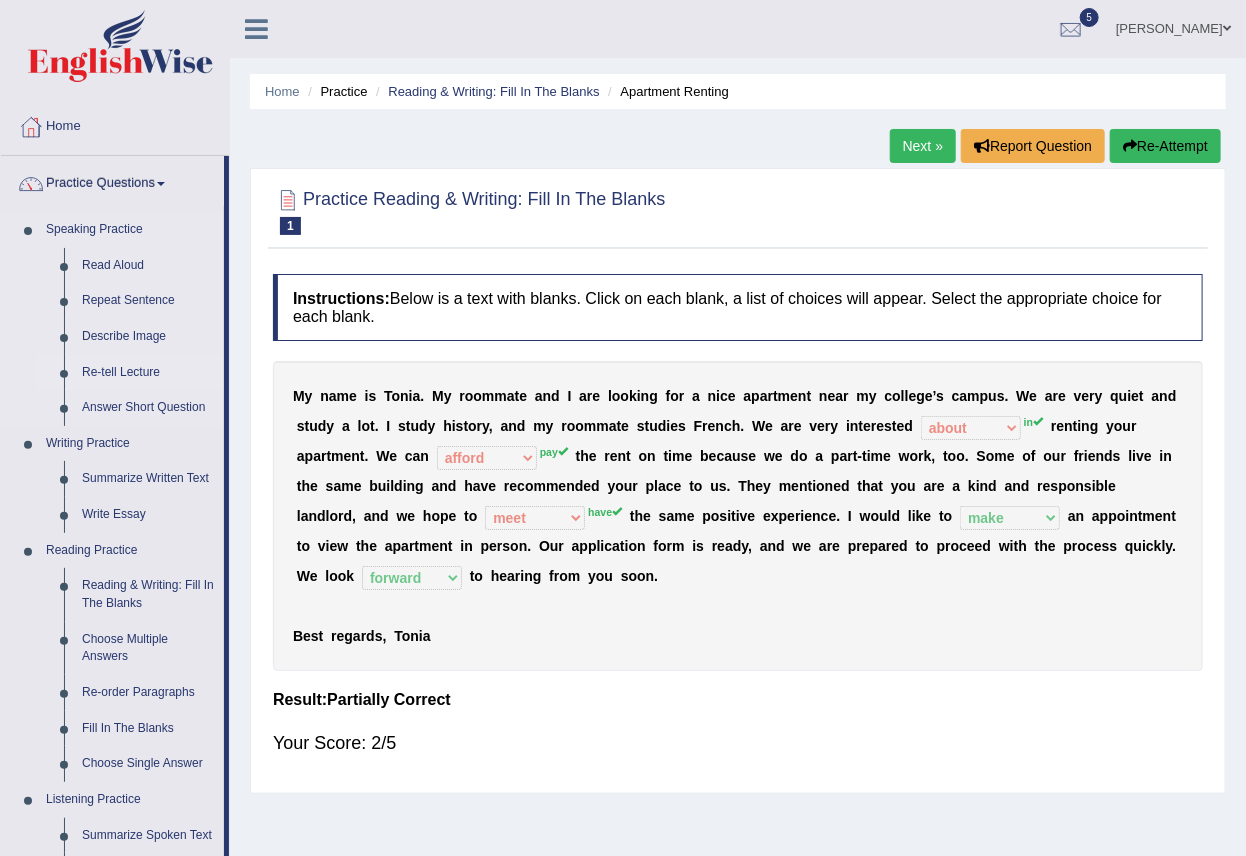 click on "Re-tell Lecture" at bounding box center (148, 373) 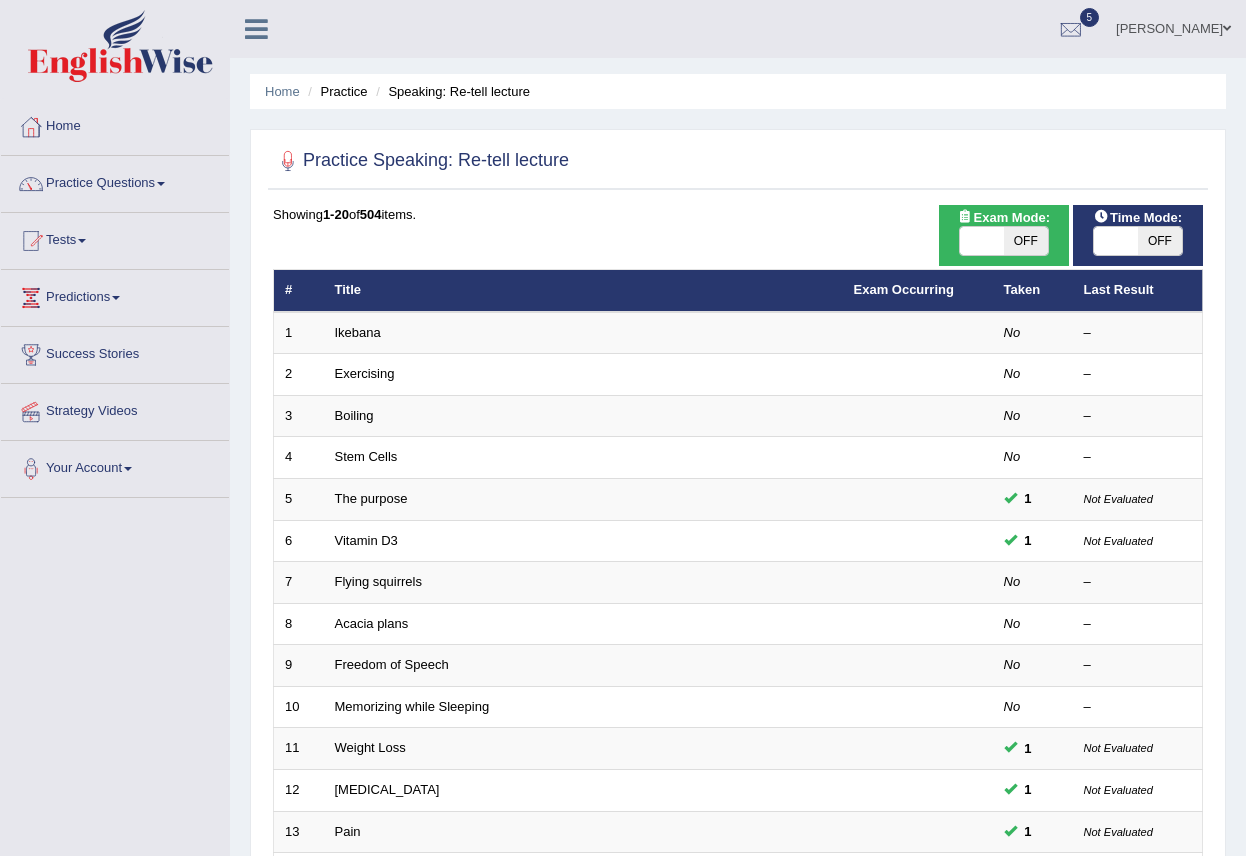 scroll, scrollTop: 0, scrollLeft: 0, axis: both 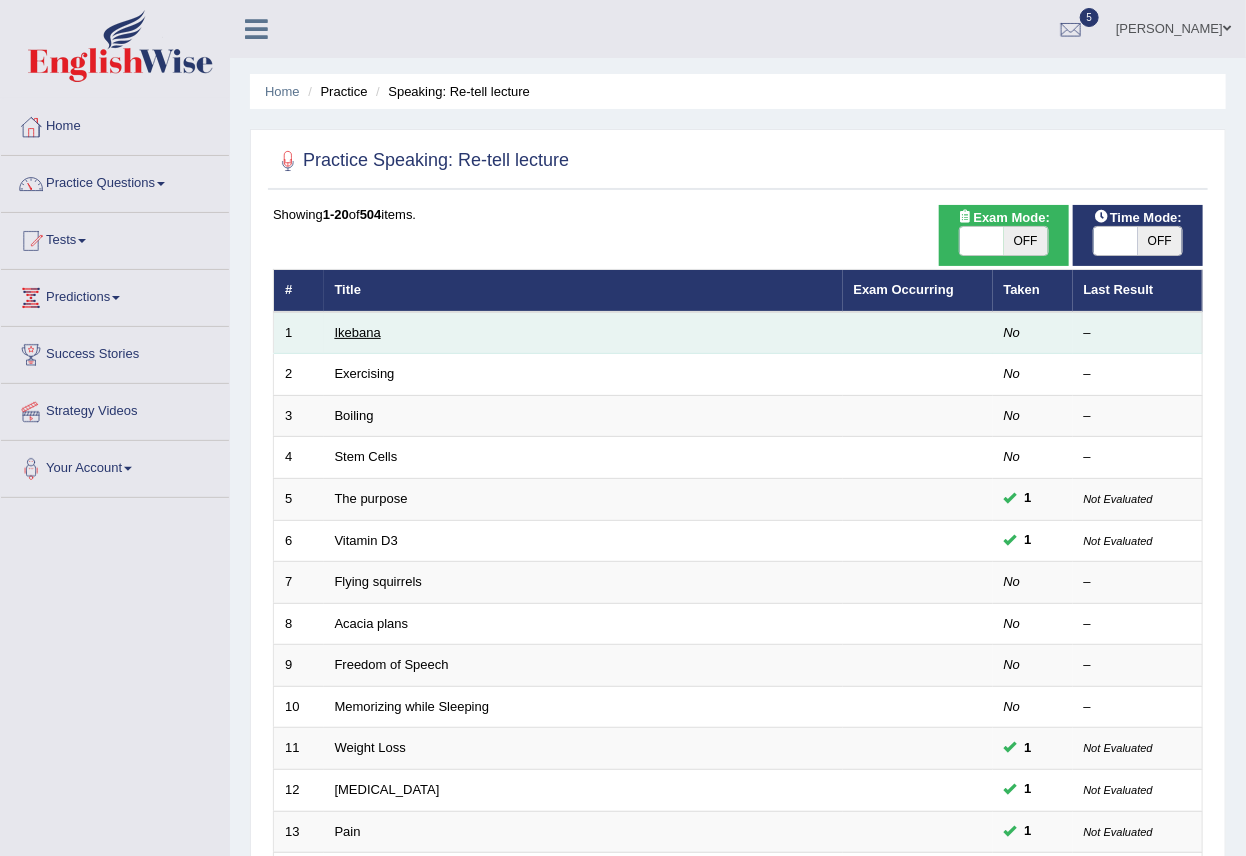 click on "Ikebana" at bounding box center [358, 332] 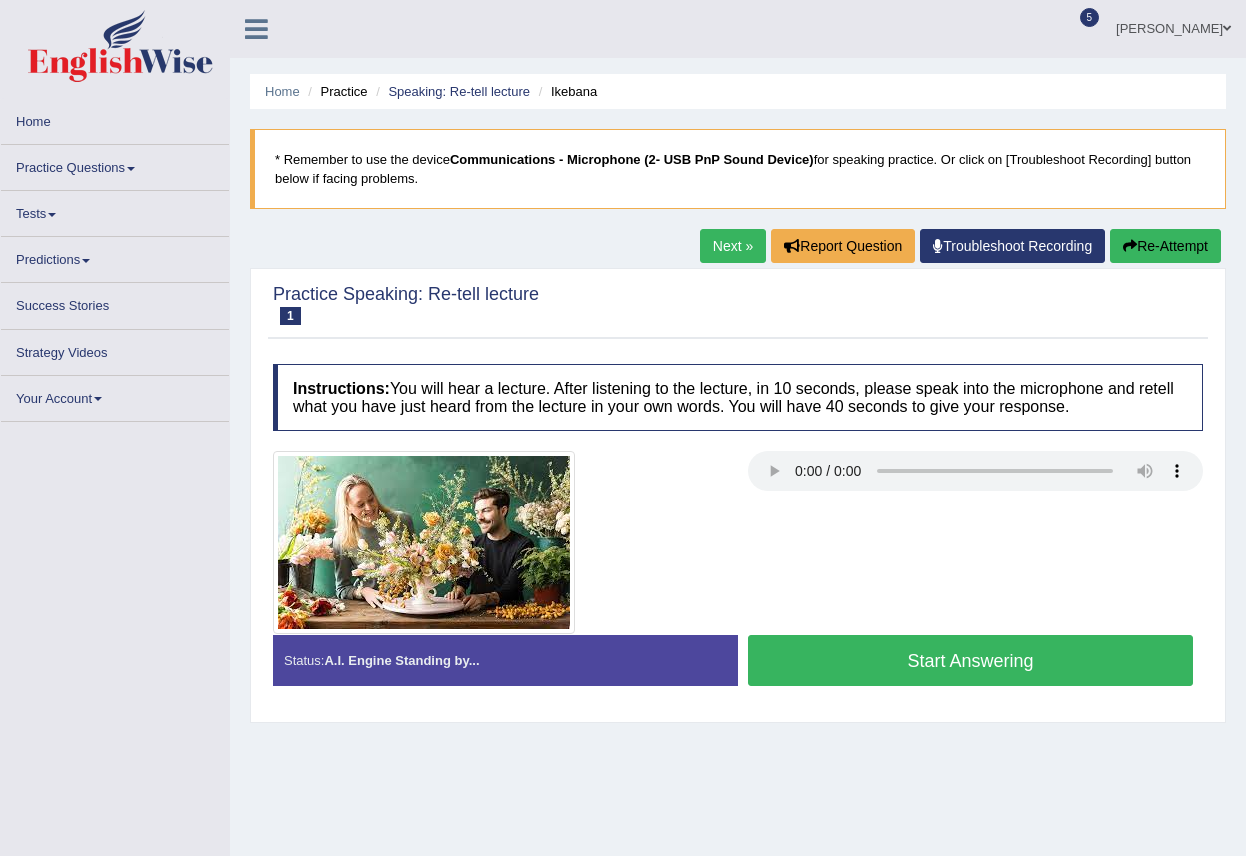 scroll, scrollTop: 0, scrollLeft: 0, axis: both 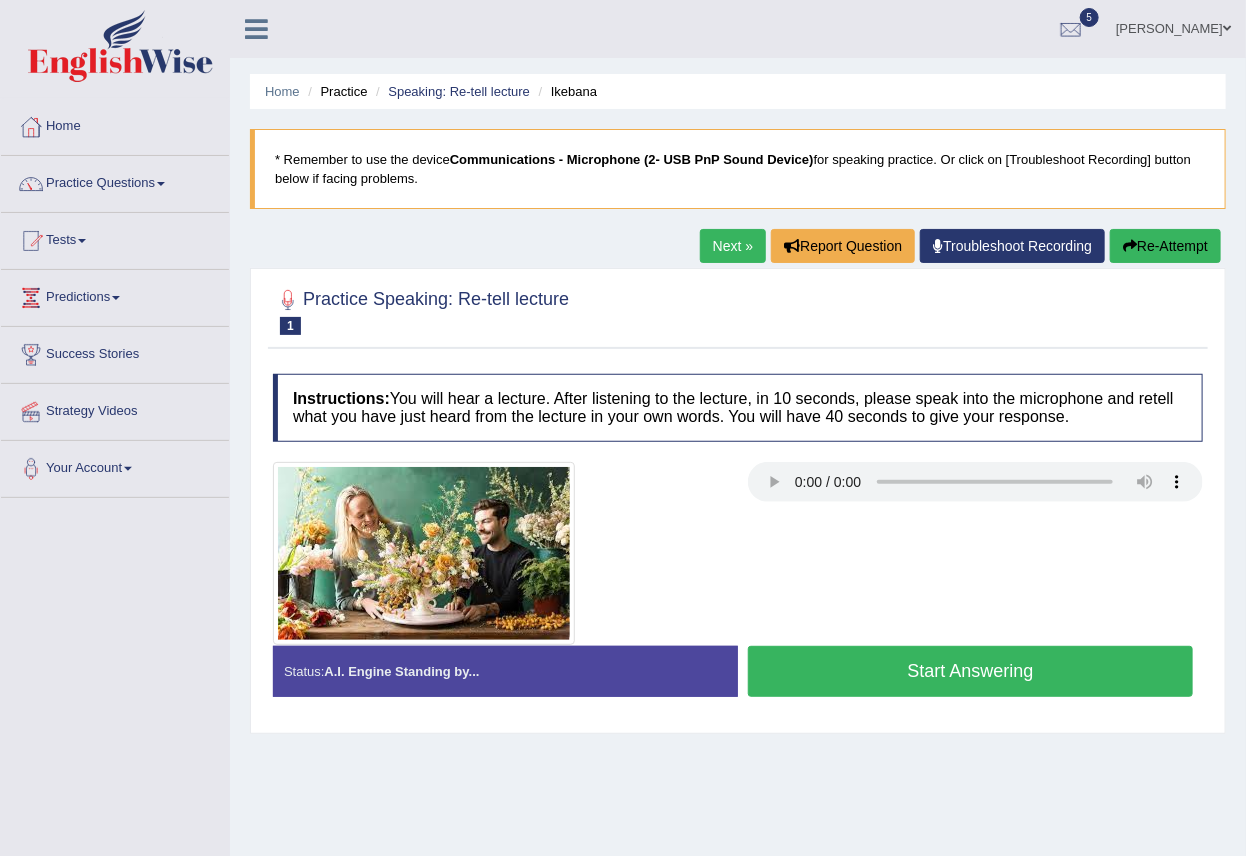 click on "Start Answering" at bounding box center (970, 671) 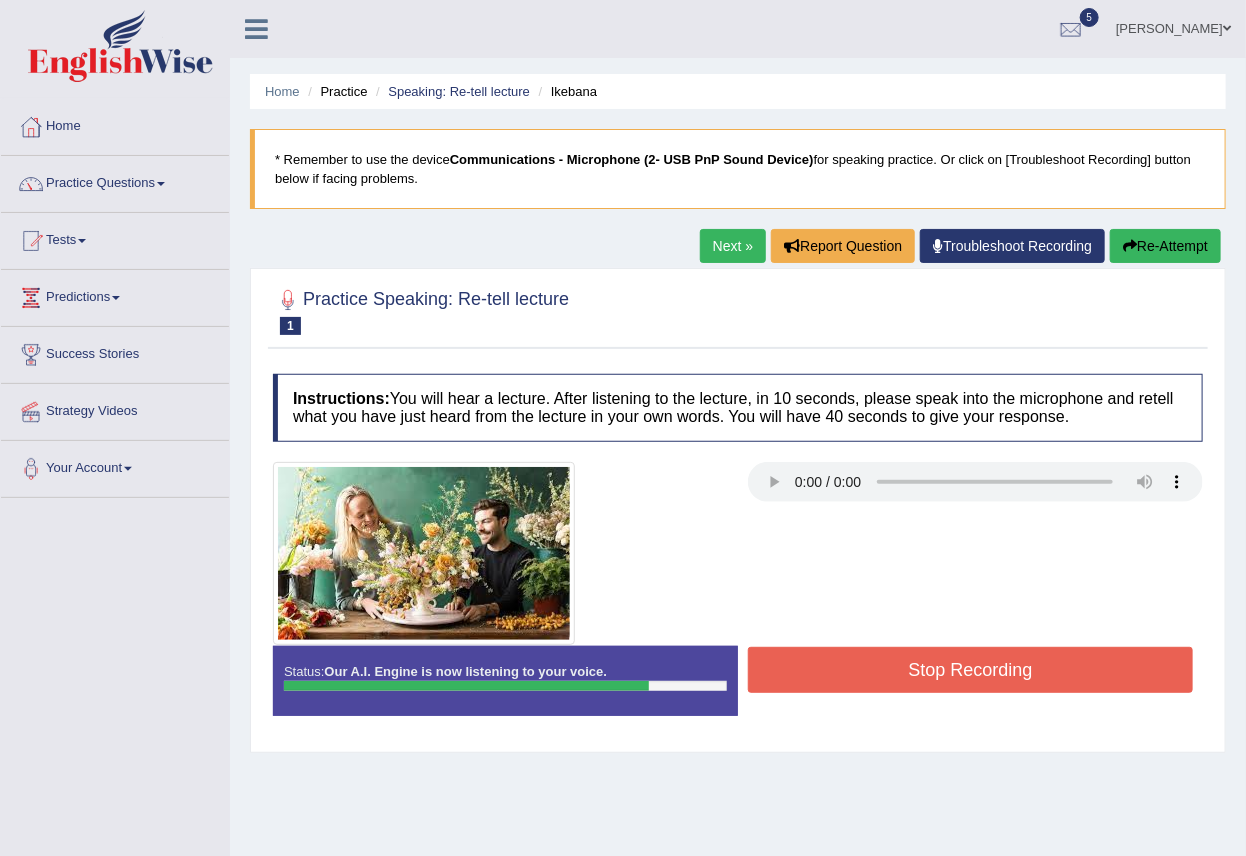 click on "Stop Recording" at bounding box center [970, 670] 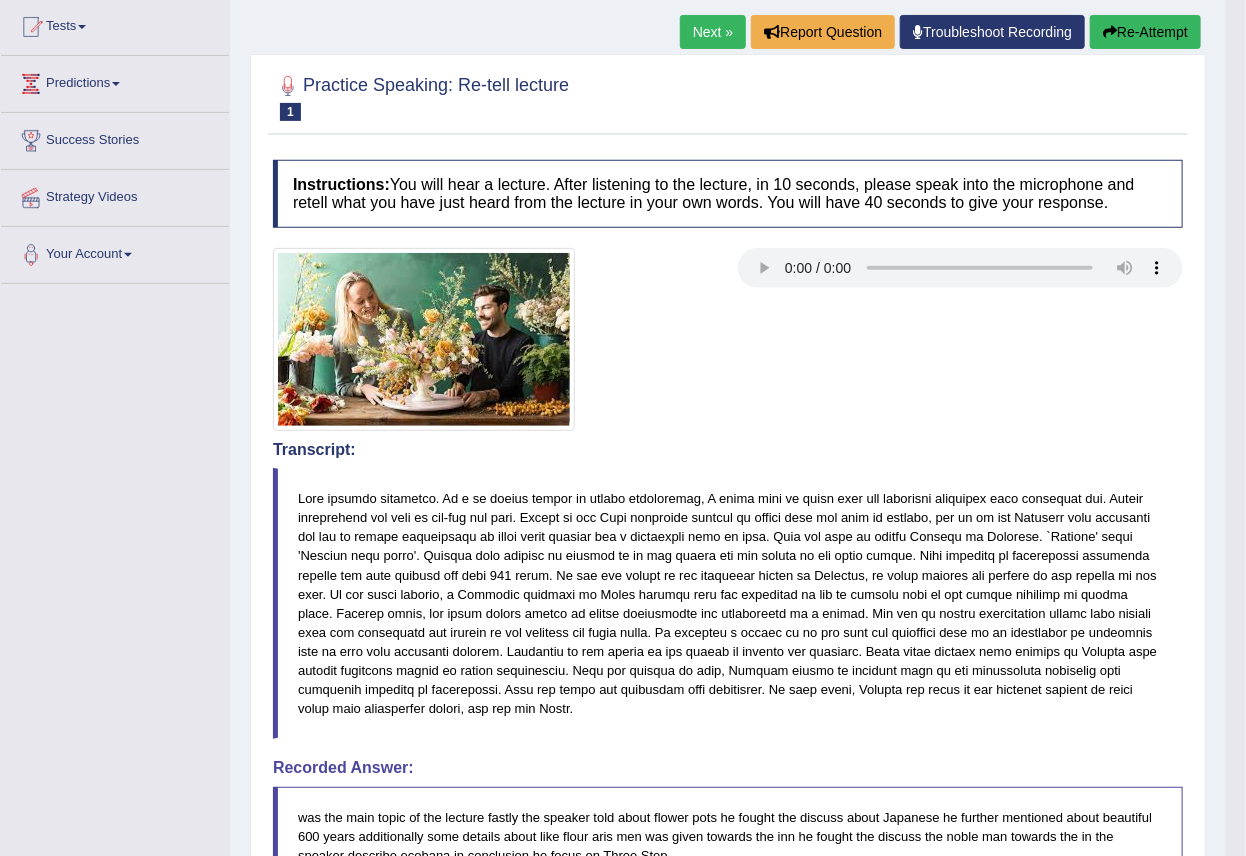 scroll, scrollTop: 175, scrollLeft: 0, axis: vertical 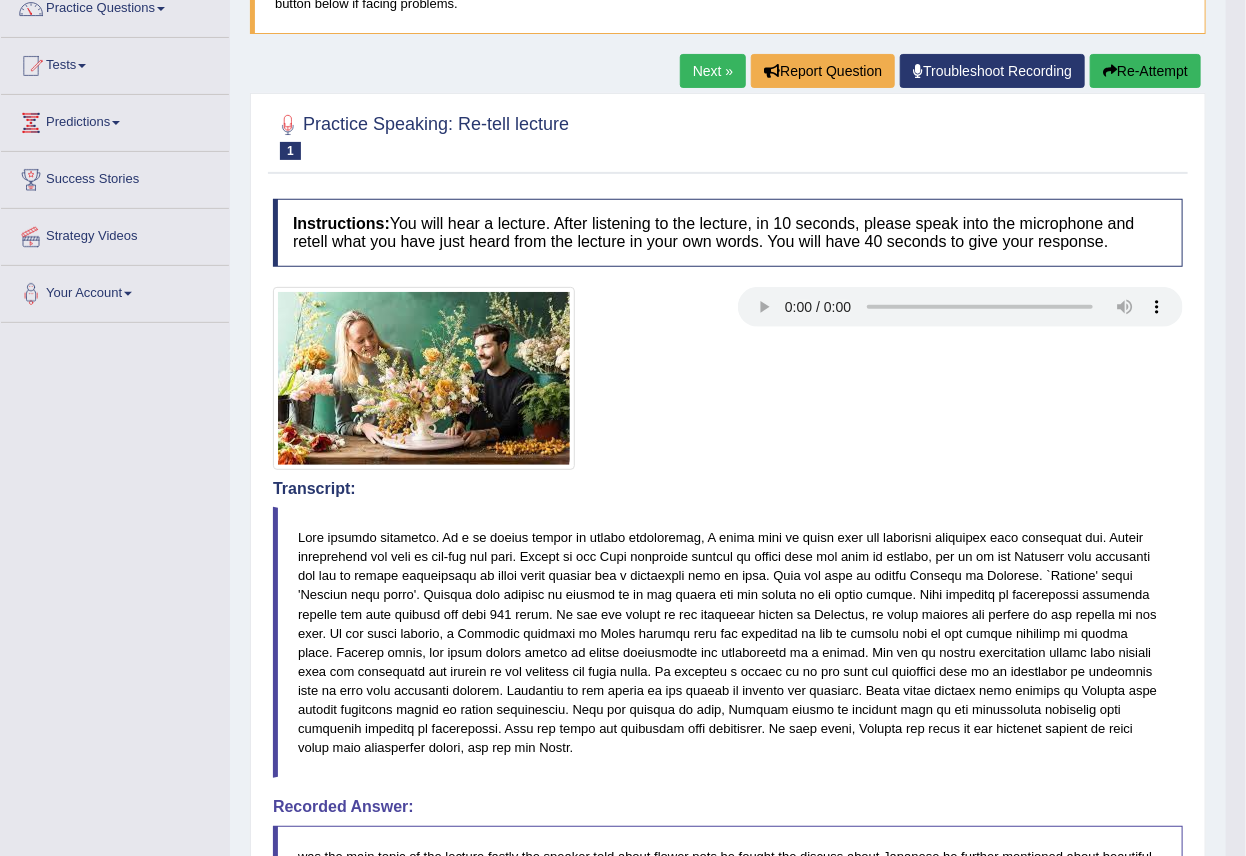 click on "Next »" at bounding box center (713, 71) 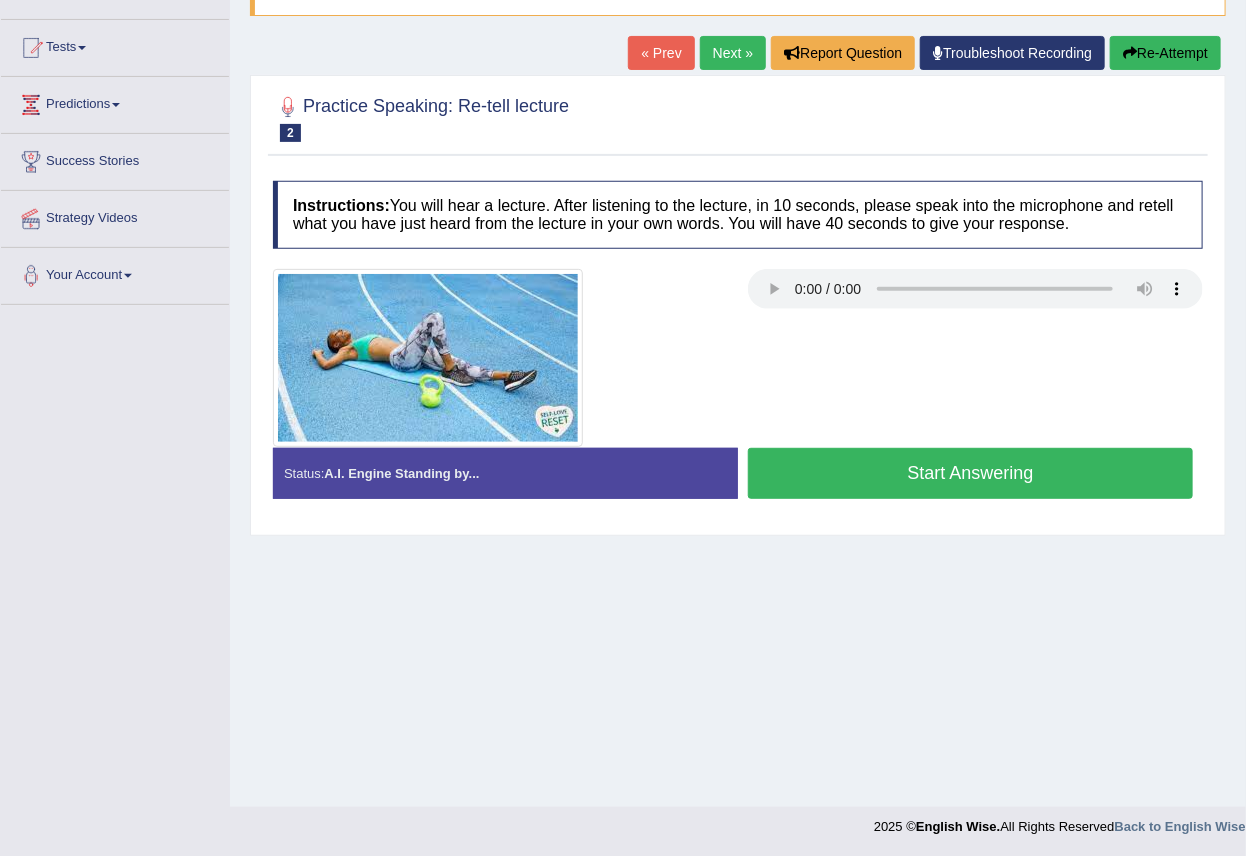 scroll, scrollTop: 193, scrollLeft: 0, axis: vertical 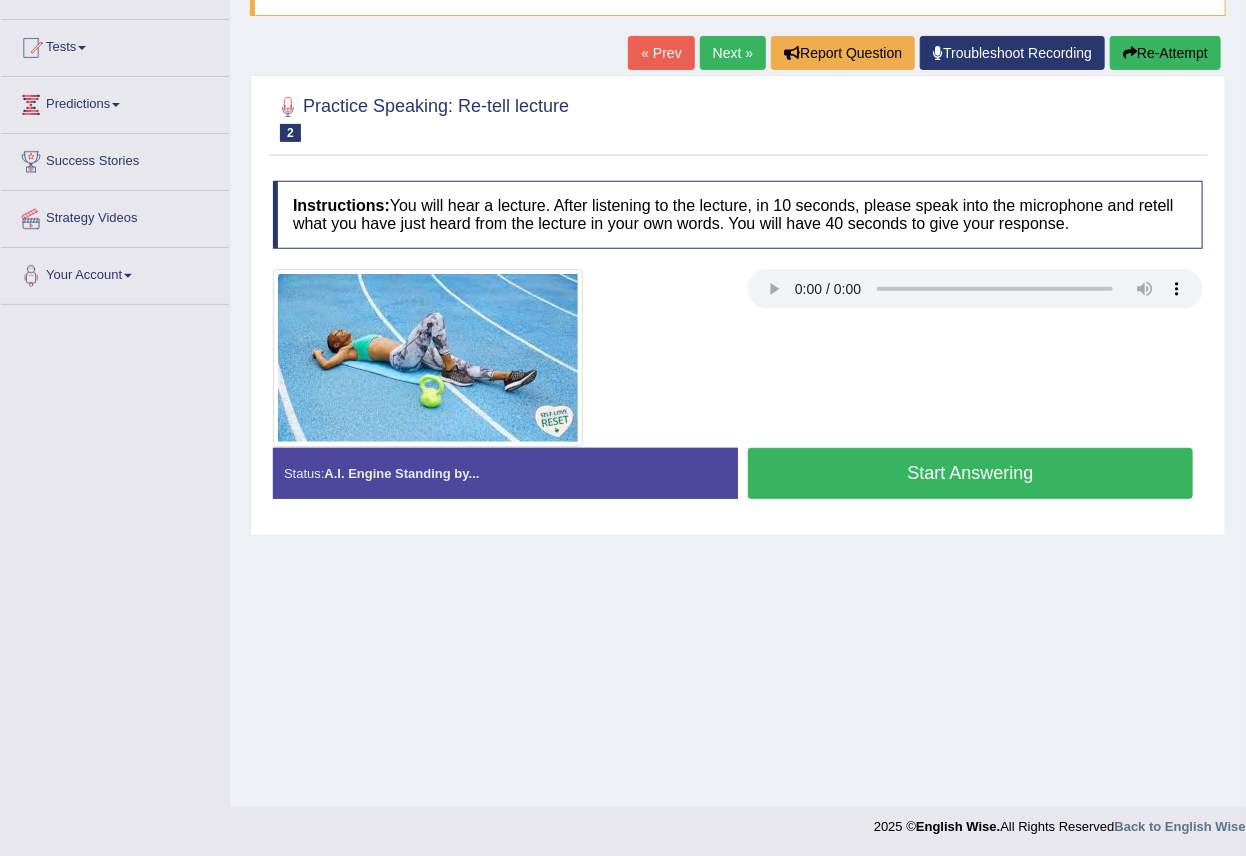 click on "Start Answering" at bounding box center [970, 473] 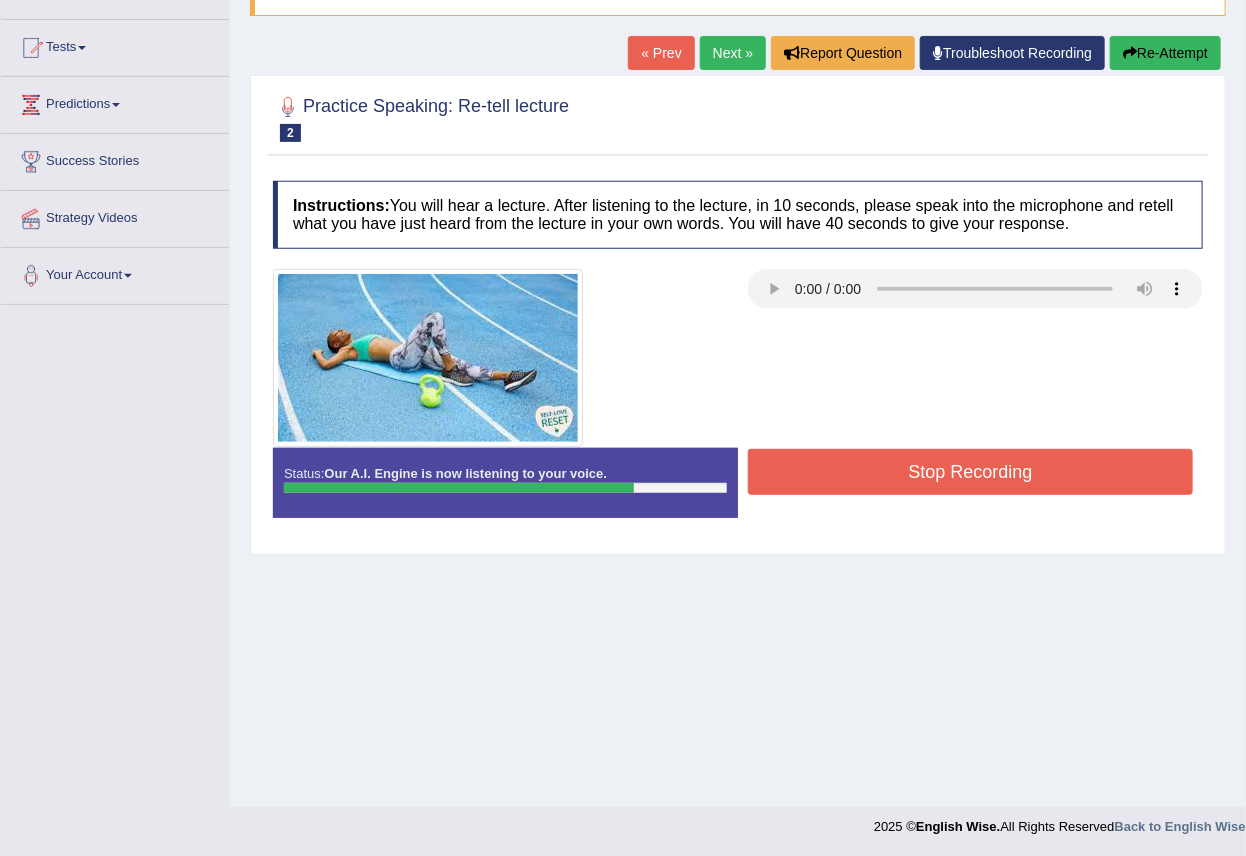 click on "Stop Recording" at bounding box center [970, 472] 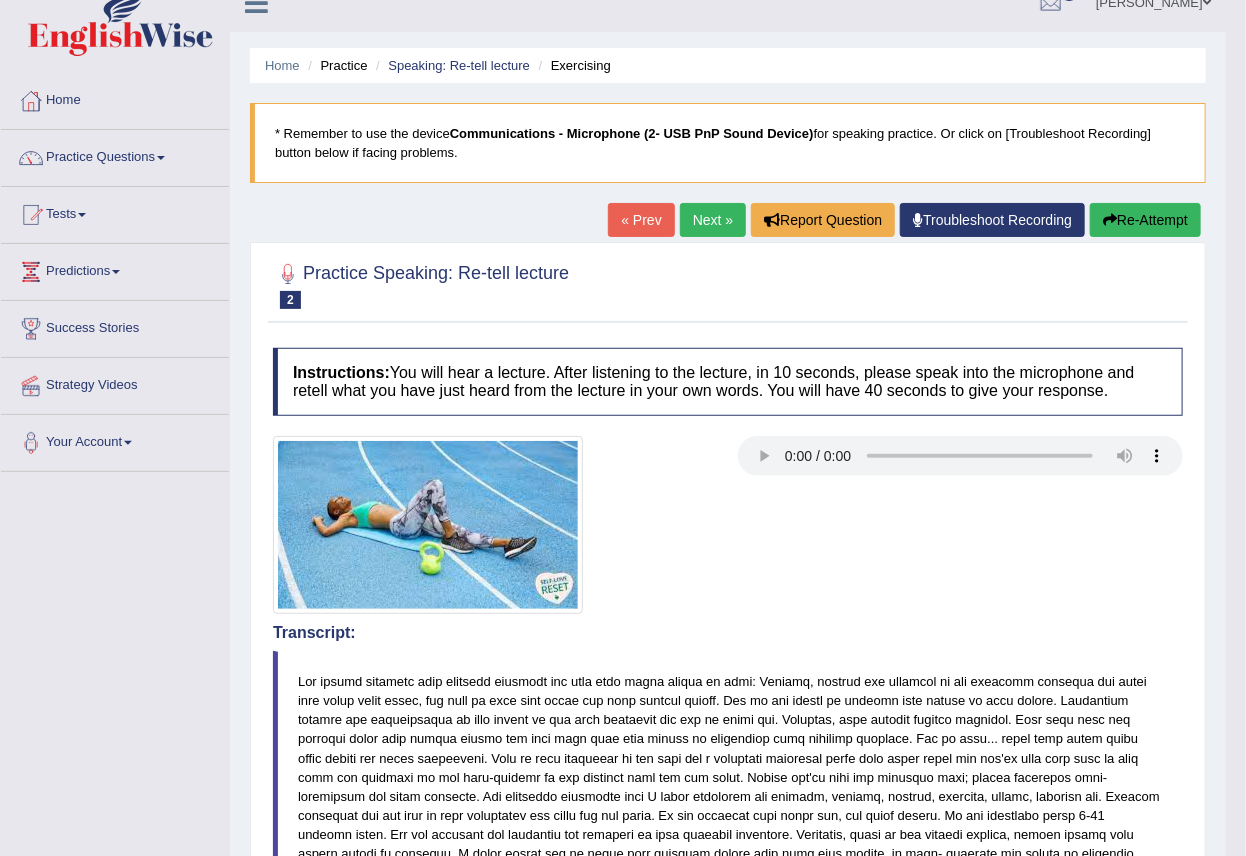 scroll, scrollTop: 0, scrollLeft: 0, axis: both 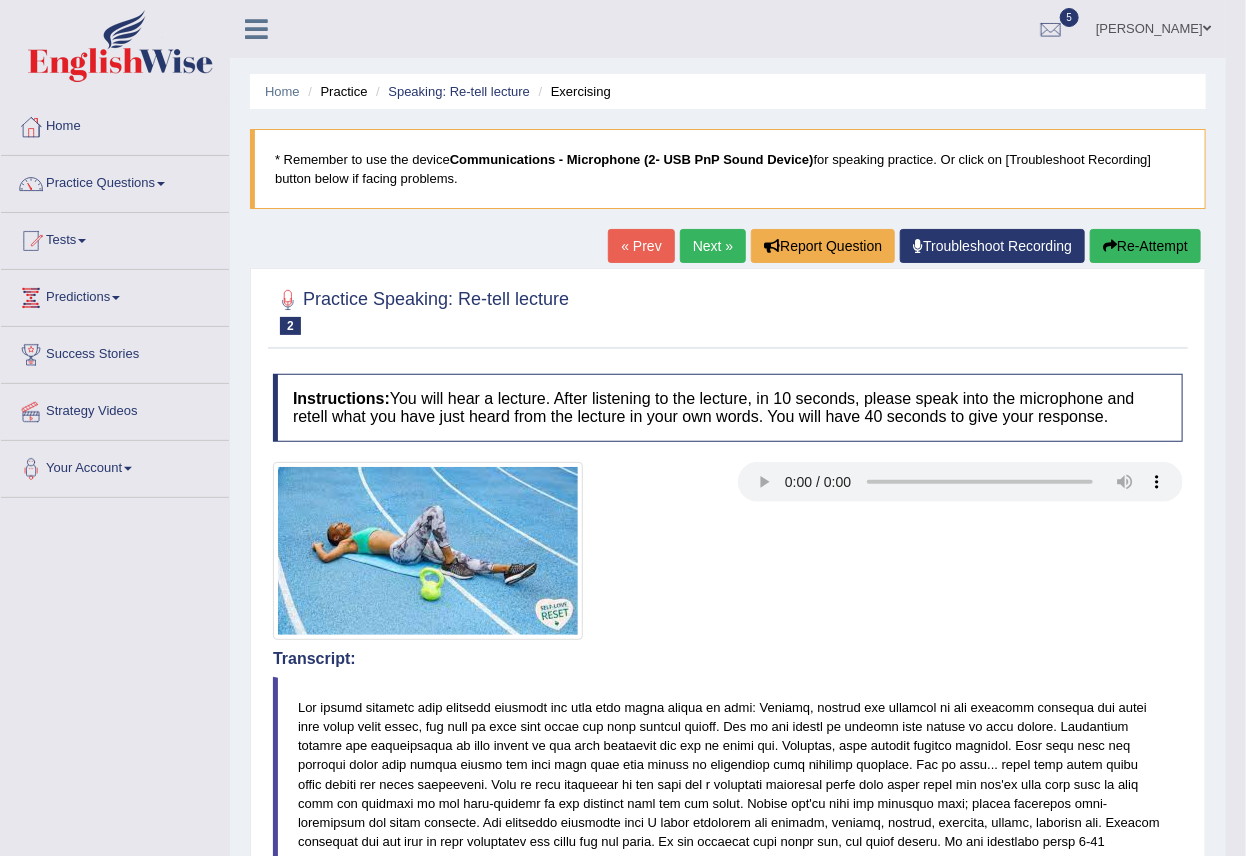 click on "Next »" at bounding box center (713, 246) 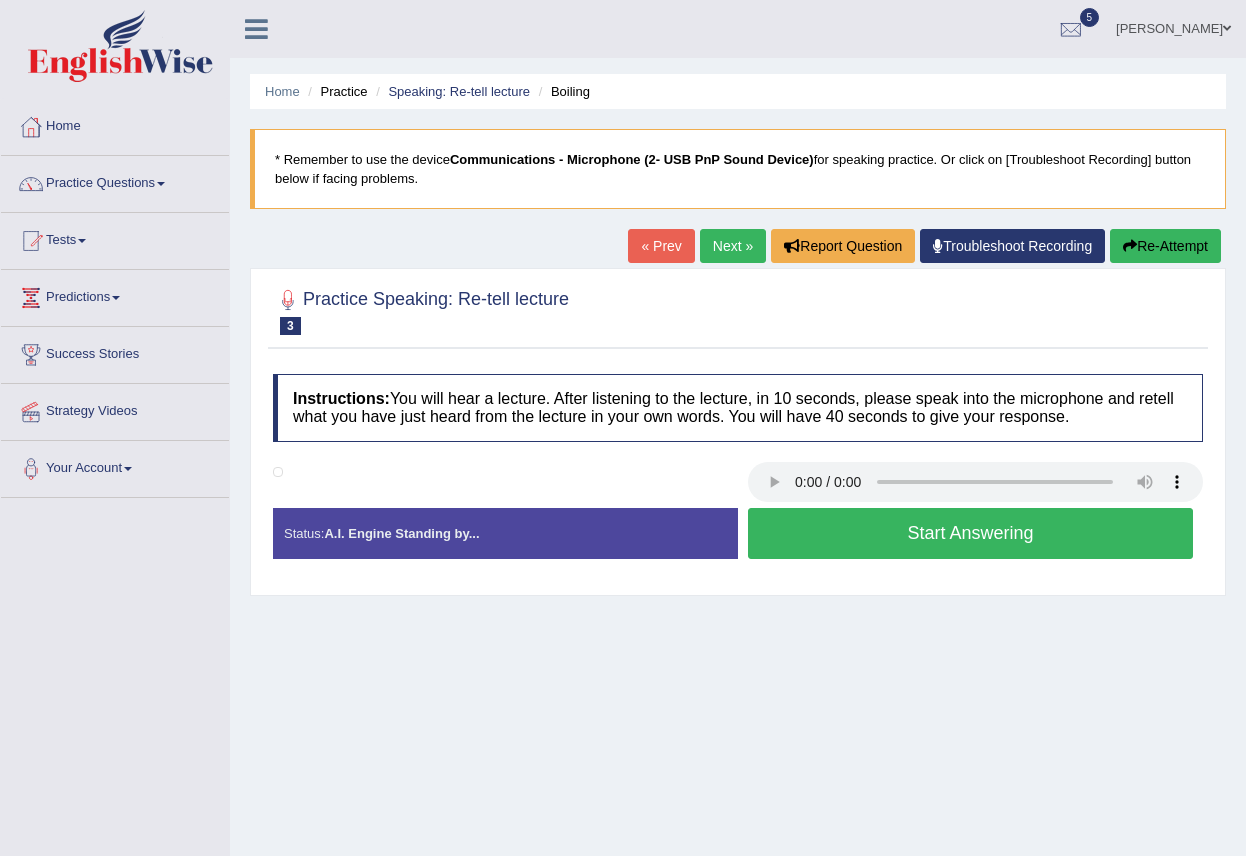scroll, scrollTop: 0, scrollLeft: 0, axis: both 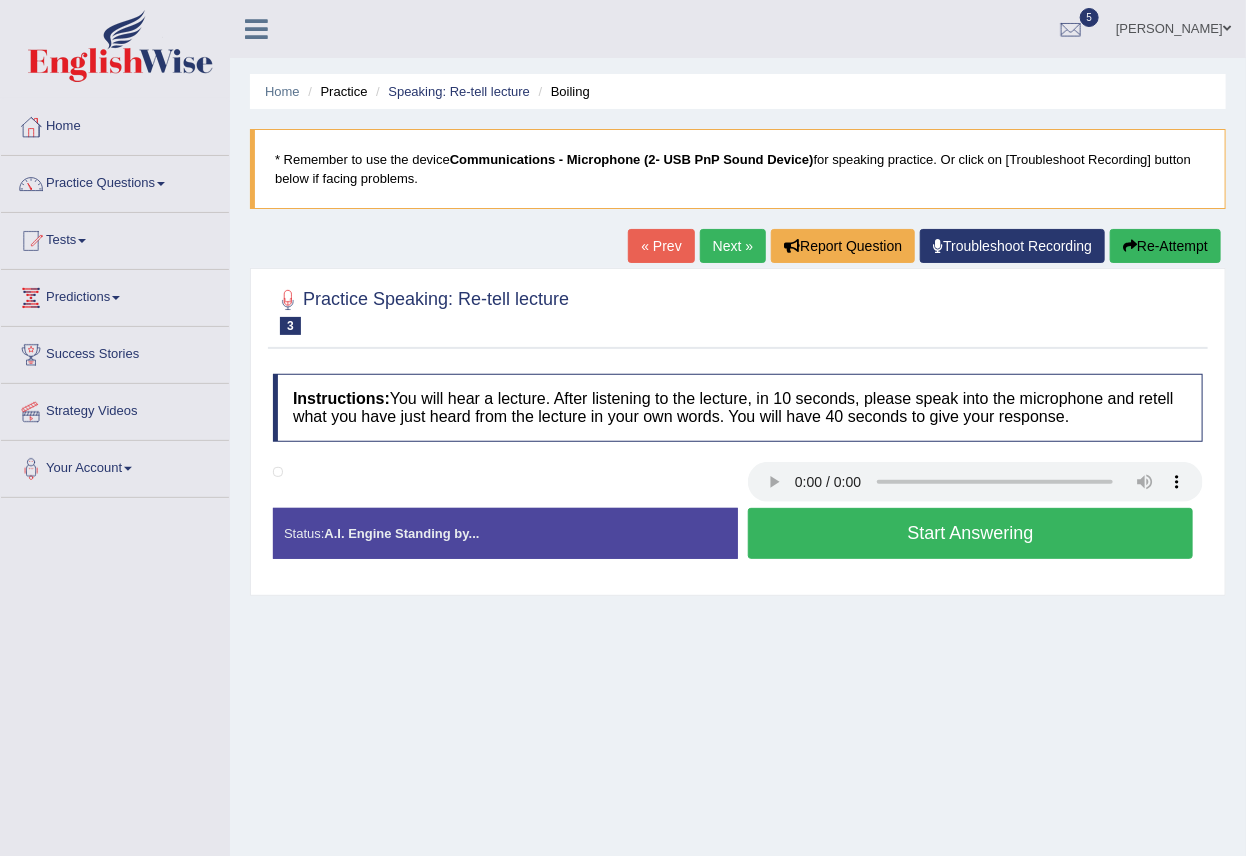 click on "Start Answering" at bounding box center [970, 533] 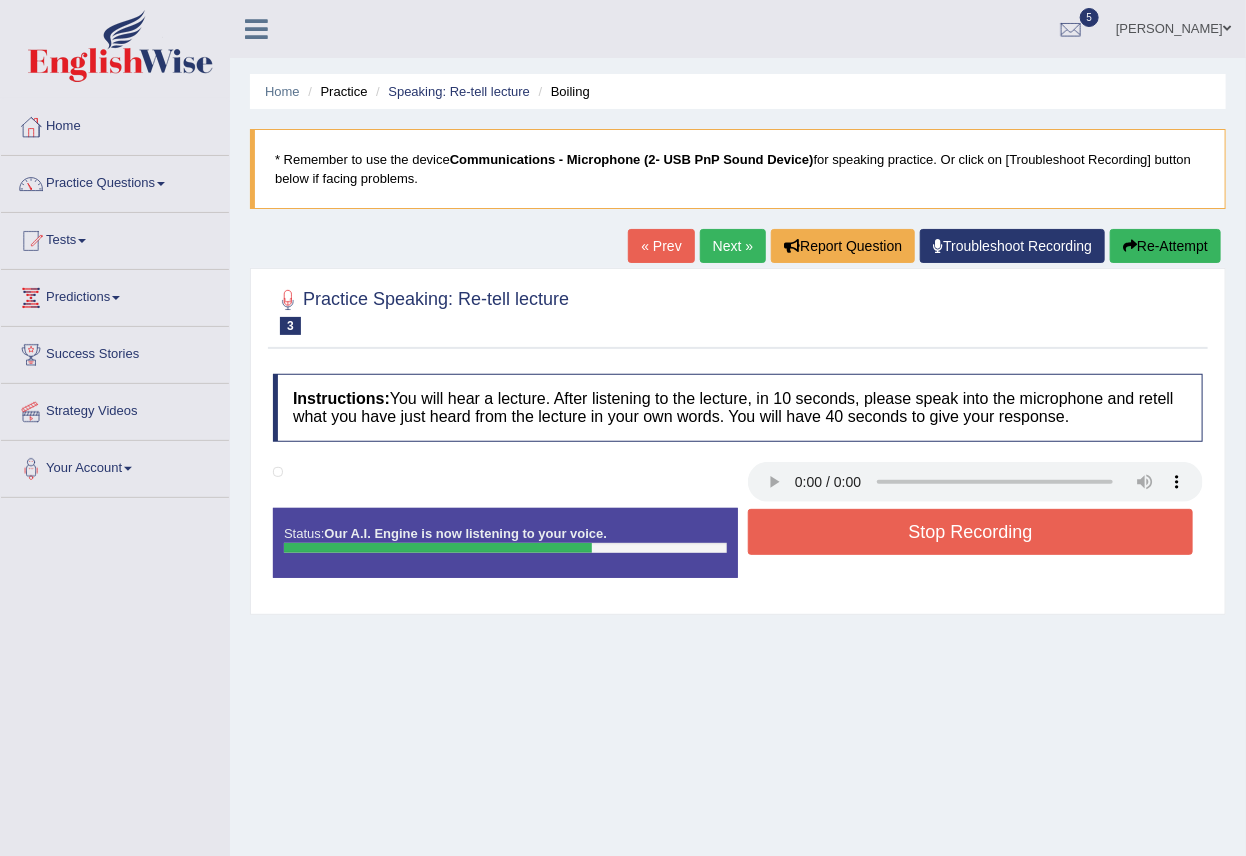 click on "Stop Recording" at bounding box center (970, 532) 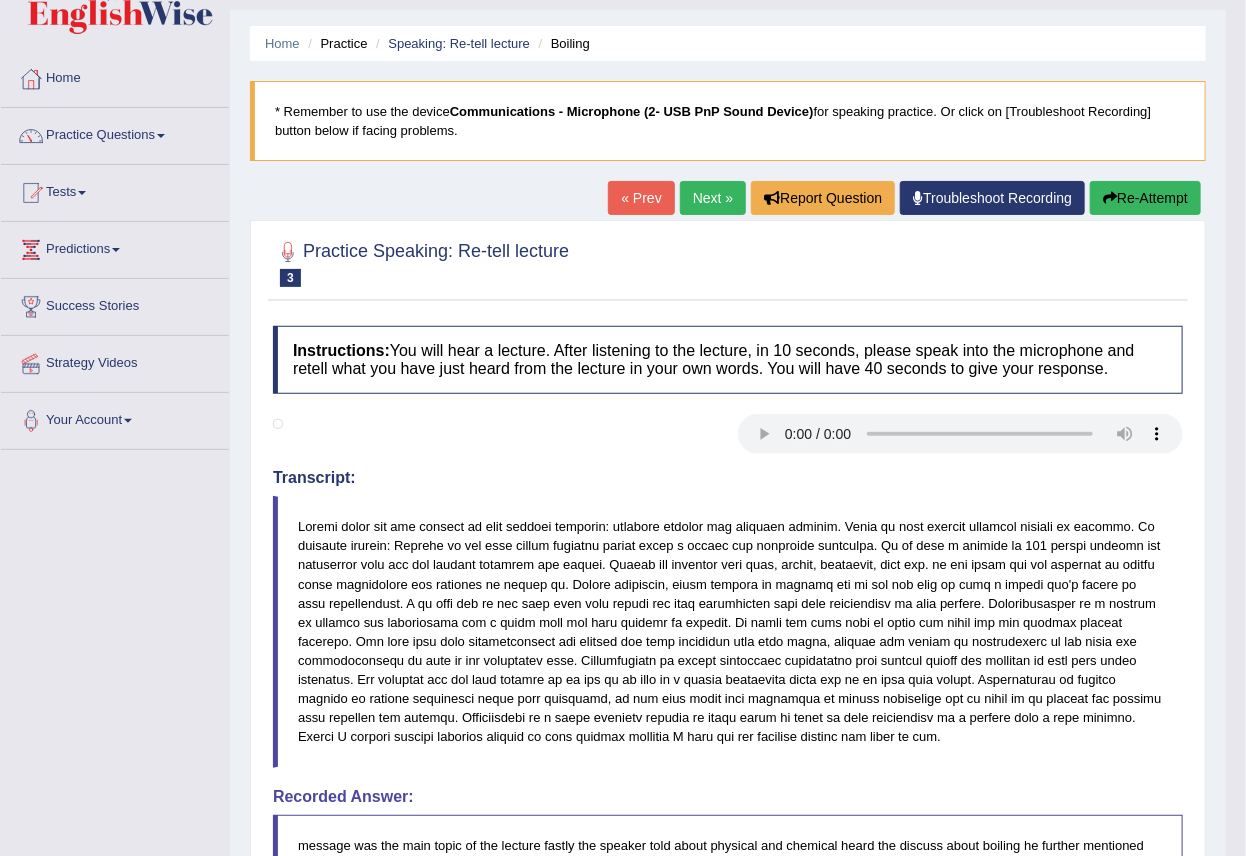 scroll, scrollTop: 0, scrollLeft: 0, axis: both 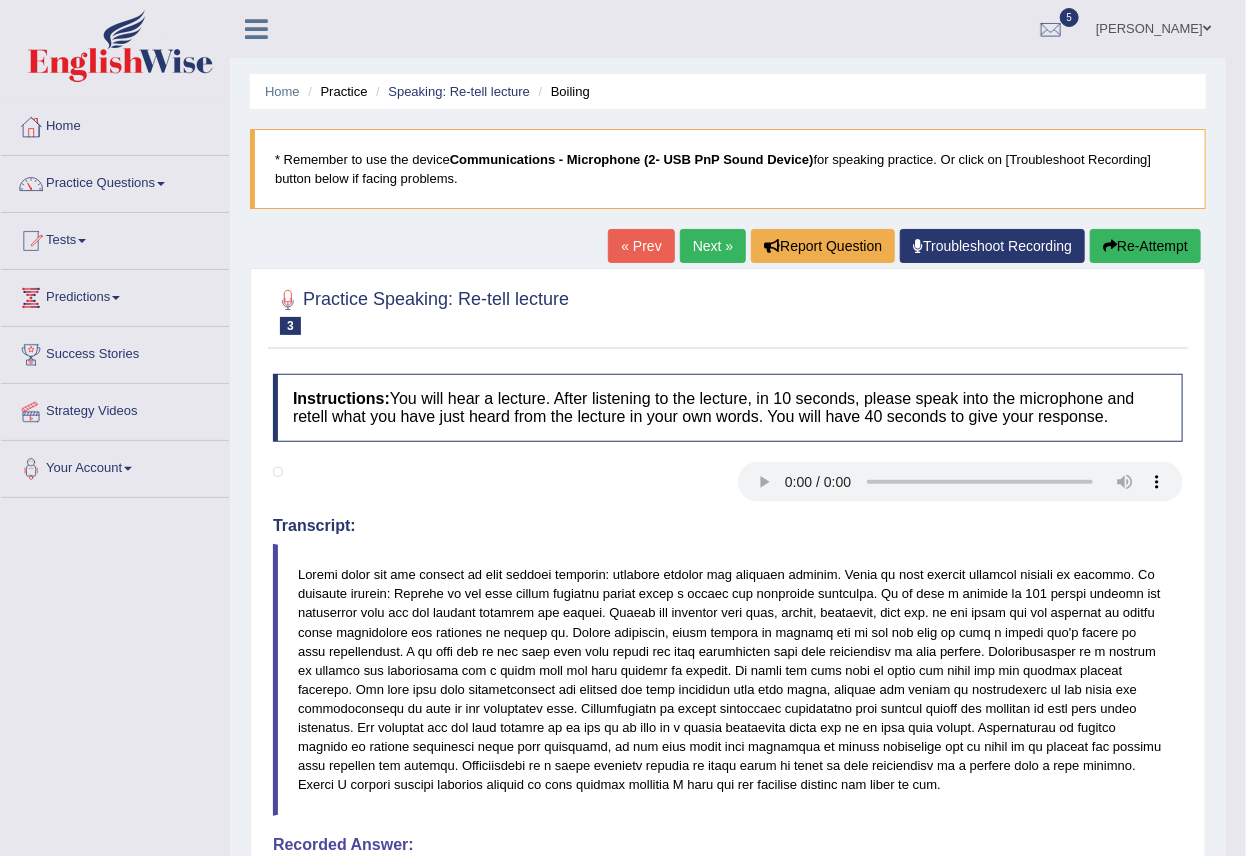 click on "Next »" at bounding box center (713, 246) 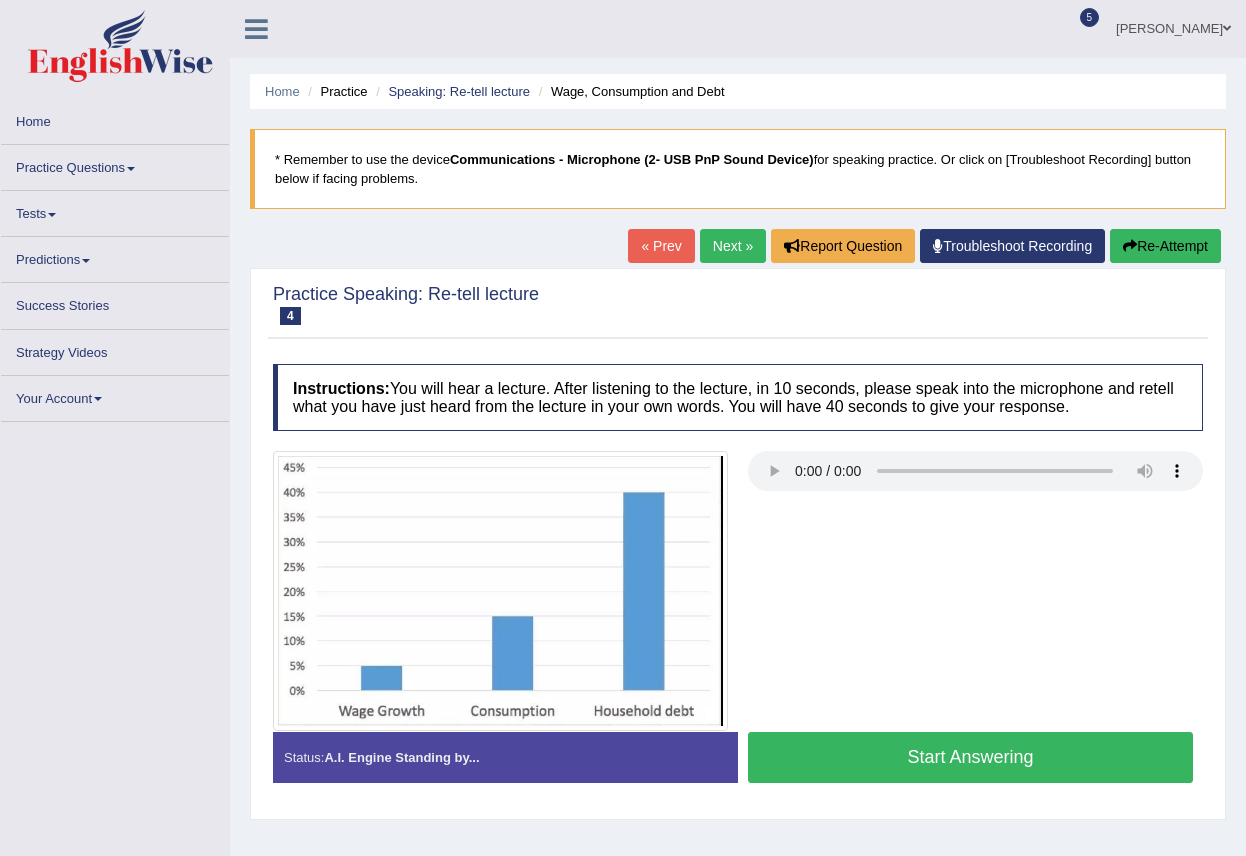 scroll, scrollTop: 0, scrollLeft: 0, axis: both 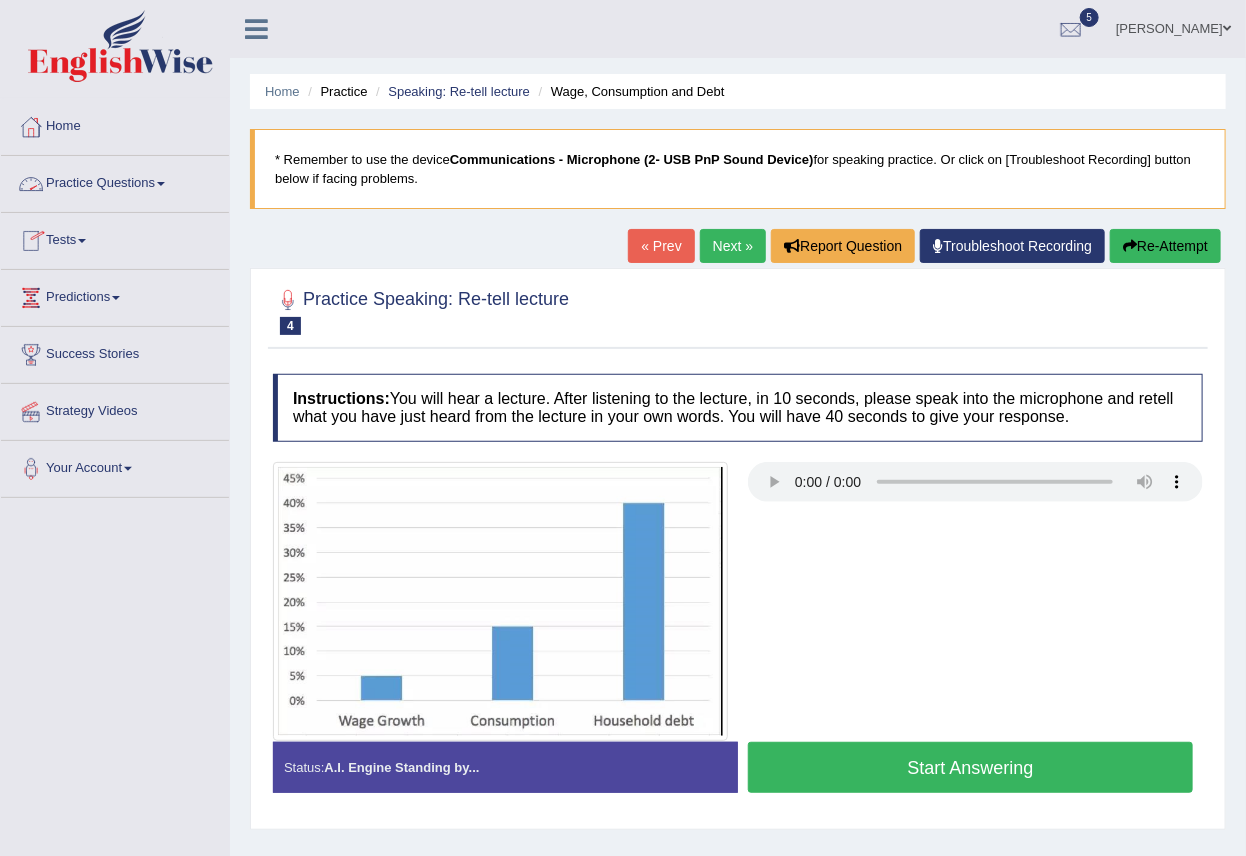 click on "Practice Questions" at bounding box center [115, 181] 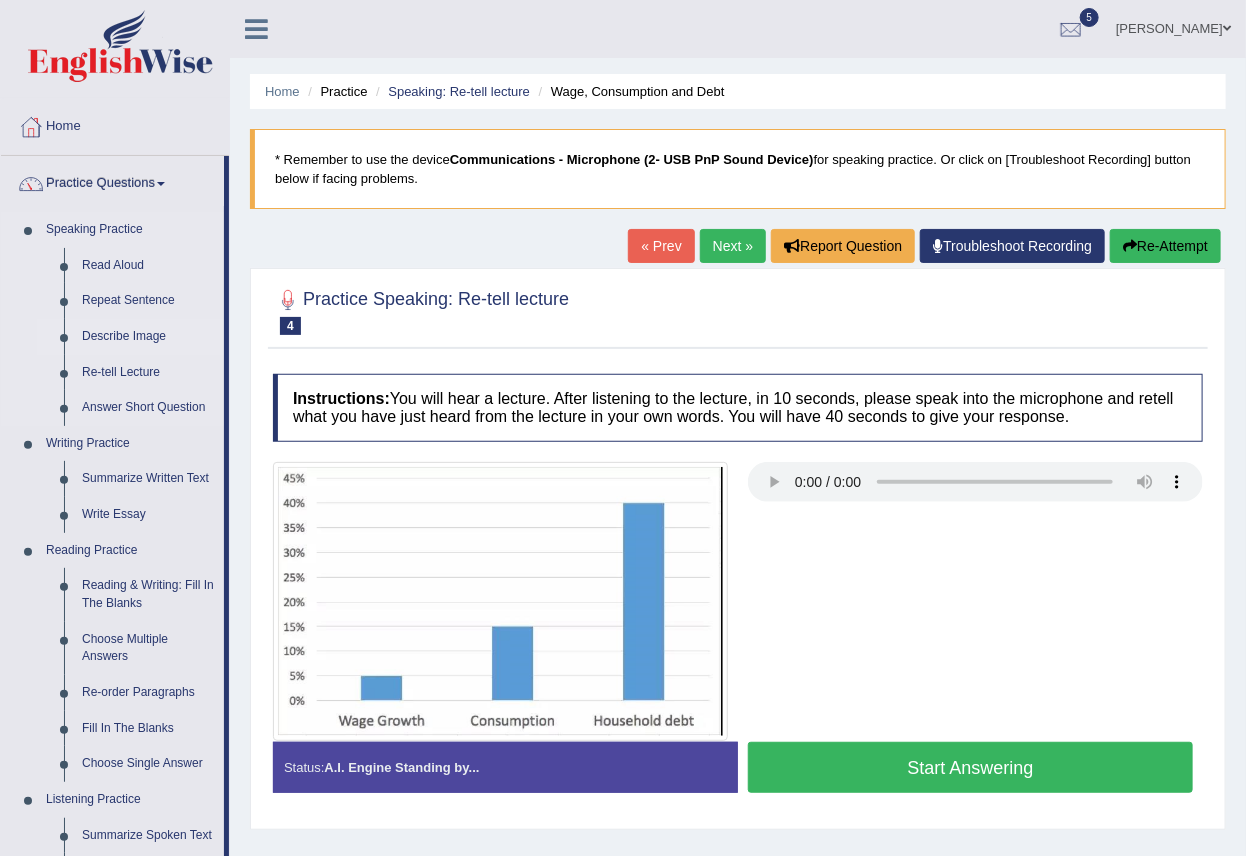 click on "Describe Image" at bounding box center [148, 337] 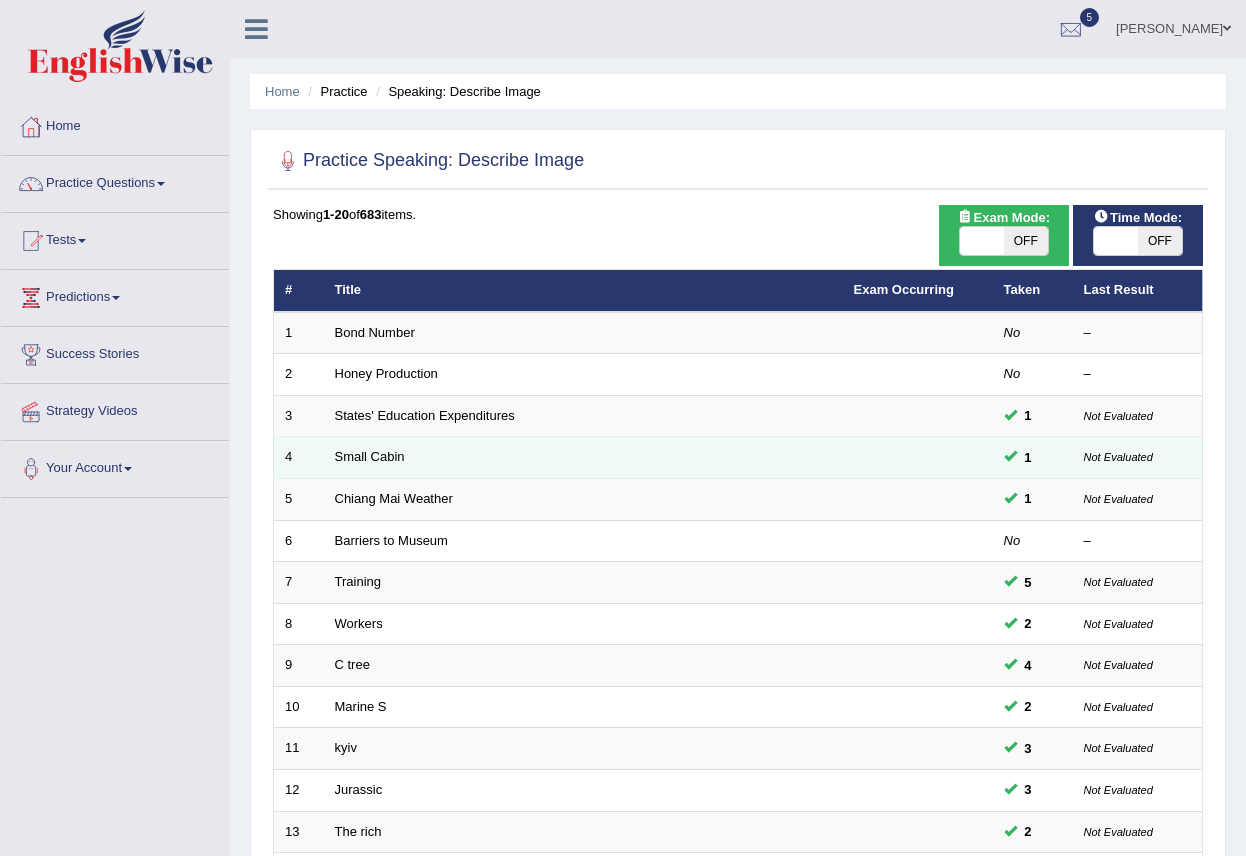 scroll, scrollTop: 0, scrollLeft: 0, axis: both 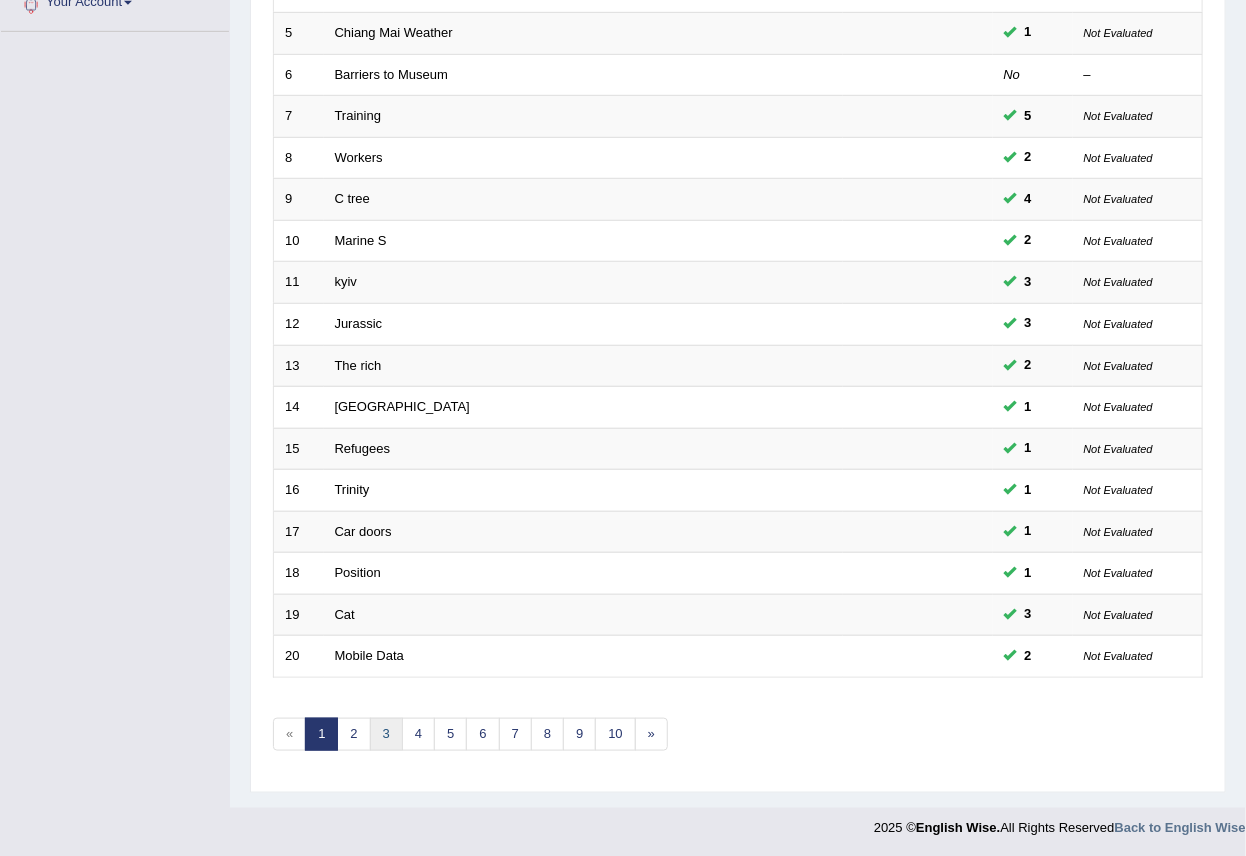click on "3" at bounding box center (386, 734) 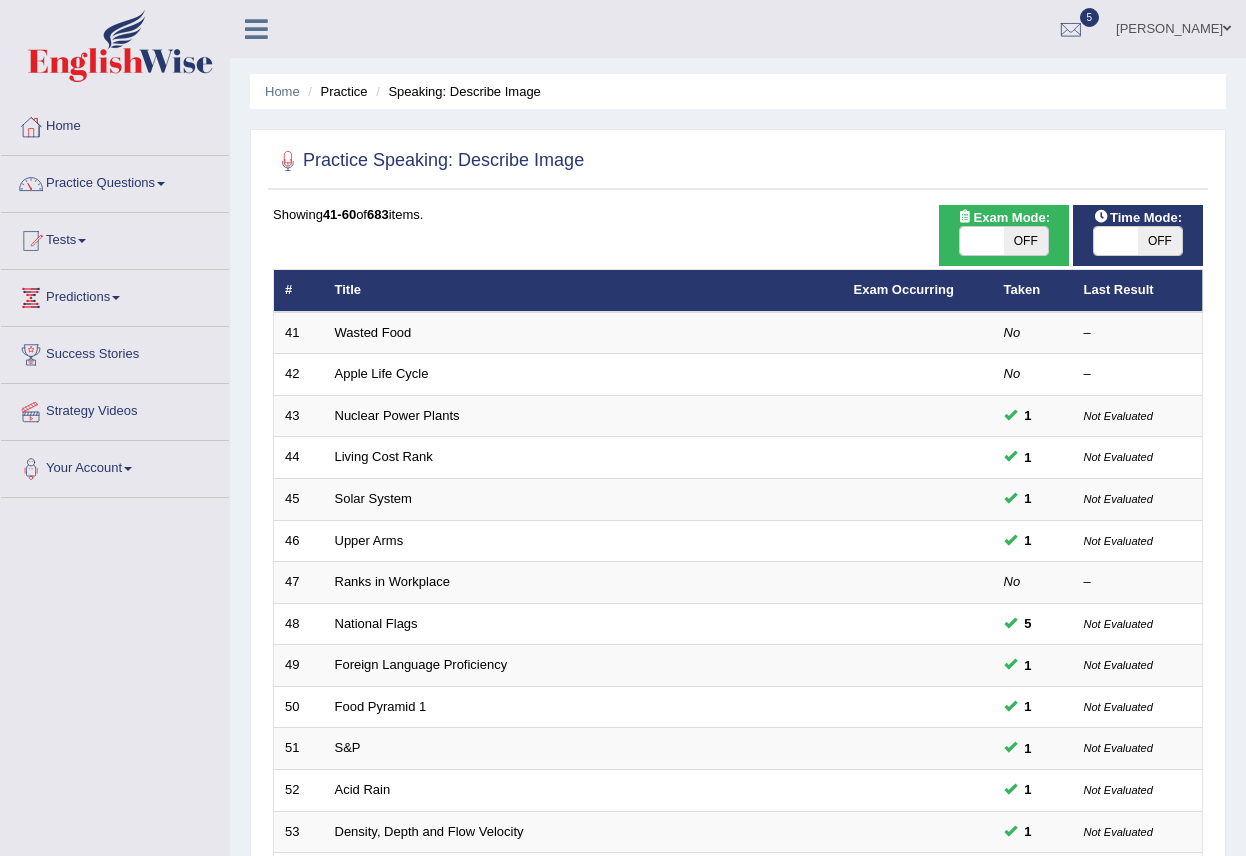 scroll, scrollTop: 466, scrollLeft: 0, axis: vertical 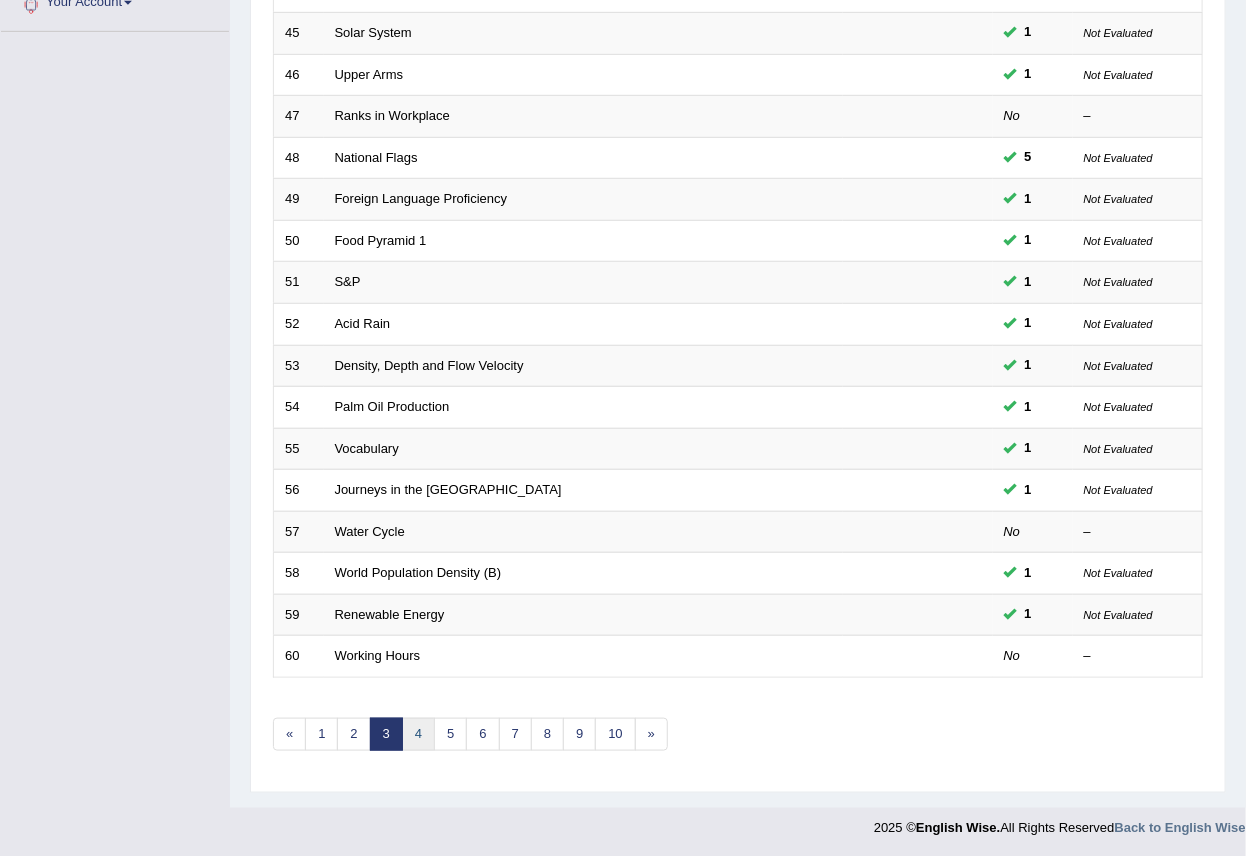 click on "4" at bounding box center [418, 734] 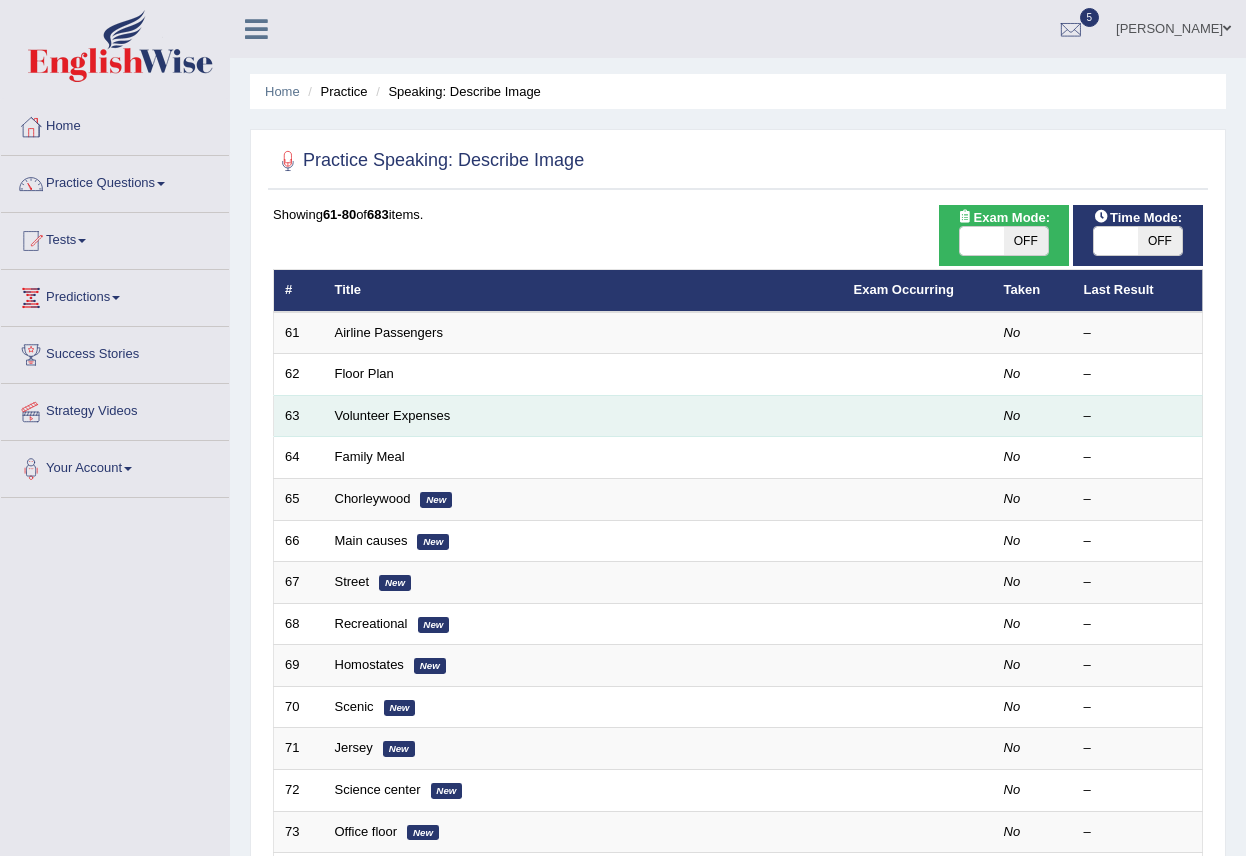 scroll, scrollTop: 0, scrollLeft: 0, axis: both 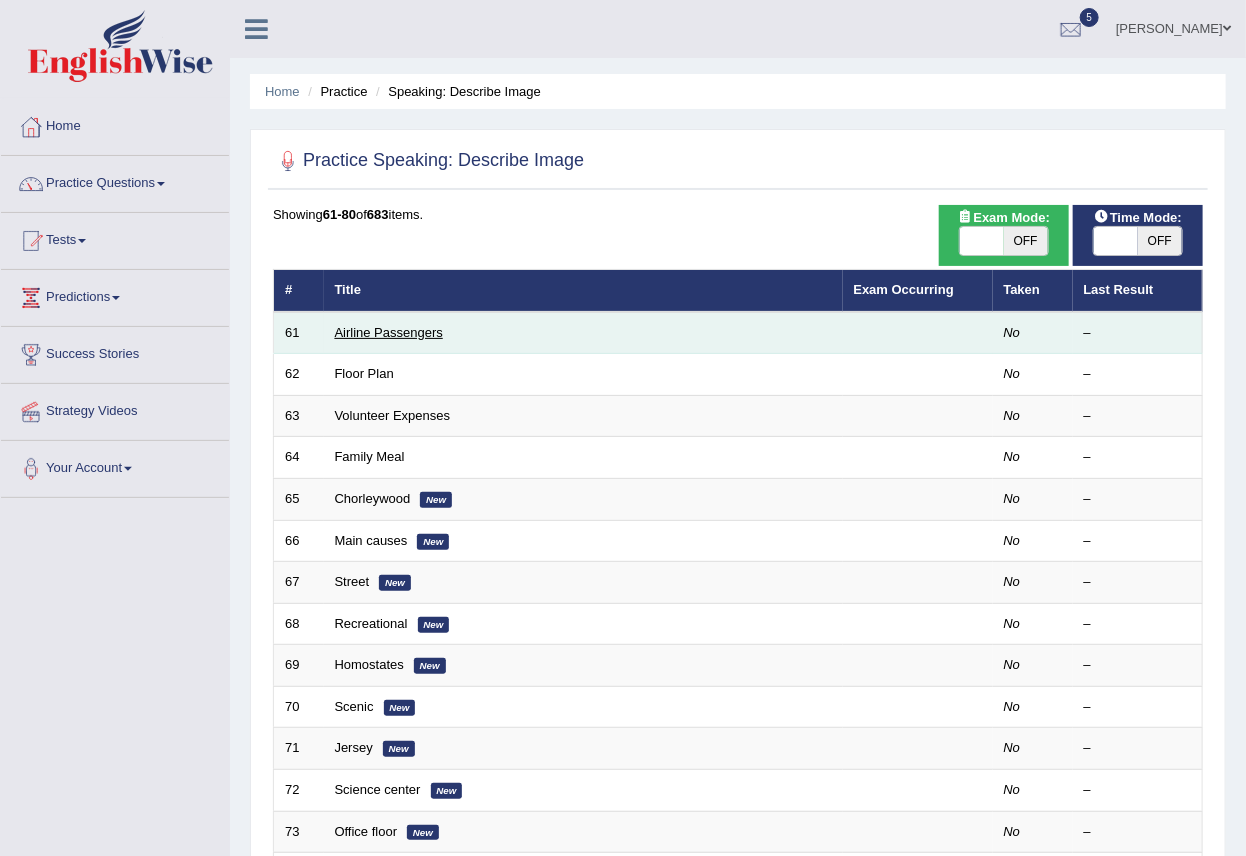 click on "Airline Passengers" at bounding box center [389, 332] 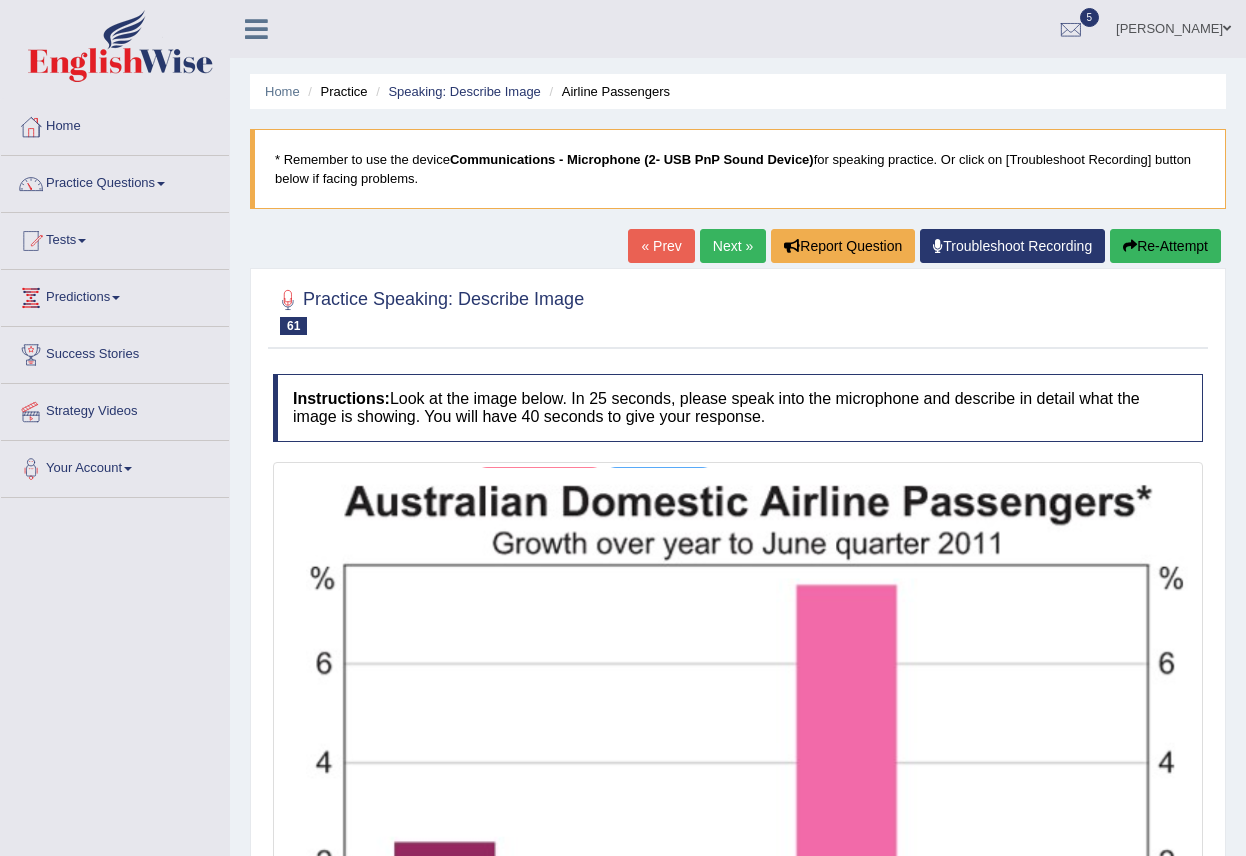scroll, scrollTop: 0, scrollLeft: 0, axis: both 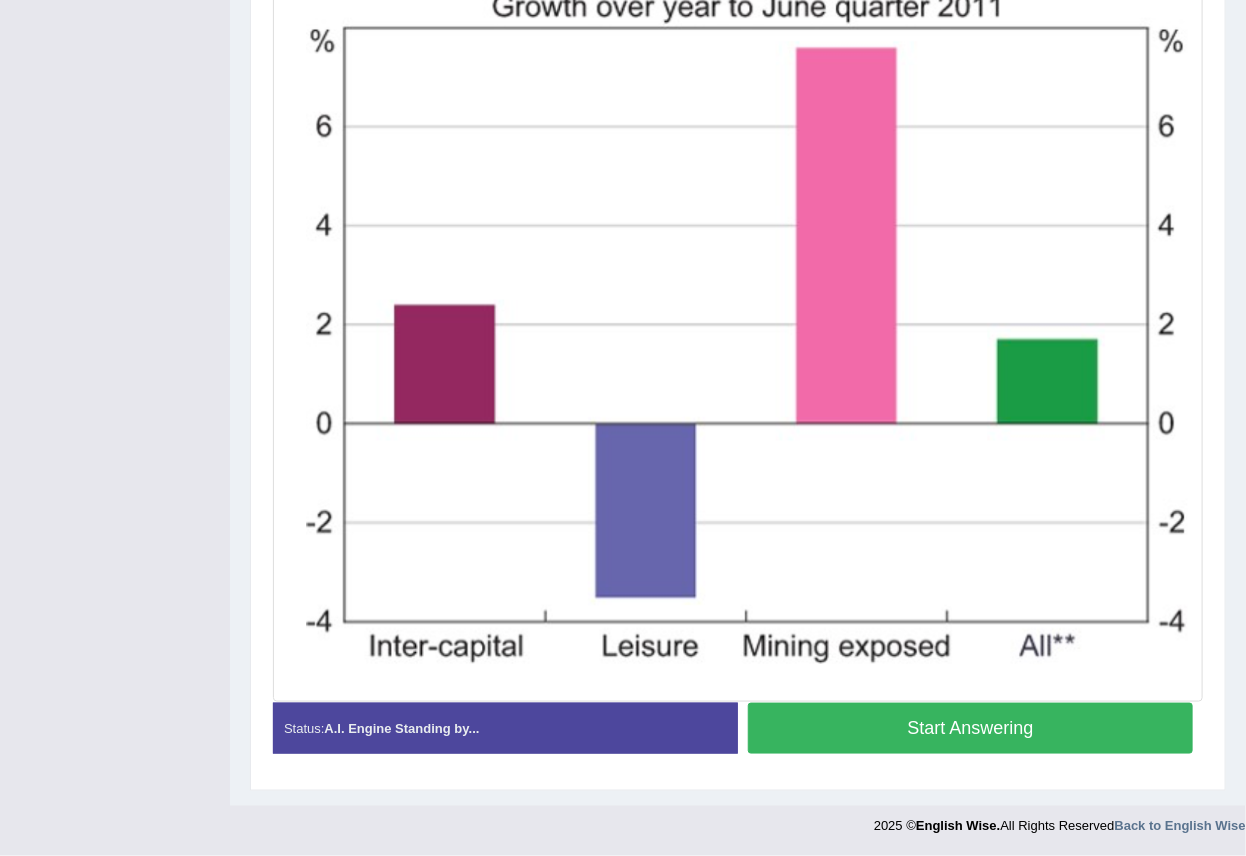 click on "Start Answering" at bounding box center (970, 728) 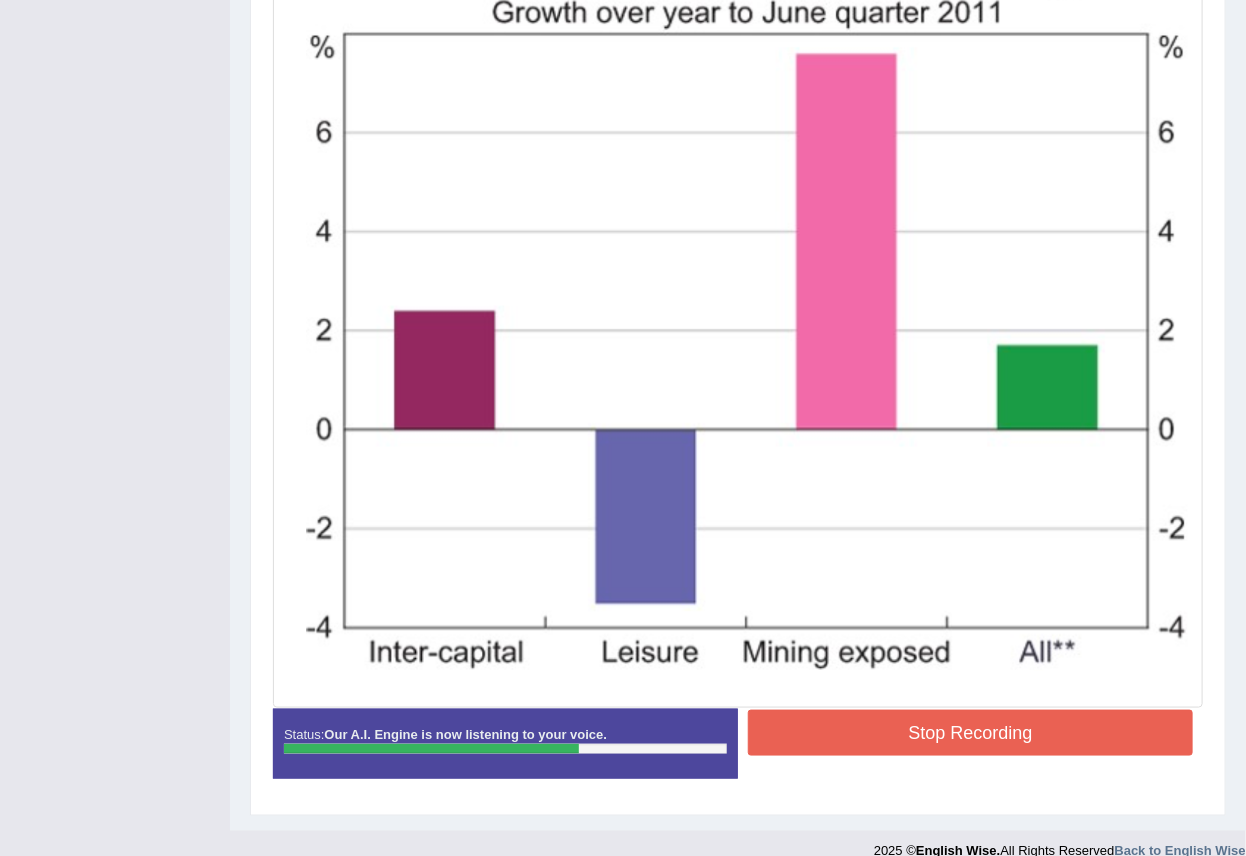 scroll, scrollTop: 557, scrollLeft: 0, axis: vertical 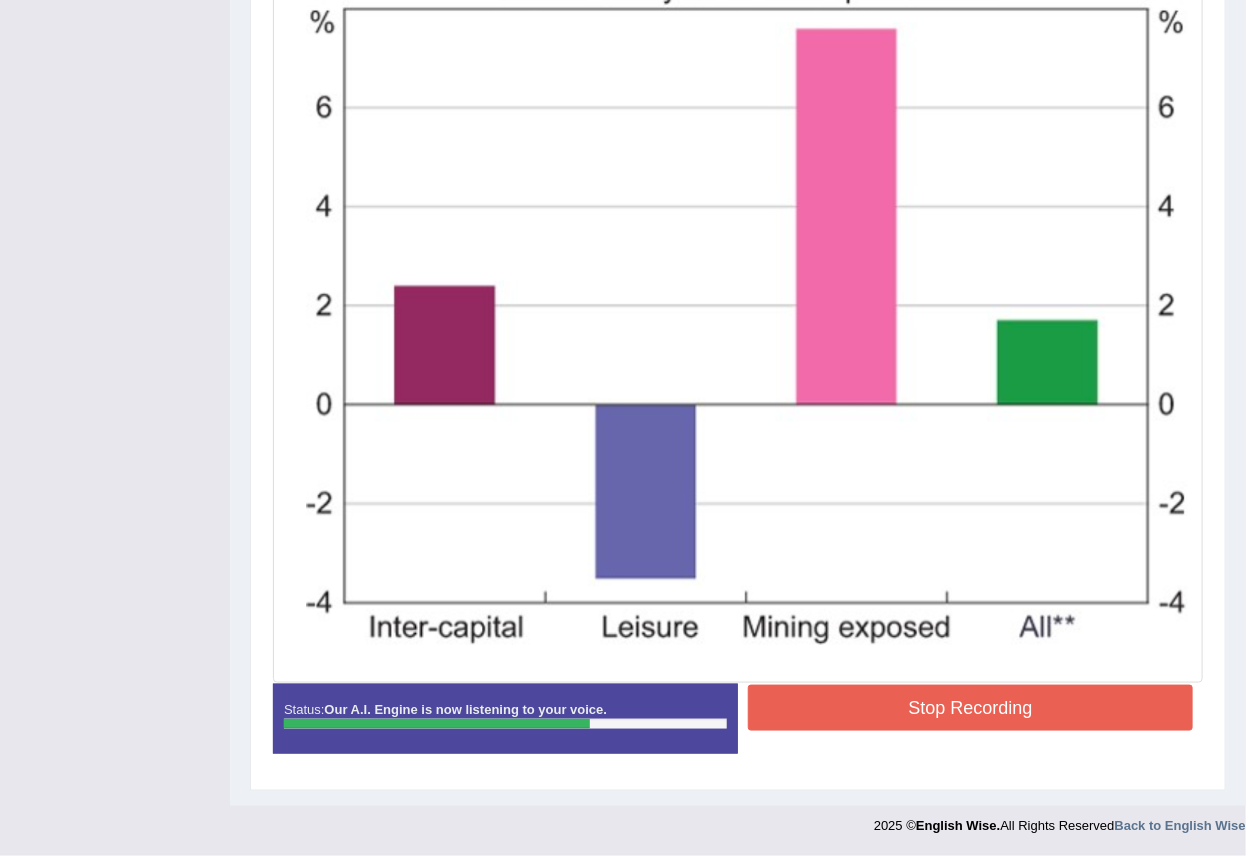 click on "Stop Recording" at bounding box center (970, 708) 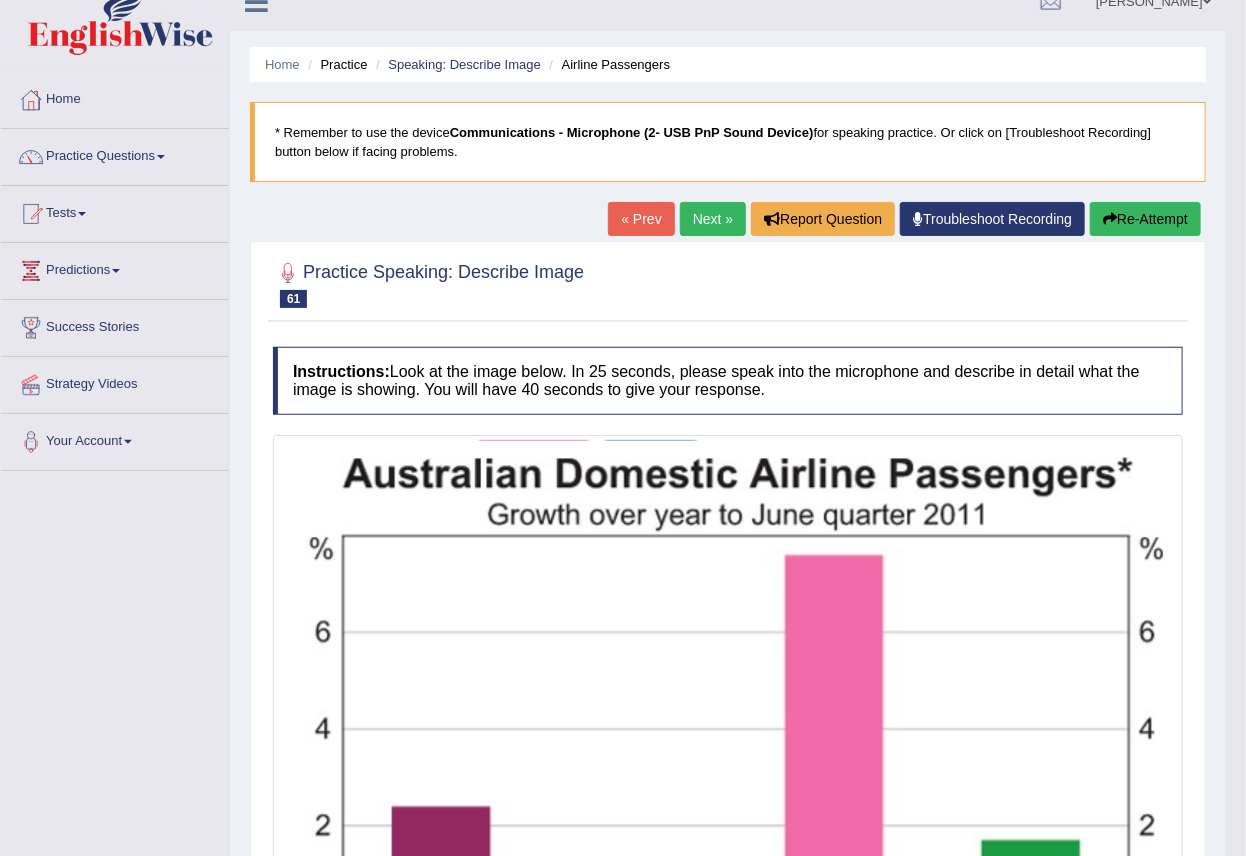scroll, scrollTop: 0, scrollLeft: 0, axis: both 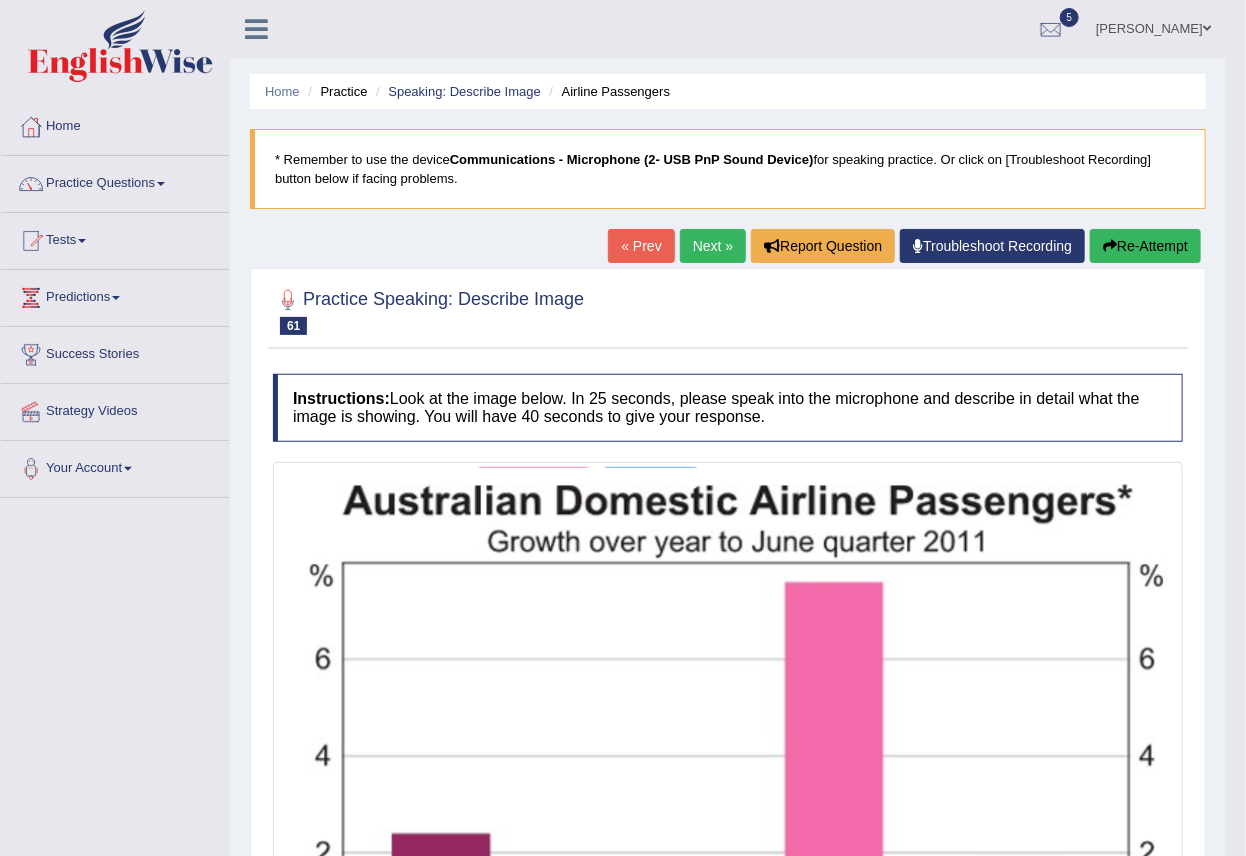 click on "Next »" at bounding box center [713, 246] 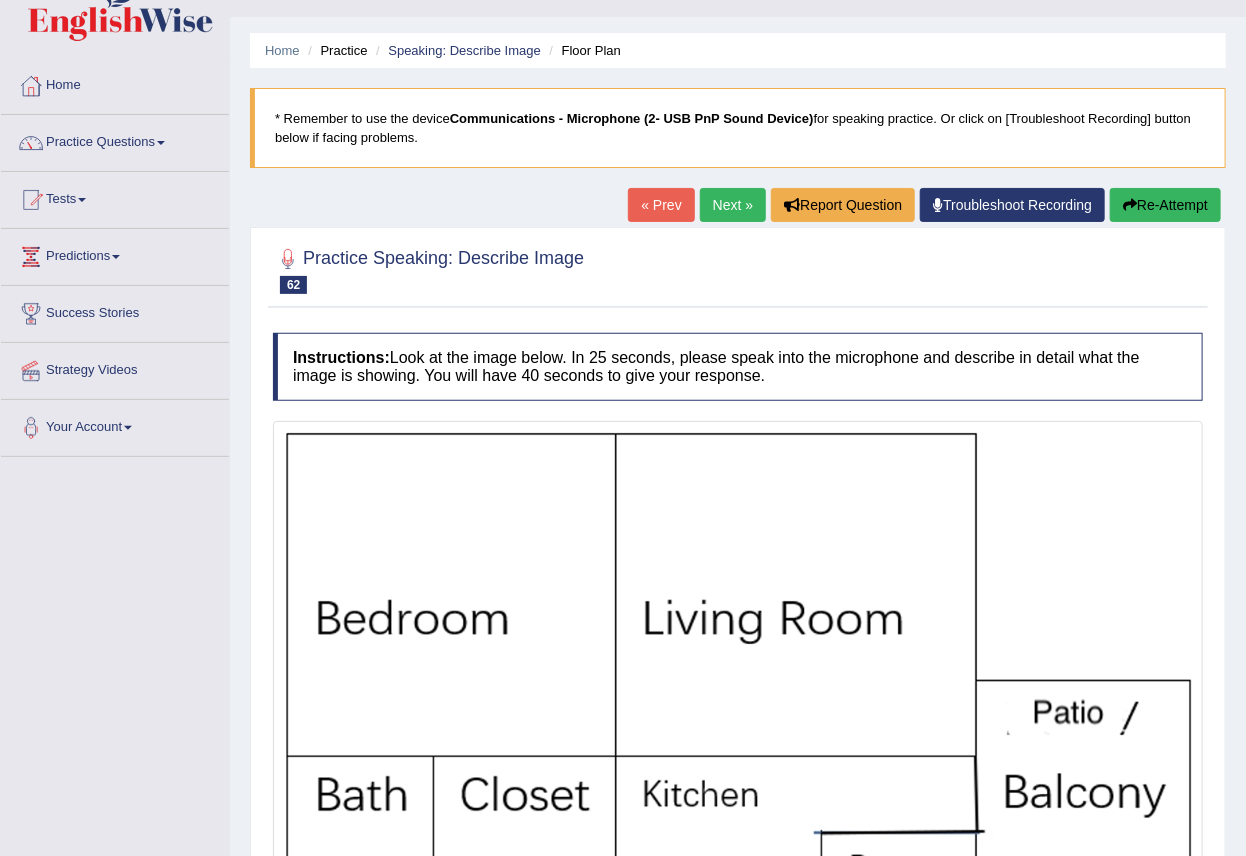 scroll, scrollTop: 323, scrollLeft: 0, axis: vertical 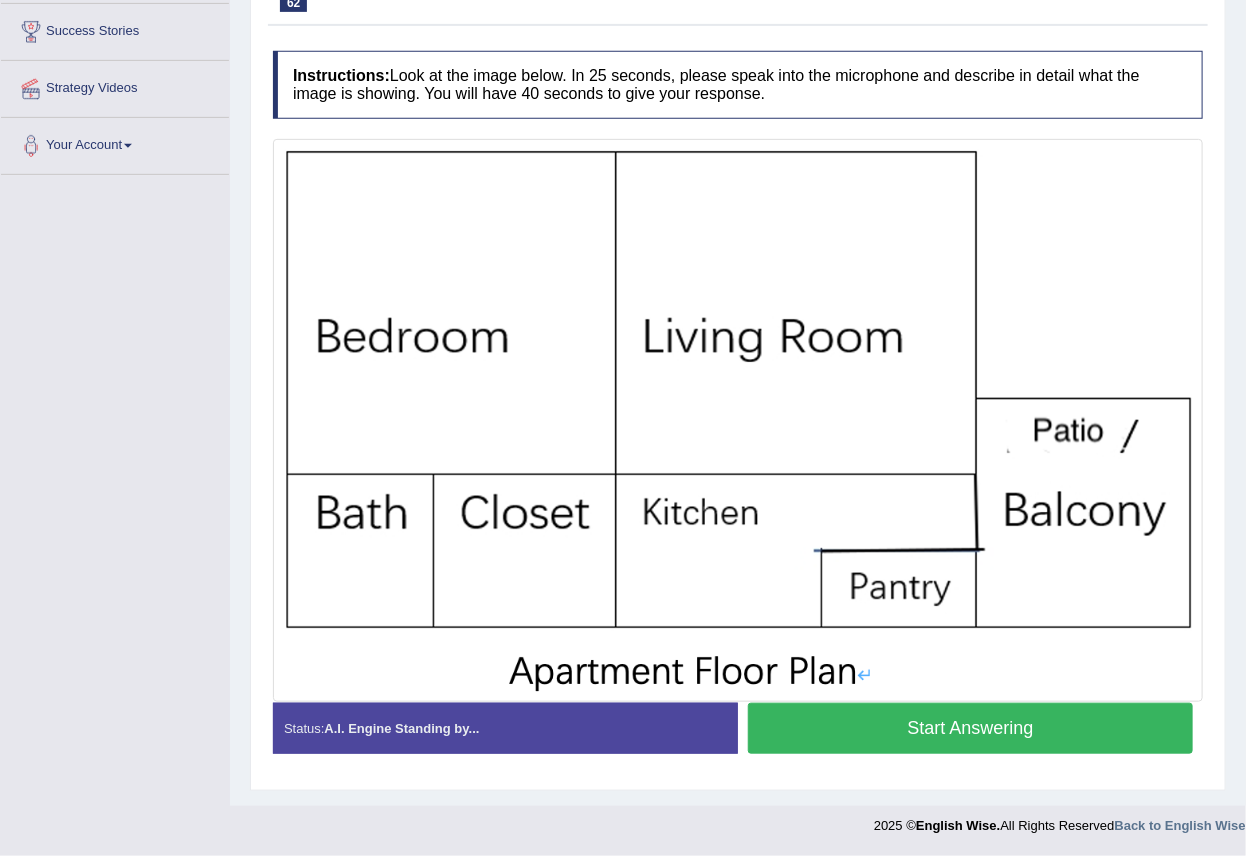 click on "Start Answering" at bounding box center (970, 728) 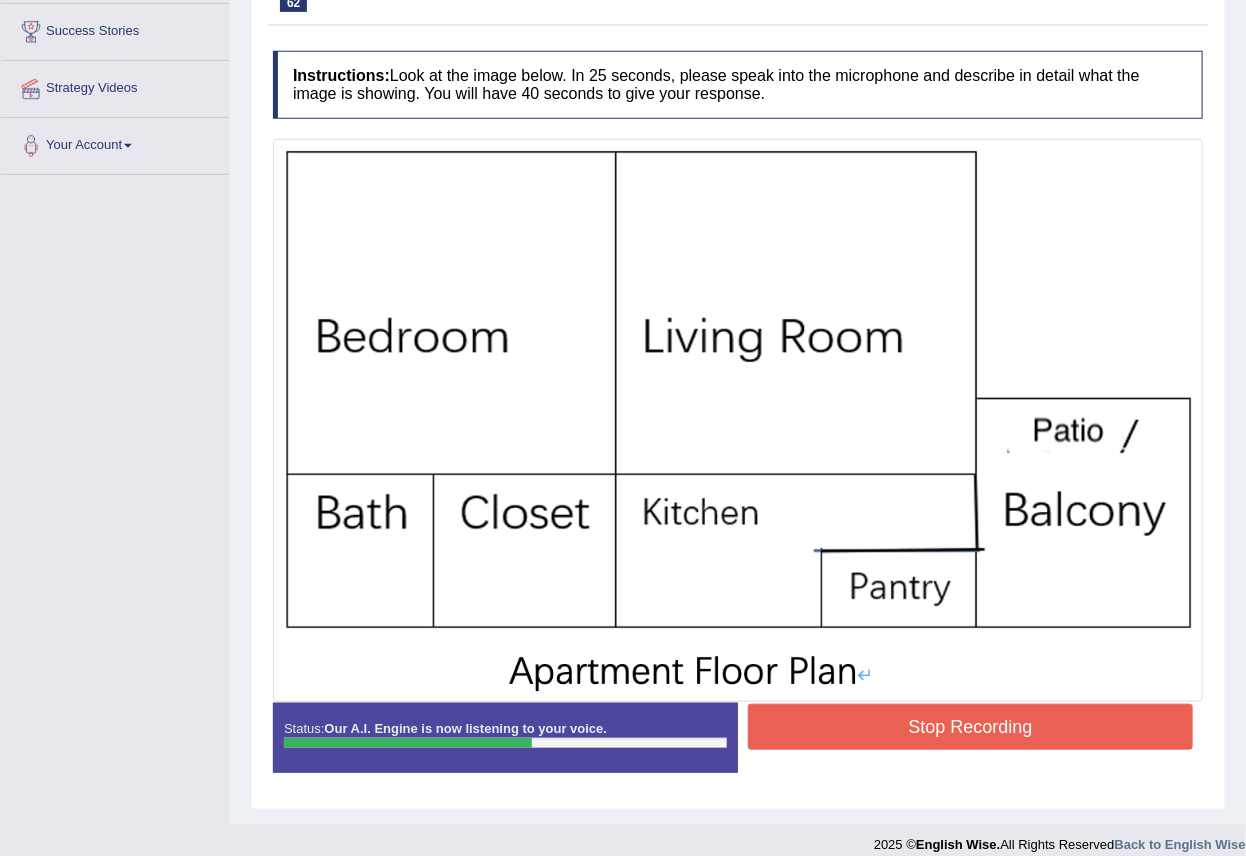 click on "Stop Recording" at bounding box center (970, 727) 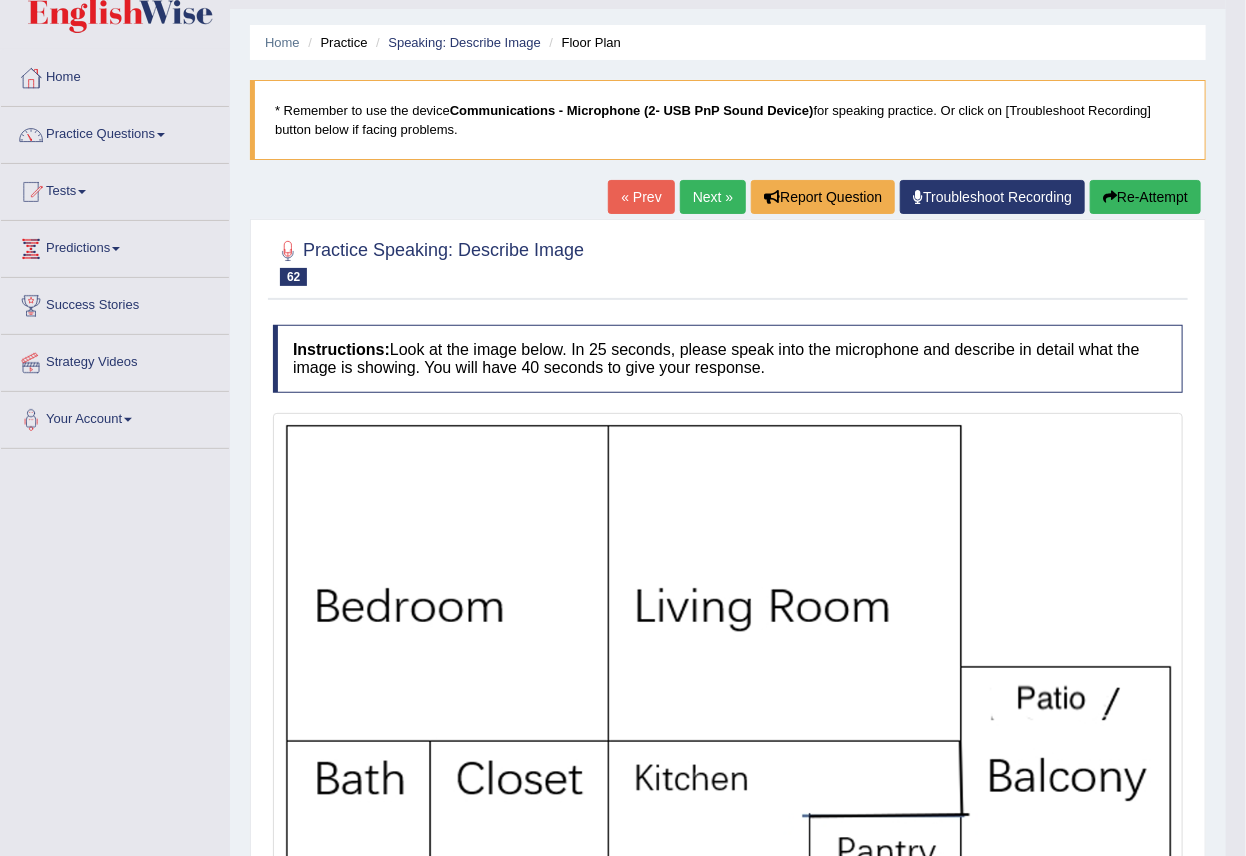 scroll, scrollTop: 0, scrollLeft: 0, axis: both 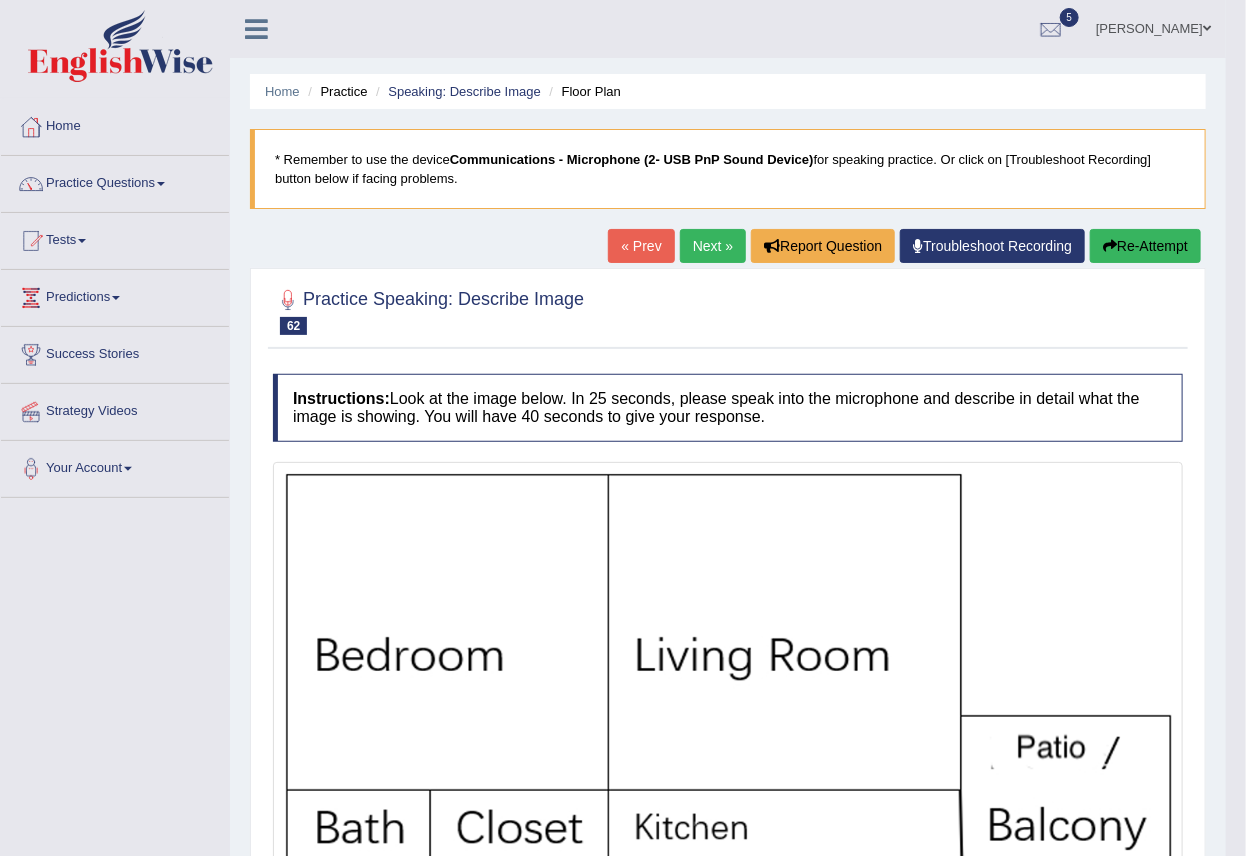 click on "Next »" at bounding box center (713, 246) 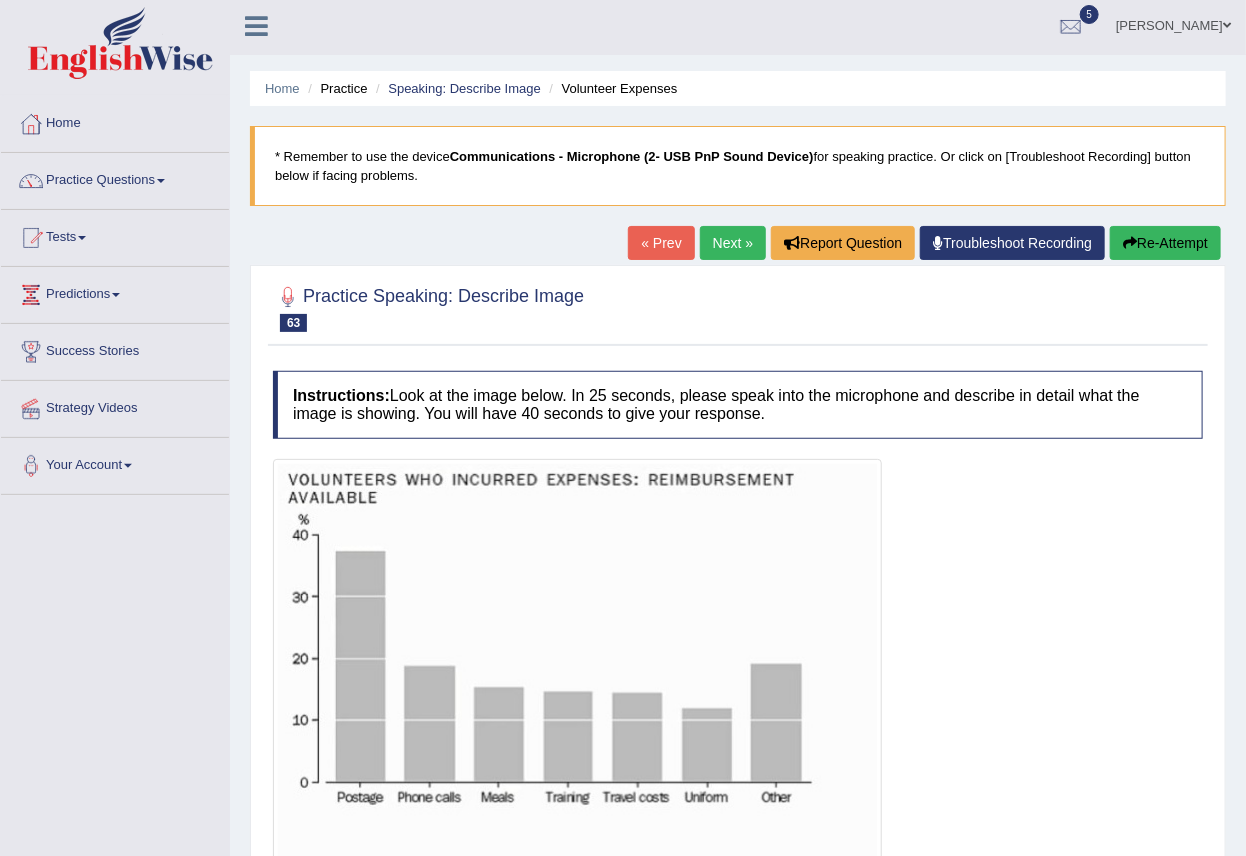 scroll, scrollTop: 193, scrollLeft: 0, axis: vertical 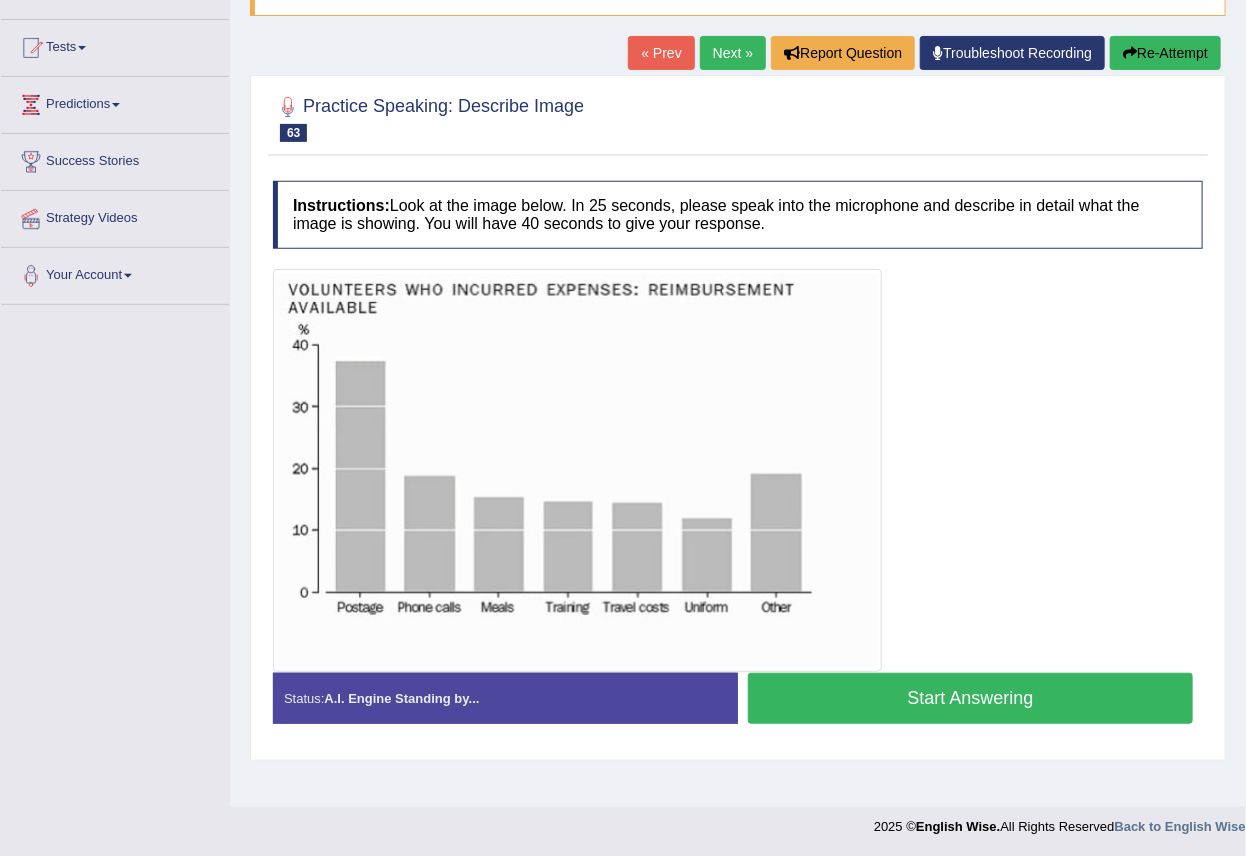 click on "Start Answering" at bounding box center [970, 698] 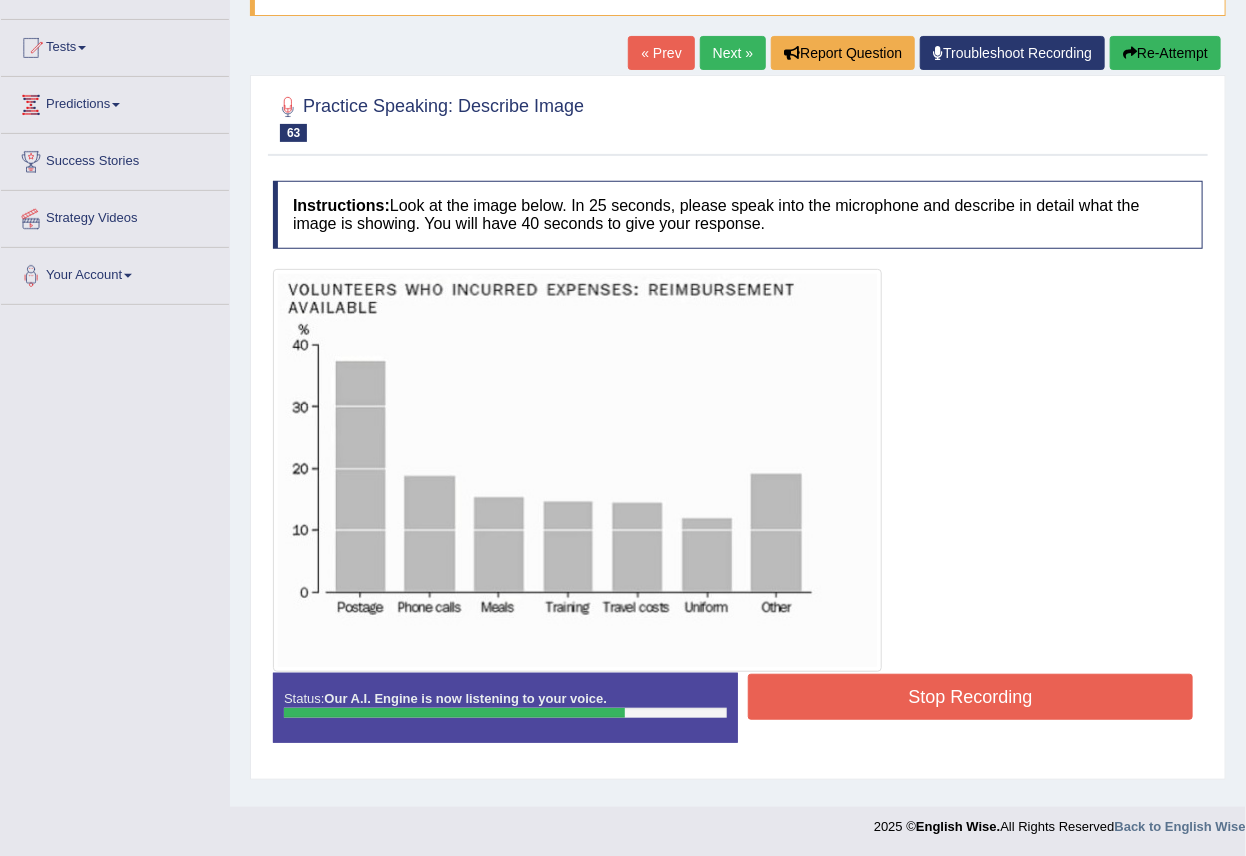 drag, startPoint x: 849, startPoint y: 699, endPoint x: 861, endPoint y: 696, distance: 12.369317 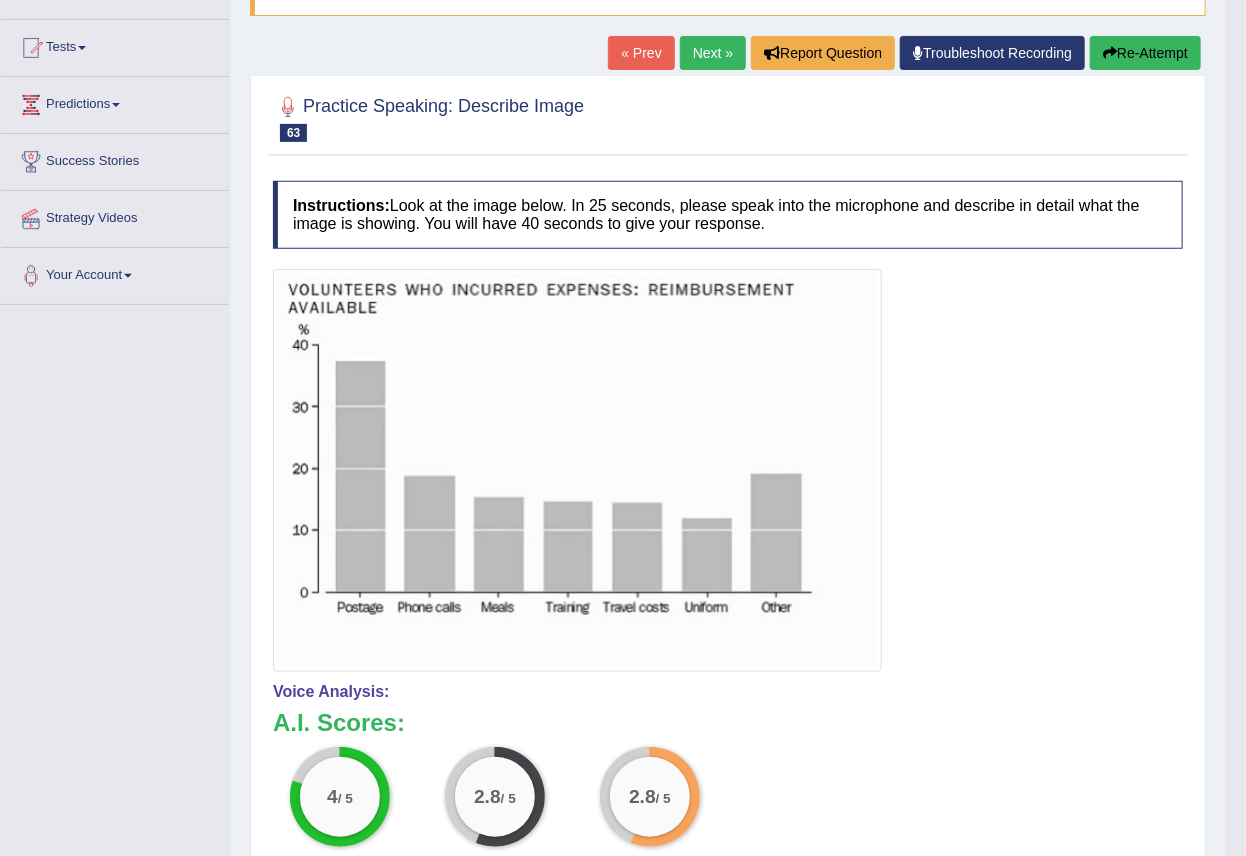 scroll, scrollTop: 0, scrollLeft: 0, axis: both 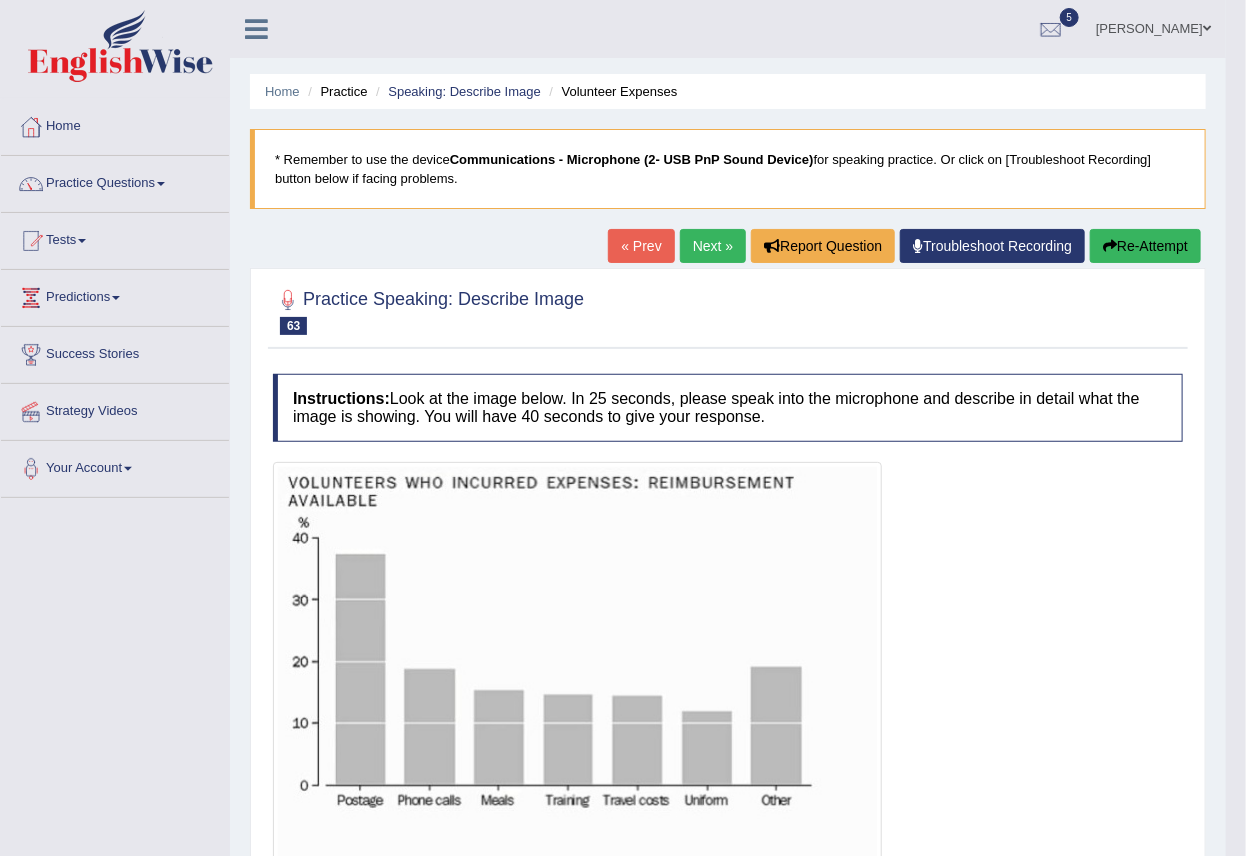 click on "Next »" at bounding box center [713, 246] 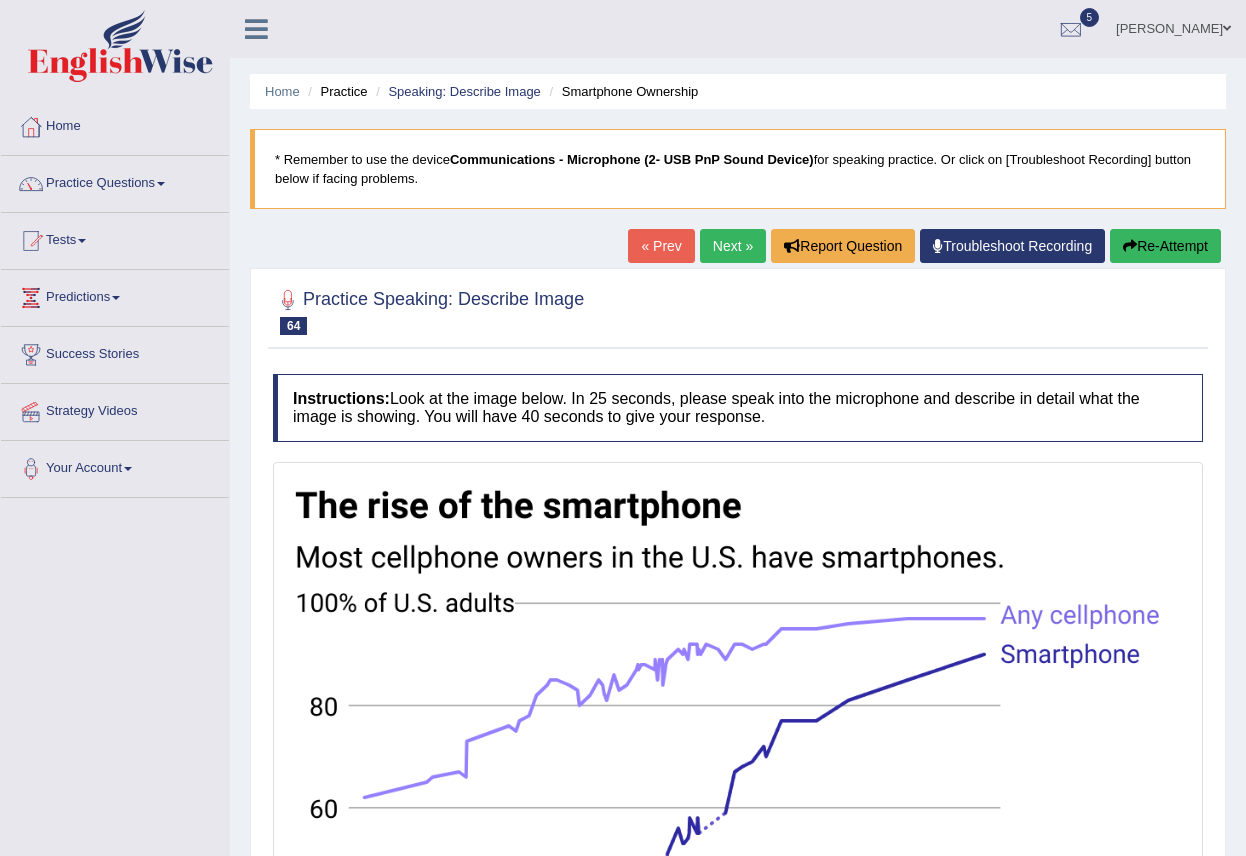 scroll, scrollTop: 0, scrollLeft: 0, axis: both 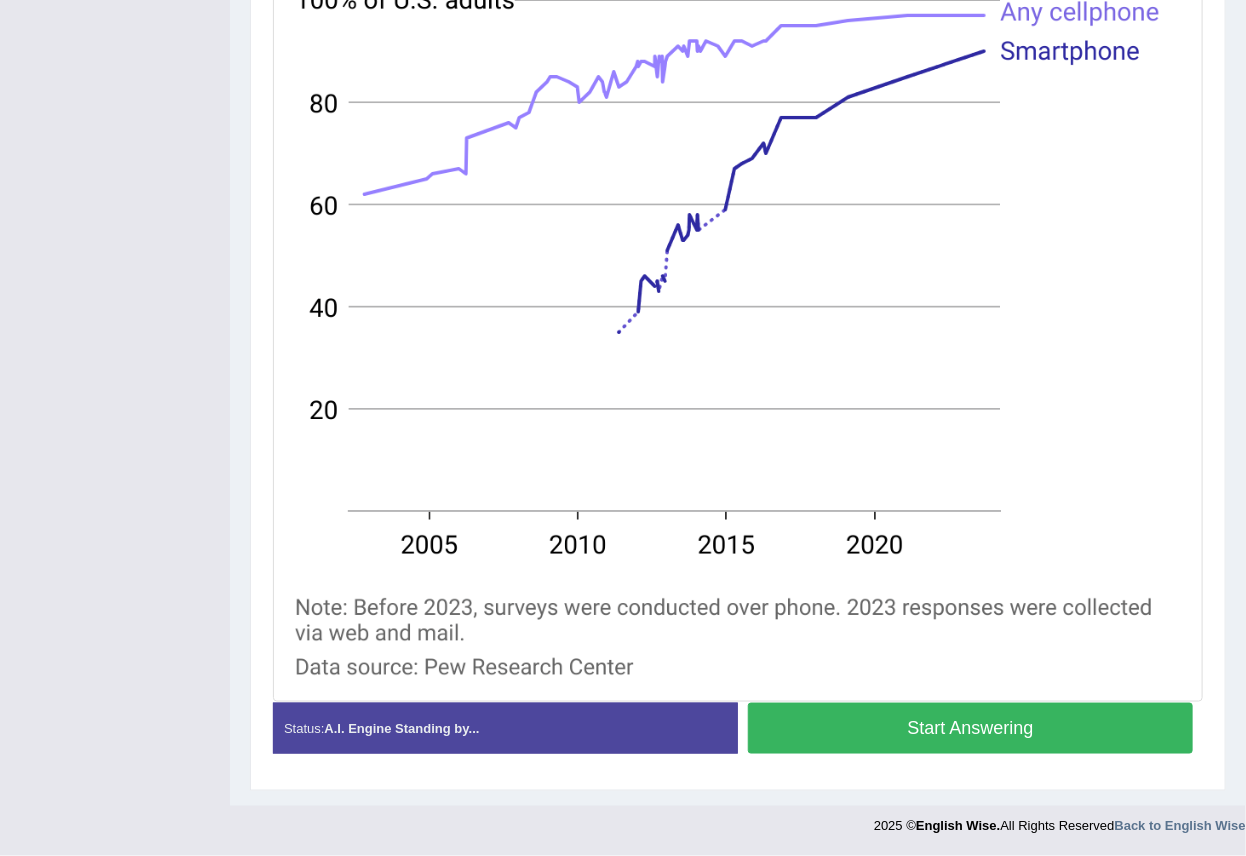 click on "Start Answering" at bounding box center [970, 728] 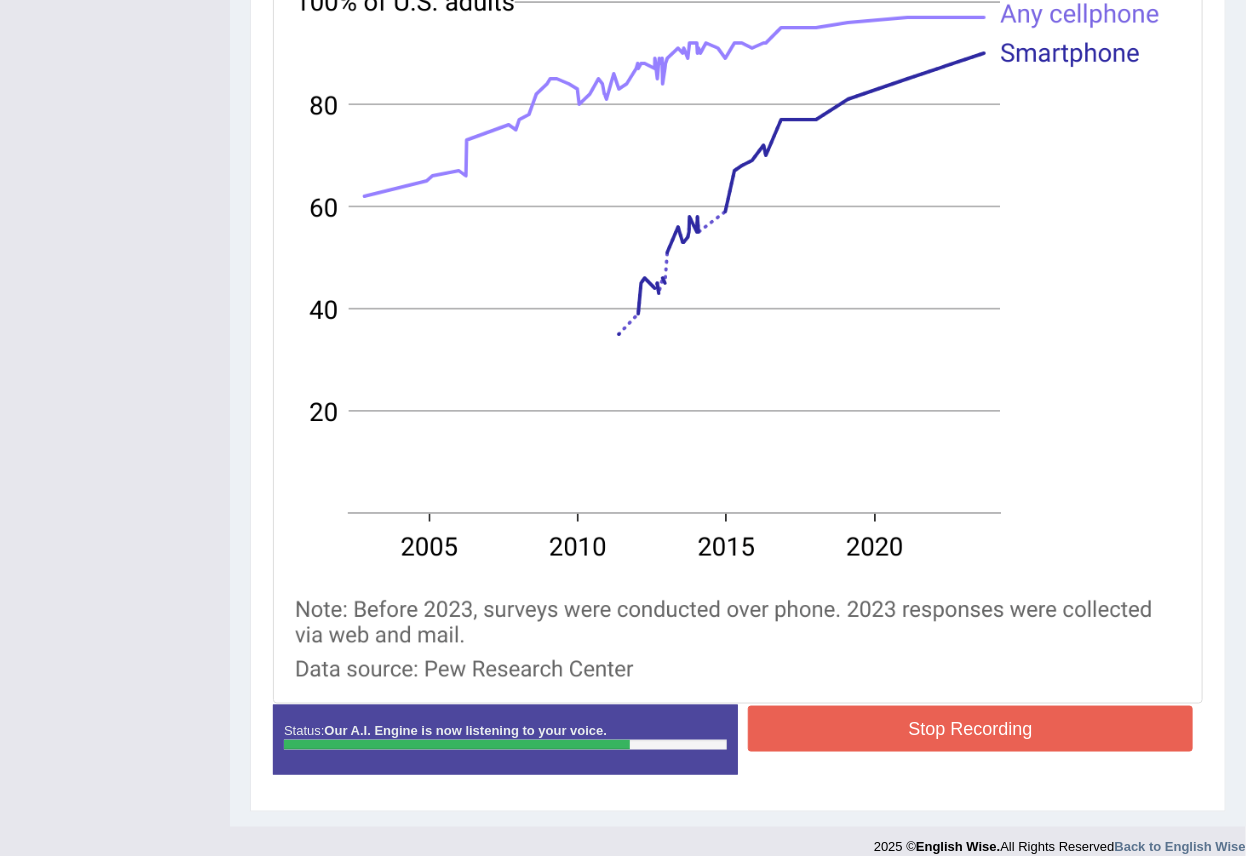 scroll, scrollTop: 623, scrollLeft: 0, axis: vertical 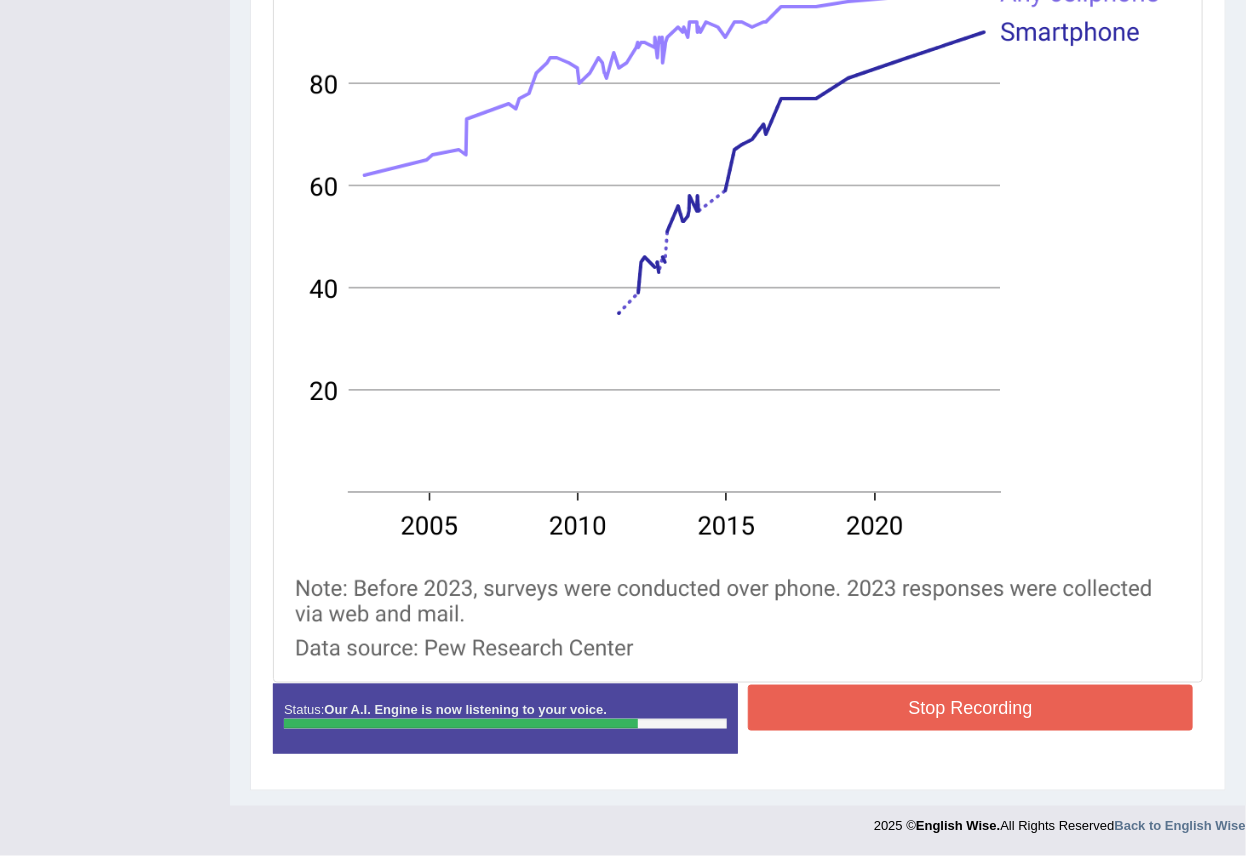 click on "Stop Recording" at bounding box center [970, 708] 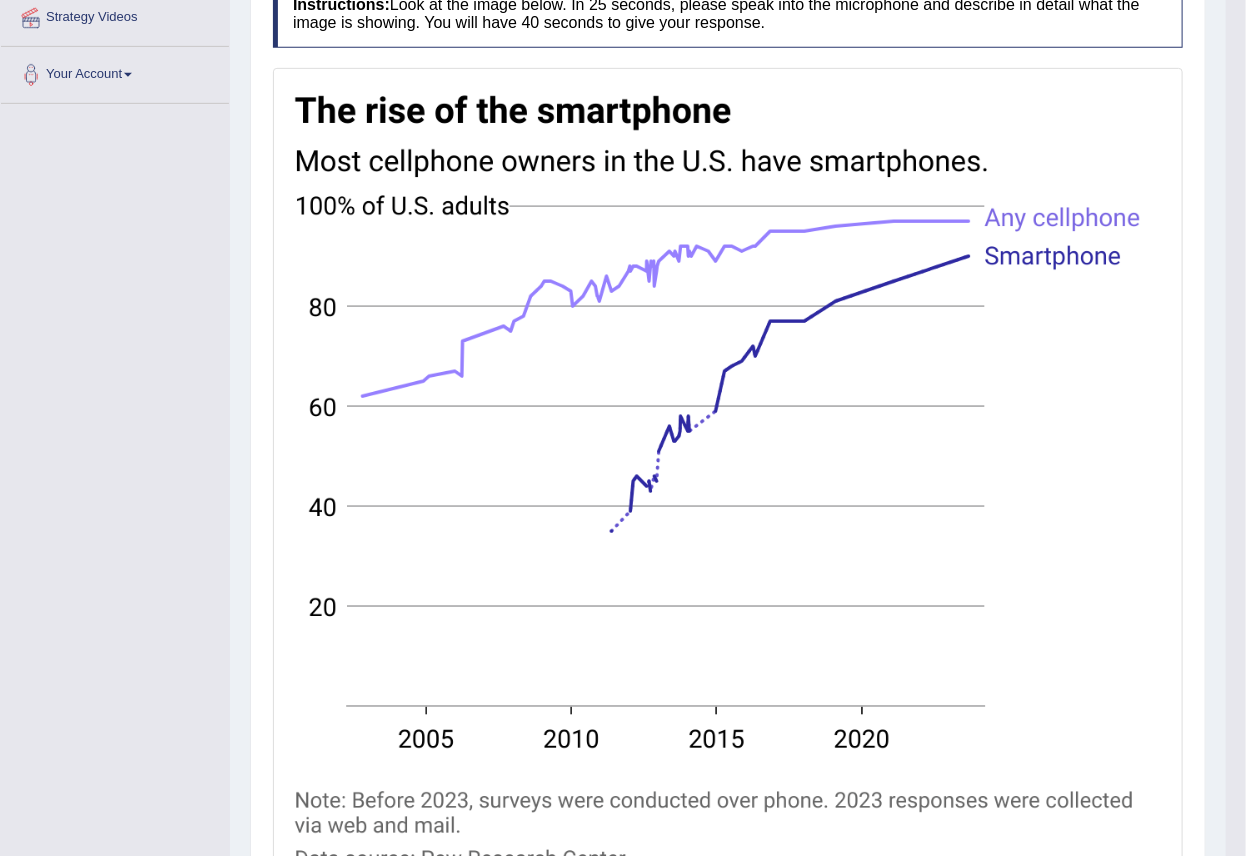 scroll, scrollTop: 178, scrollLeft: 0, axis: vertical 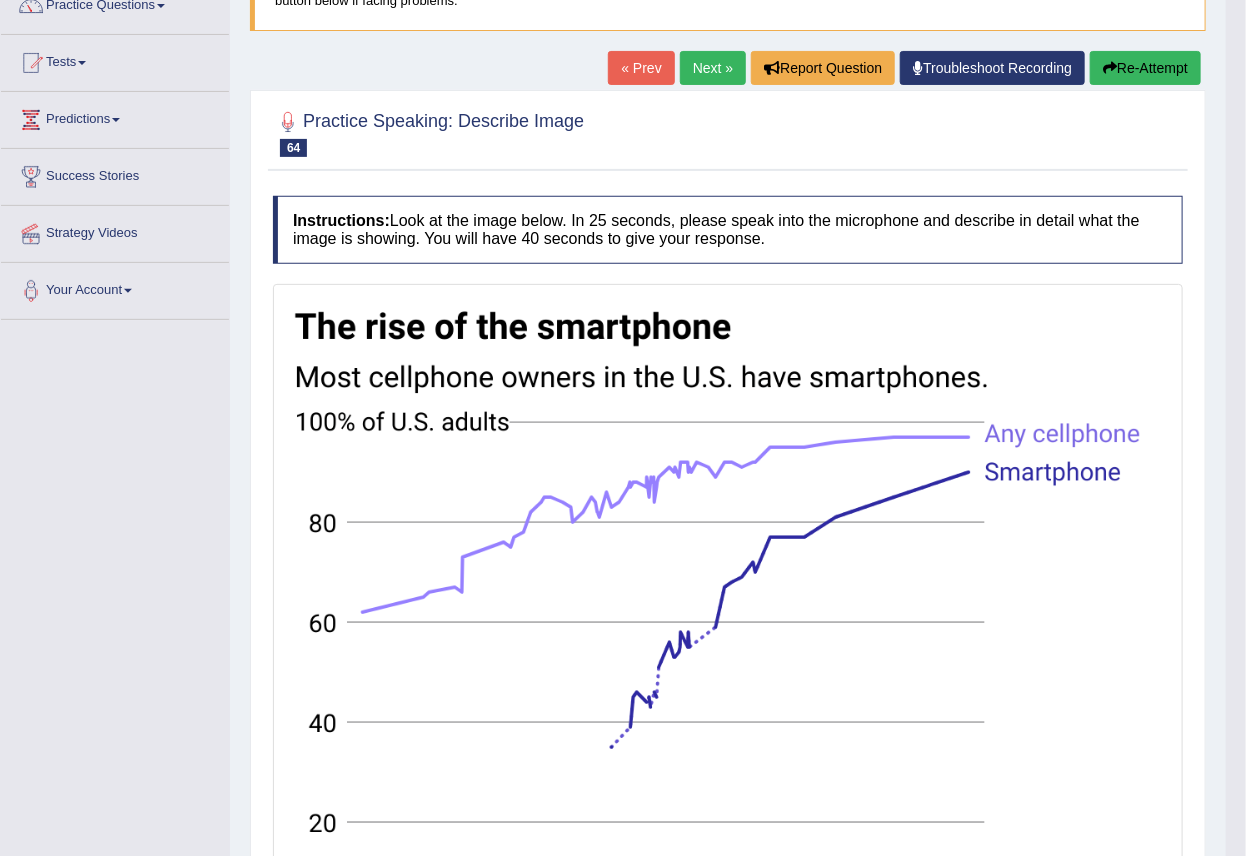 click on "Next »" at bounding box center [713, 68] 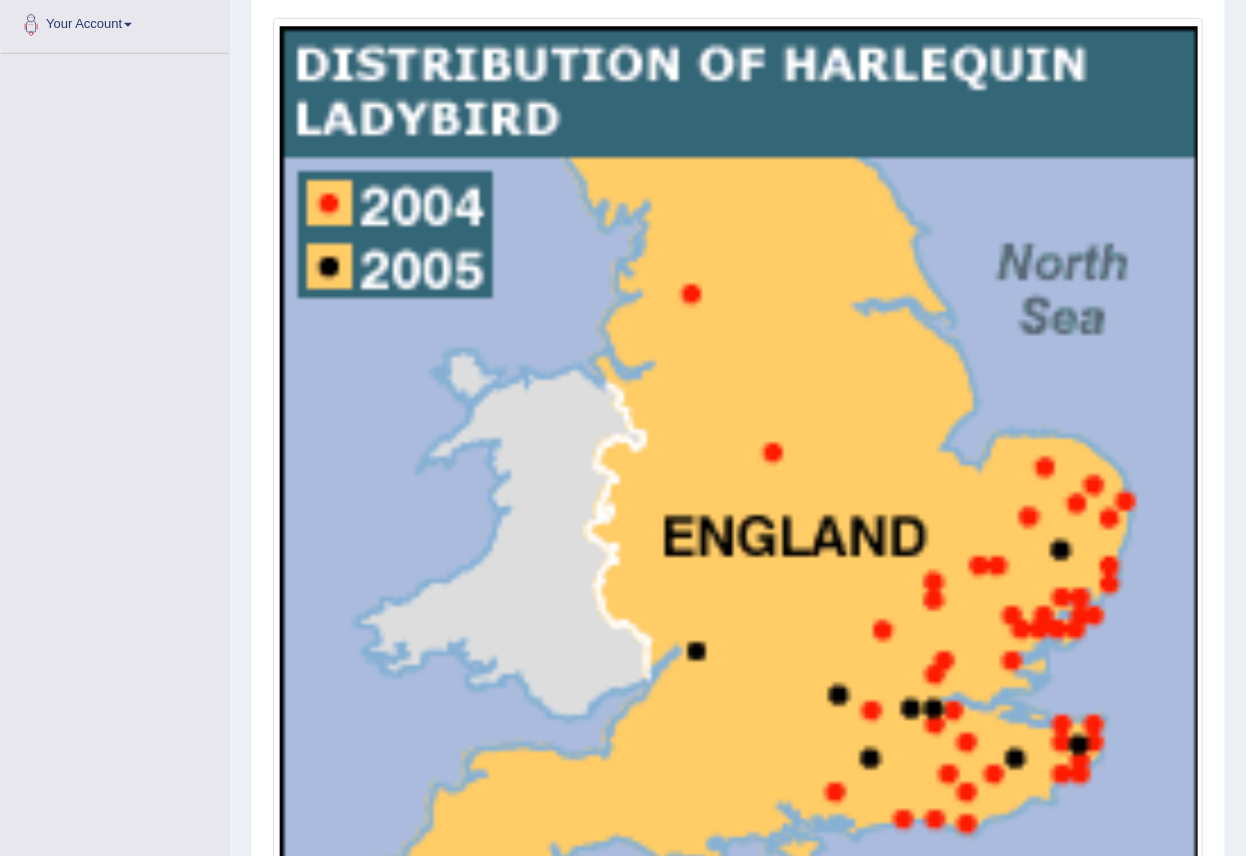 scroll, scrollTop: 0, scrollLeft: 0, axis: both 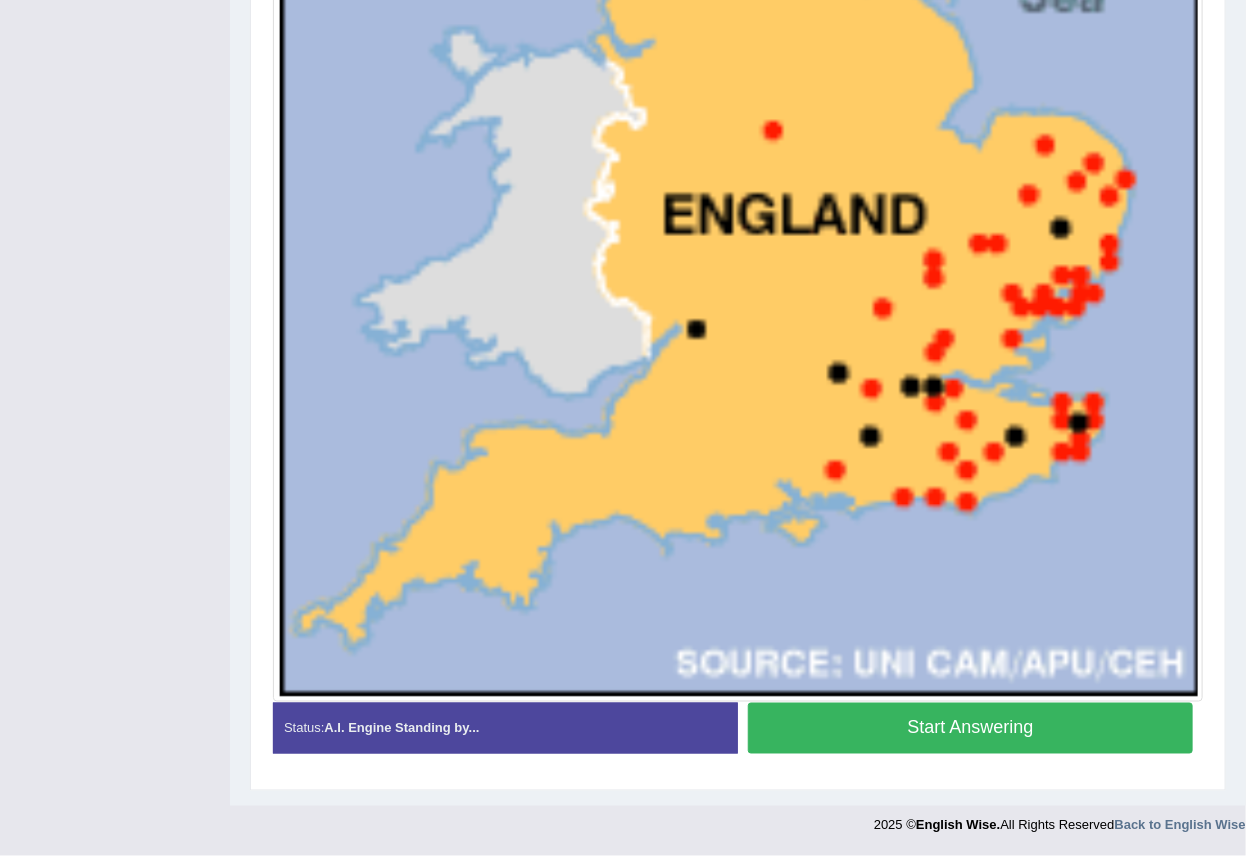 drag, startPoint x: 846, startPoint y: 720, endPoint x: 842, endPoint y: 705, distance: 15.524175 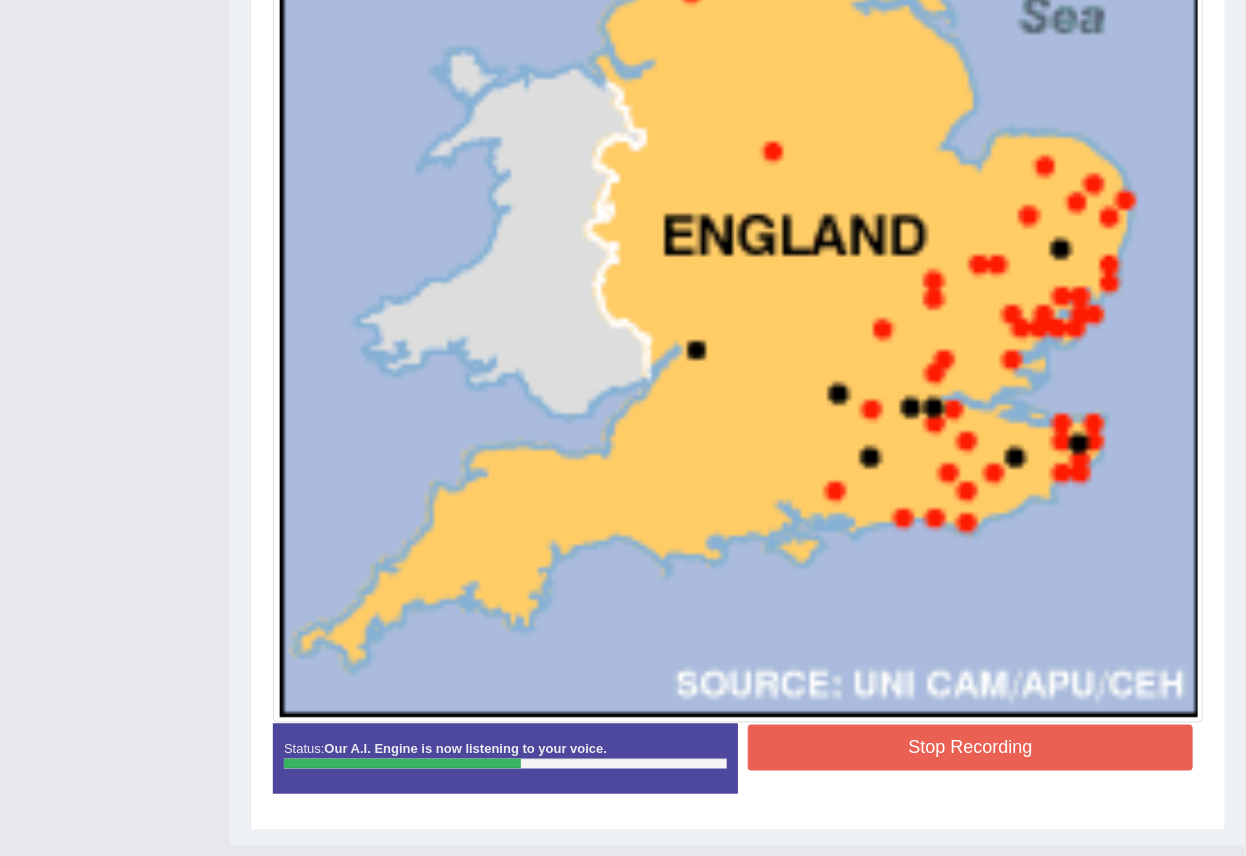 scroll, scrollTop: 767, scrollLeft: 0, axis: vertical 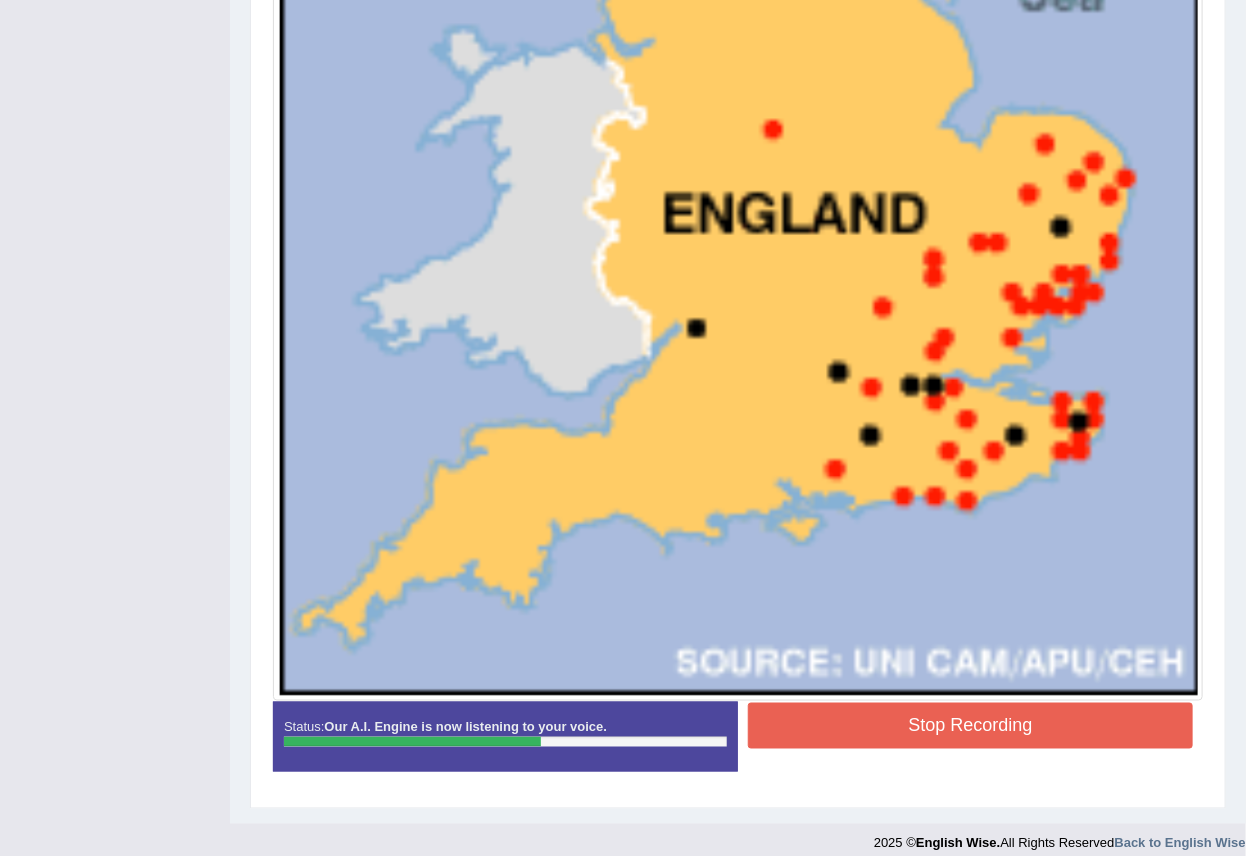 click on "Stop Recording" at bounding box center (970, 726) 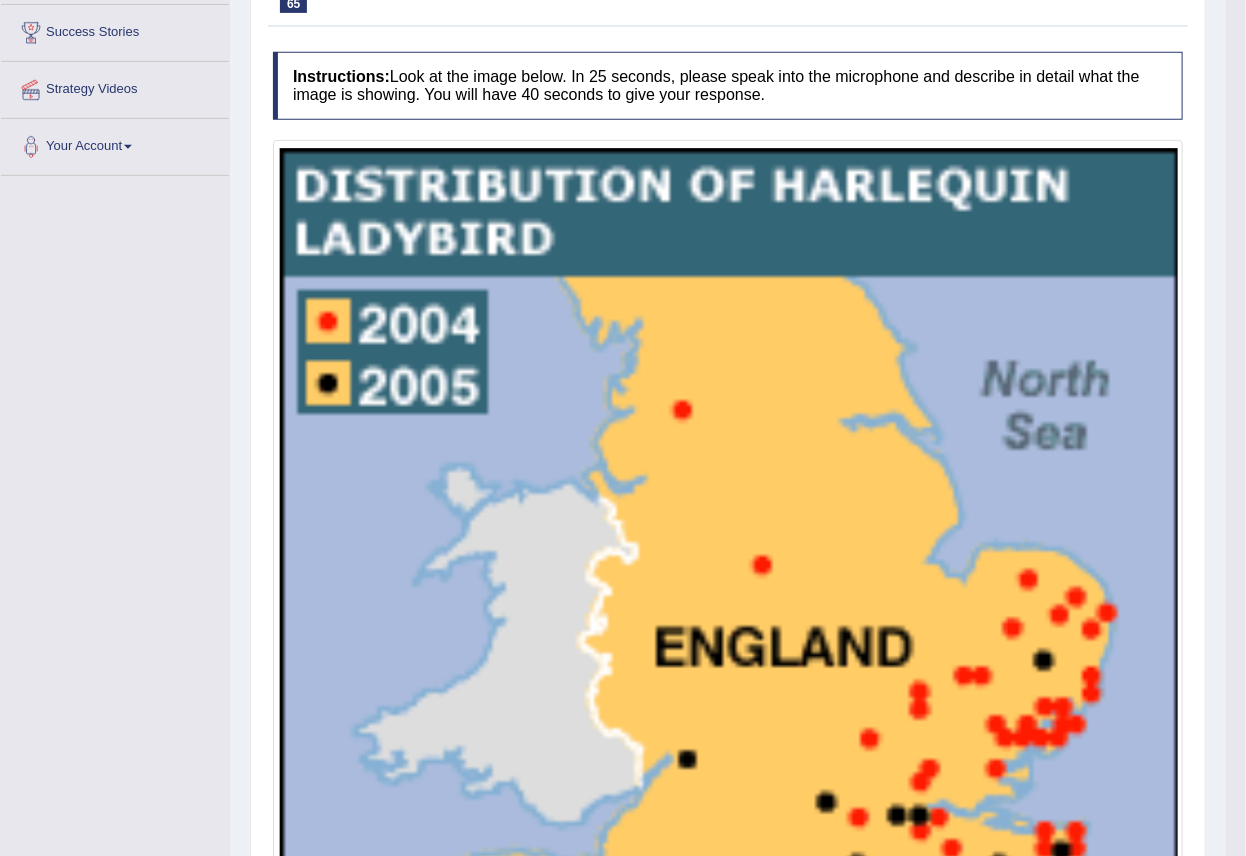 scroll, scrollTop: 0, scrollLeft: 0, axis: both 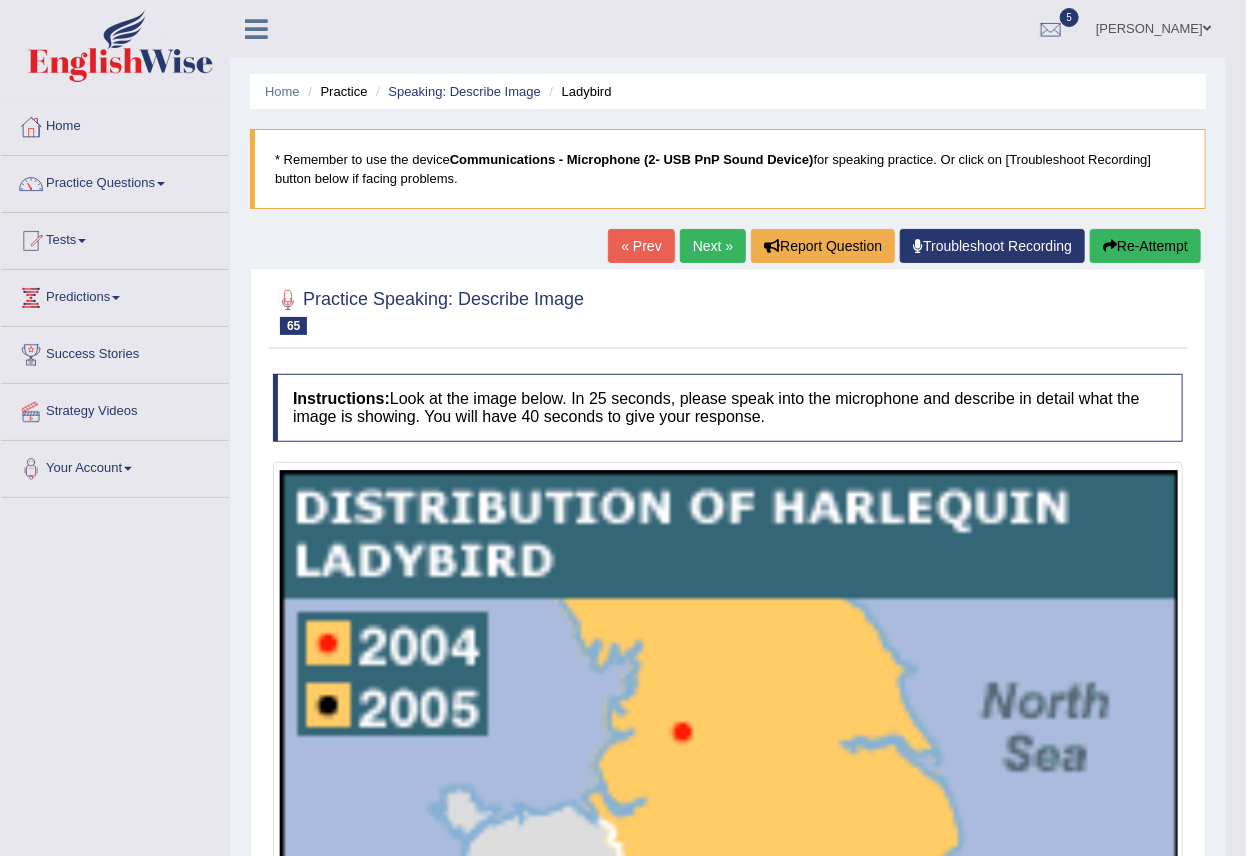 click on "Next »" at bounding box center (713, 246) 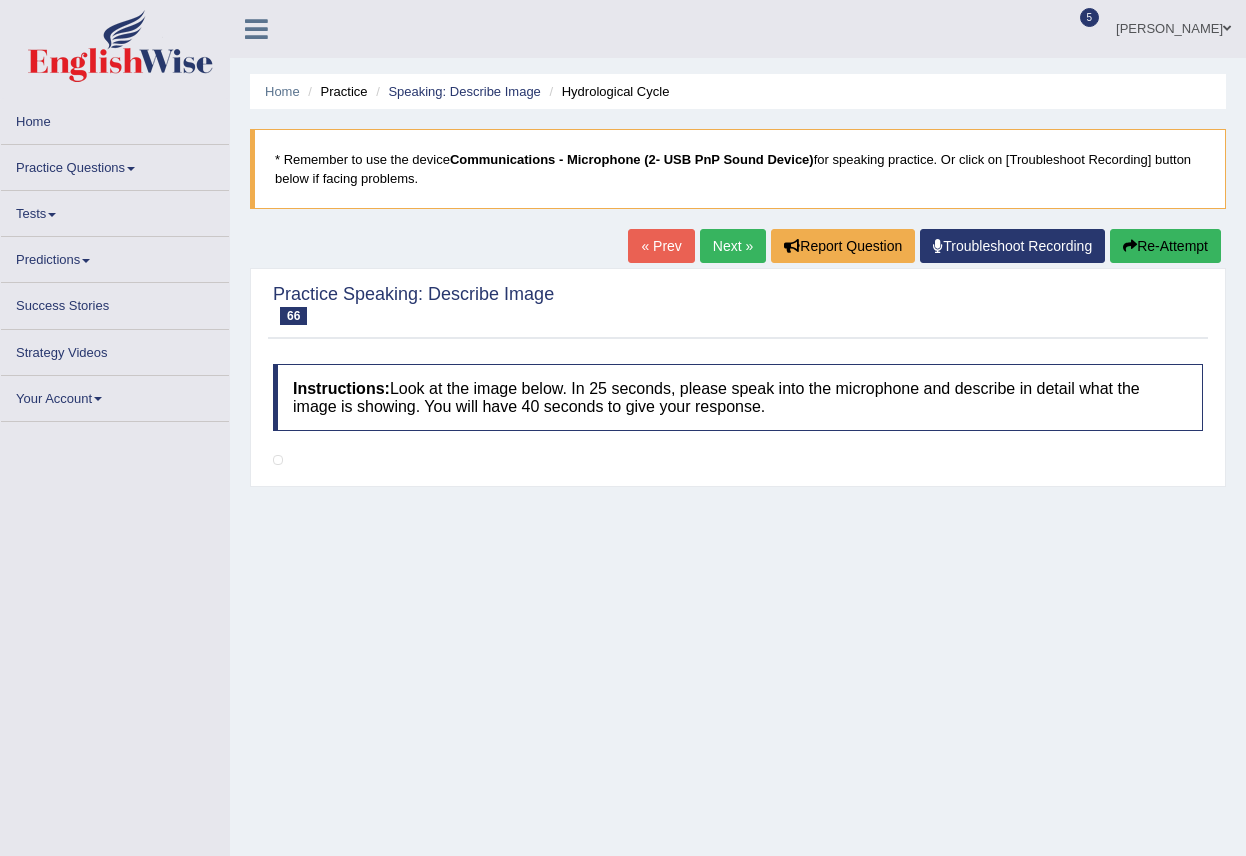 scroll, scrollTop: 0, scrollLeft: 0, axis: both 